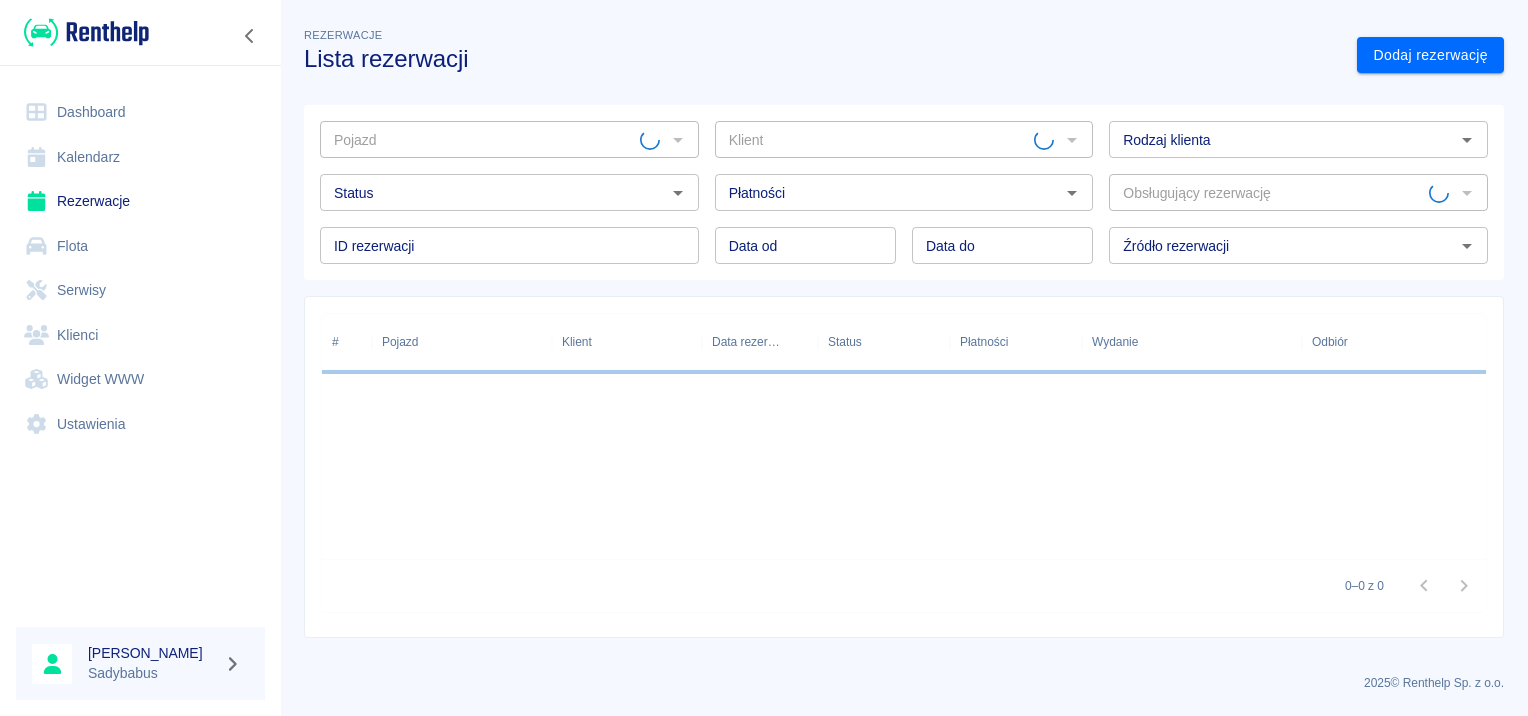 scroll, scrollTop: 0, scrollLeft: 0, axis: both 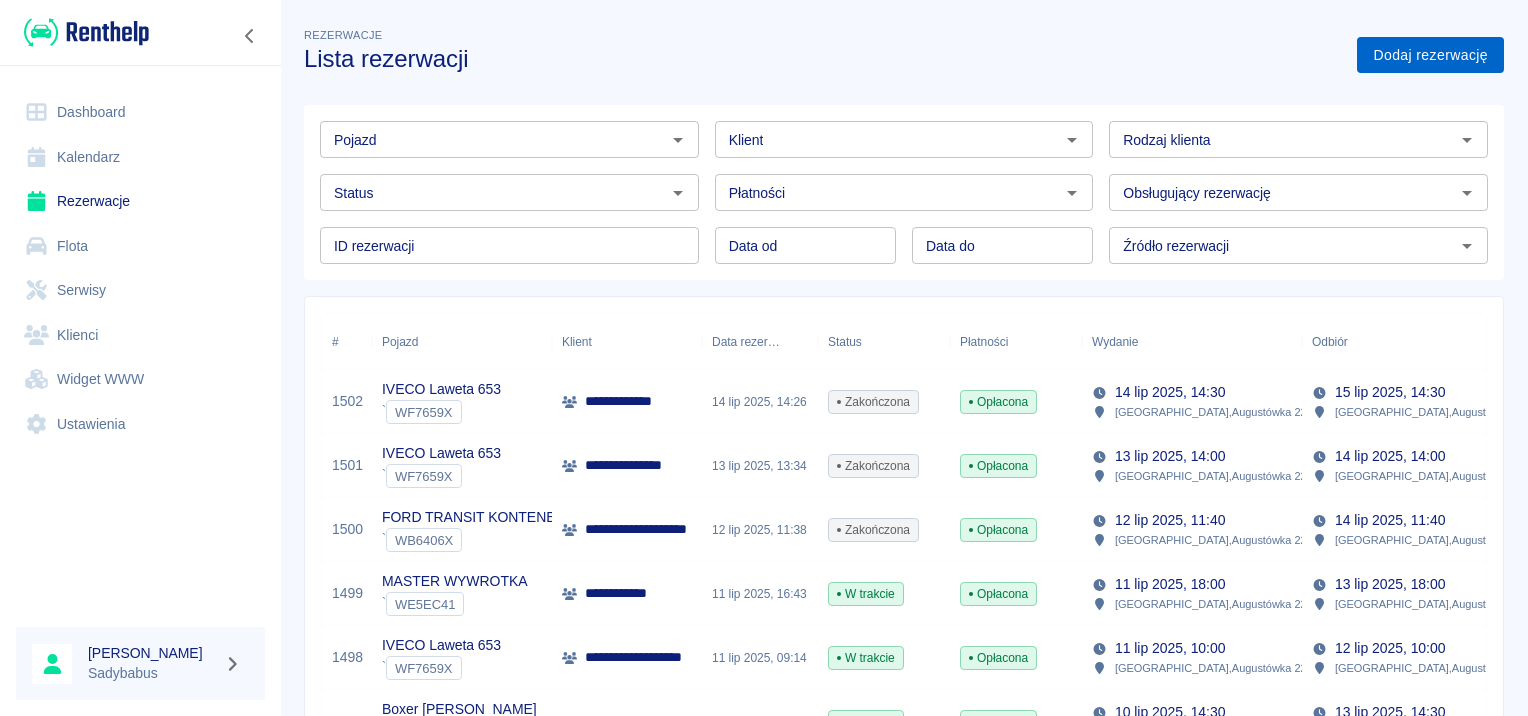 click on "Dodaj rezerwację" at bounding box center [1430, 55] 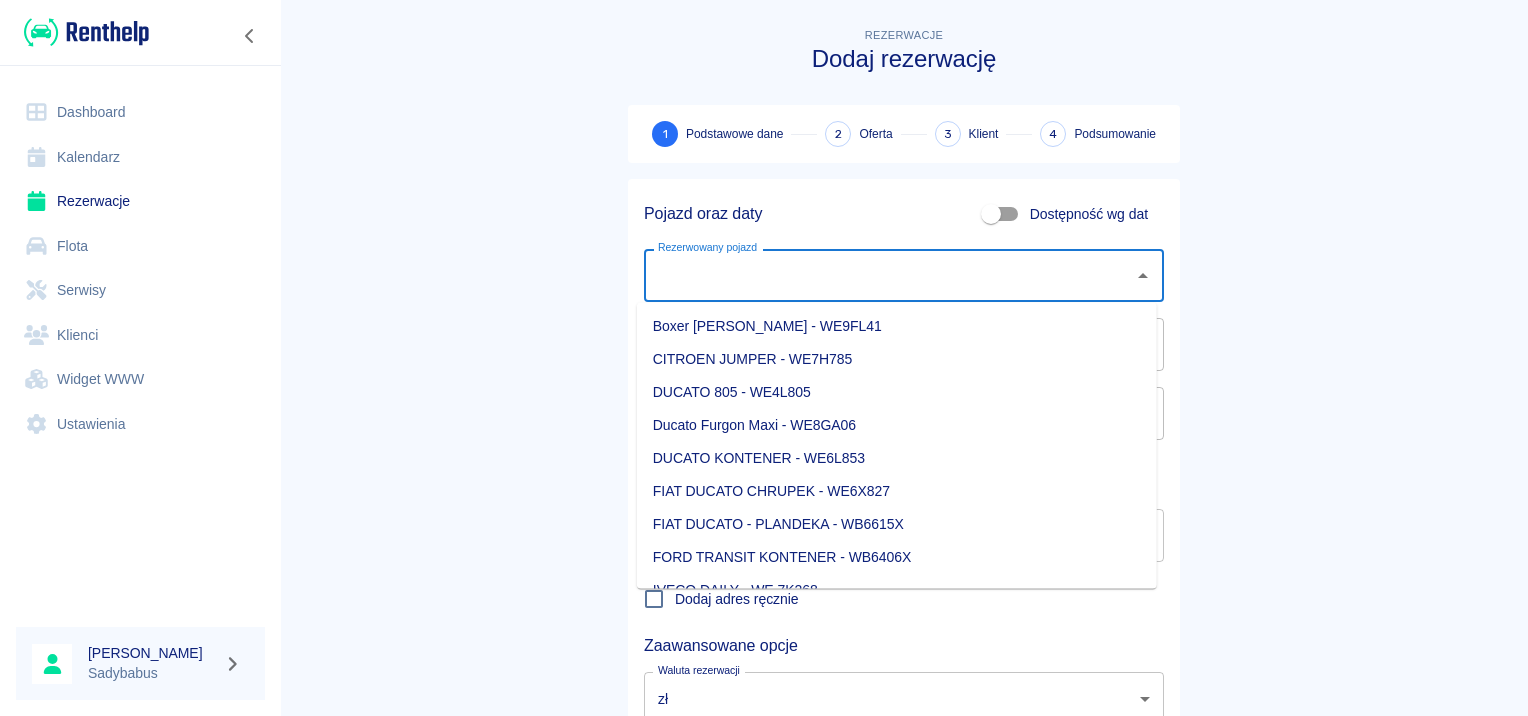 click on "Rezerwowany pojazd" at bounding box center (889, 275) 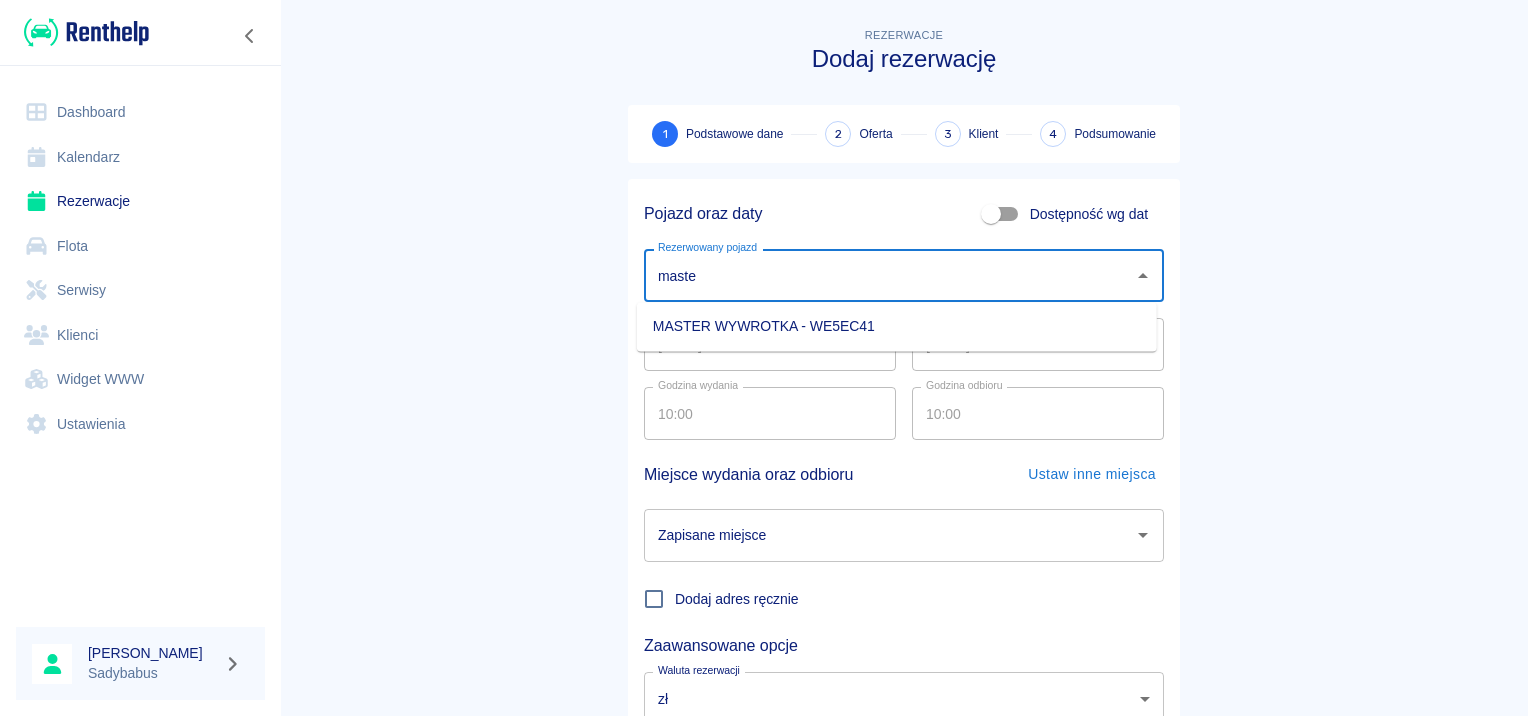click on "MASTER WYWROTKA - WE5EC41" at bounding box center [897, 326] 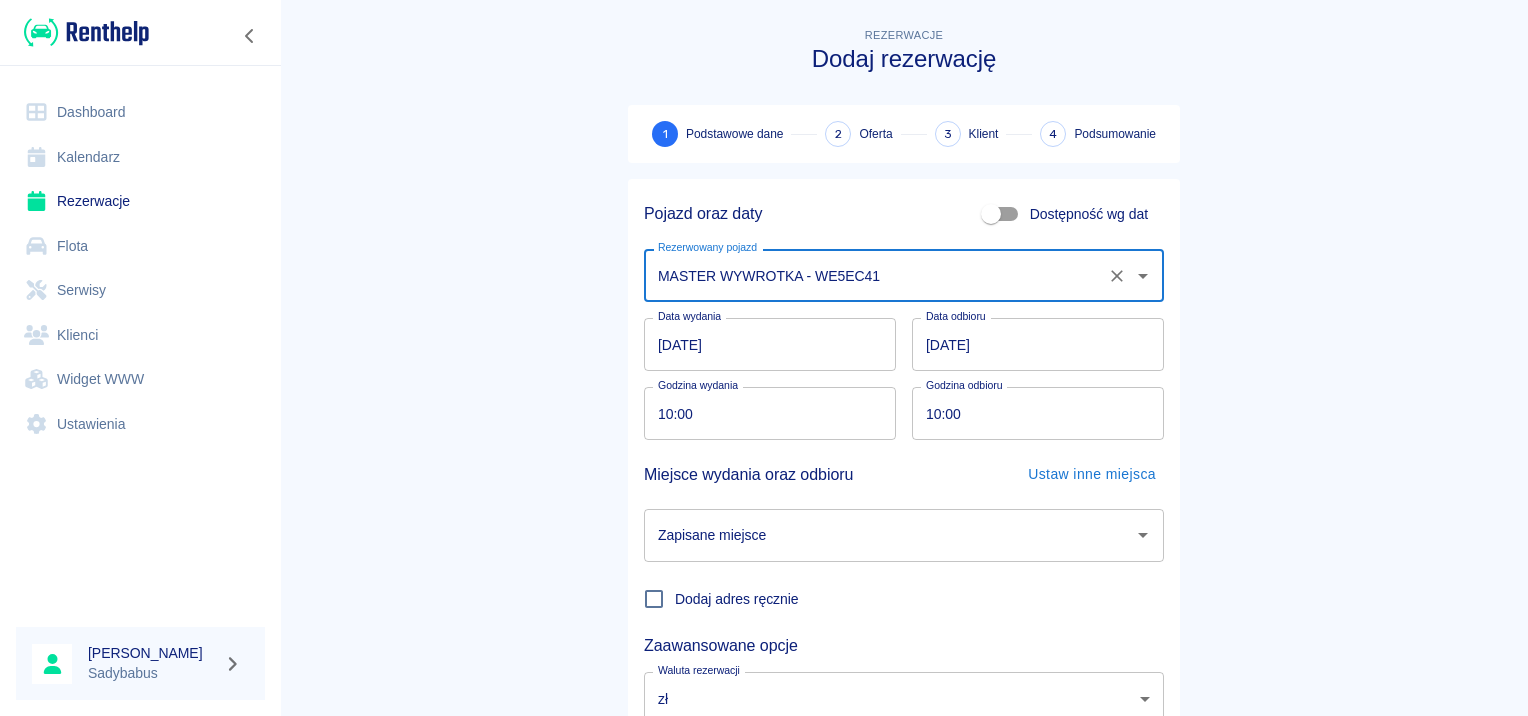type on "MASTER WYWROTKA - WE5EC41" 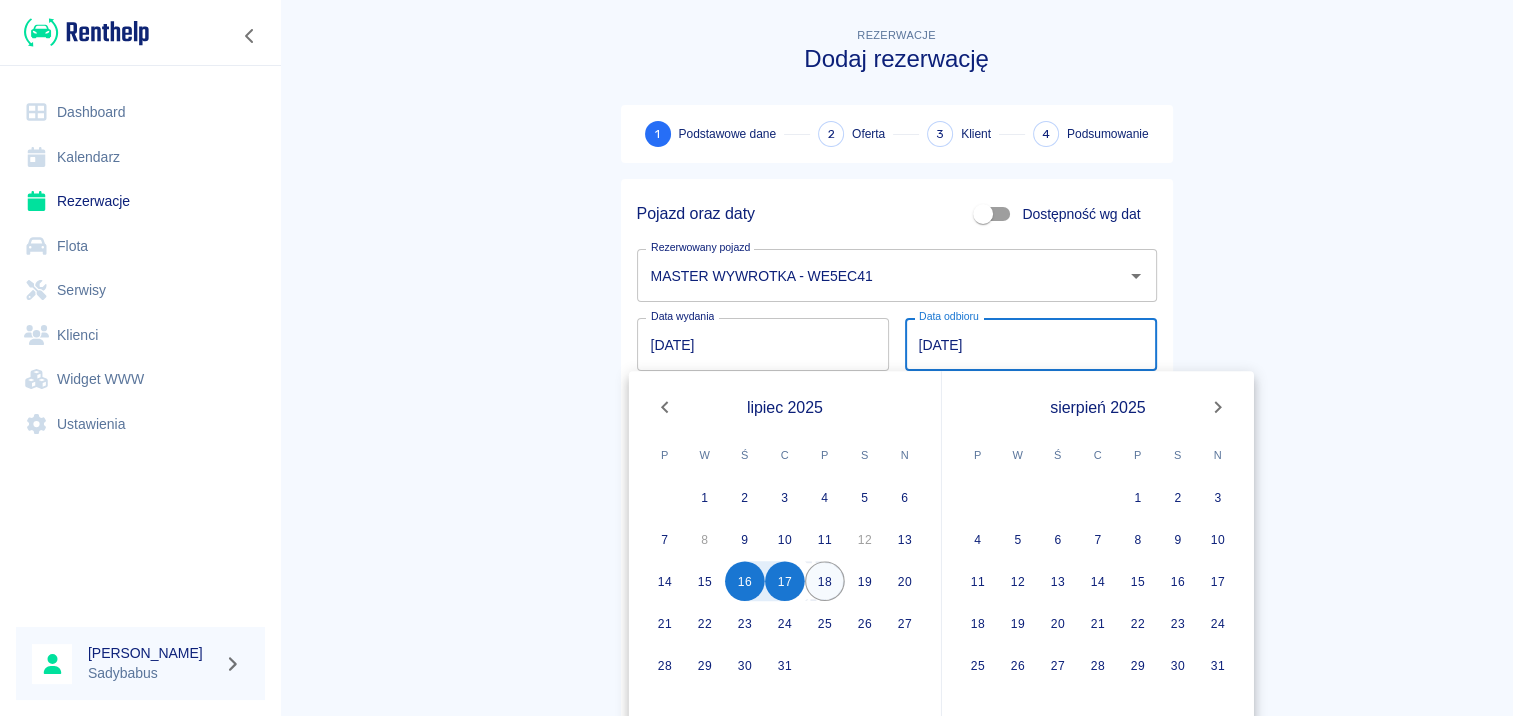 click on "18" at bounding box center (825, 581) 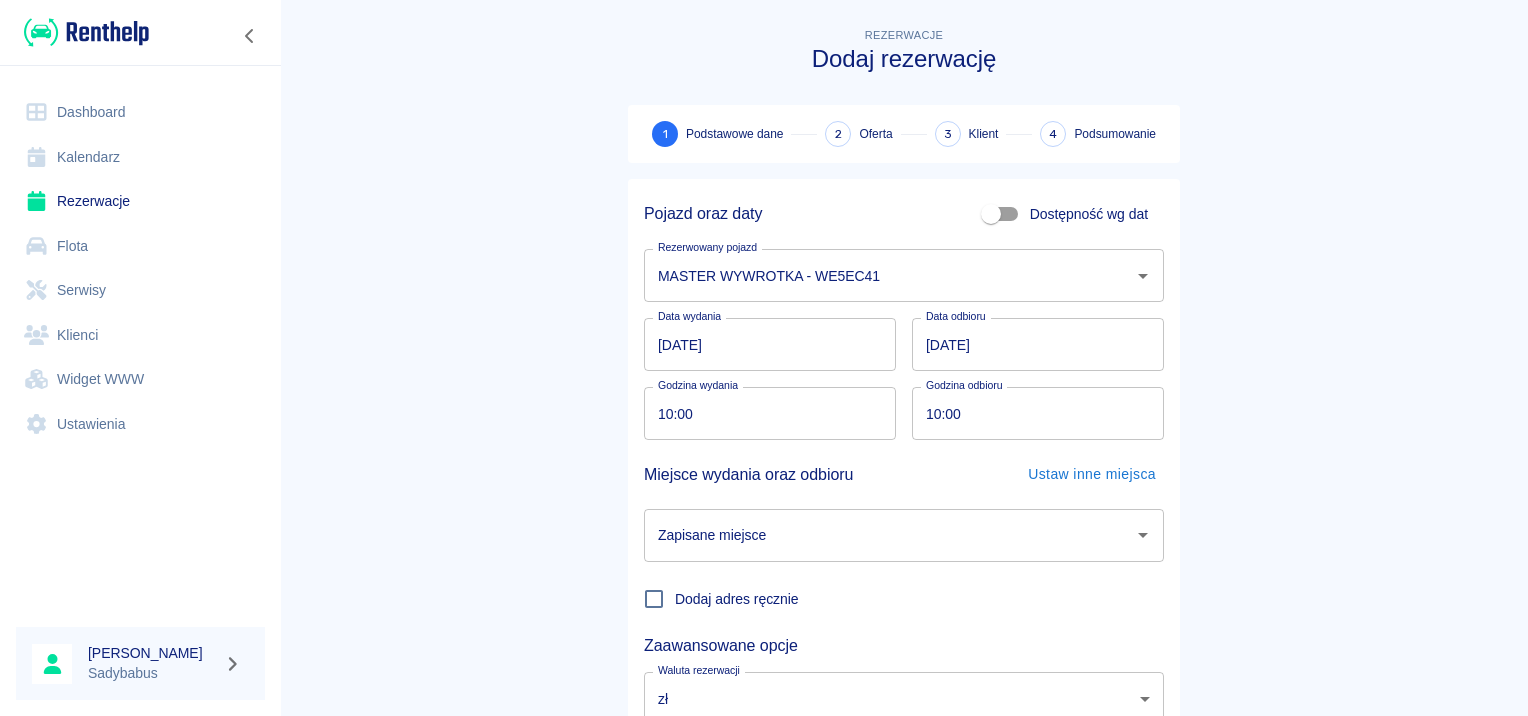 click on "Rezerwacje Dodaj rezerwację 1 Podstawowe dane 2 Oferta 3 Klient 4 Podsumowanie Pojazd oraz daty Dostępność wg dat Rezerwowany pojazd MASTER WYWROTKA - WE5EC41 Rezerwowany pojazd Data wydania 16.07.2025 Data wydania Data odbioru 18.07.2025 Data odbioru Godzina wydania 10:00 Godzina wydania Godzina odbioru 10:00 Godzina odbioru Miejsce wydania oraz odbioru Ustaw inne miejsca Zapisane miejsce Zapisane miejsce Dodaj adres ręcznie Zaawansowane opcje Waluta rezerwacji zł PLN Waluta rezerwacji Następny krok" at bounding box center [904, 417] 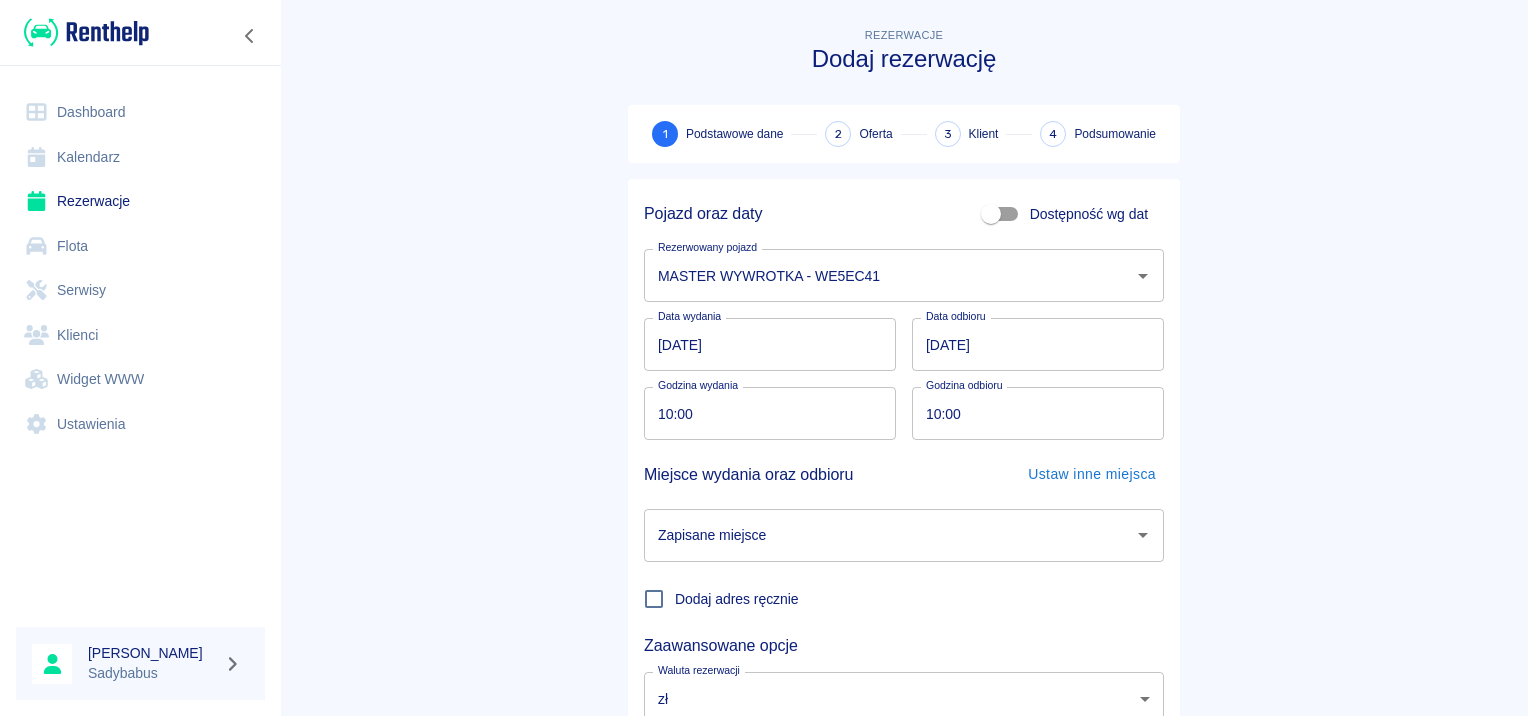 click on "Rezerwacje Dodaj rezerwację 1 Podstawowe dane 2 Oferta 3 Klient 4 Podsumowanie Pojazd oraz daty Dostępność wg dat Rezerwowany pojazd MASTER WYWROTKA - WE5EC41 Rezerwowany pojazd Data wydania 16.07.2025 Data wydania Data odbioru 18.07.2025 Data odbioru Godzina wydania 10:00 Godzina wydania Godzina odbioru 10:00 Godzina odbioru Miejsce wydania oraz odbioru Ustaw inne miejsca Zapisane miejsce Zapisane miejsce Dodaj adres ręcznie Zaawansowane opcje Waluta rezerwacji zł PLN Waluta rezerwacji Następny krok" at bounding box center [904, 417] 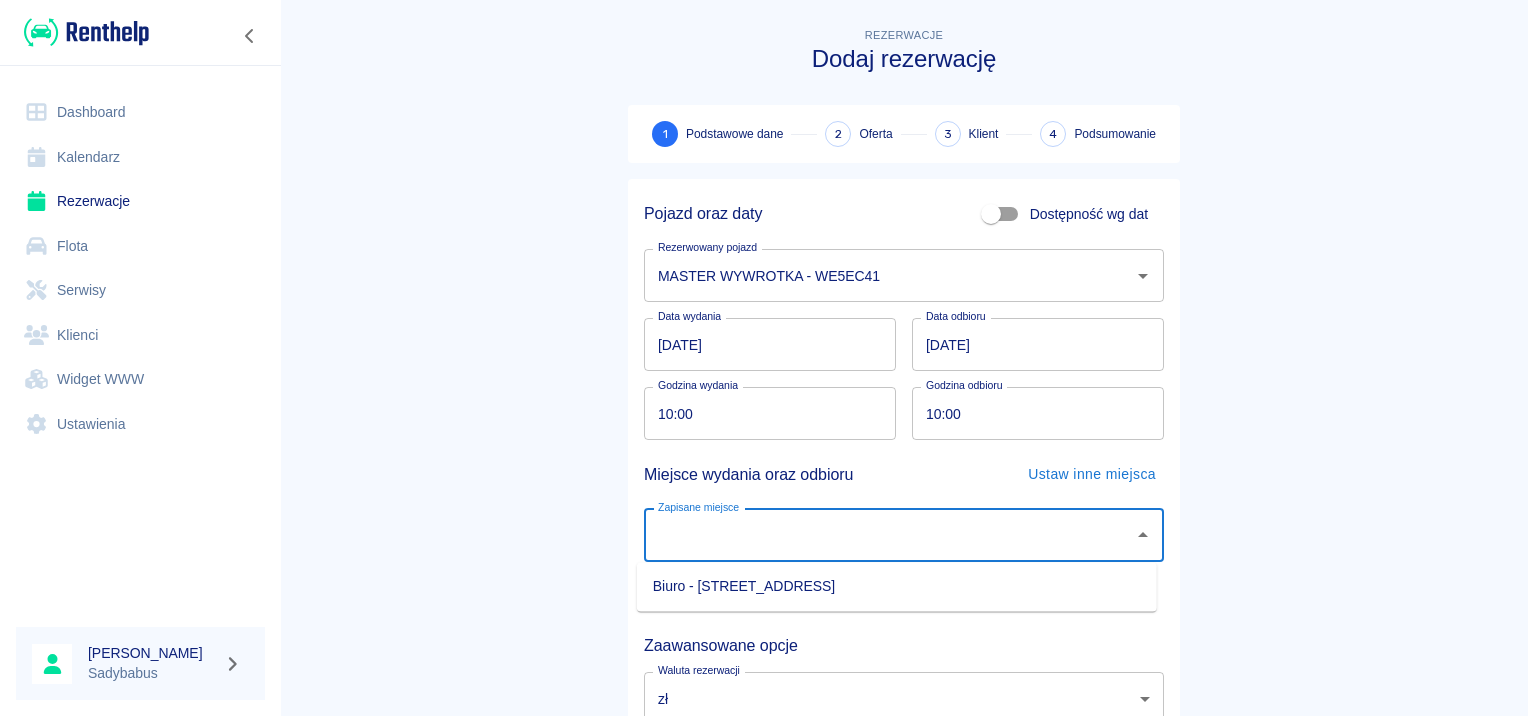 click on "Zapisane miejsce" at bounding box center (889, 535) 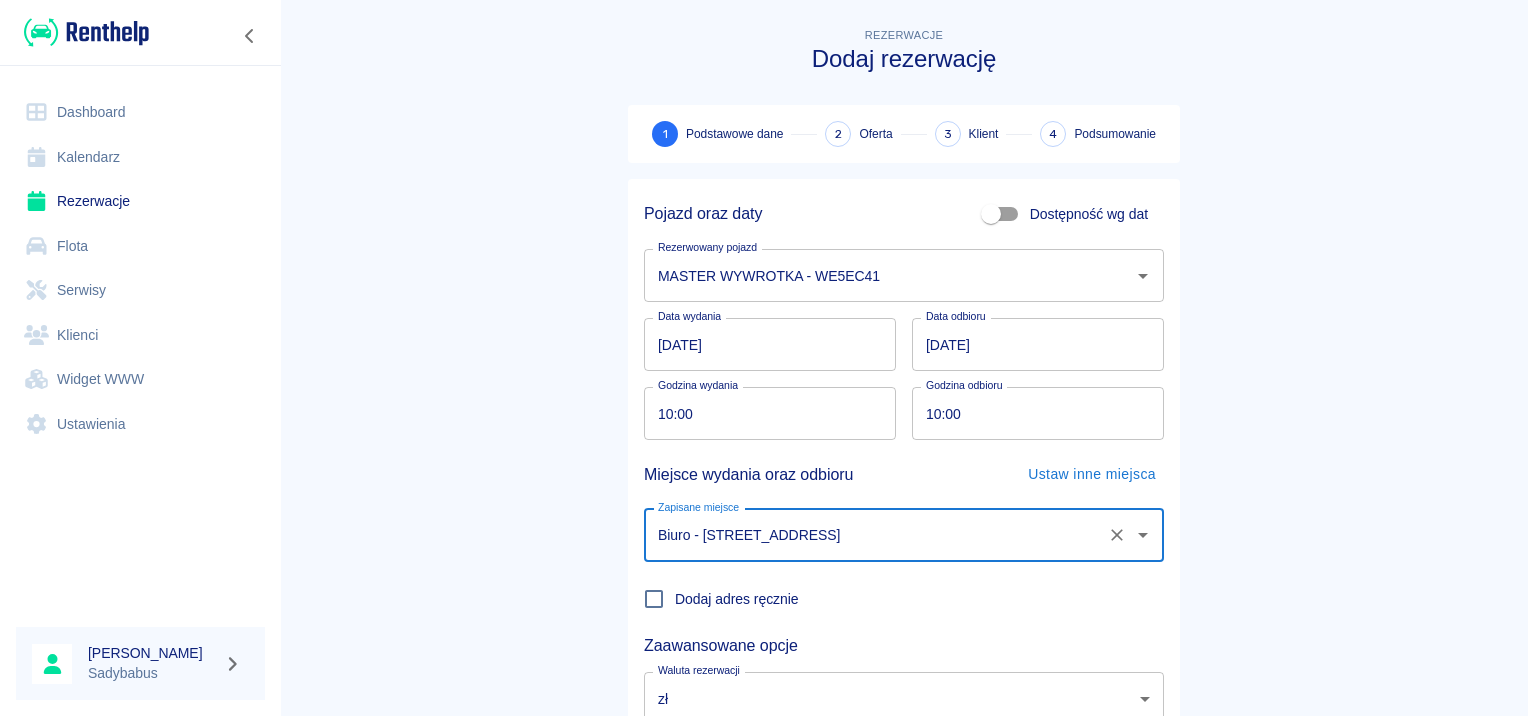 click on "Rezerwacje Dodaj rezerwację 1 Podstawowe dane 2 Oferta 3 Klient 4 Podsumowanie Pojazd oraz daty Dostępność wg dat Rezerwowany pojazd MASTER WYWROTKA - WE5EC41 Rezerwowany pojazd Data wydania 16.07.2025 Data wydania Data odbioru 18.07.2025 Data odbioru Godzina wydania 10:00 Godzina wydania Godzina odbioru 10:00 Godzina odbioru Miejsce wydania oraz odbioru Ustaw inne miejsca Zapisane miejsce Biuro - Warszawa, Augustówka 22A Zapisane miejsce Dodaj adres ręcznie Zaawansowane opcje Waluta rezerwacji zł PLN Waluta rezerwacji Następny krok" at bounding box center [904, 417] 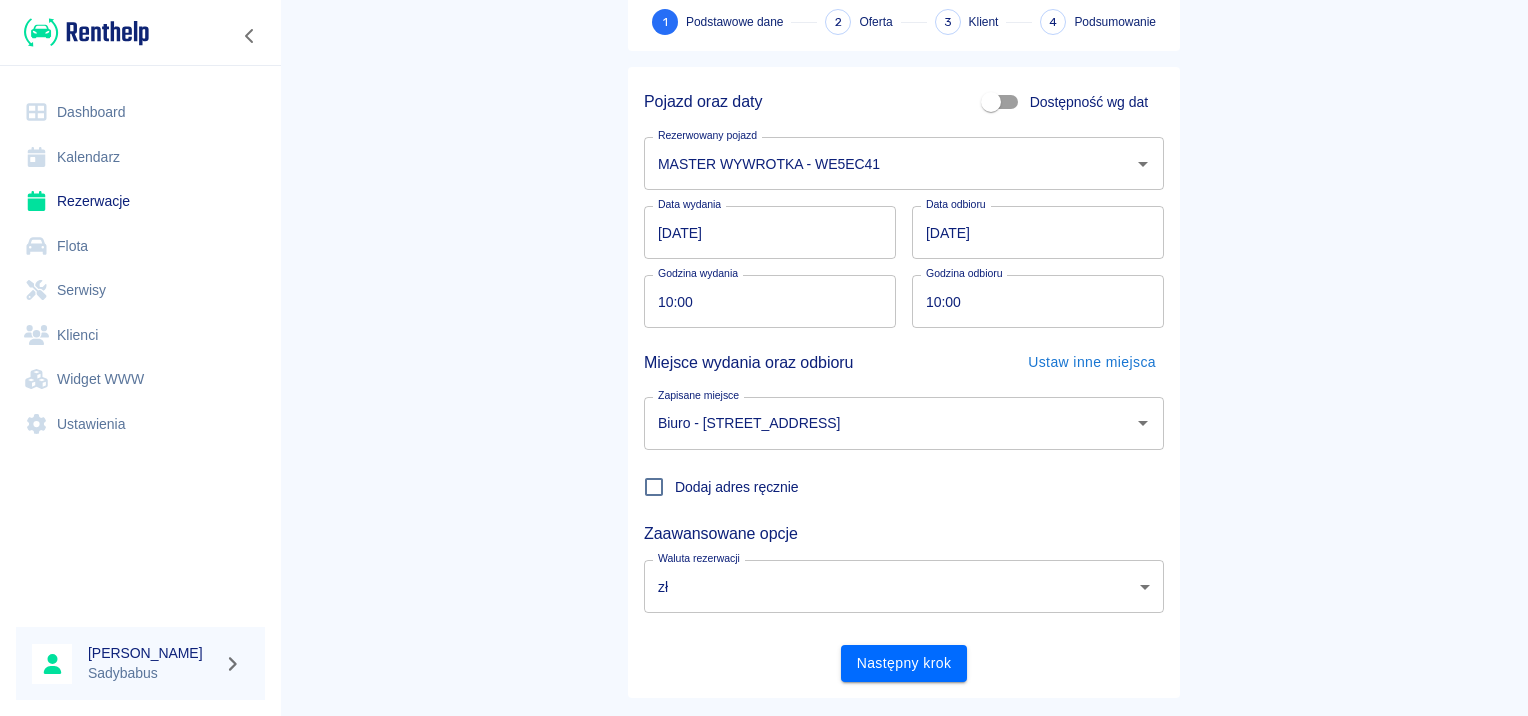 scroll, scrollTop: 152, scrollLeft: 0, axis: vertical 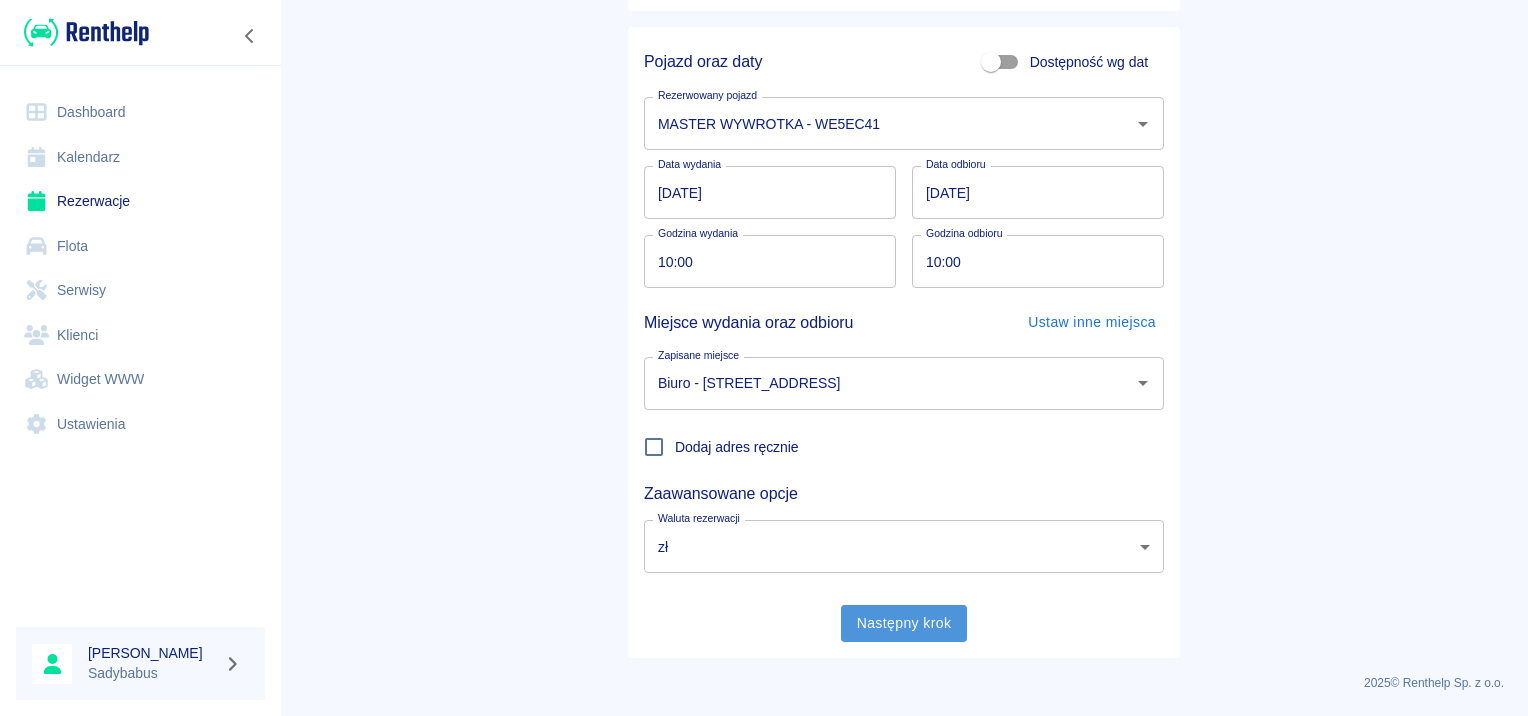 click on "Następny krok" at bounding box center [904, 623] 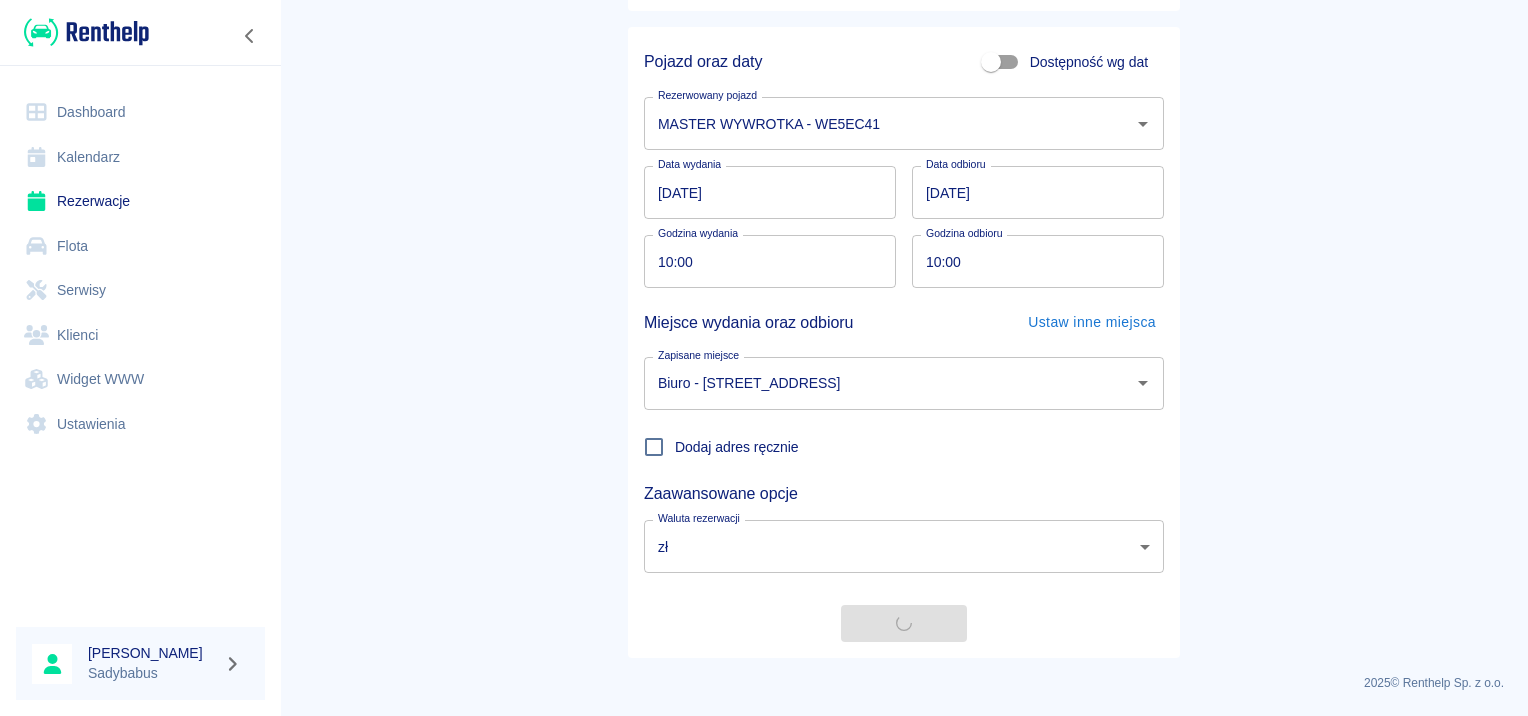 scroll, scrollTop: 0, scrollLeft: 0, axis: both 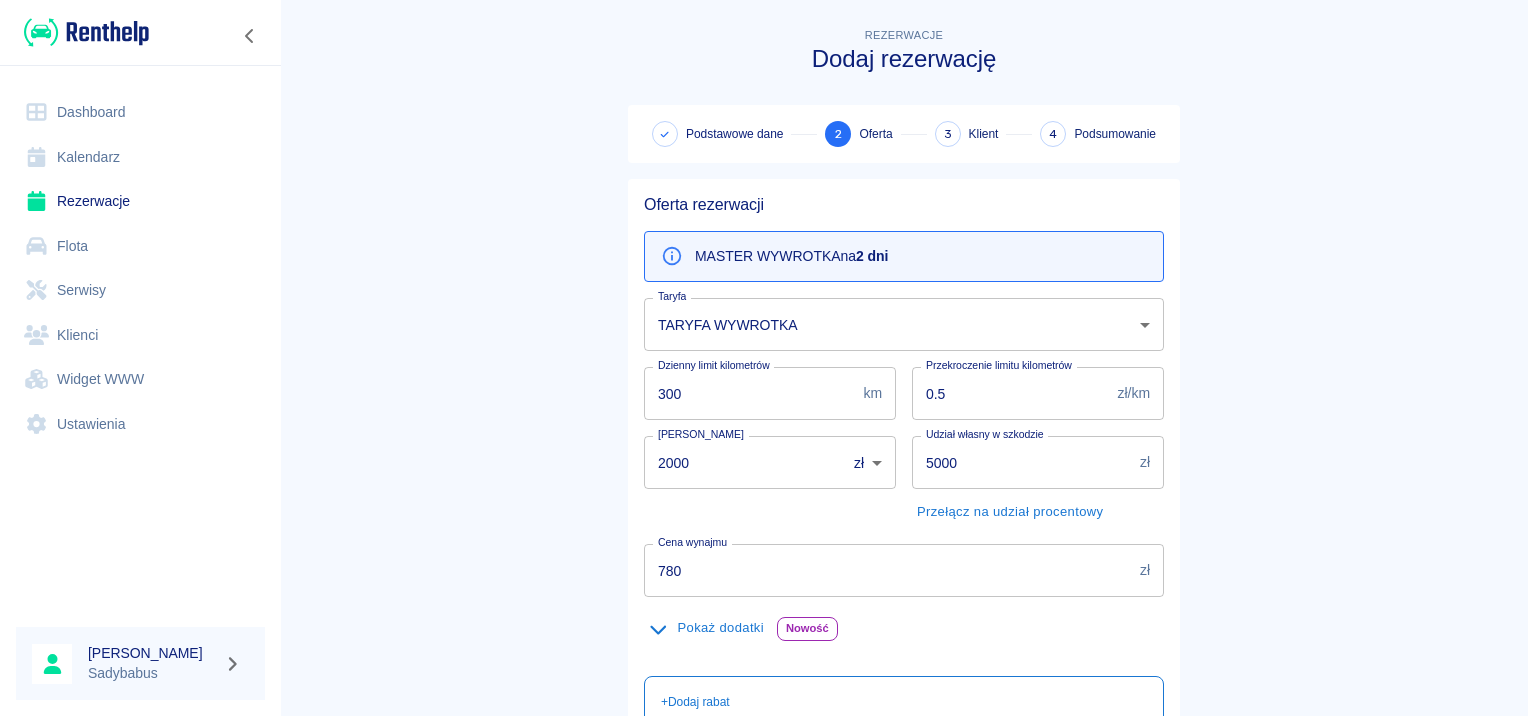 click on "Rezerwacje Dodaj rezerwację Podstawowe dane 2 Oferta 3 Klient 4 Podsumowanie Oferta rezerwacji MASTER WYWROTKA  na  2 dni Taryfa TARYFA WYWROTKA  3626ee57-c64c-4b94-9147-36985e567424 Taryfa Dzienny limit kilometrów 300 km Dzienny limit kilometrów Przekroczenie limitu kilometrów 0.5 zł/km Przekroczenie limitu kilometrów Kaucja 2000 zł PLN ​ Kaucja Udział własny w szkodzie 5000 zł Udział własny w szkodzie Przełącz na udział procentowy Cena wynajmu 780 zł Cena wynajmu Pokaż dodatki Nowość Pomoc przy rozładunku Jednorazowo 200,00 zł 0 ​ Wyjazd zagraniczny Jednorazowo 123,00 zł 0 ​ +  Dodaj rabat Podsumowanie Cena wynajmu 780,00 zł Suma całkowita 780,00 zł Dodaj notatkę do umowy Poprzedni krok Następny krok" at bounding box center (904, 507) 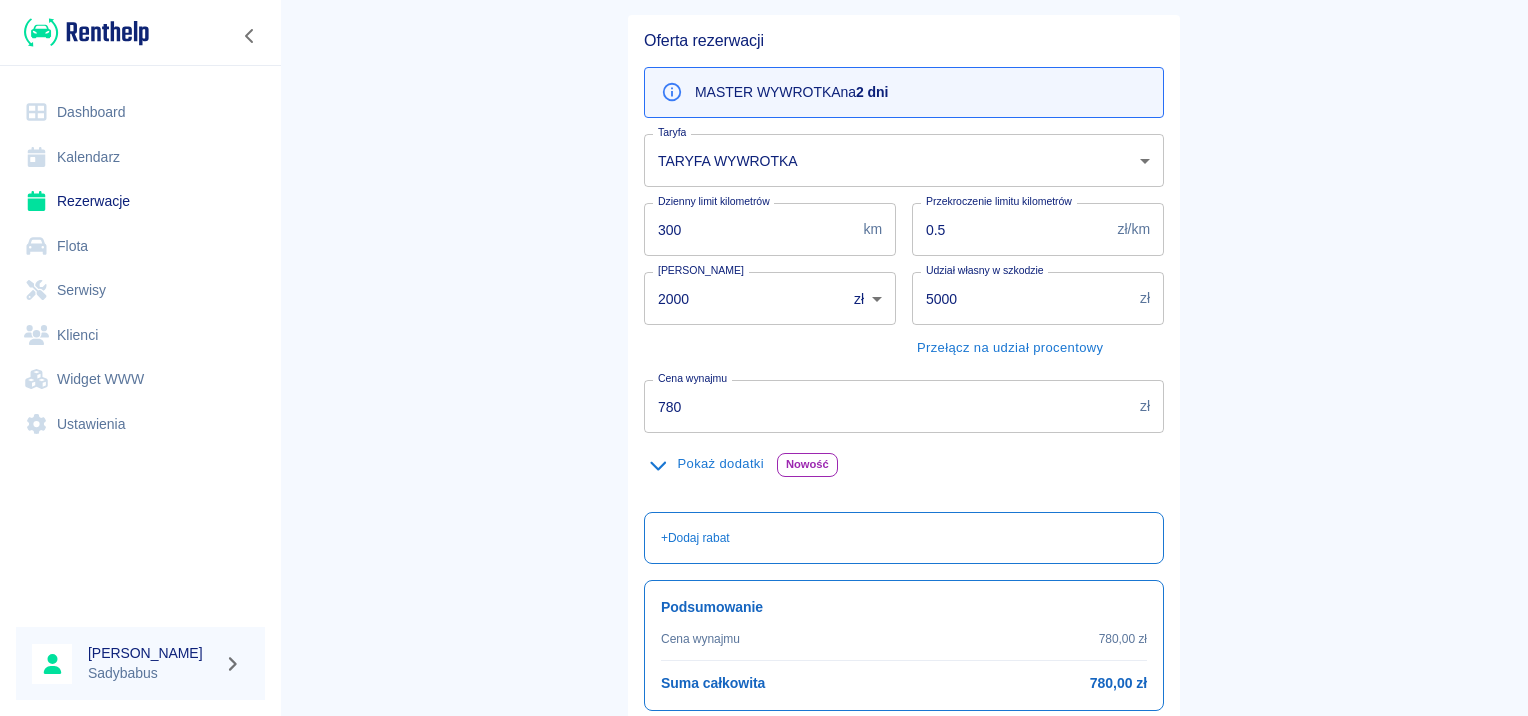 scroll, scrollTop: 331, scrollLeft: 0, axis: vertical 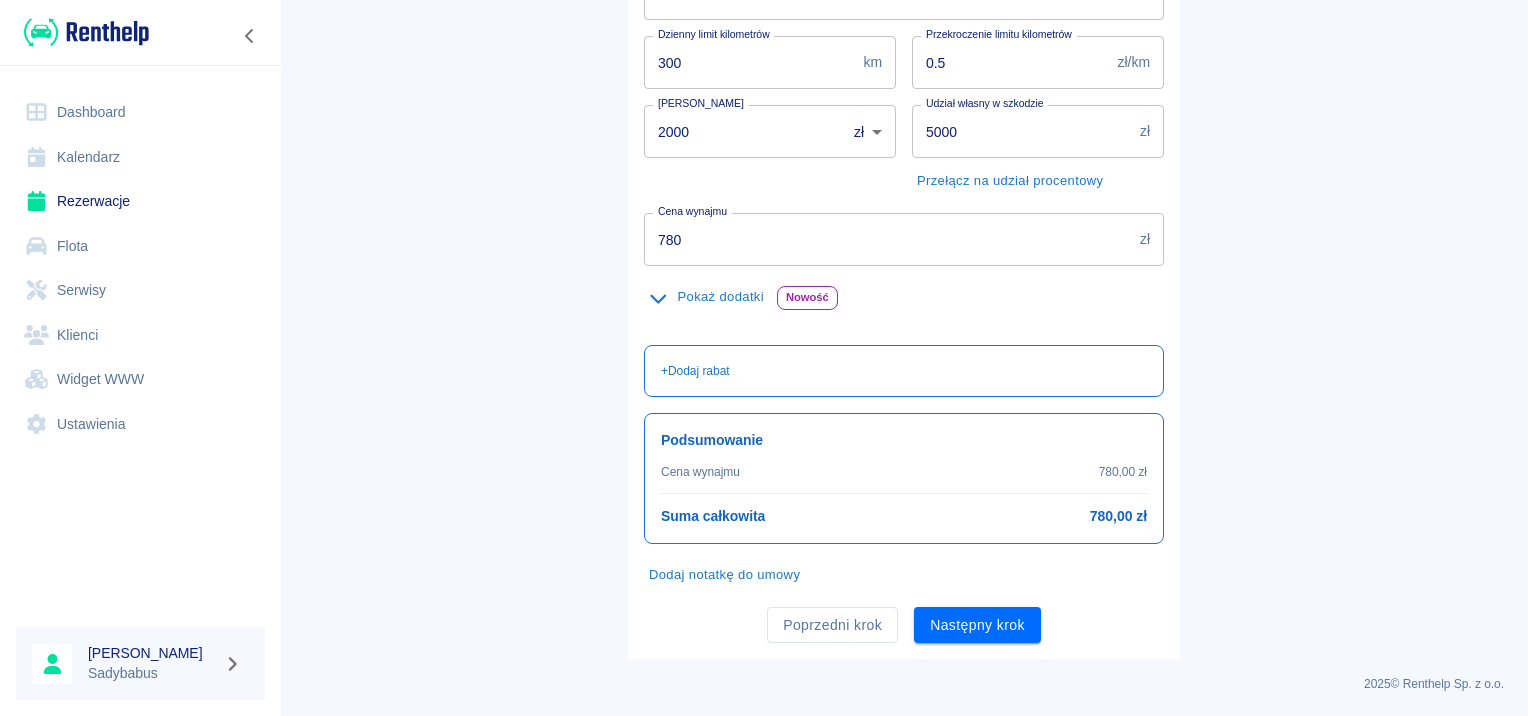 click on "780" at bounding box center (888, 239) 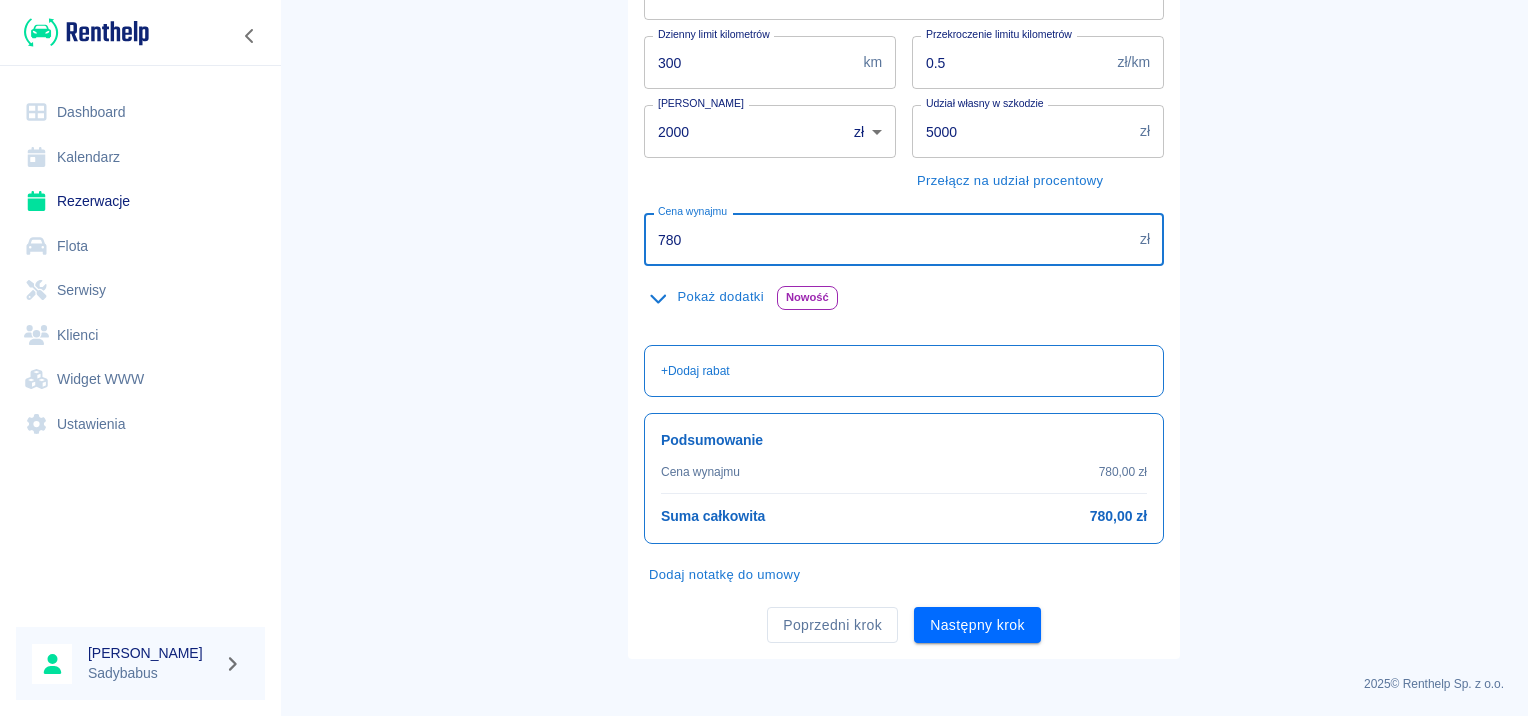 click on "780" at bounding box center [888, 239] 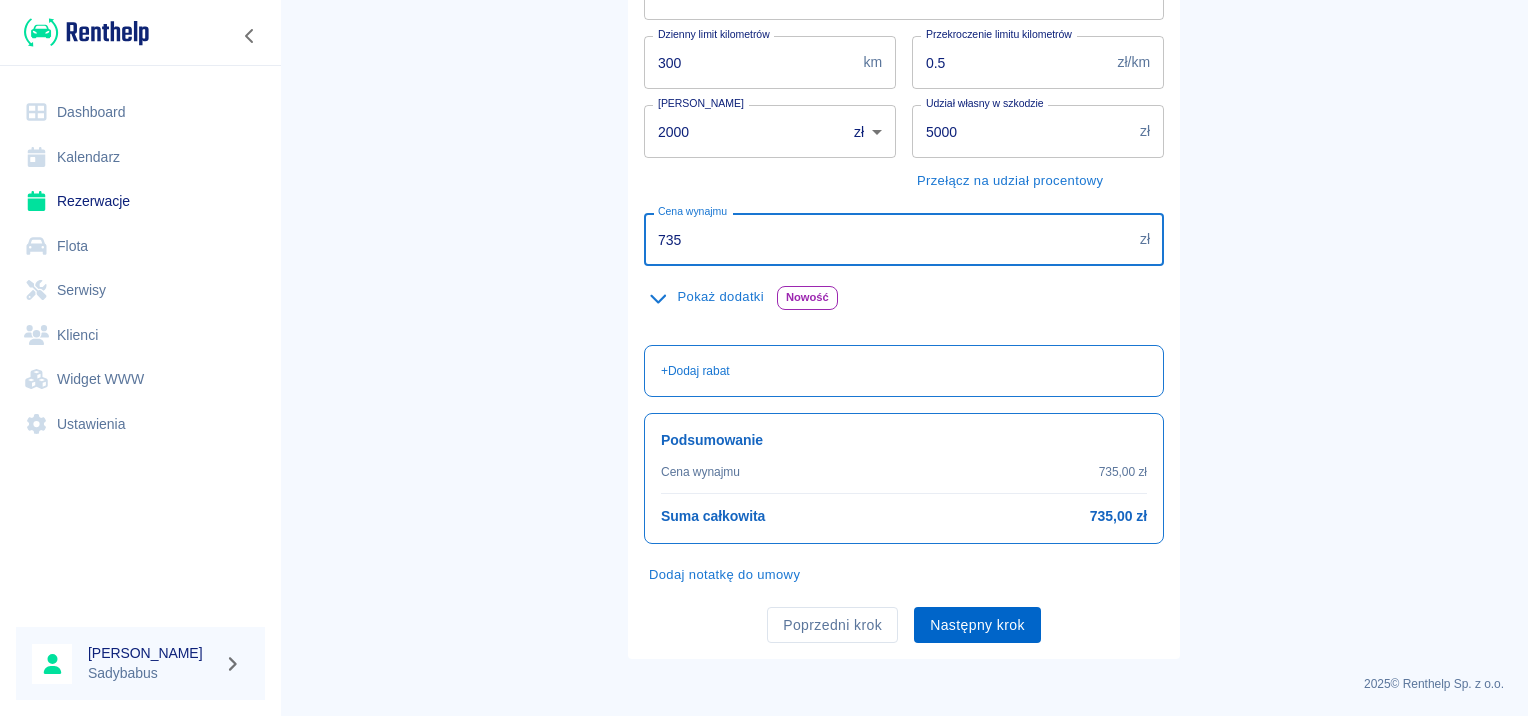type on "735" 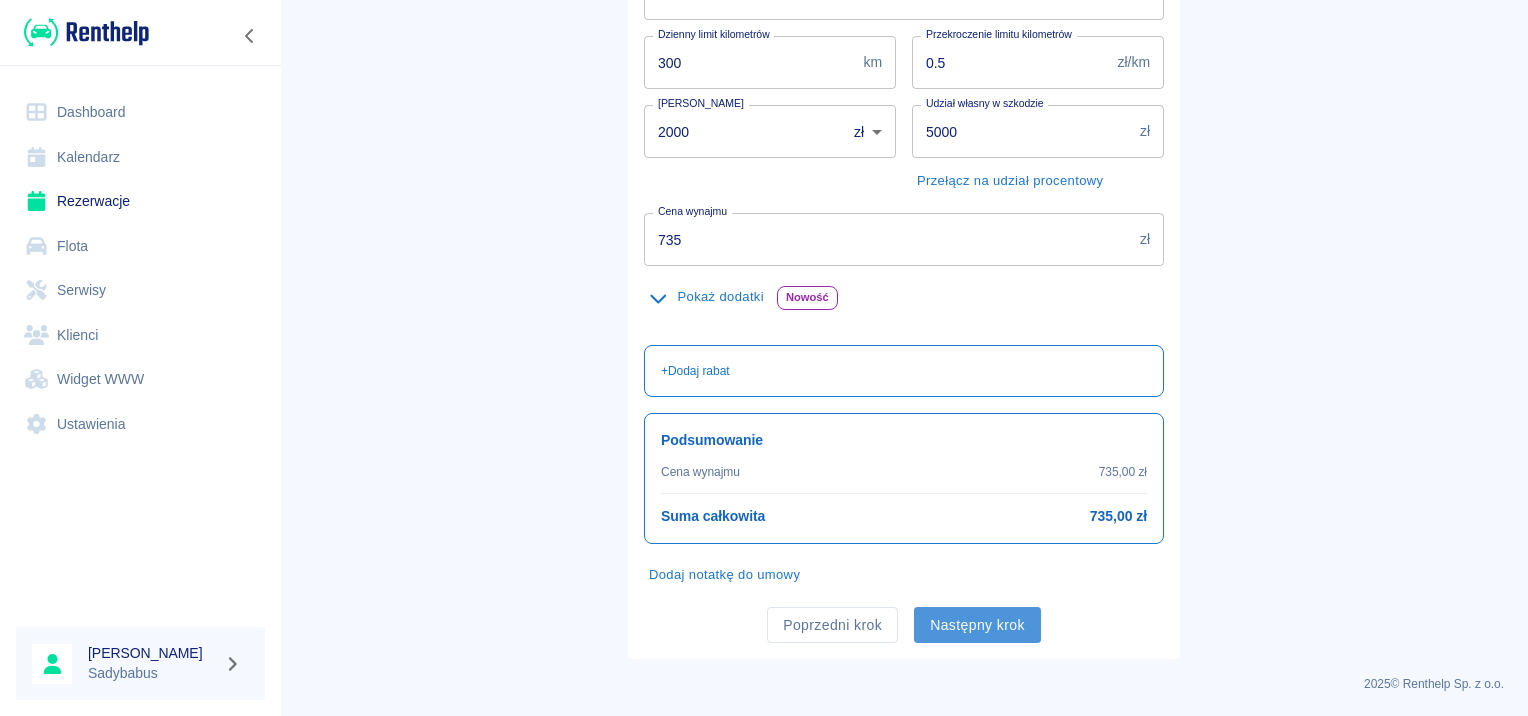 click on "Następny krok" at bounding box center (977, 625) 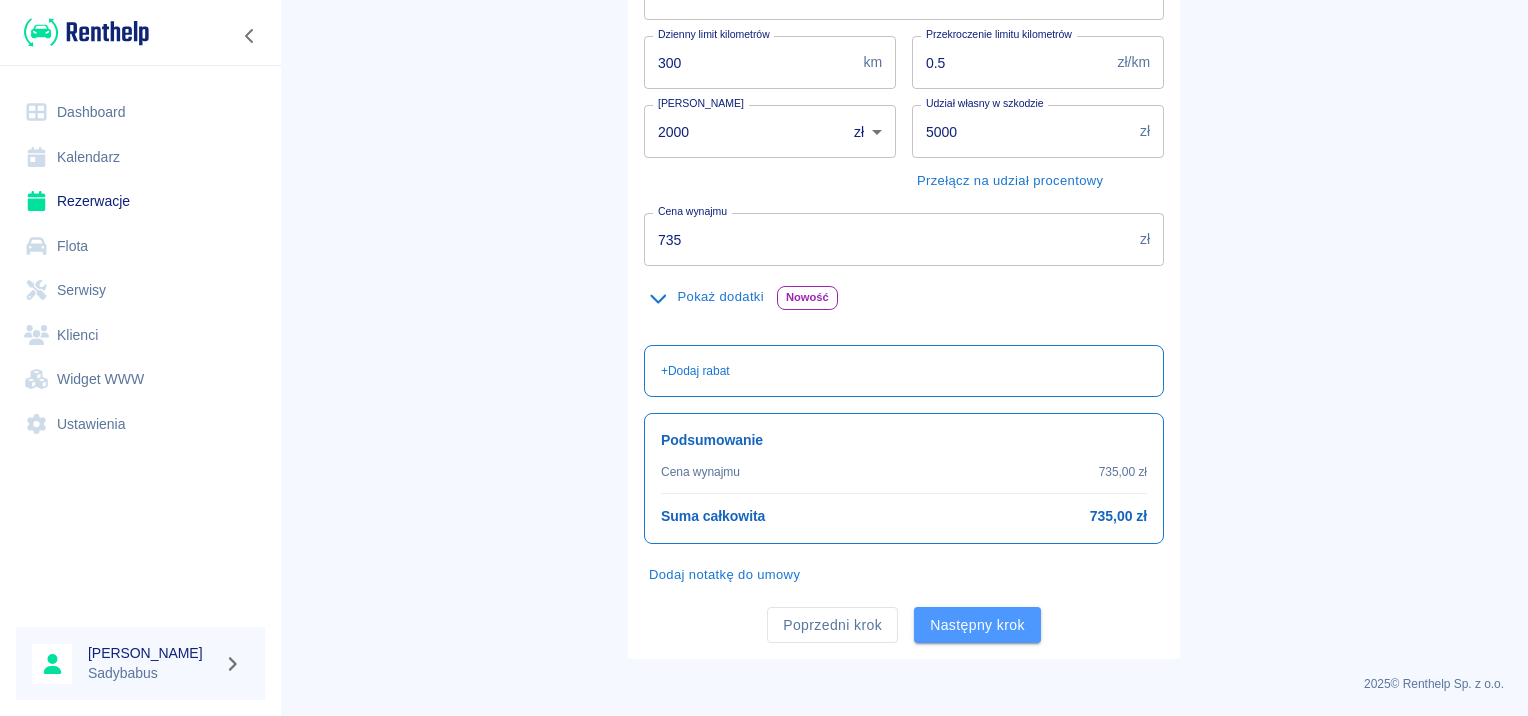 scroll, scrollTop: 0, scrollLeft: 0, axis: both 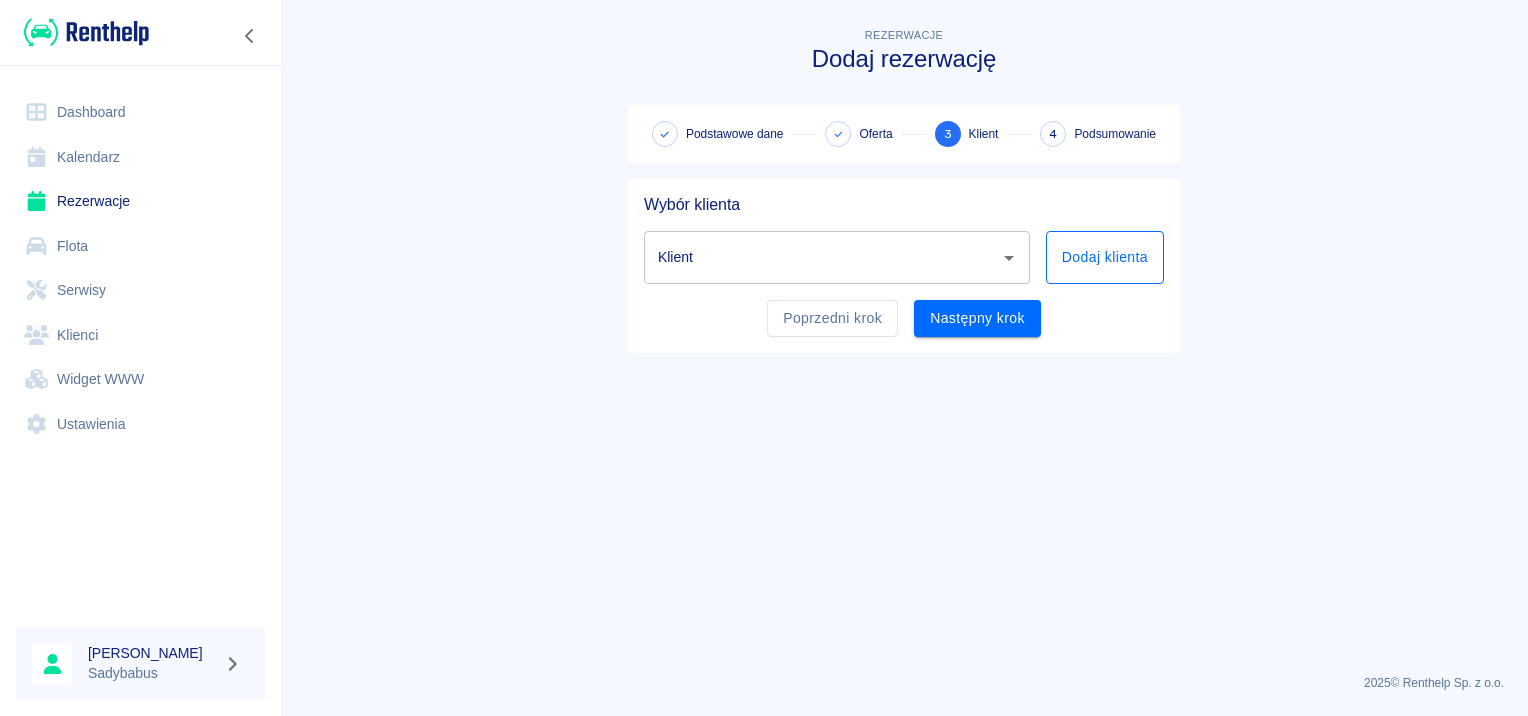 click on "Dodaj klienta" at bounding box center (1105, 257) 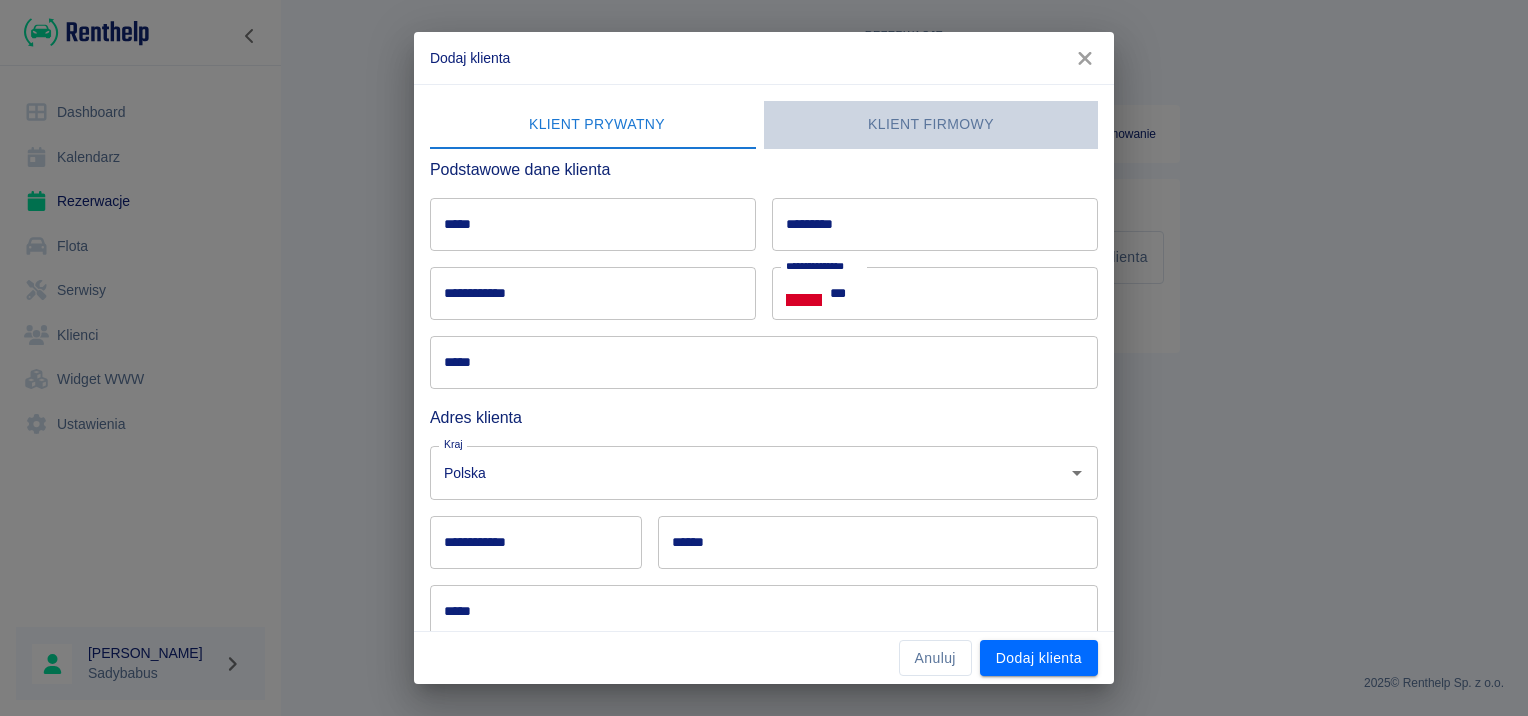 click on "Klient firmowy" at bounding box center [931, 125] 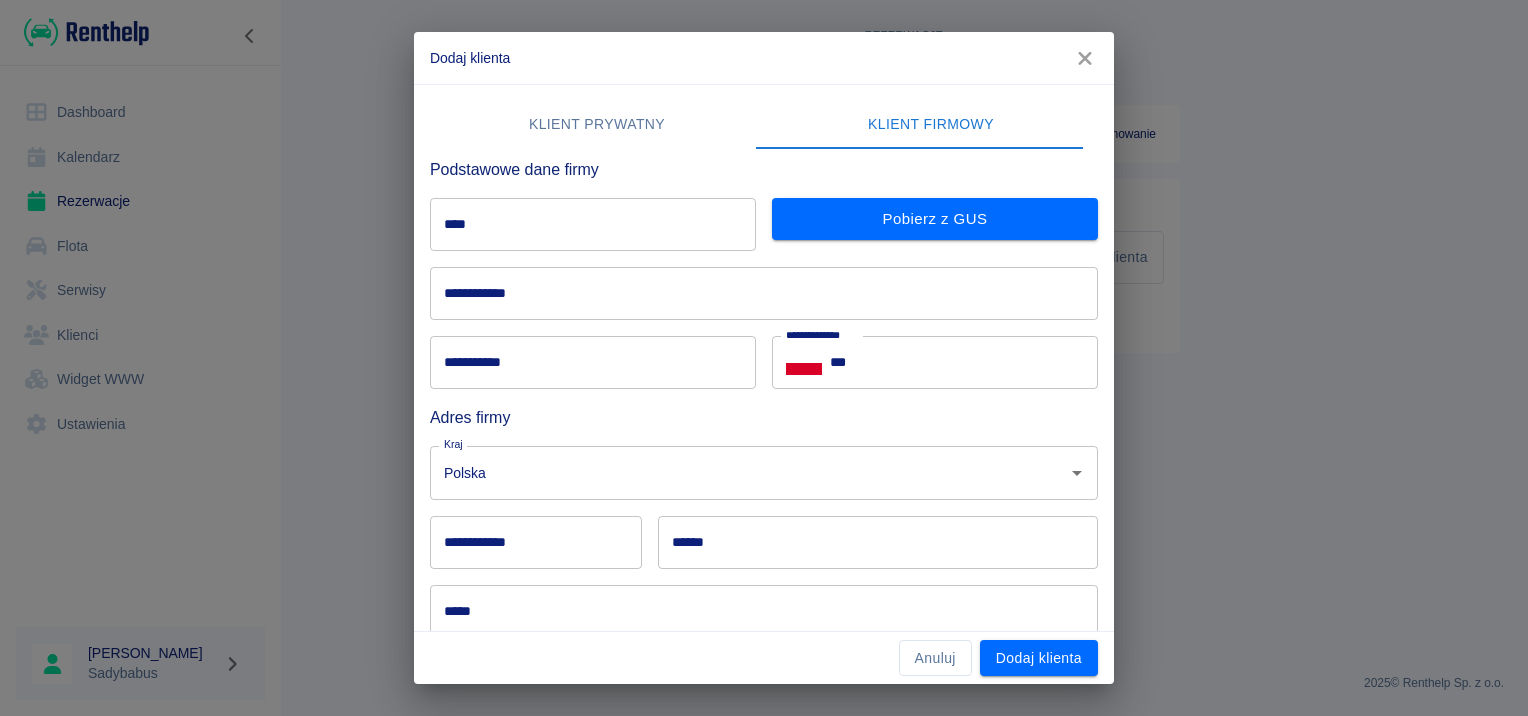 click on "****" at bounding box center (593, 224) 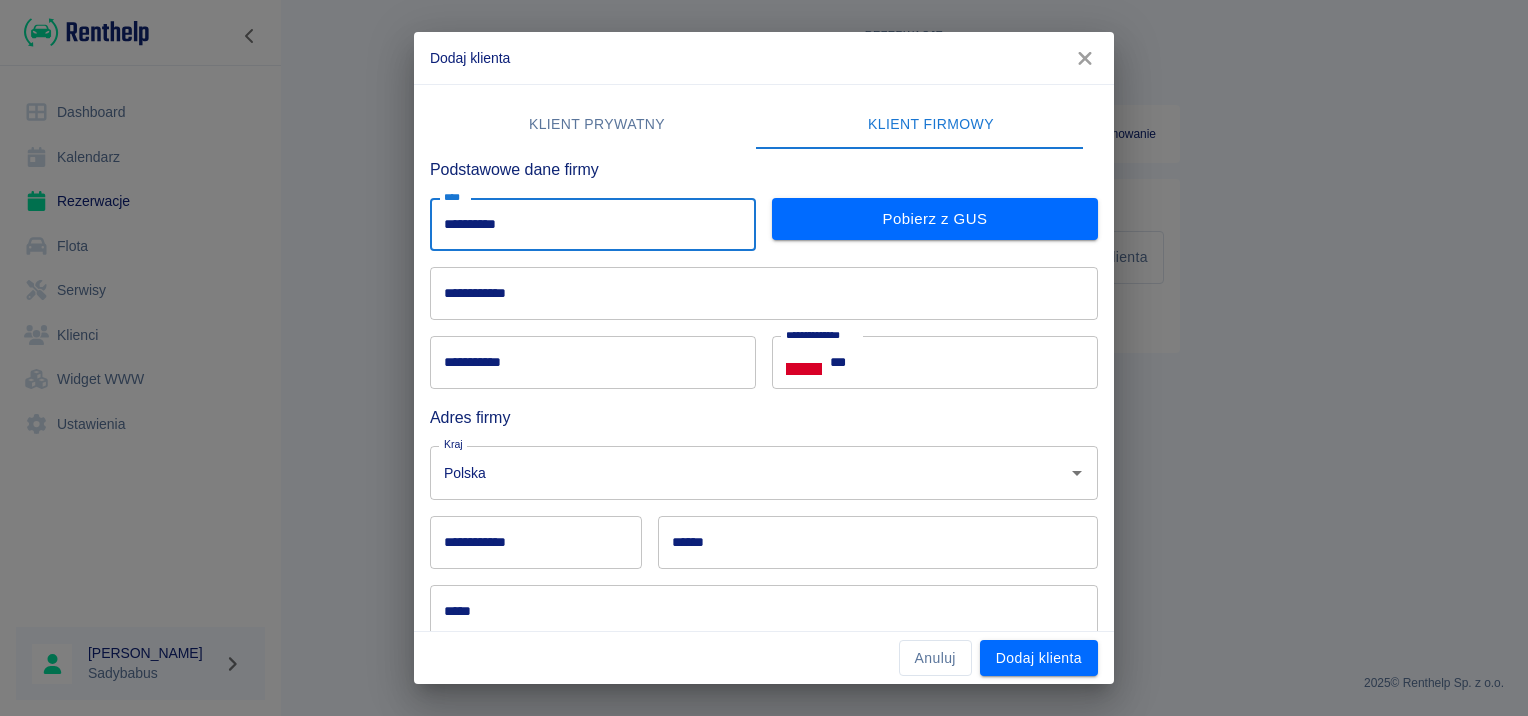 type on "**********" 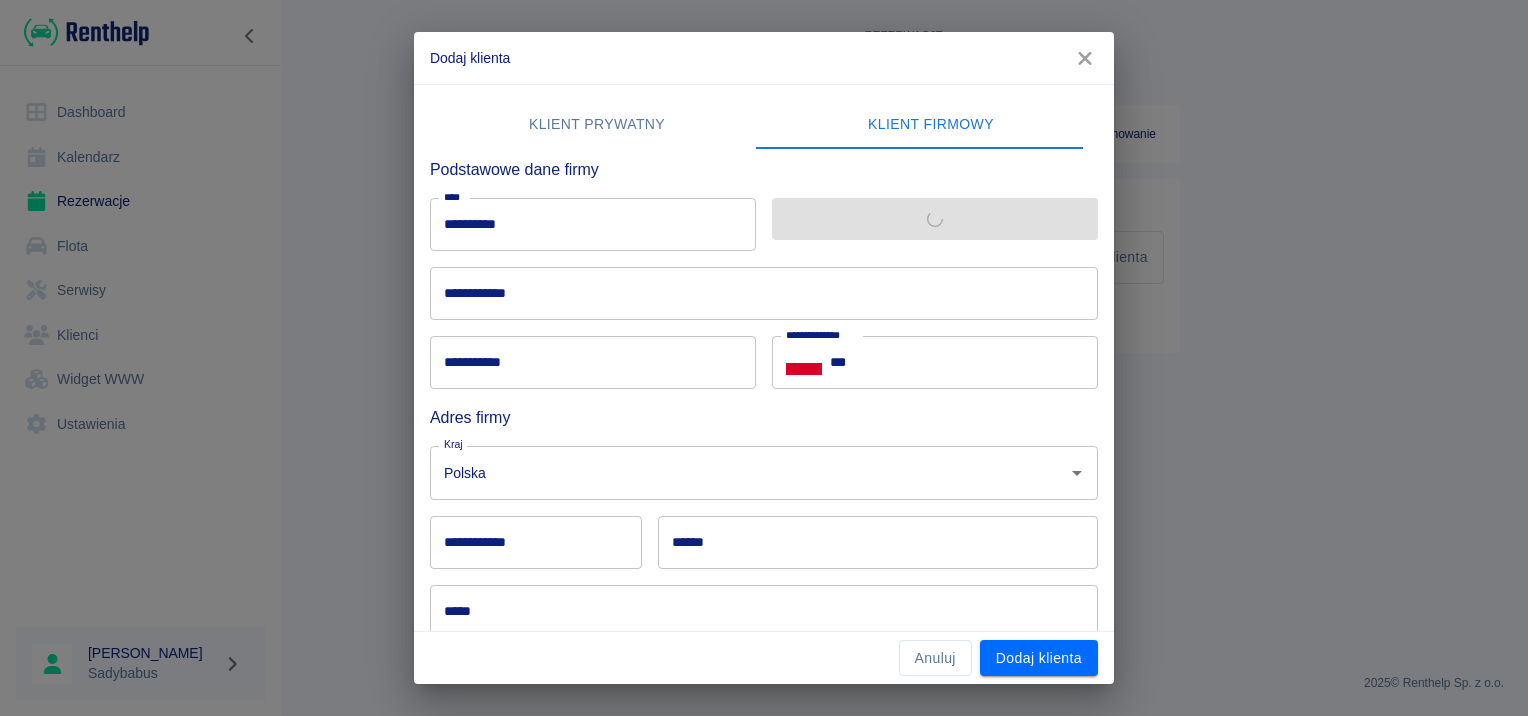 type on "**********" 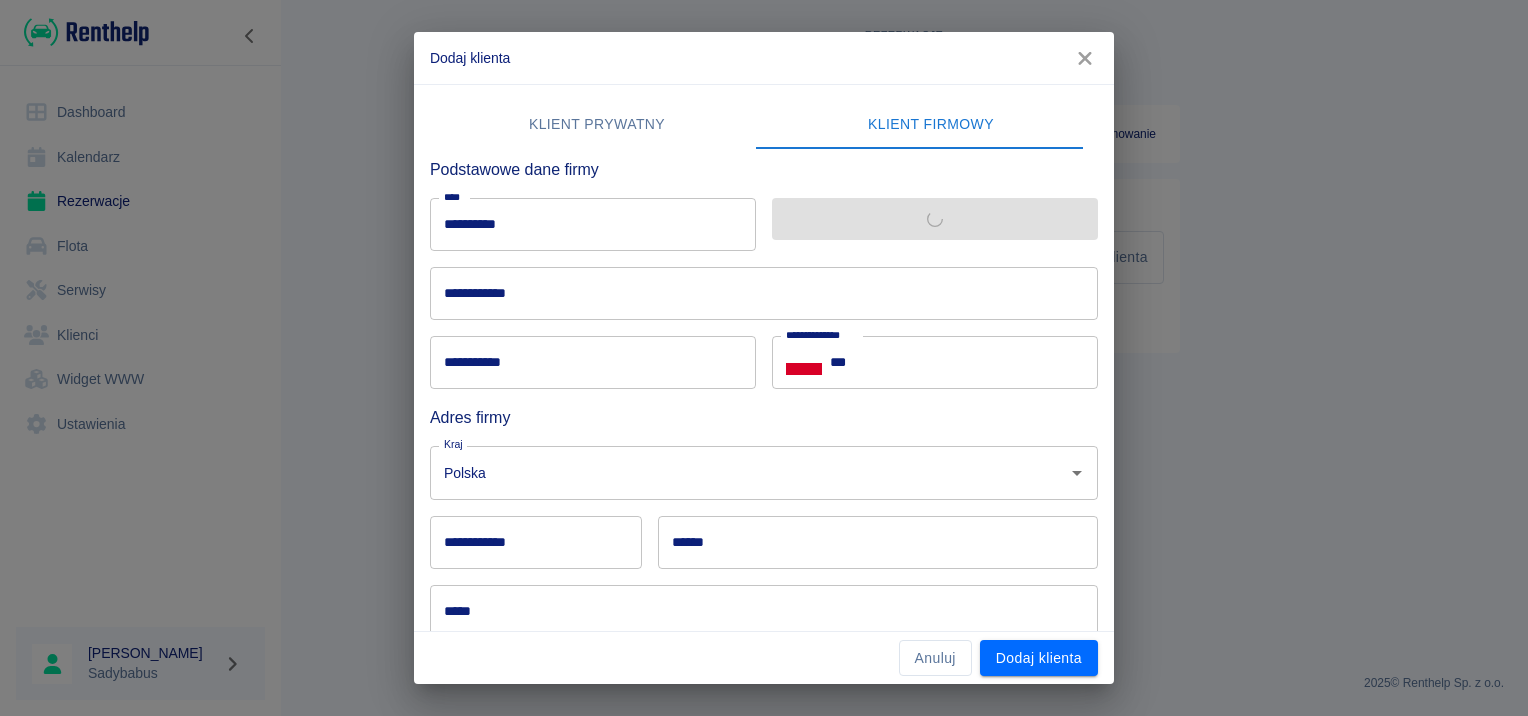 type on "******" 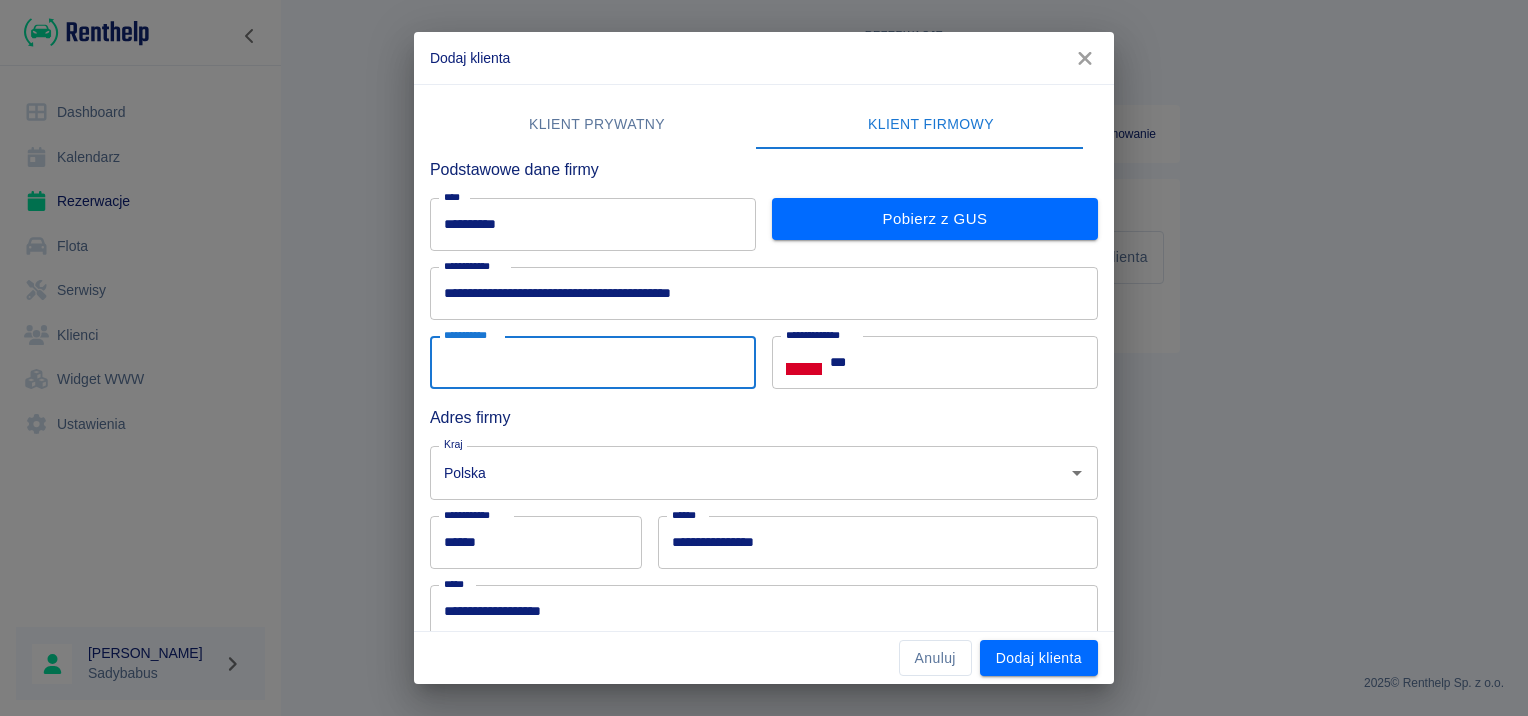 click on "**********" at bounding box center (593, 362) 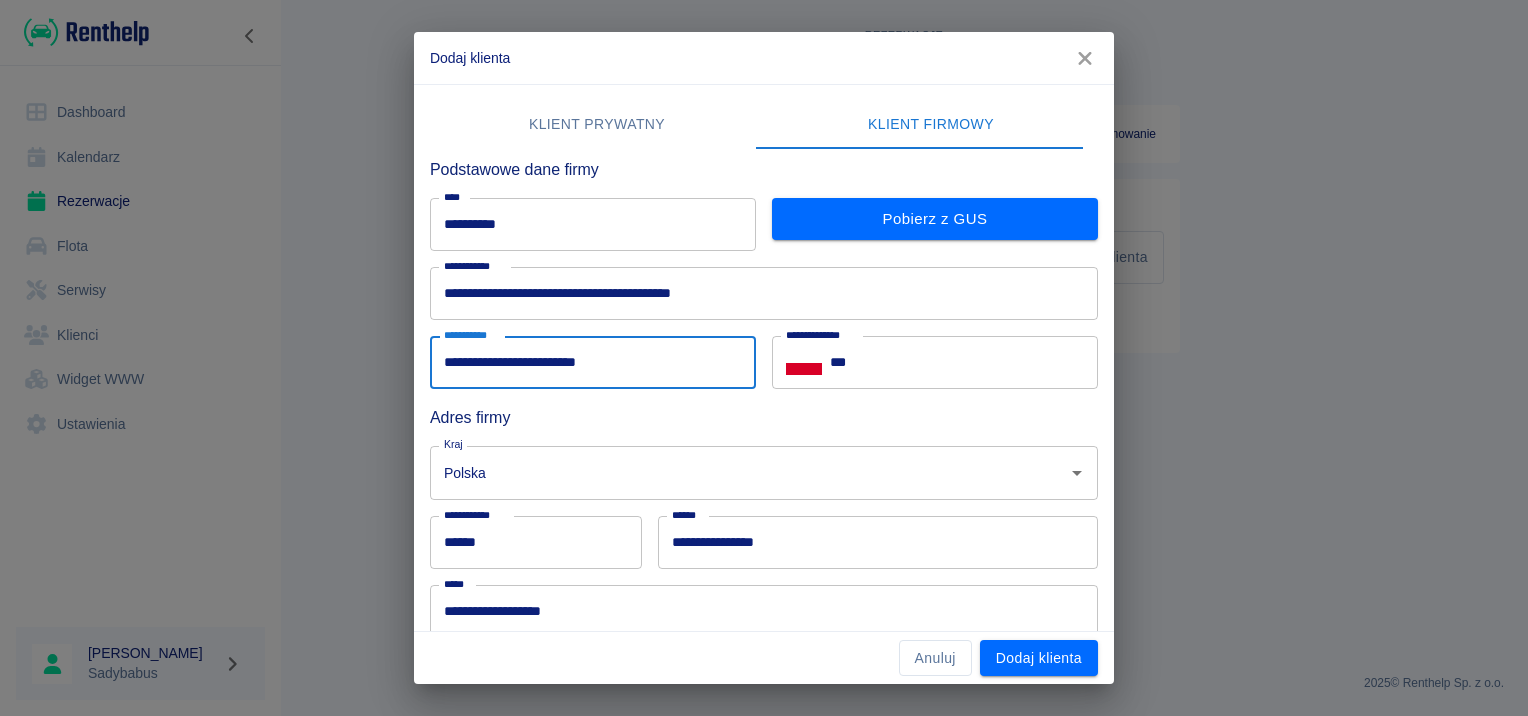 type on "**********" 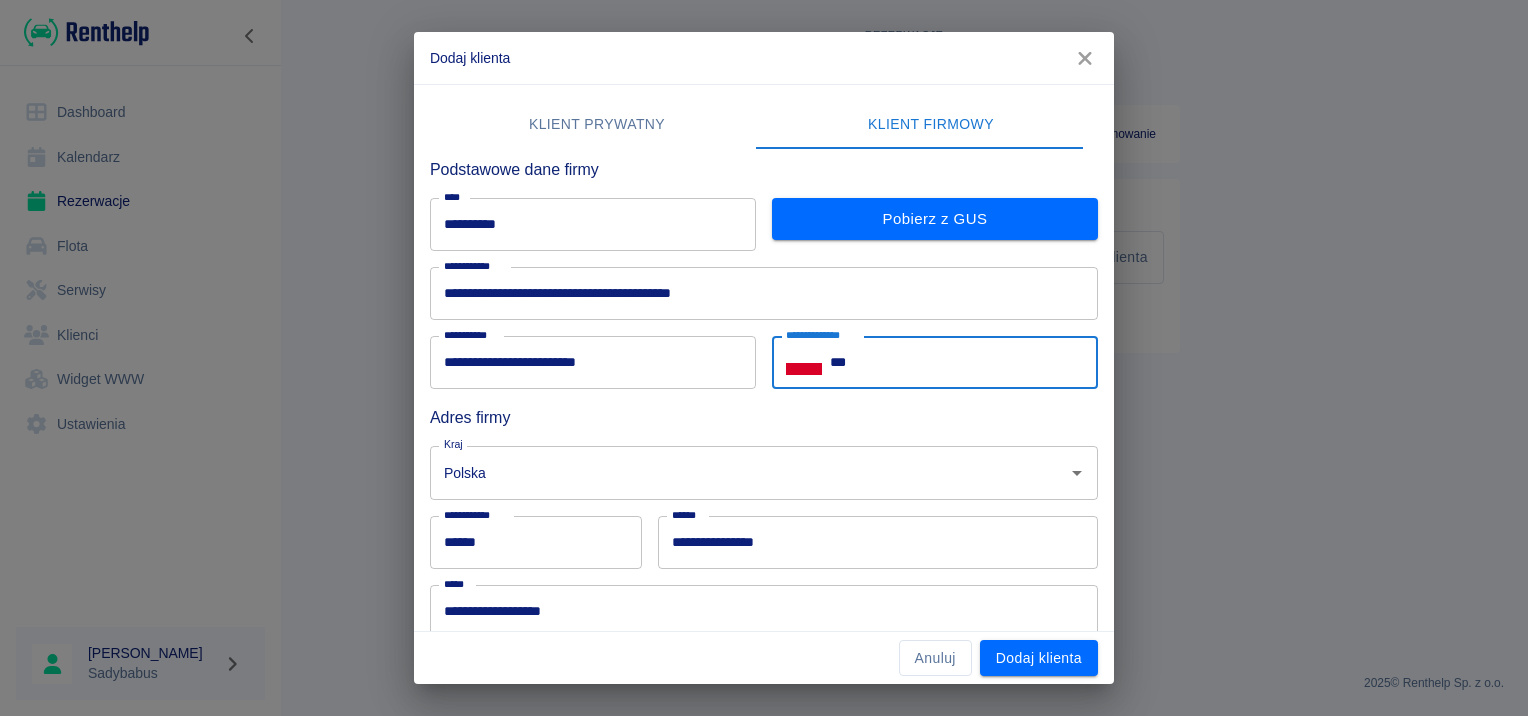 click on "***" at bounding box center [964, 362] 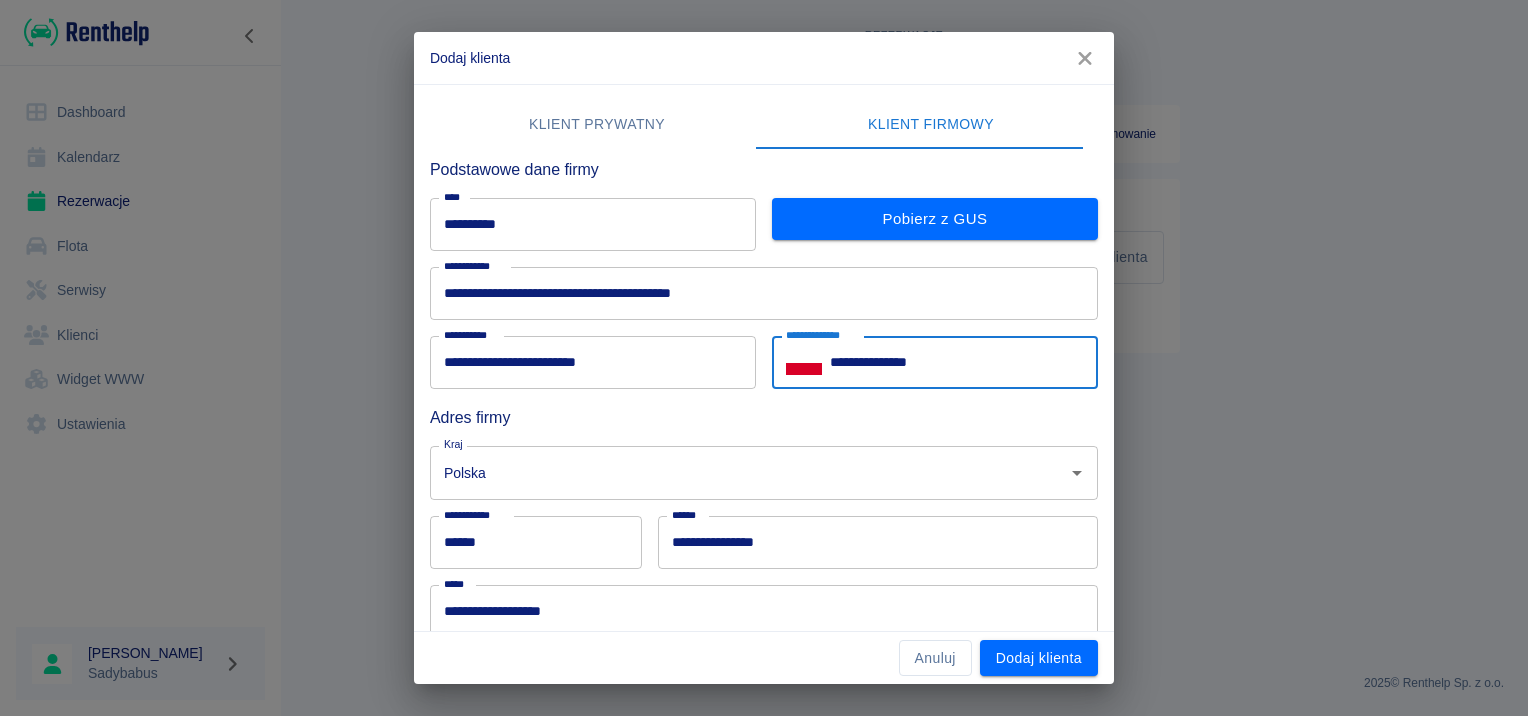 type on "**********" 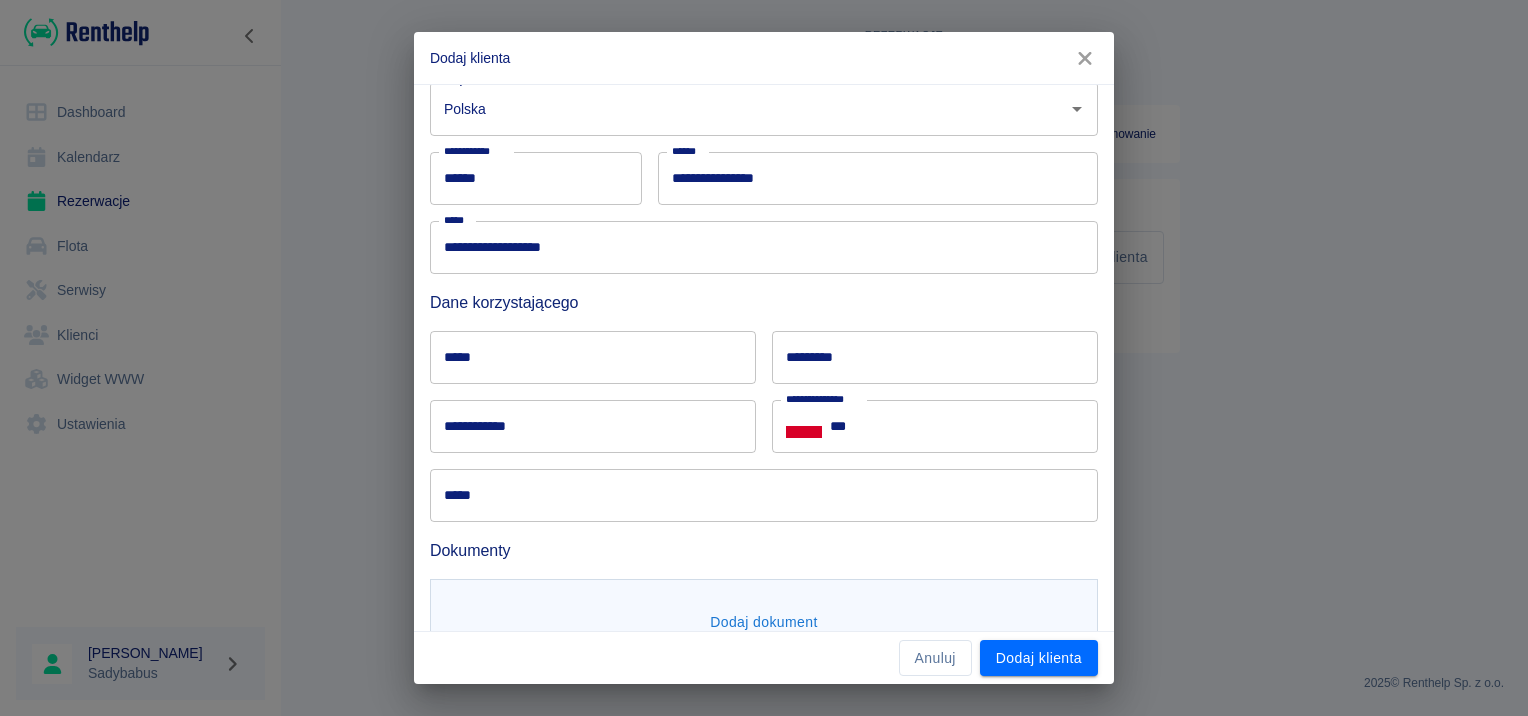 scroll, scrollTop: 400, scrollLeft: 0, axis: vertical 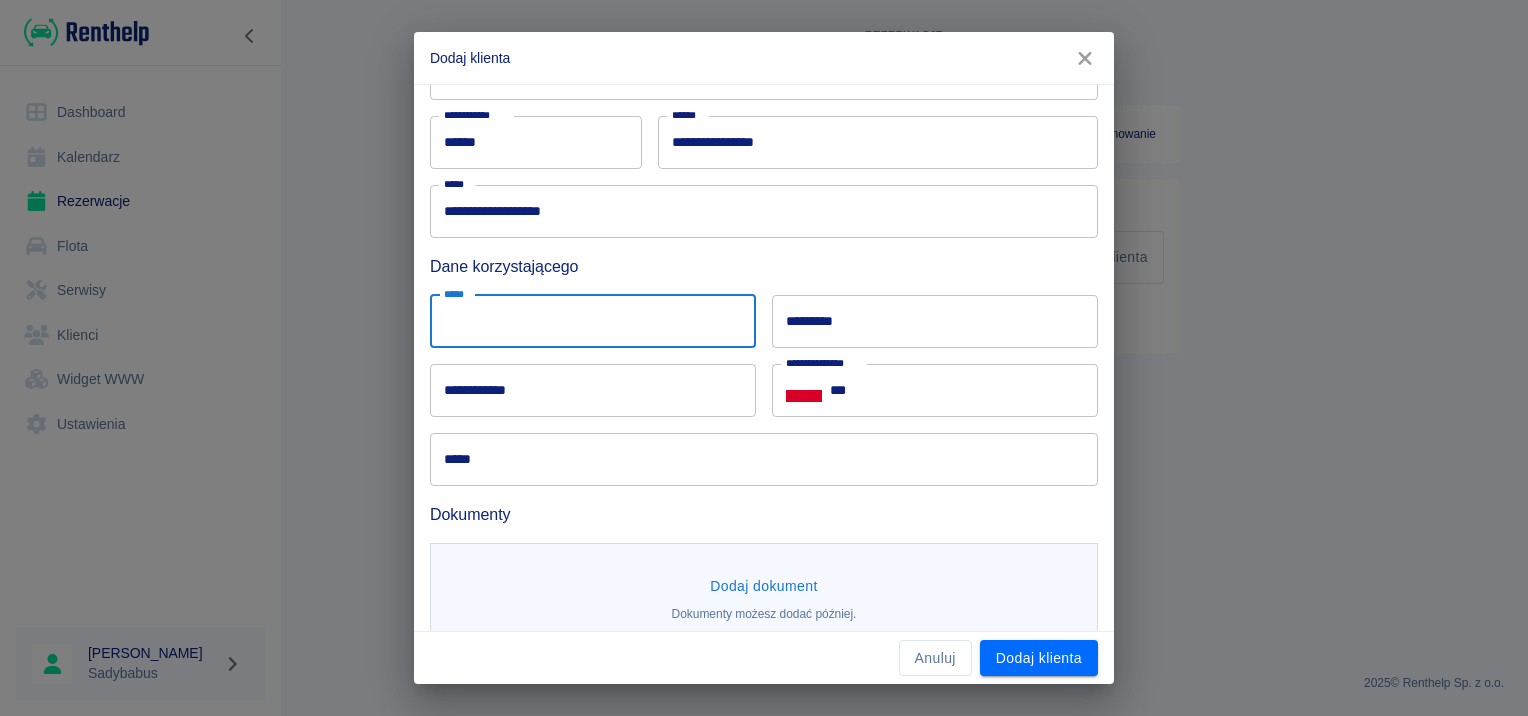 click on "*****" at bounding box center (593, 321) 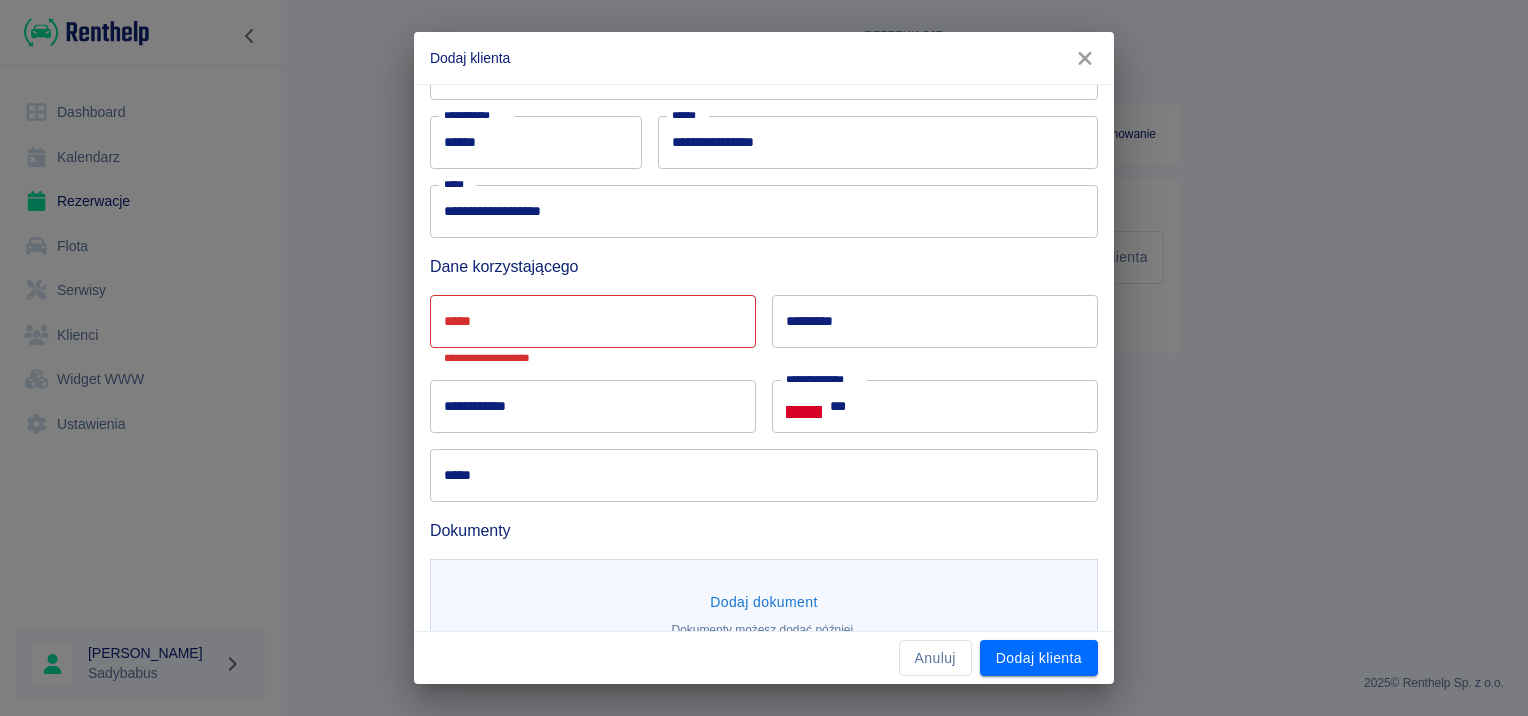 click on "Dane korzystającego" at bounding box center [764, 266] 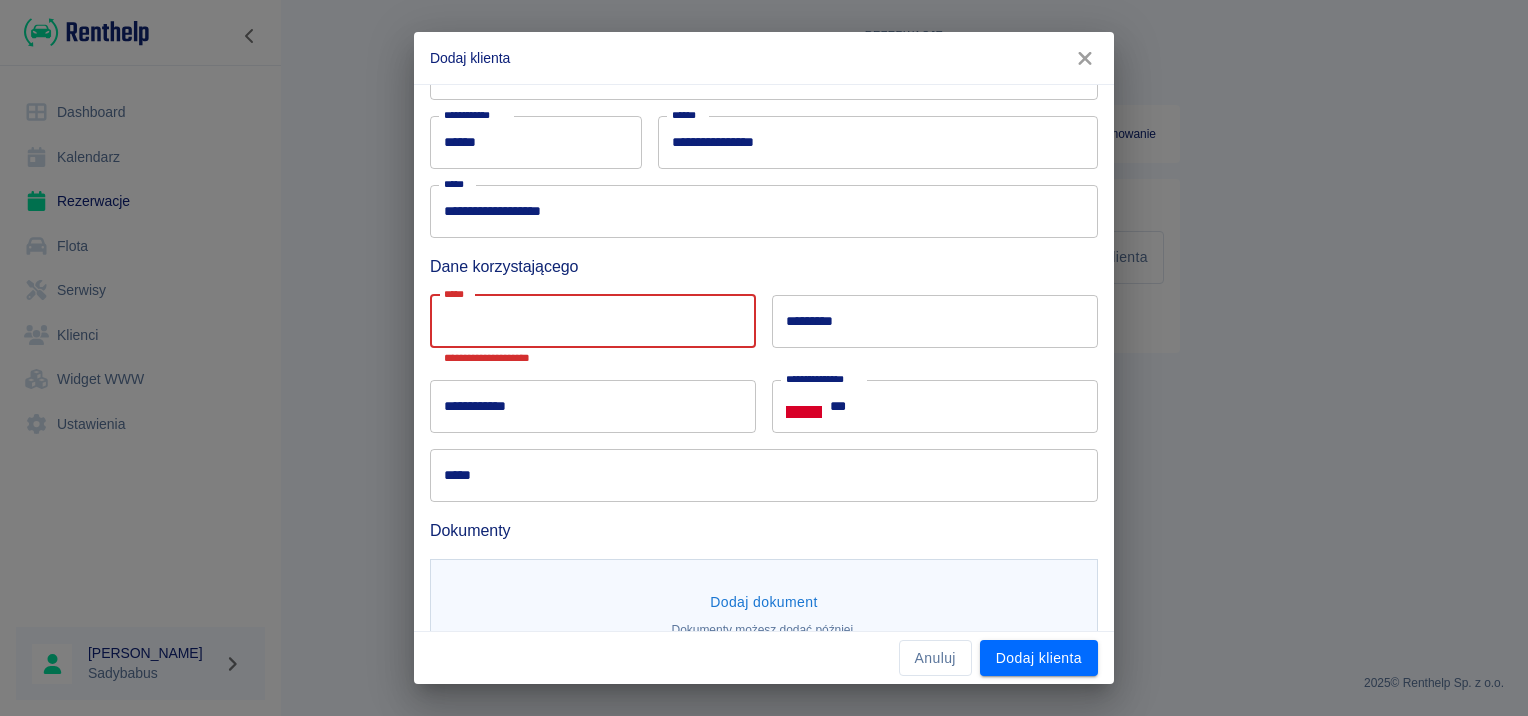 type on "*" 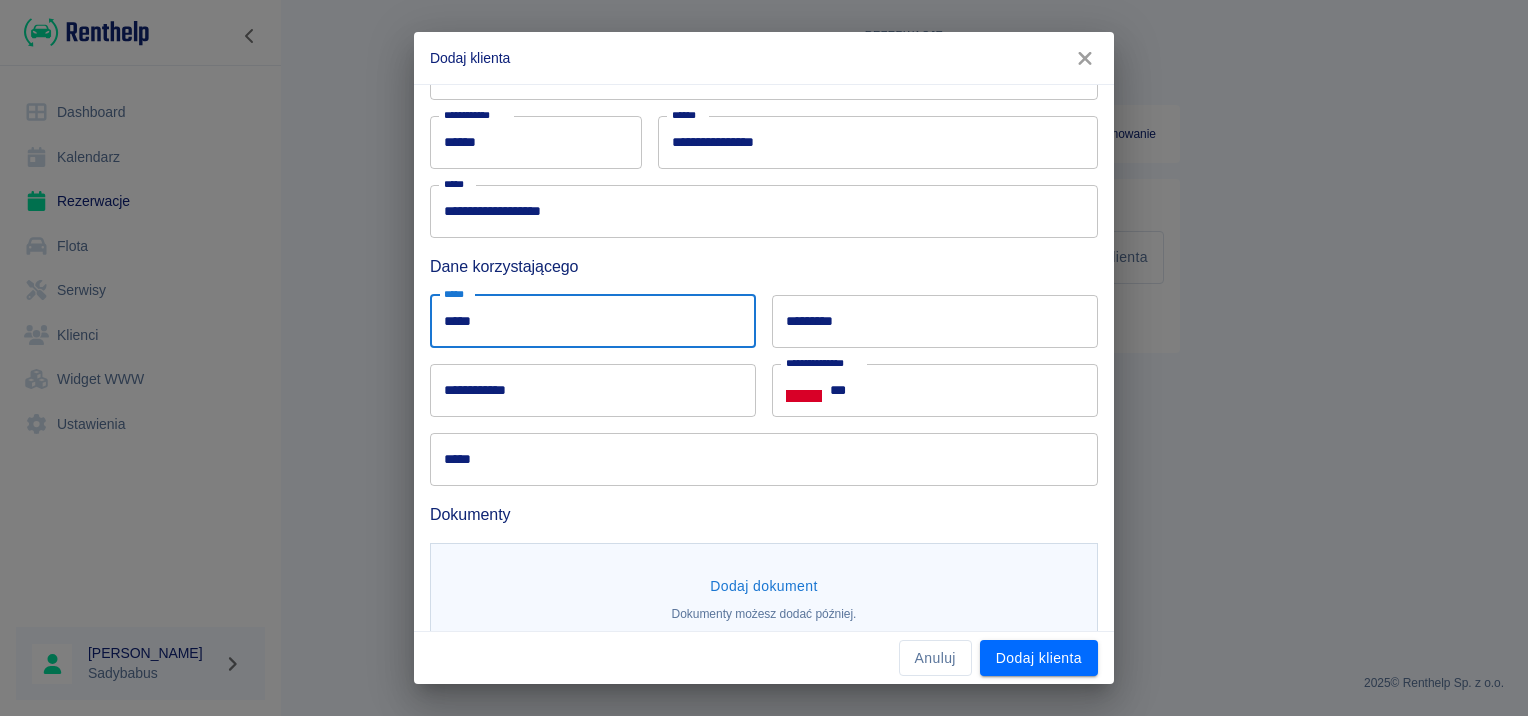 type on "*****" 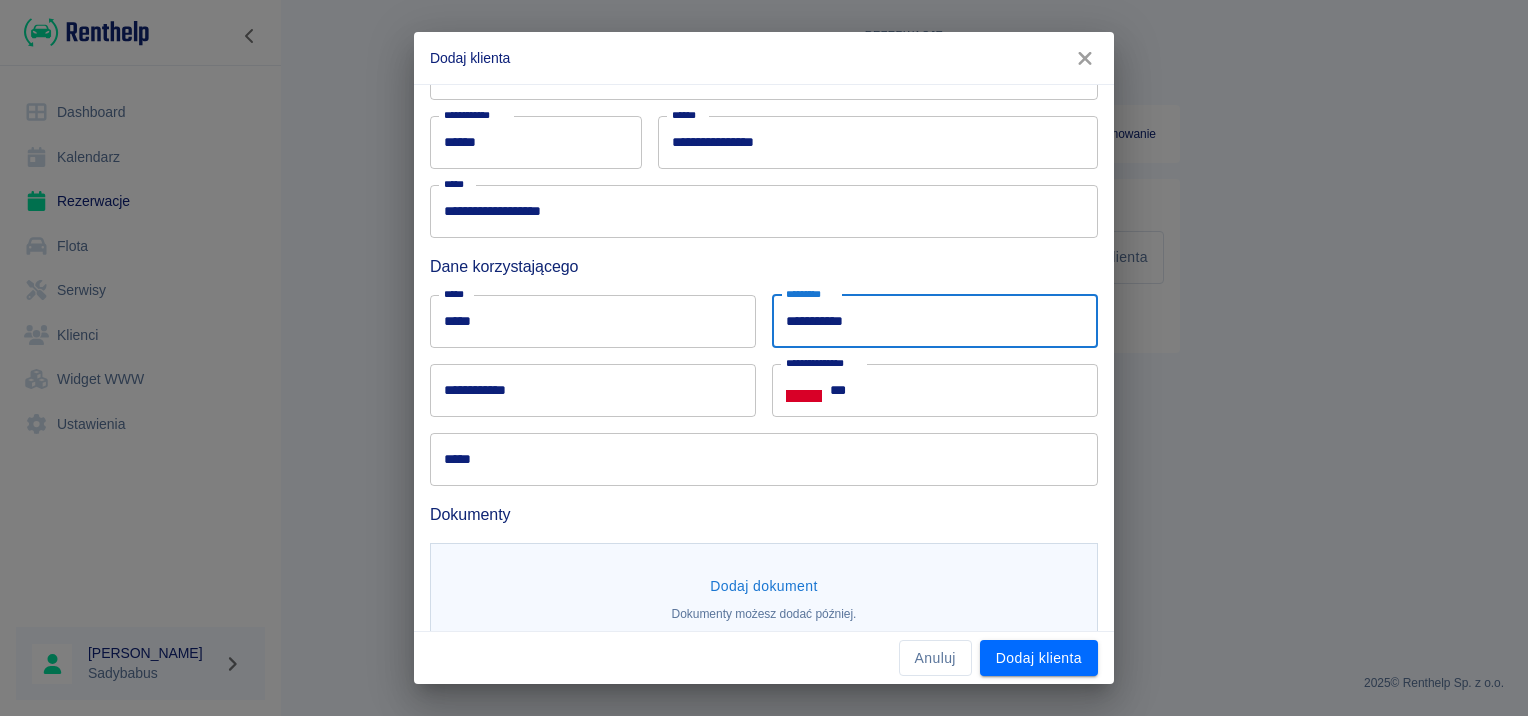 type on "**********" 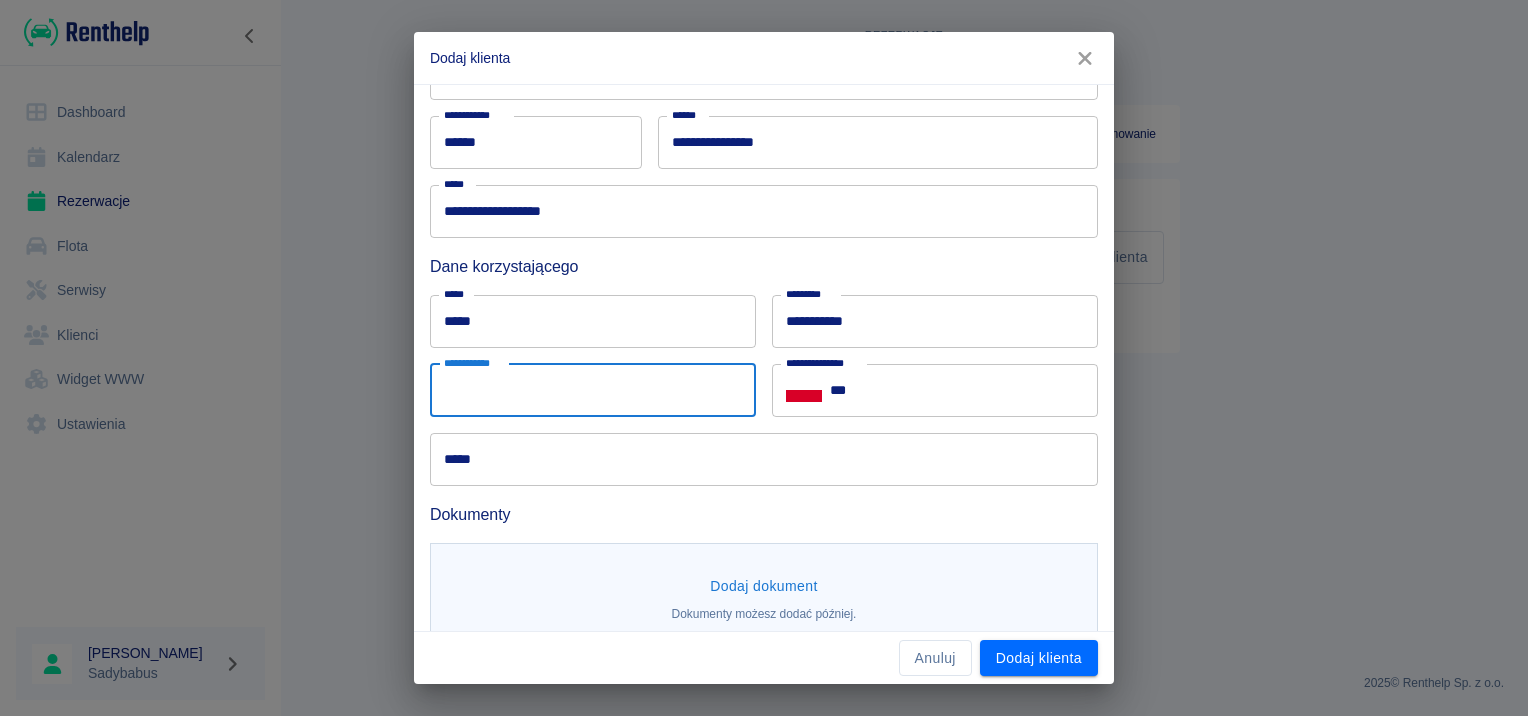 click on "**********" at bounding box center (593, 390) 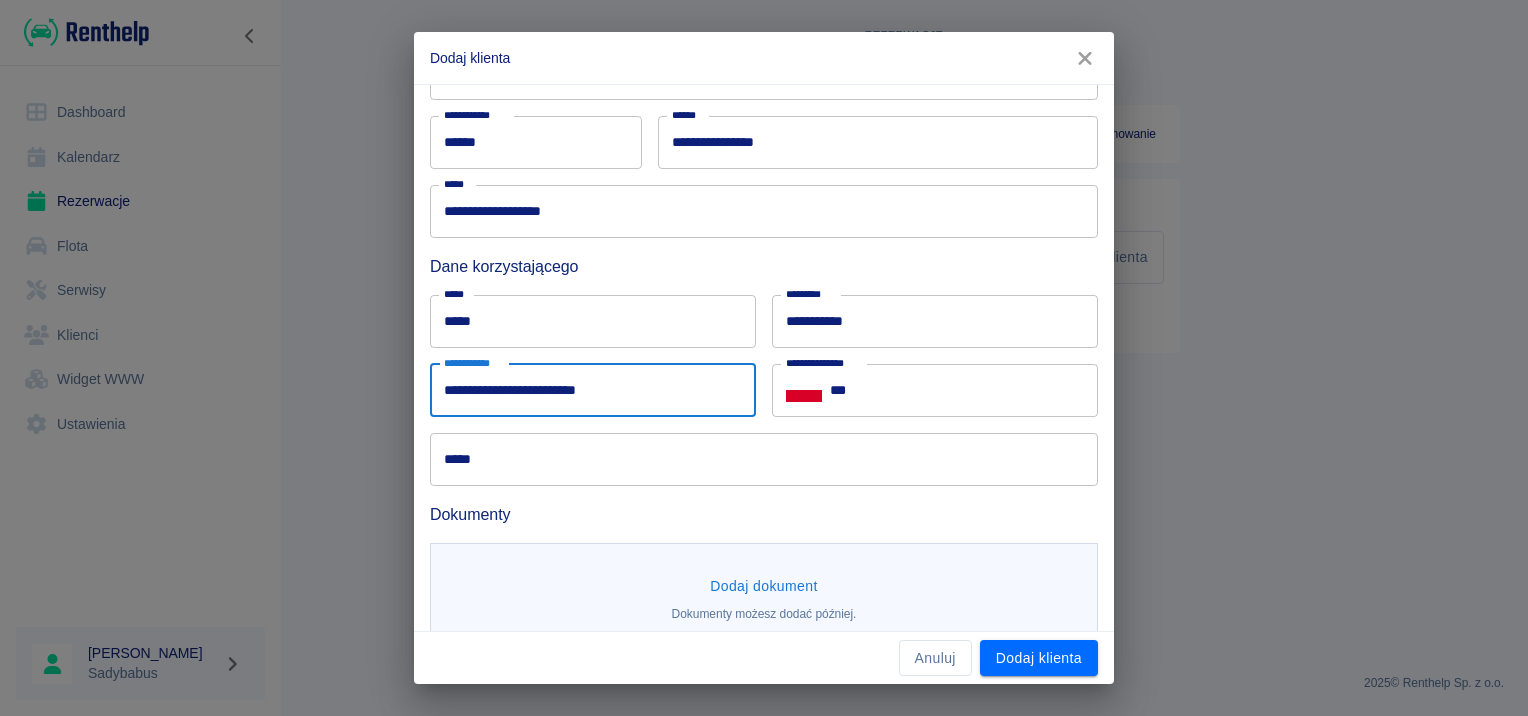 type on "**********" 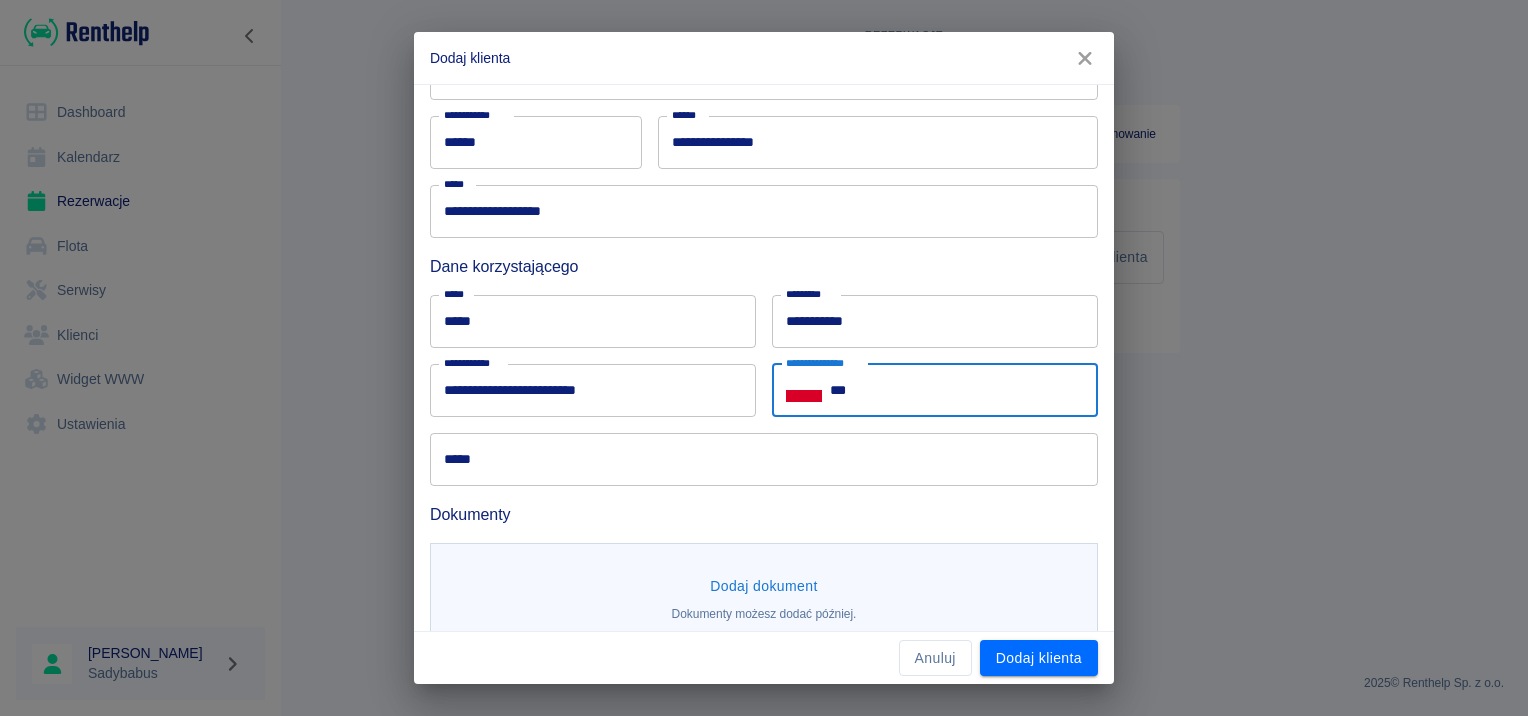 drag, startPoint x: 1059, startPoint y: 408, endPoint x: 1052, endPoint y: 396, distance: 13.892444 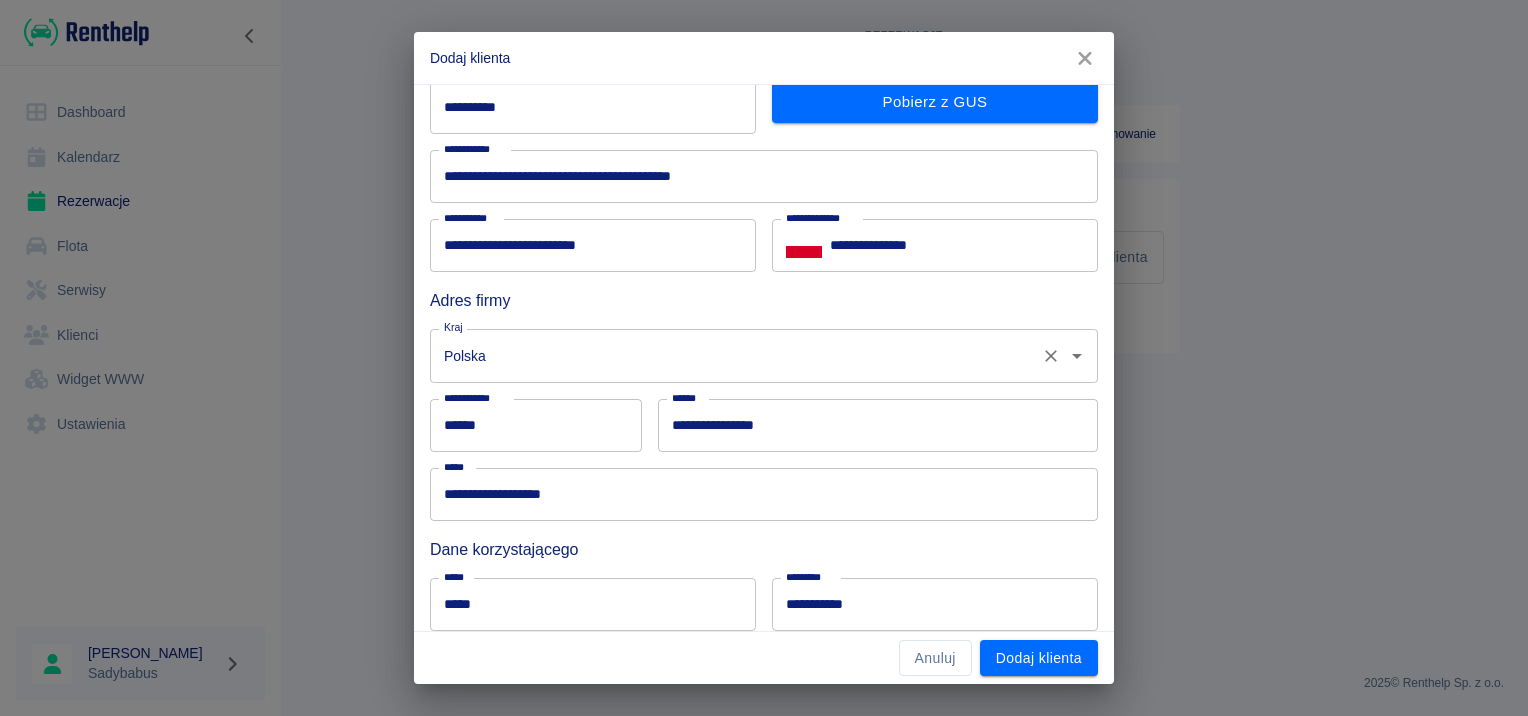 scroll, scrollTop: 400, scrollLeft: 0, axis: vertical 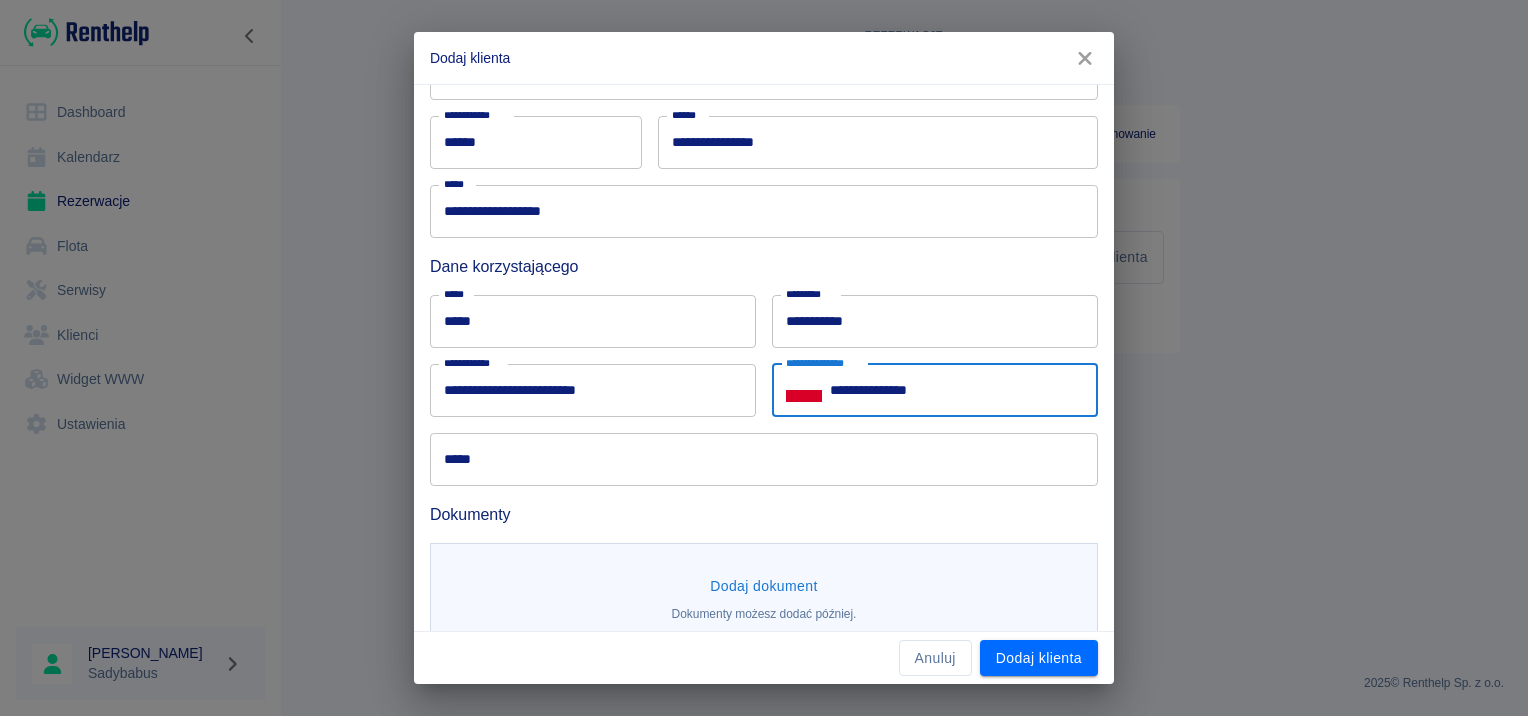 type on "**********" 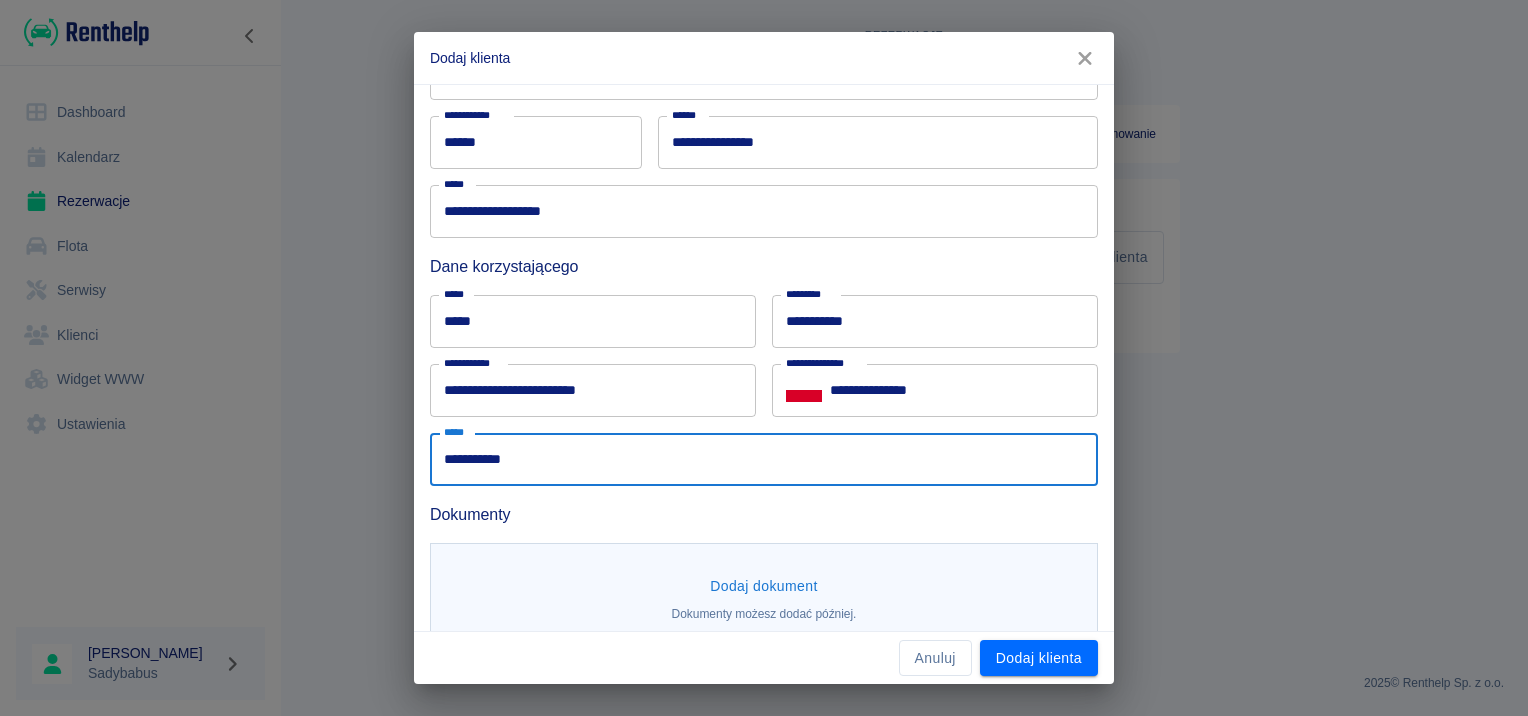 type on "**********" 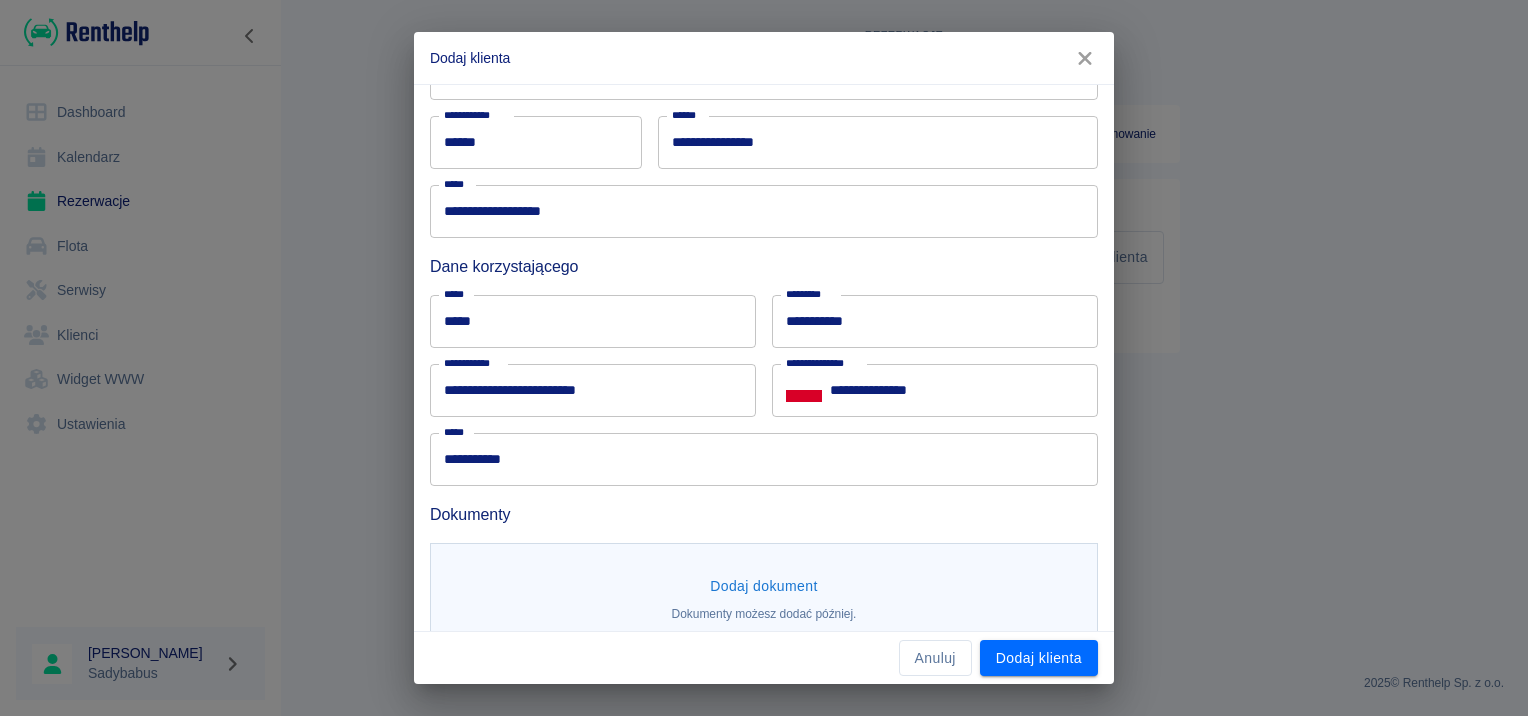 click on "Dodaj dokument" at bounding box center (764, 586) 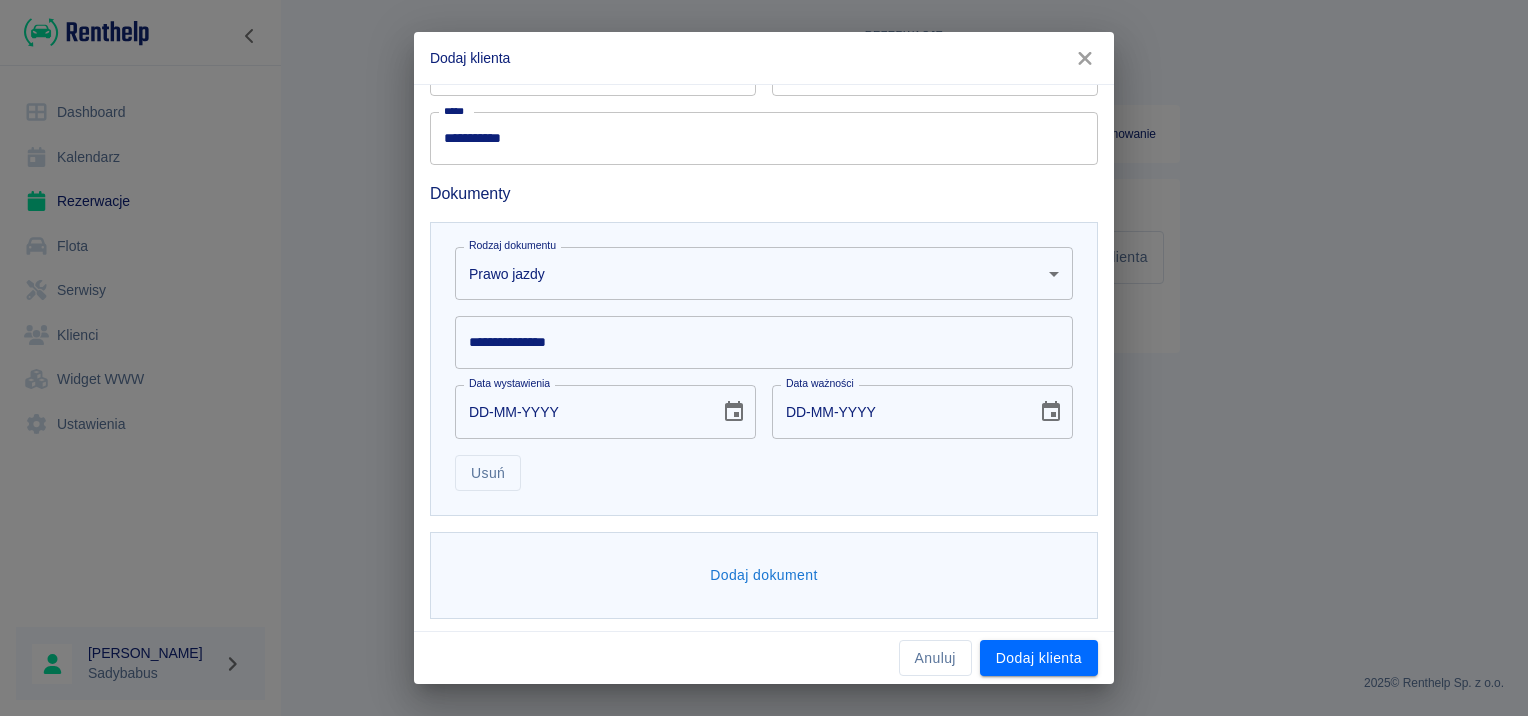 scroll, scrollTop: 724, scrollLeft: 0, axis: vertical 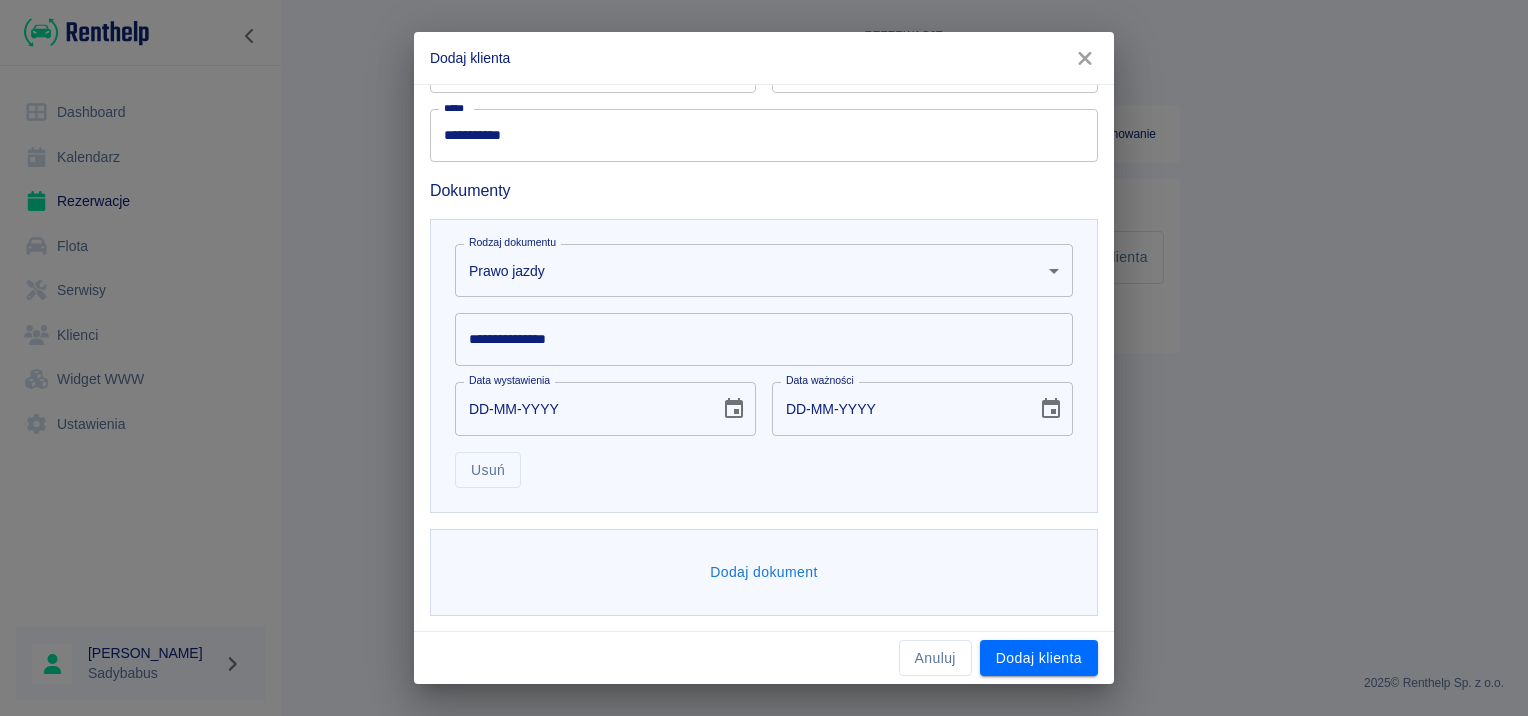 click on "**********" at bounding box center [764, 358] 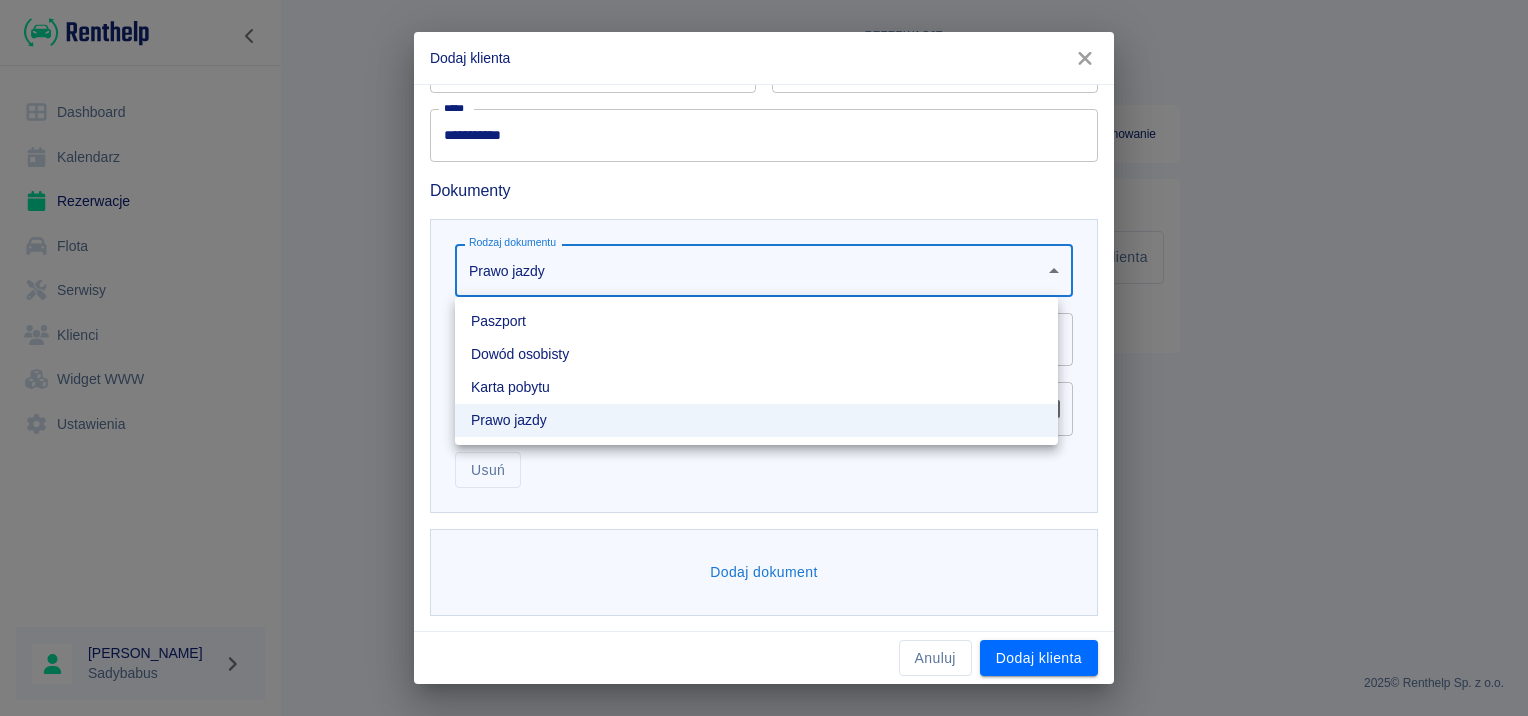 click on "Dowód osobisty" at bounding box center (756, 354) 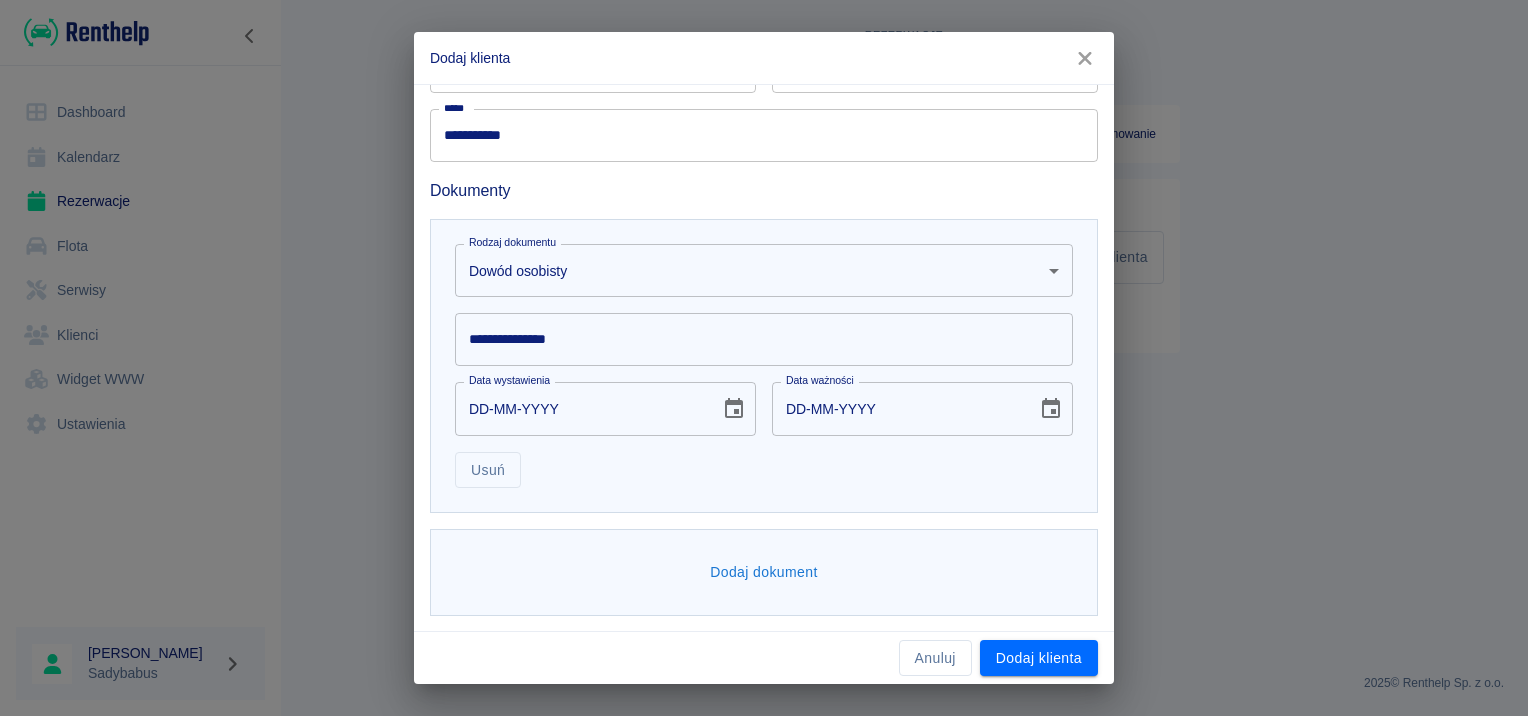click on "**********" at bounding box center [764, 339] 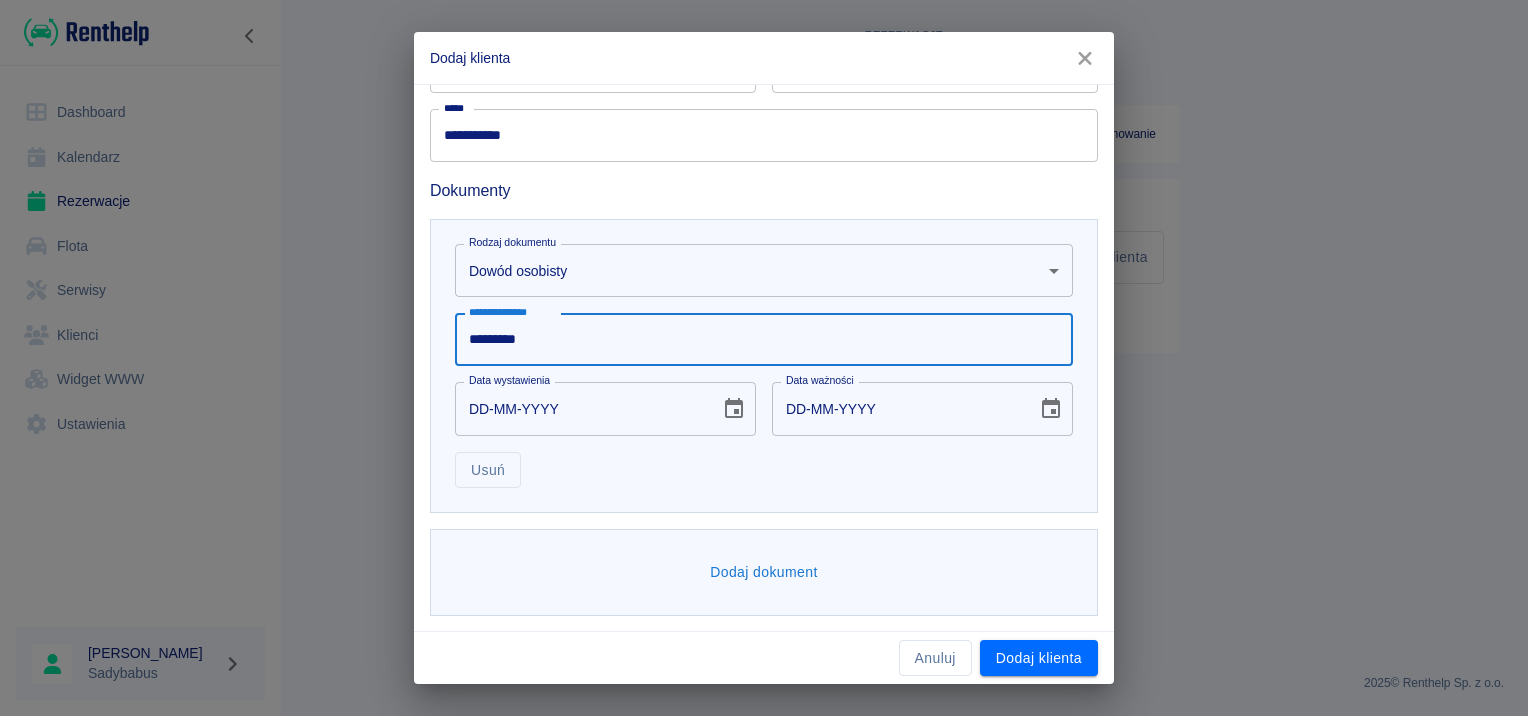 type on "*********" 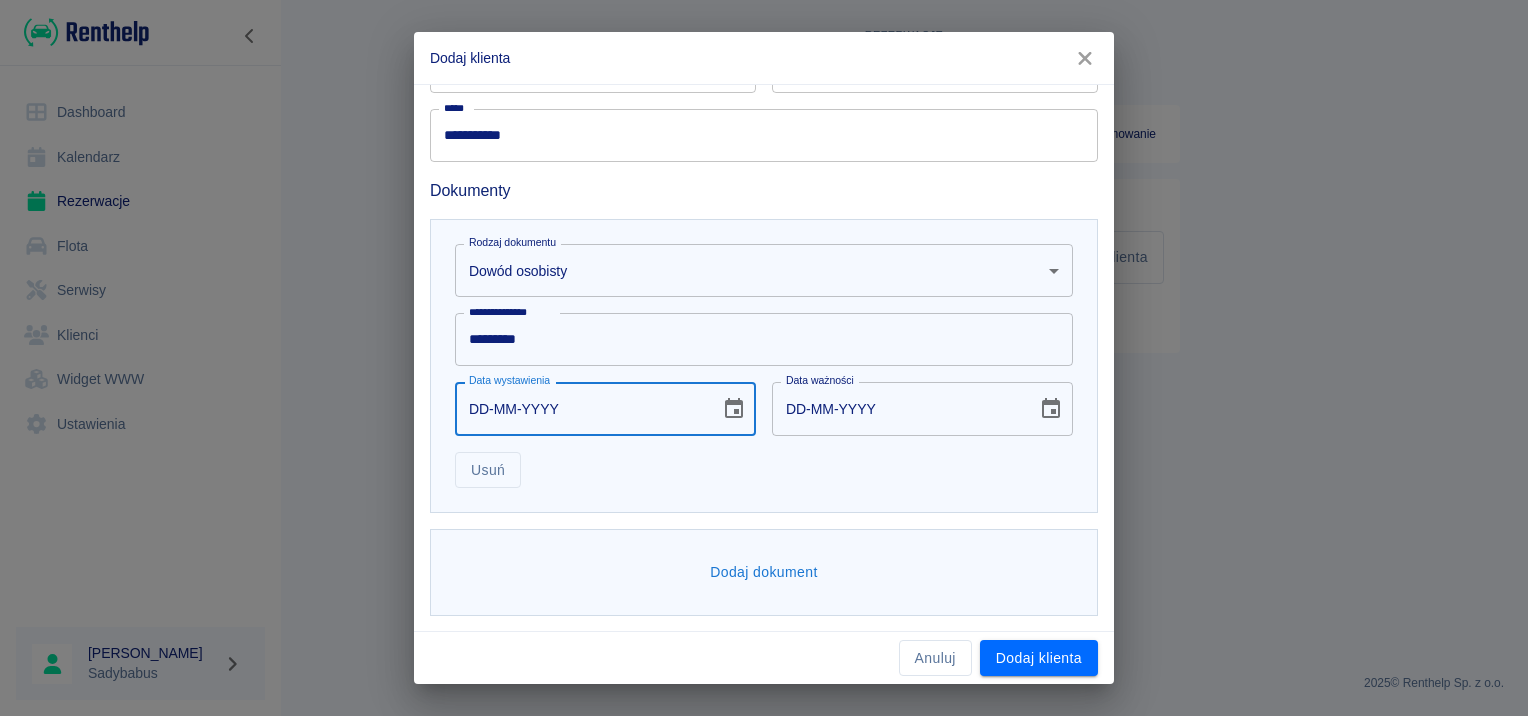 click on "DD-MM-YYYY" at bounding box center (580, 408) 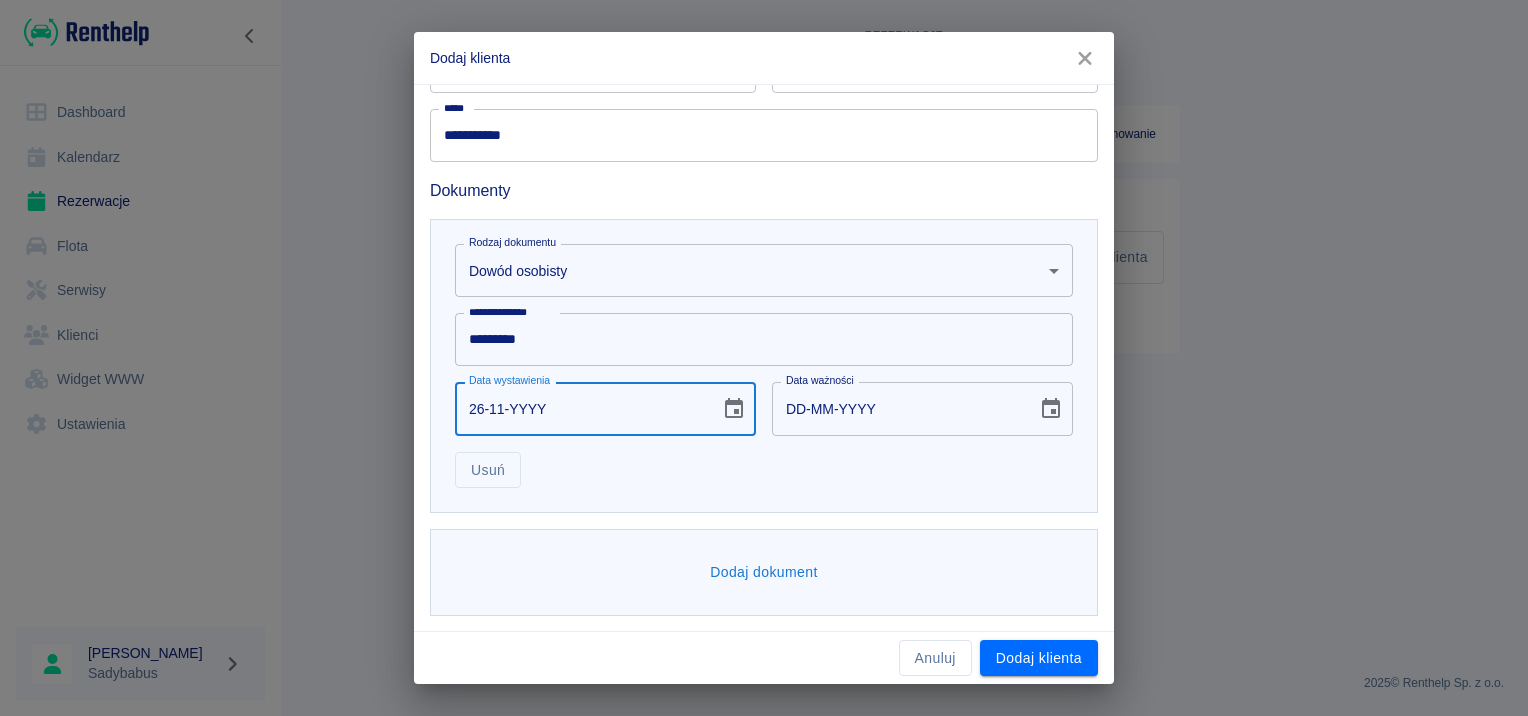 type on "26-11-0002" 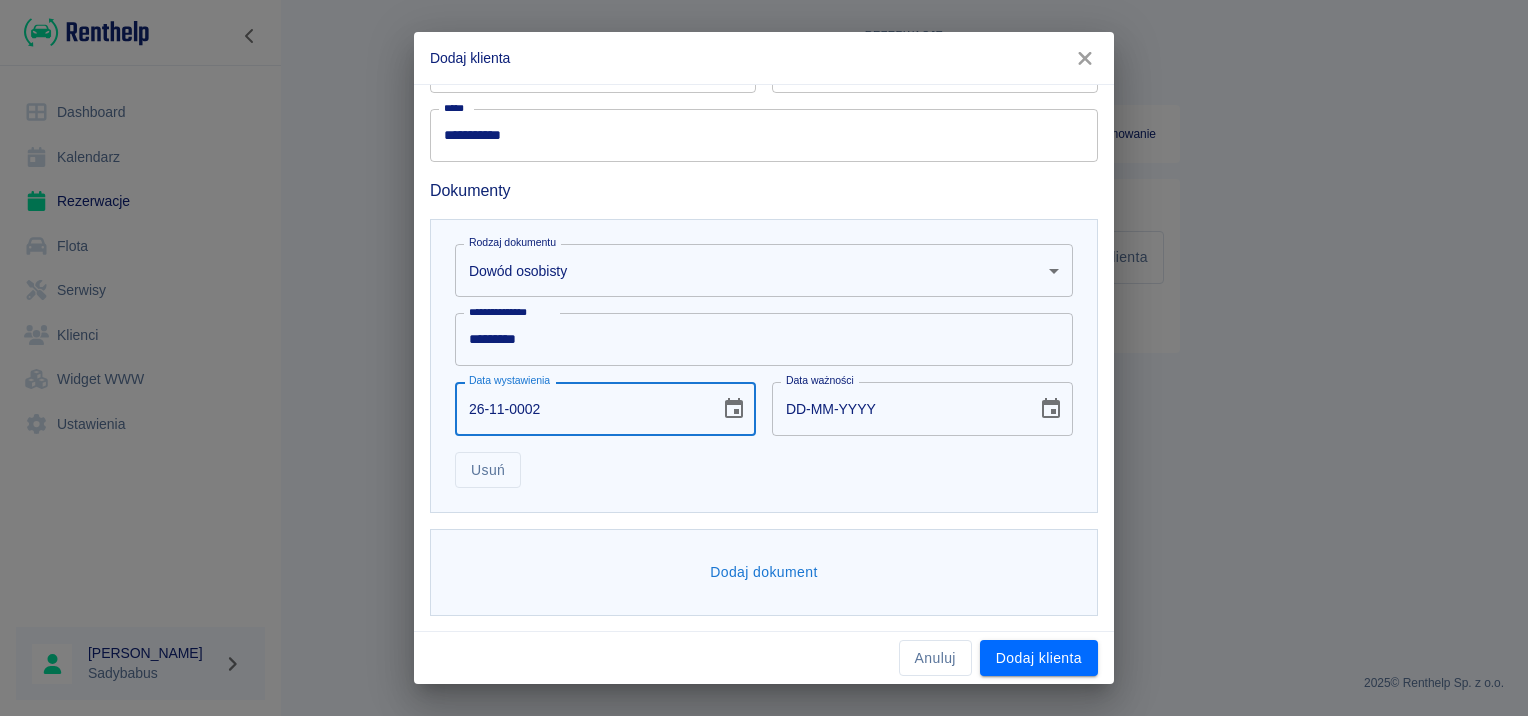 type on "26-11-0012" 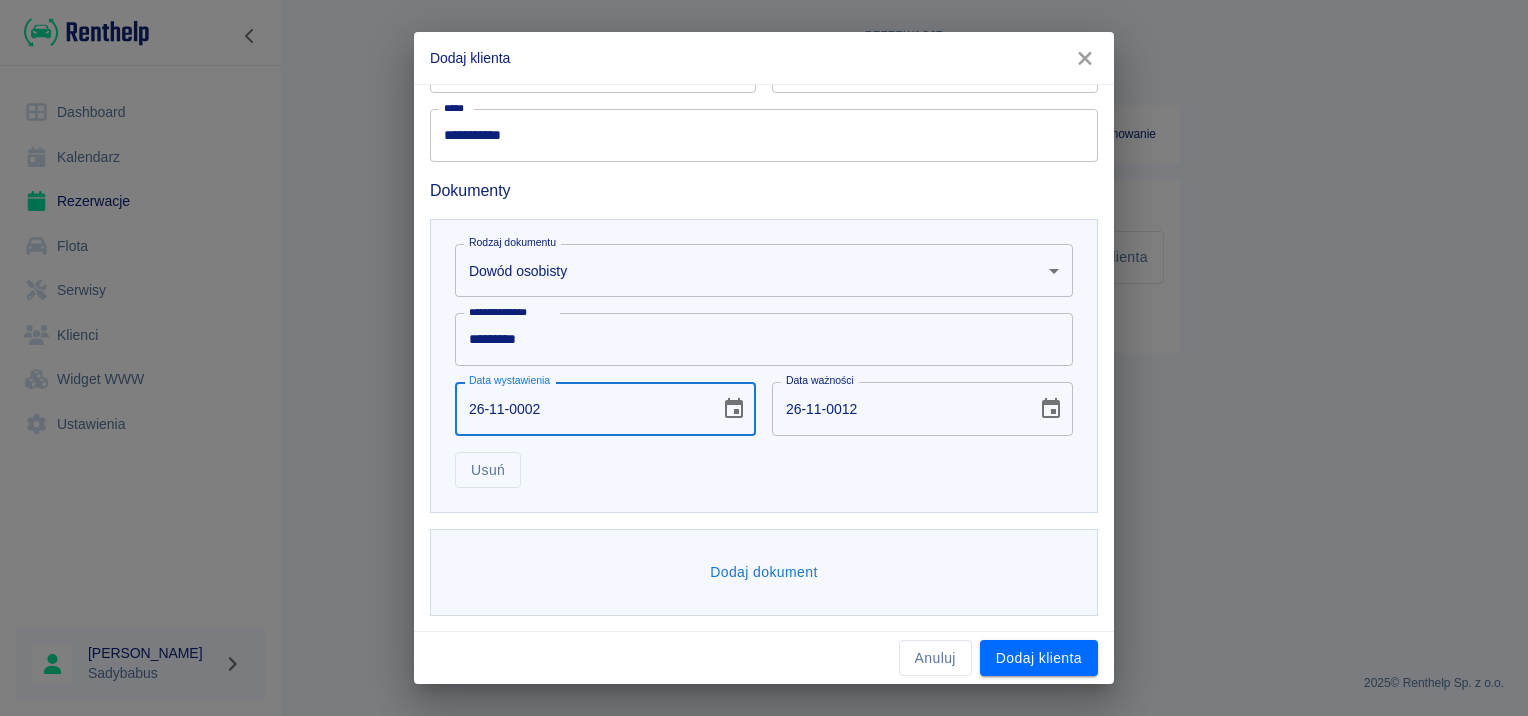 type on "26-11-0020" 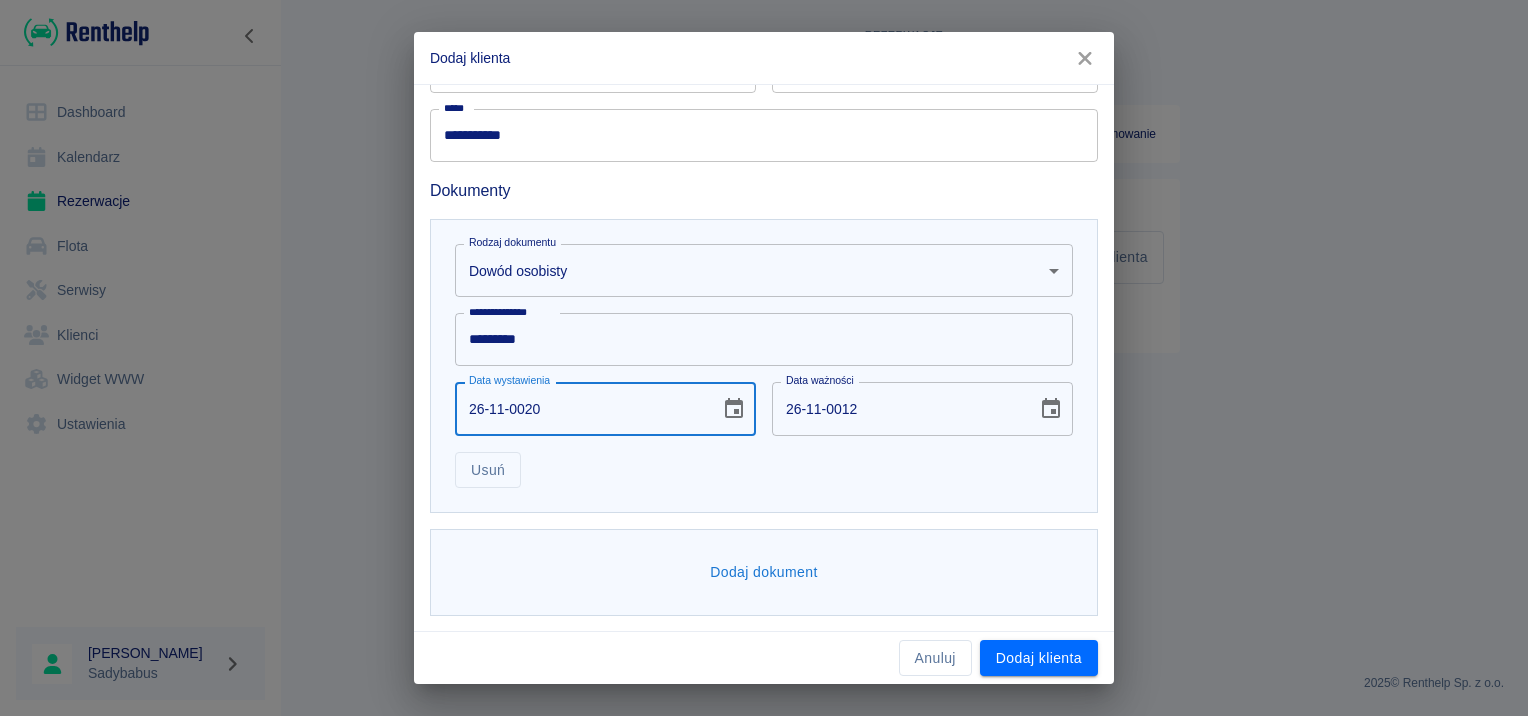type on "26-11-0030" 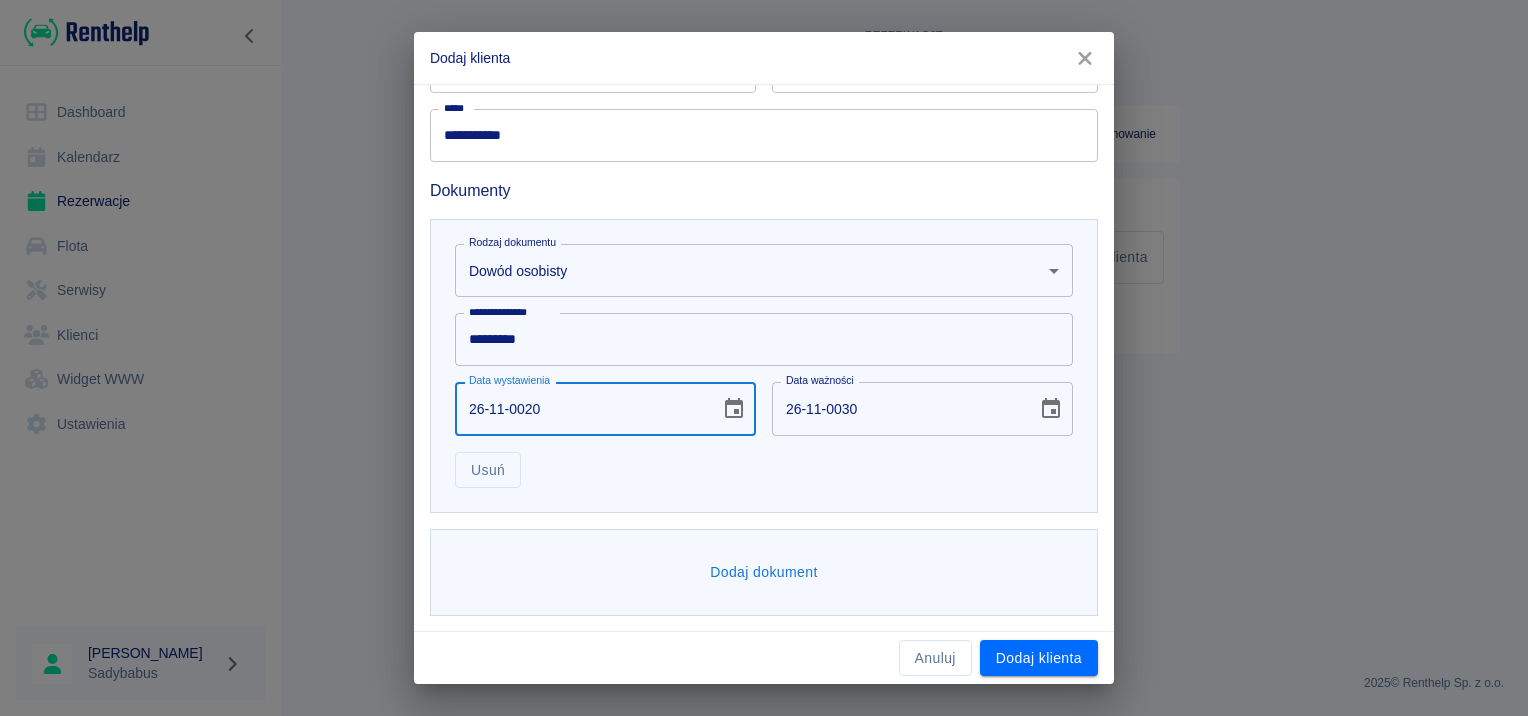 type on "26-11-0201" 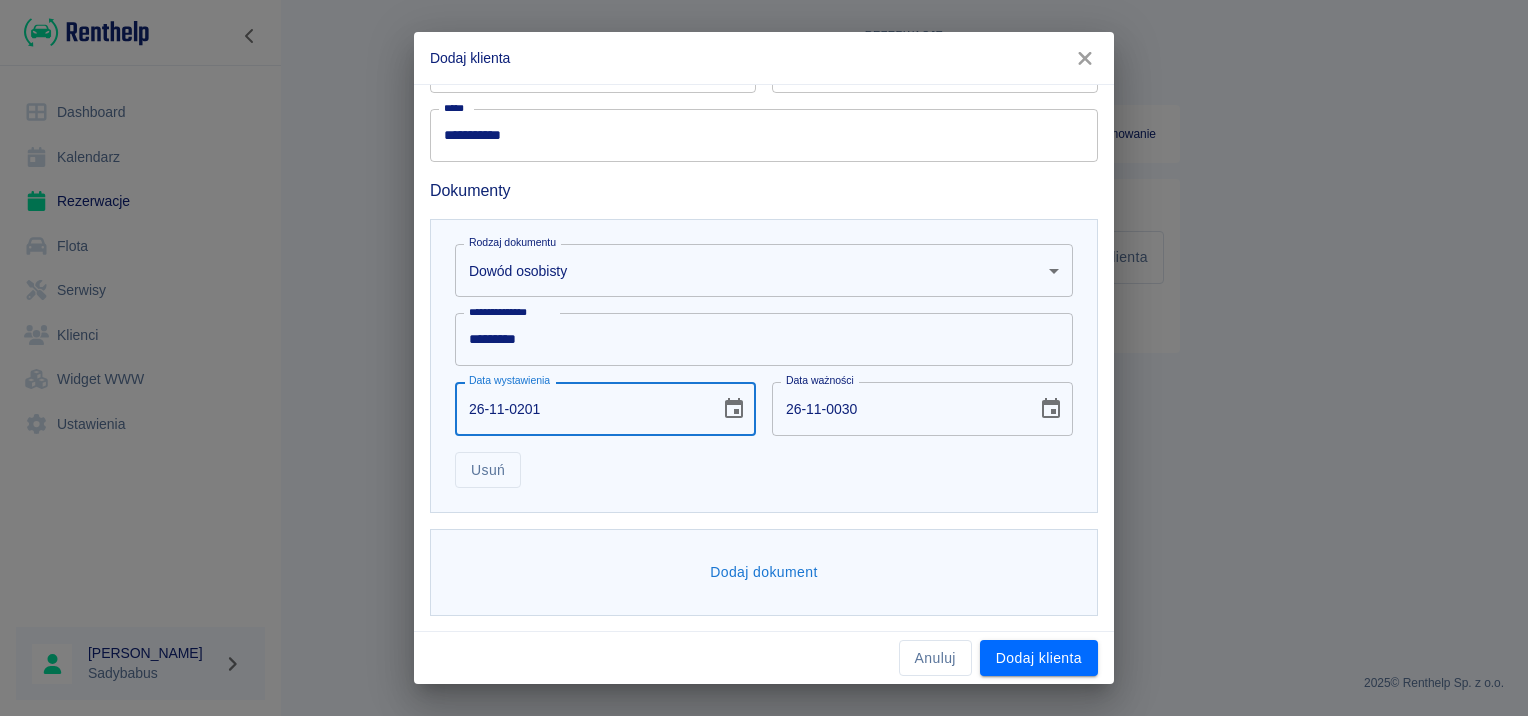 type on "26-11-0211" 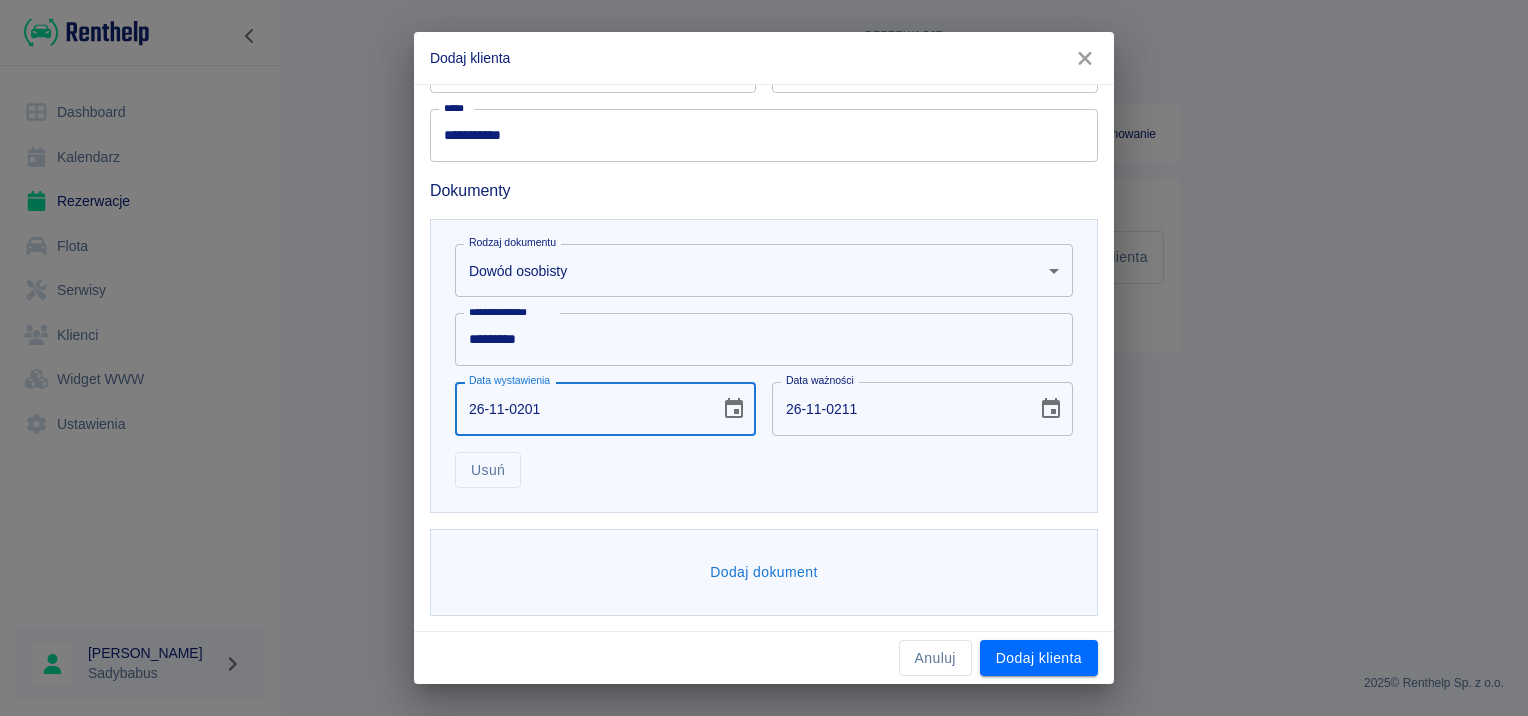 type on "26-11-2019" 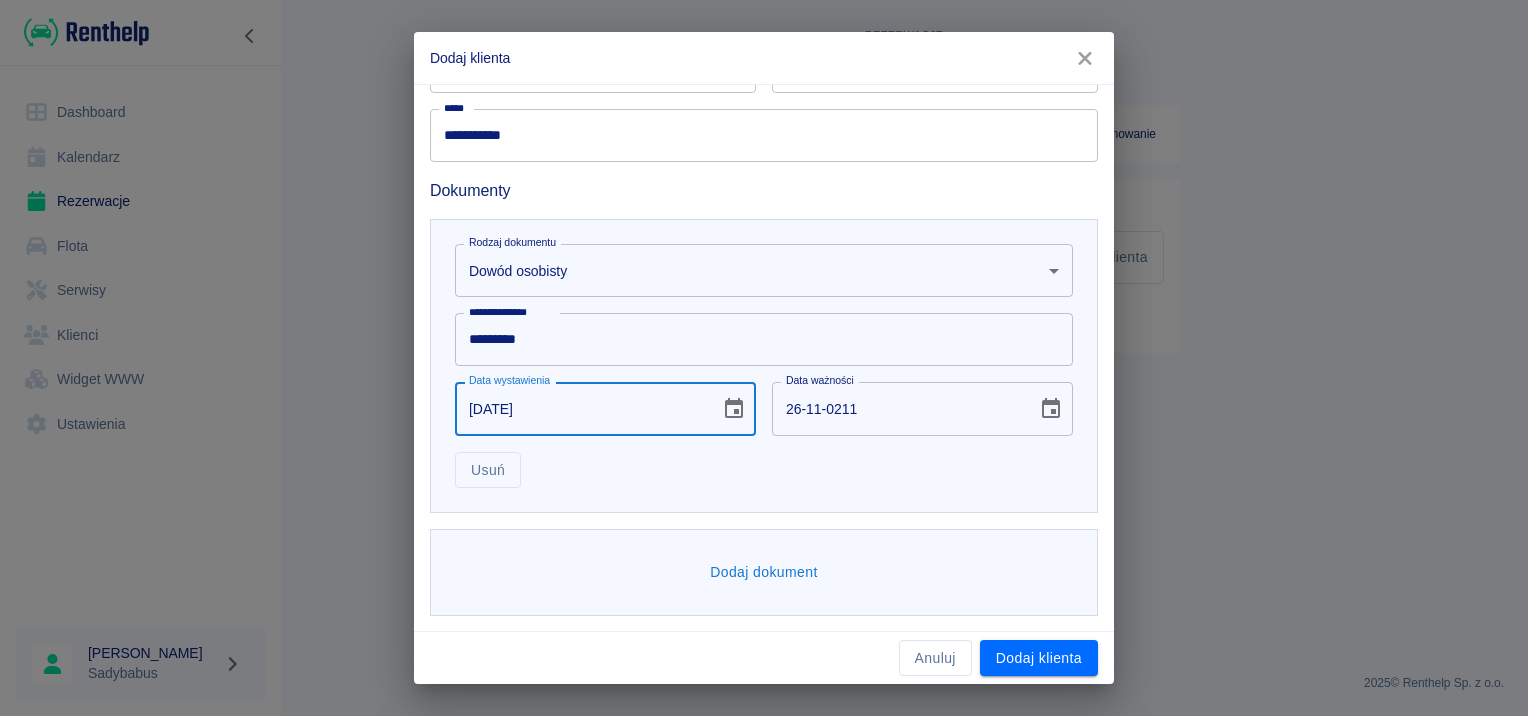 type on "26-11-2029" 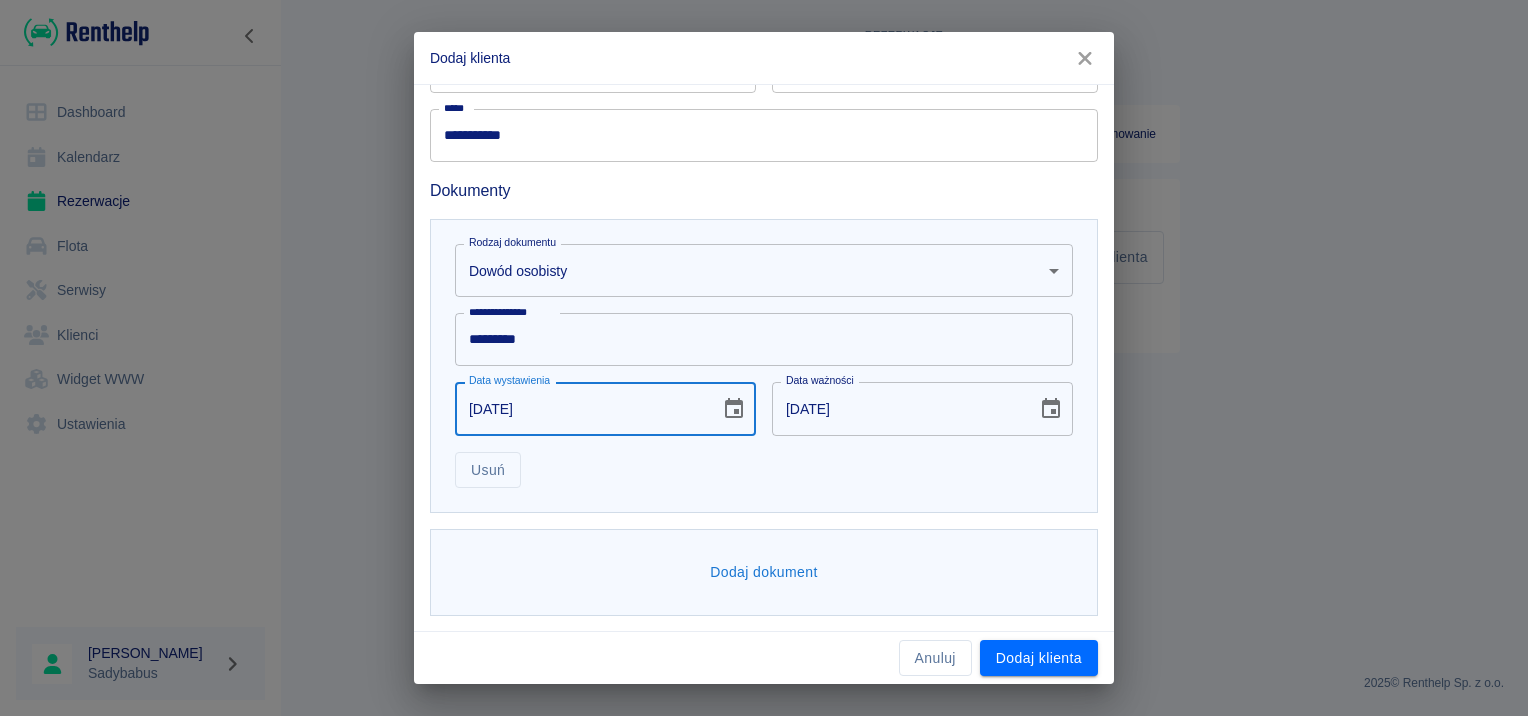 type on "26-11-2019" 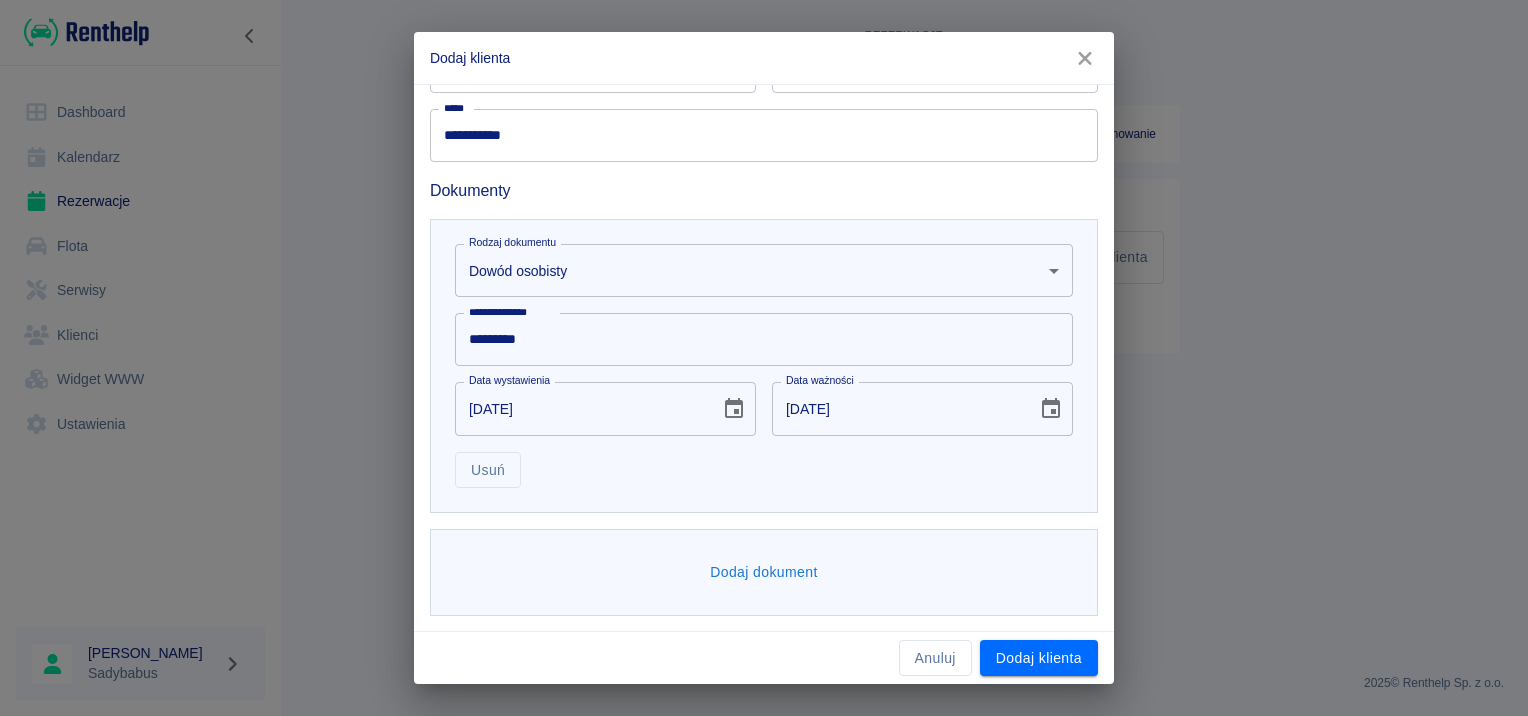click on "Usuń" at bounding box center (756, 462) 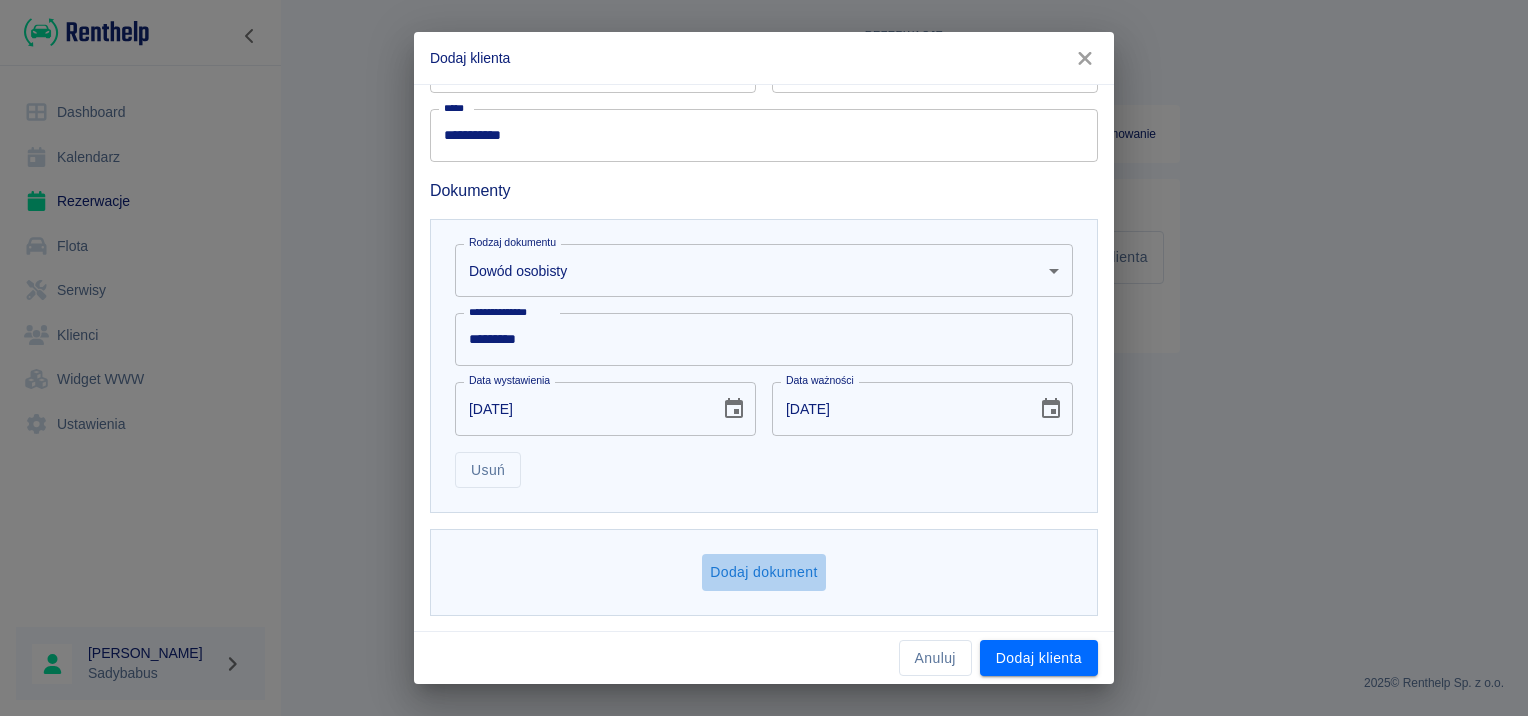 click on "Dodaj dokument" at bounding box center (764, 572) 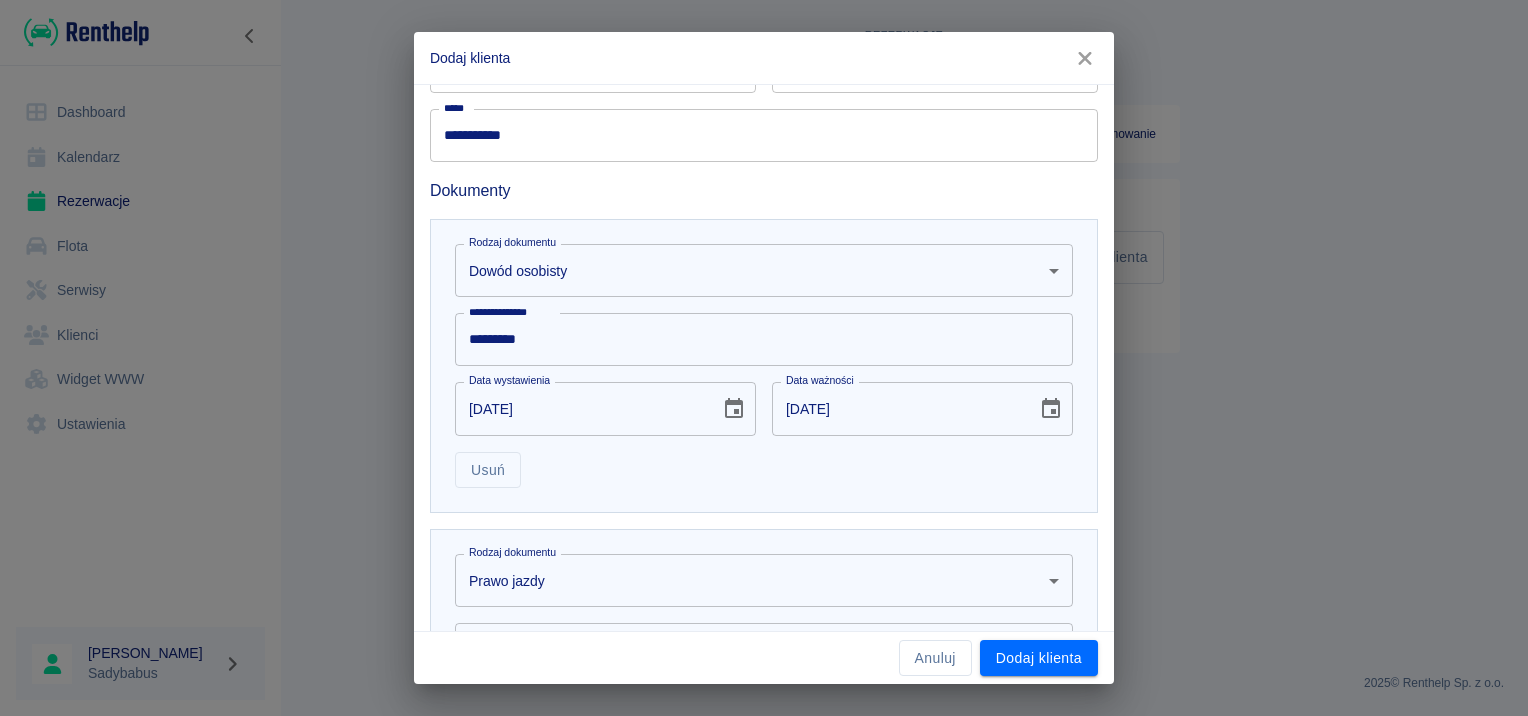 click on "**********" at bounding box center (764, 366) 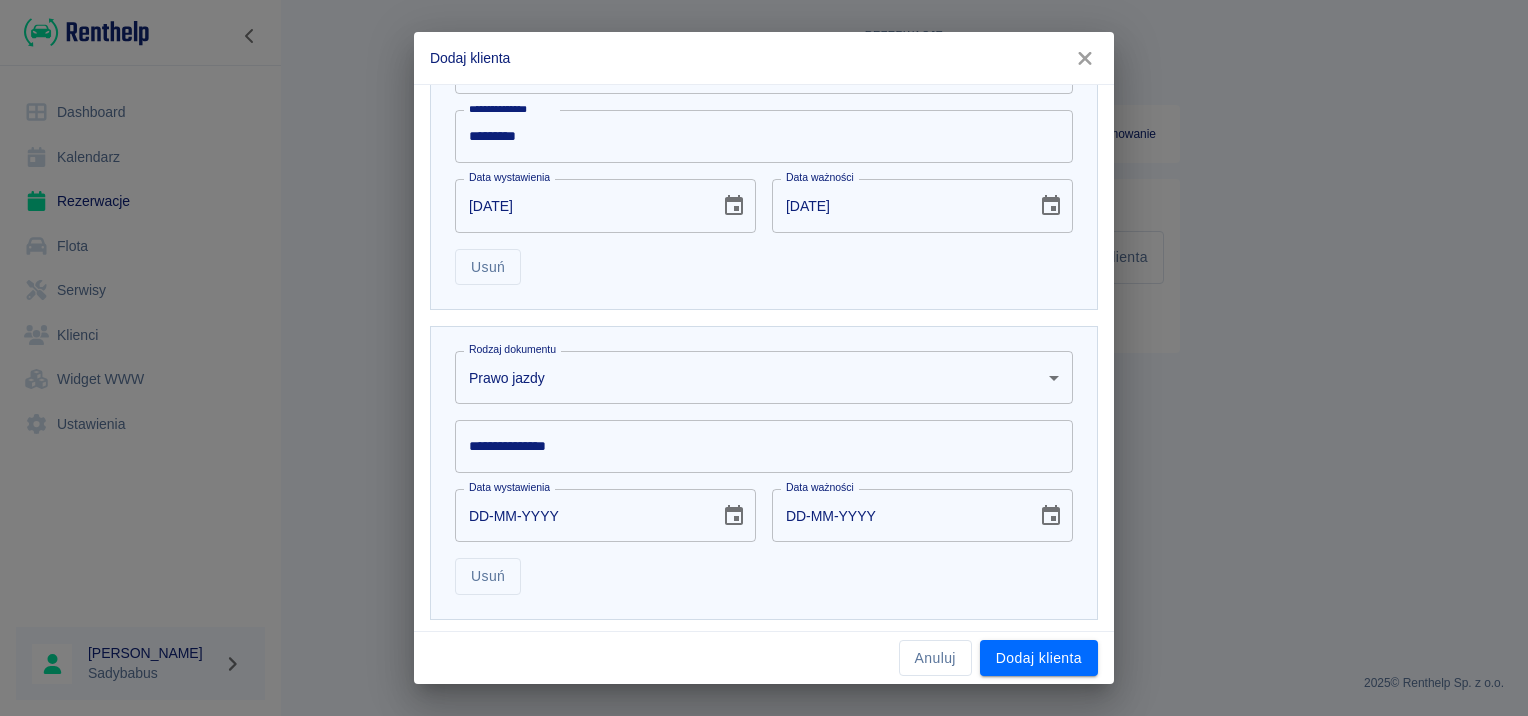 scroll, scrollTop: 1032, scrollLeft: 0, axis: vertical 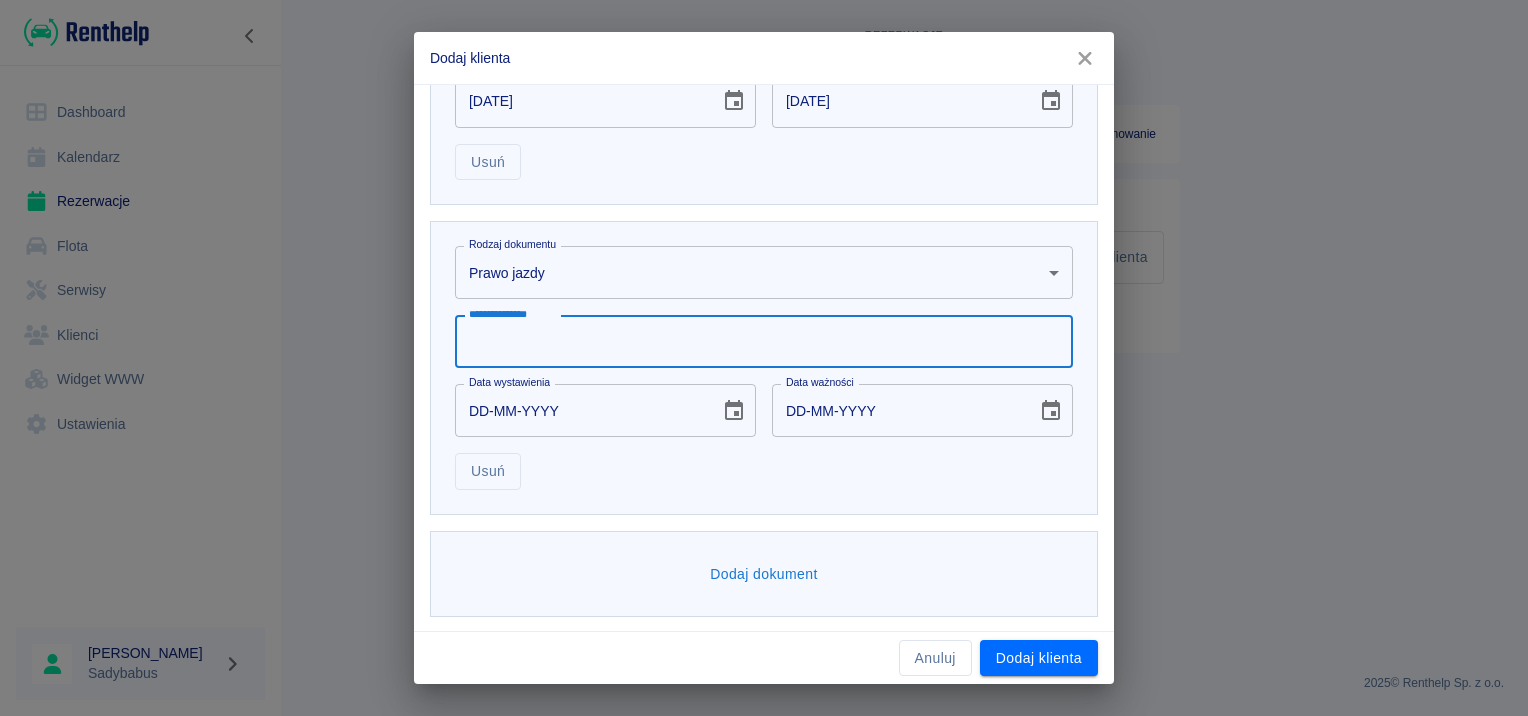 click on "**********" at bounding box center (764, 341) 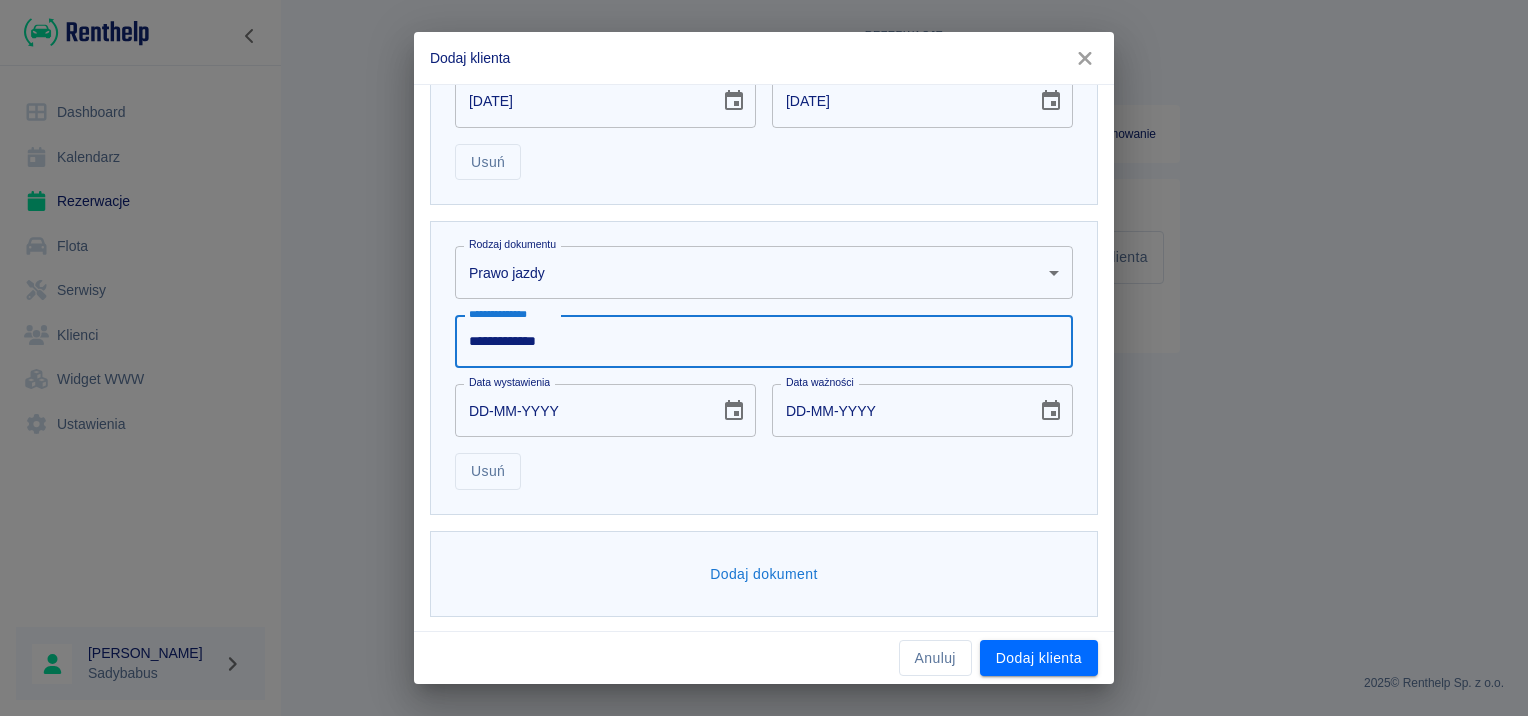 type on "**********" 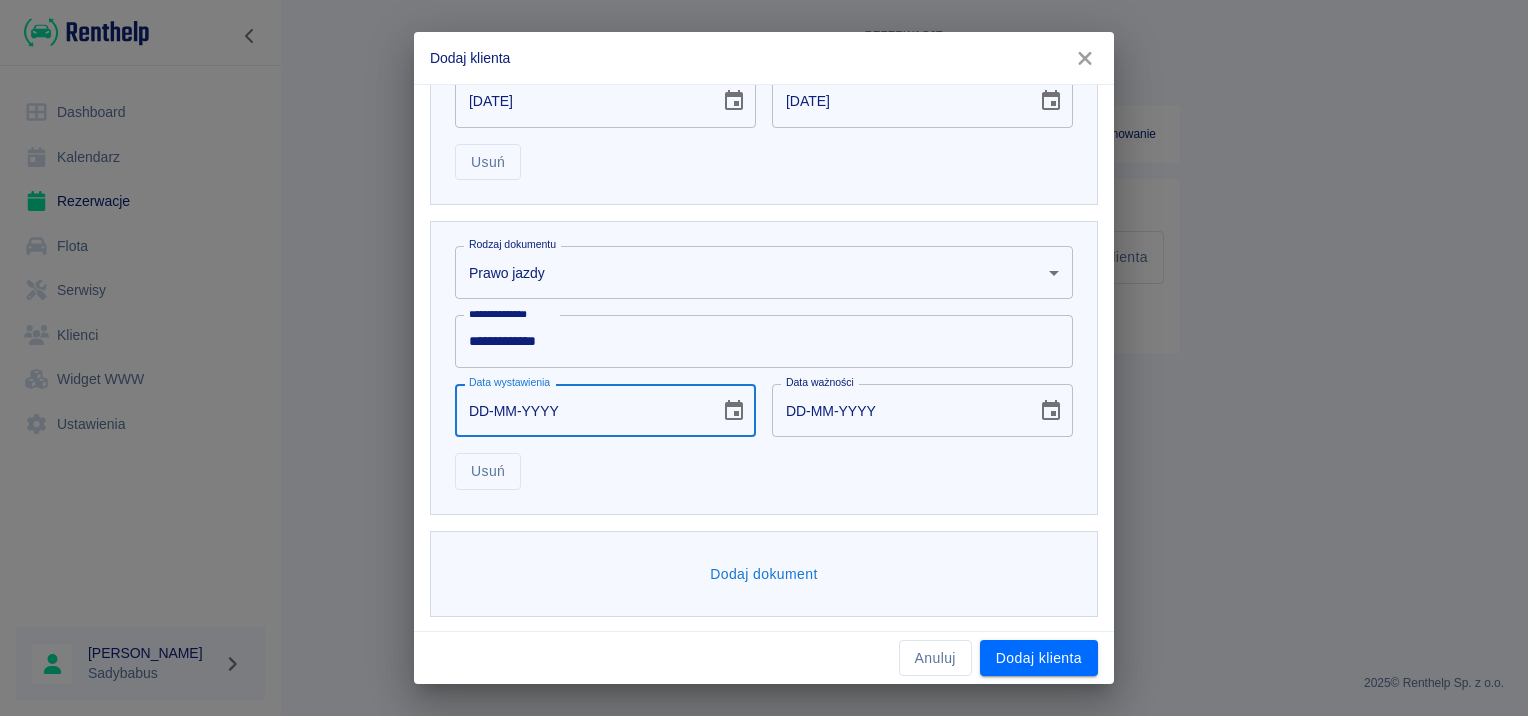 click on "DD-MM-YYYY" at bounding box center [580, 410] 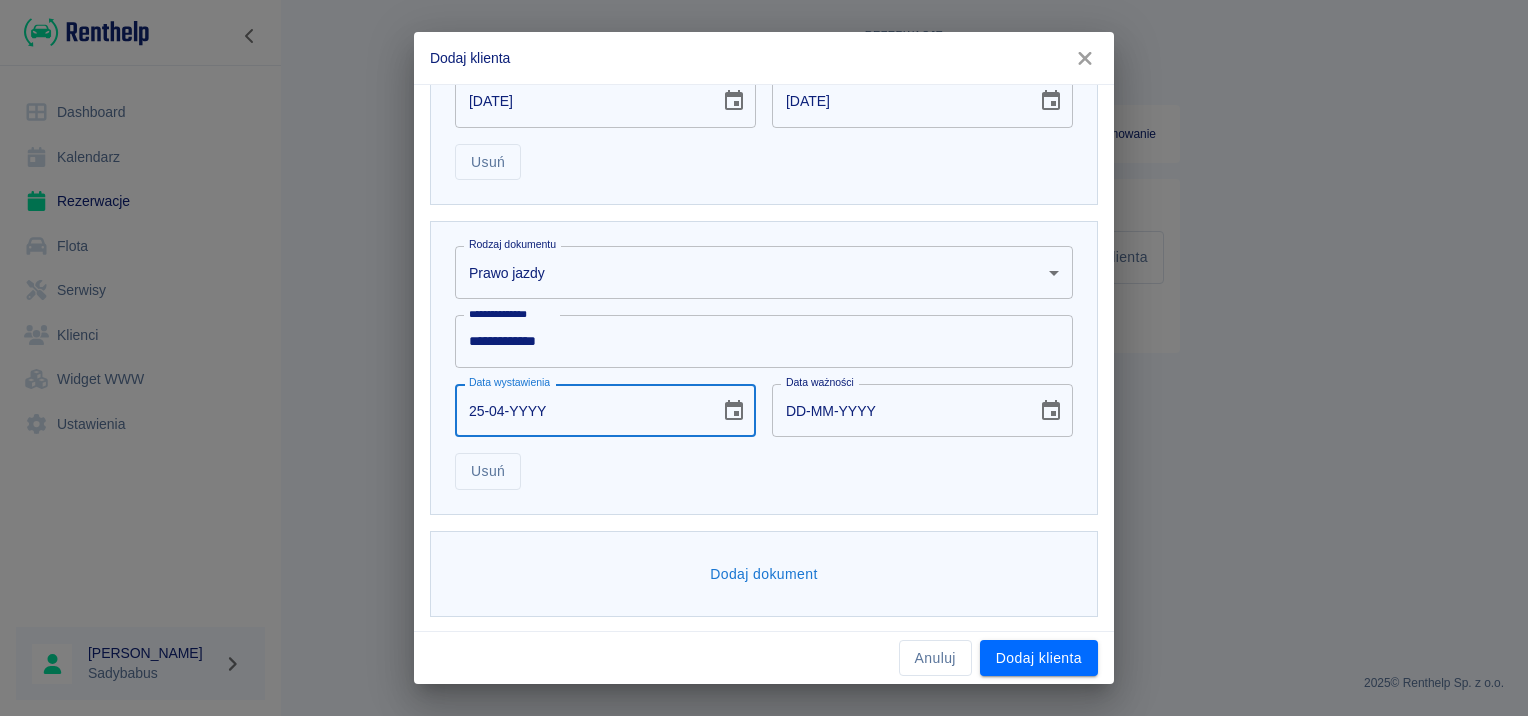 type on "25-04-0002" 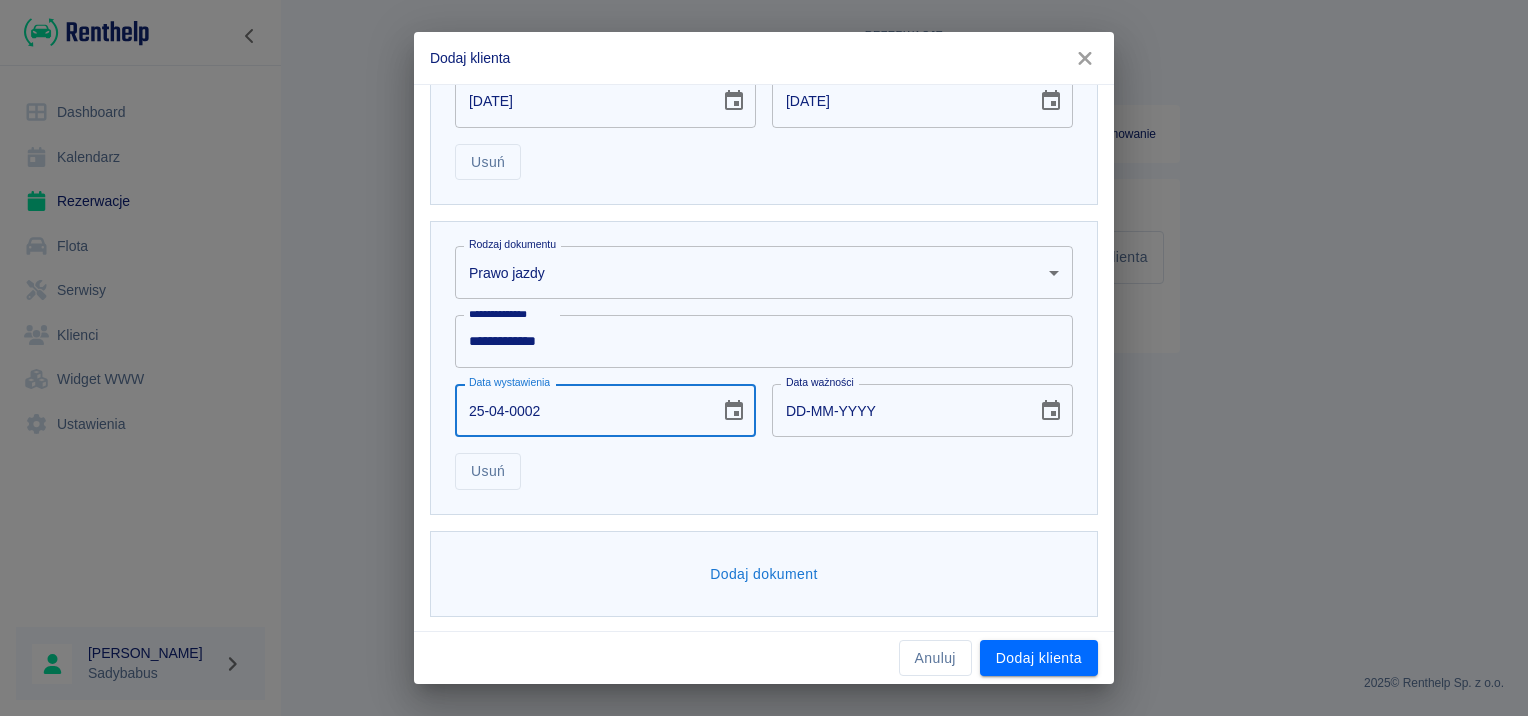 type on "25-04-0012" 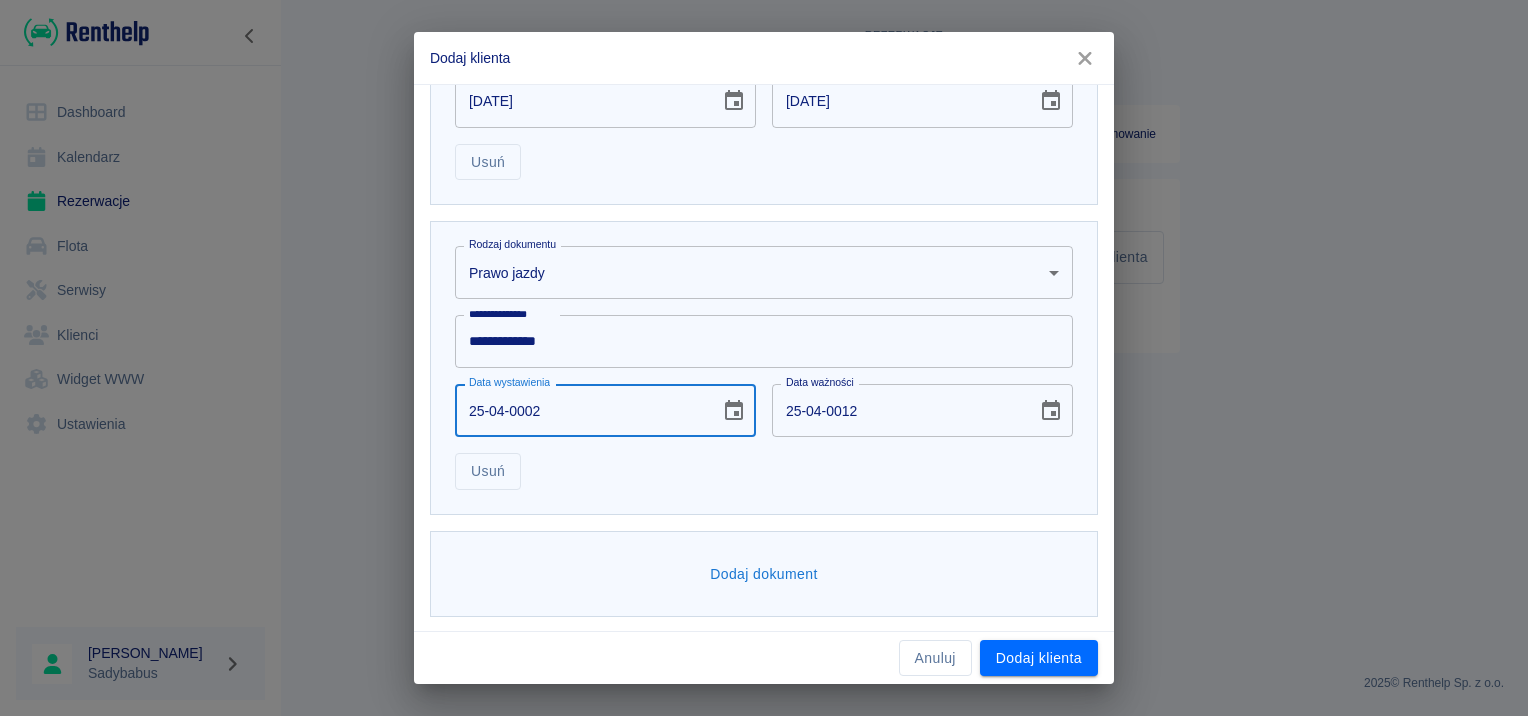 type on "25-04-0020" 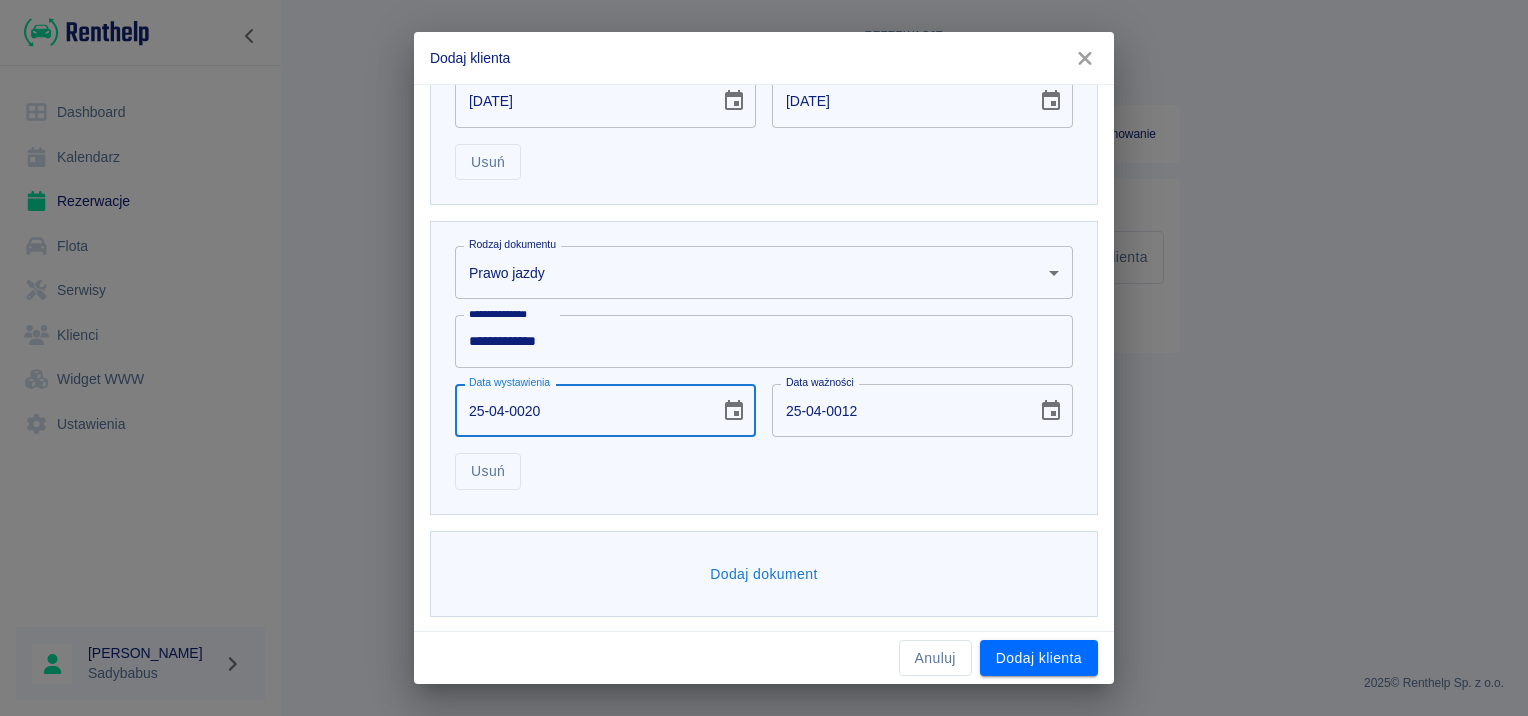 type on "25-04-0030" 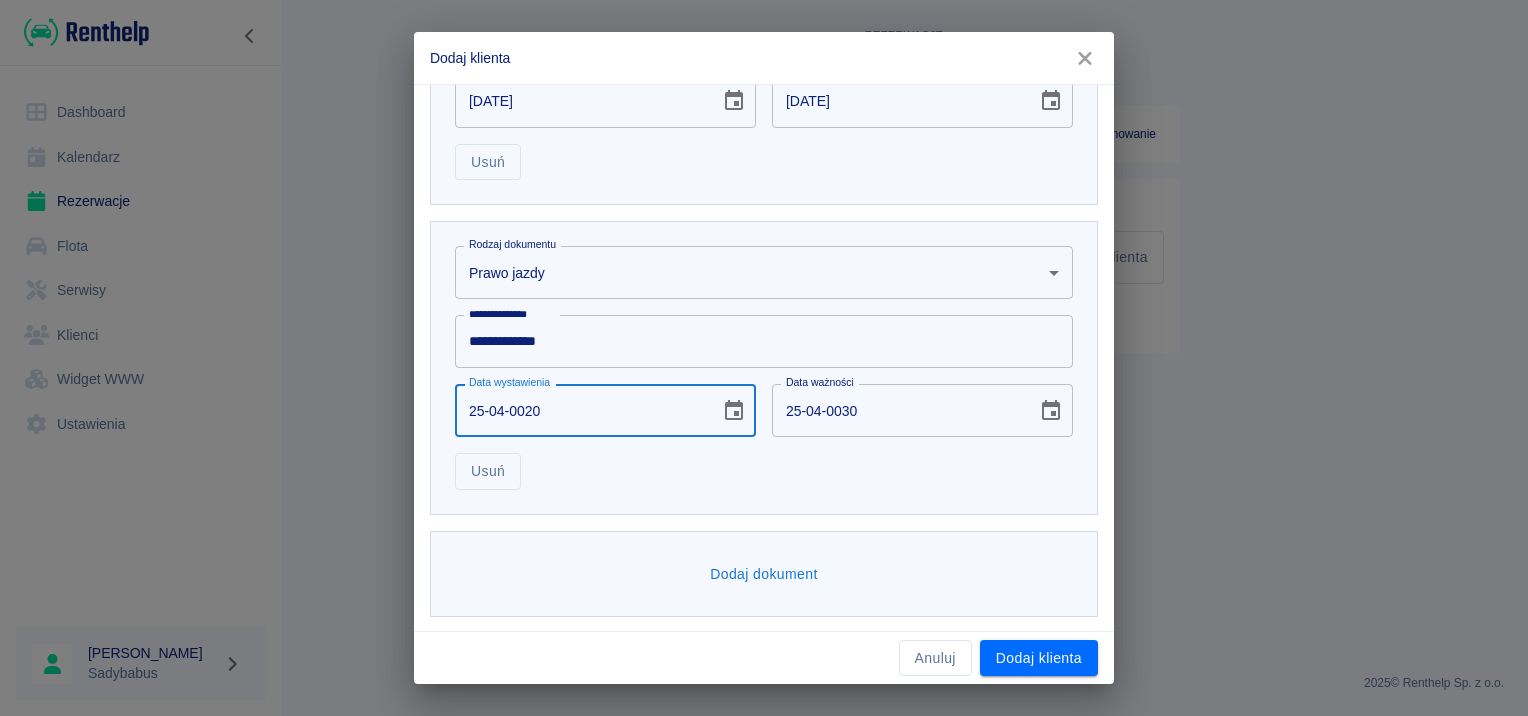 type on "25-04-0201" 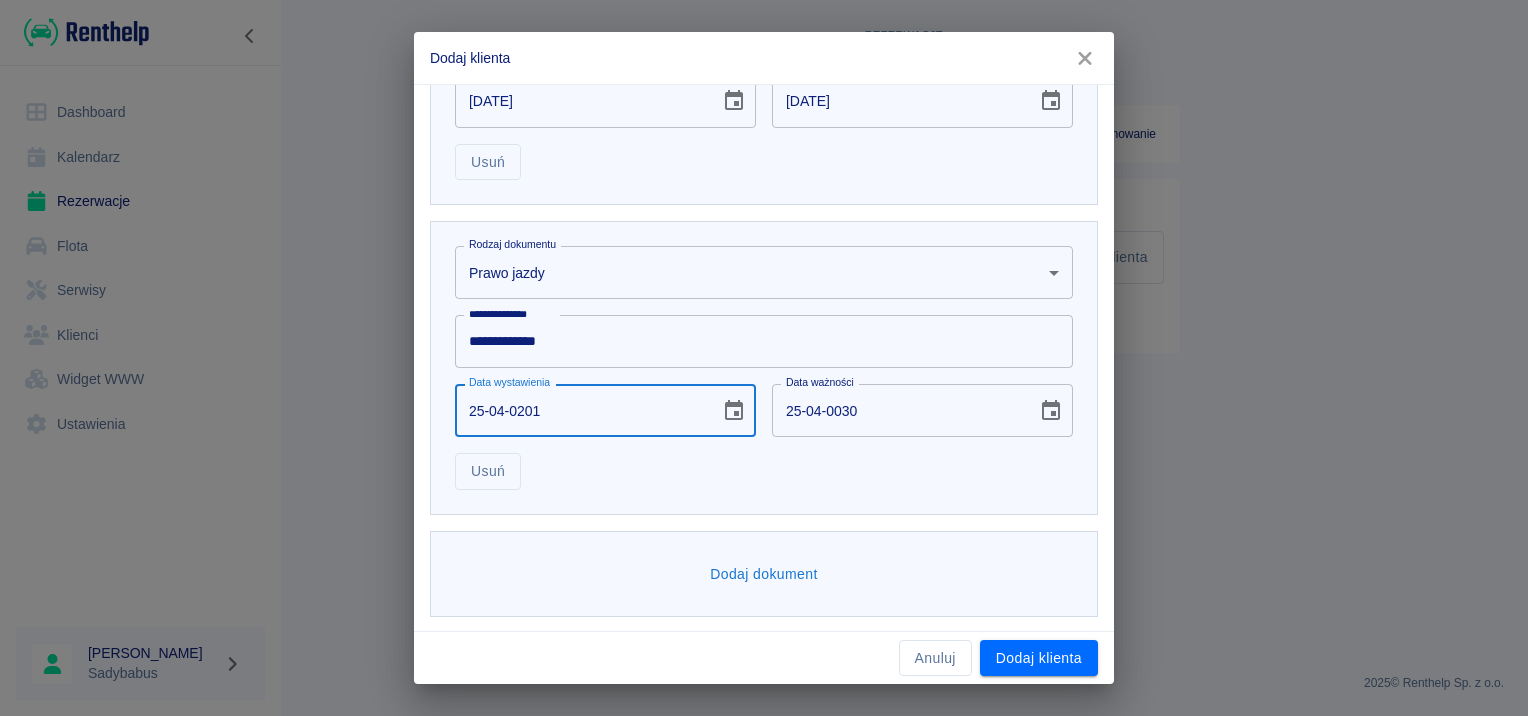 type on "25-04-0211" 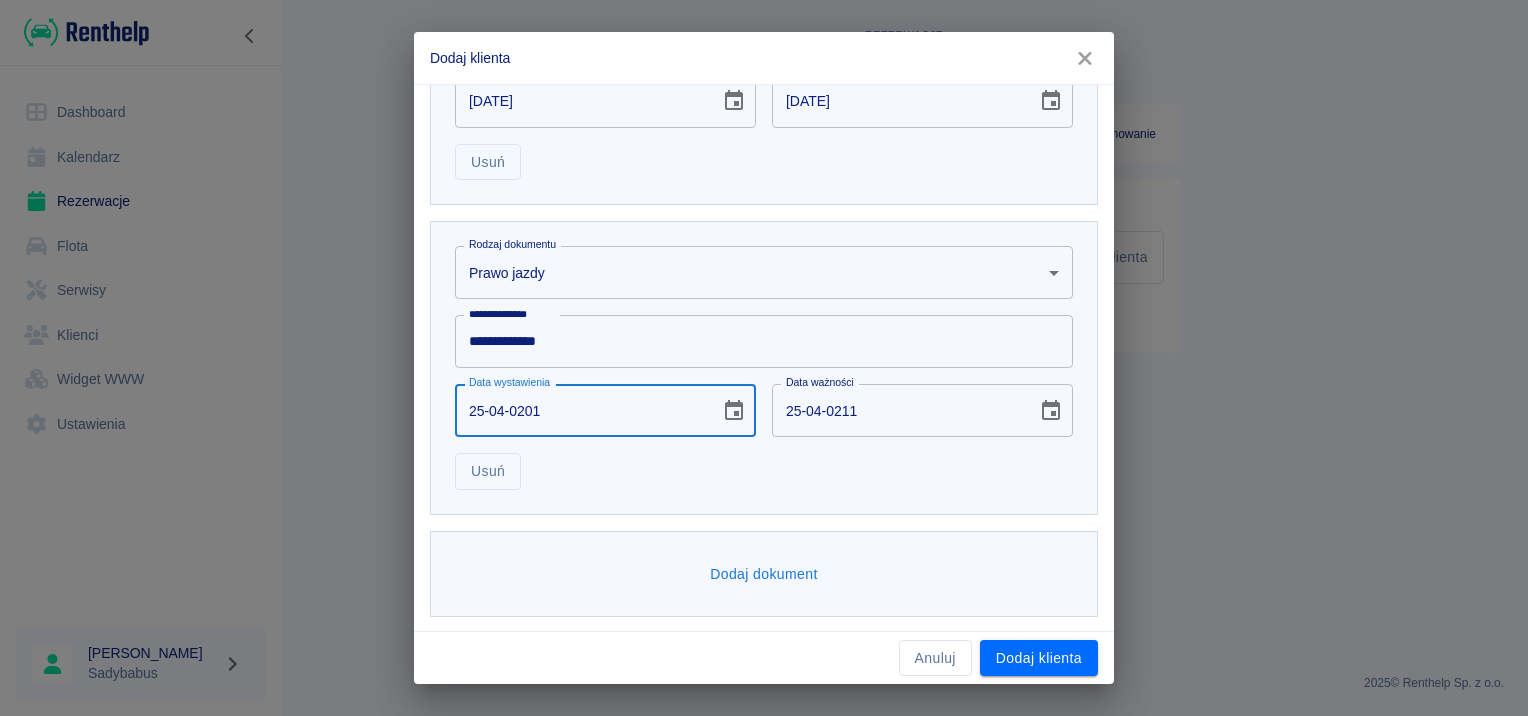type on "25-04-2018" 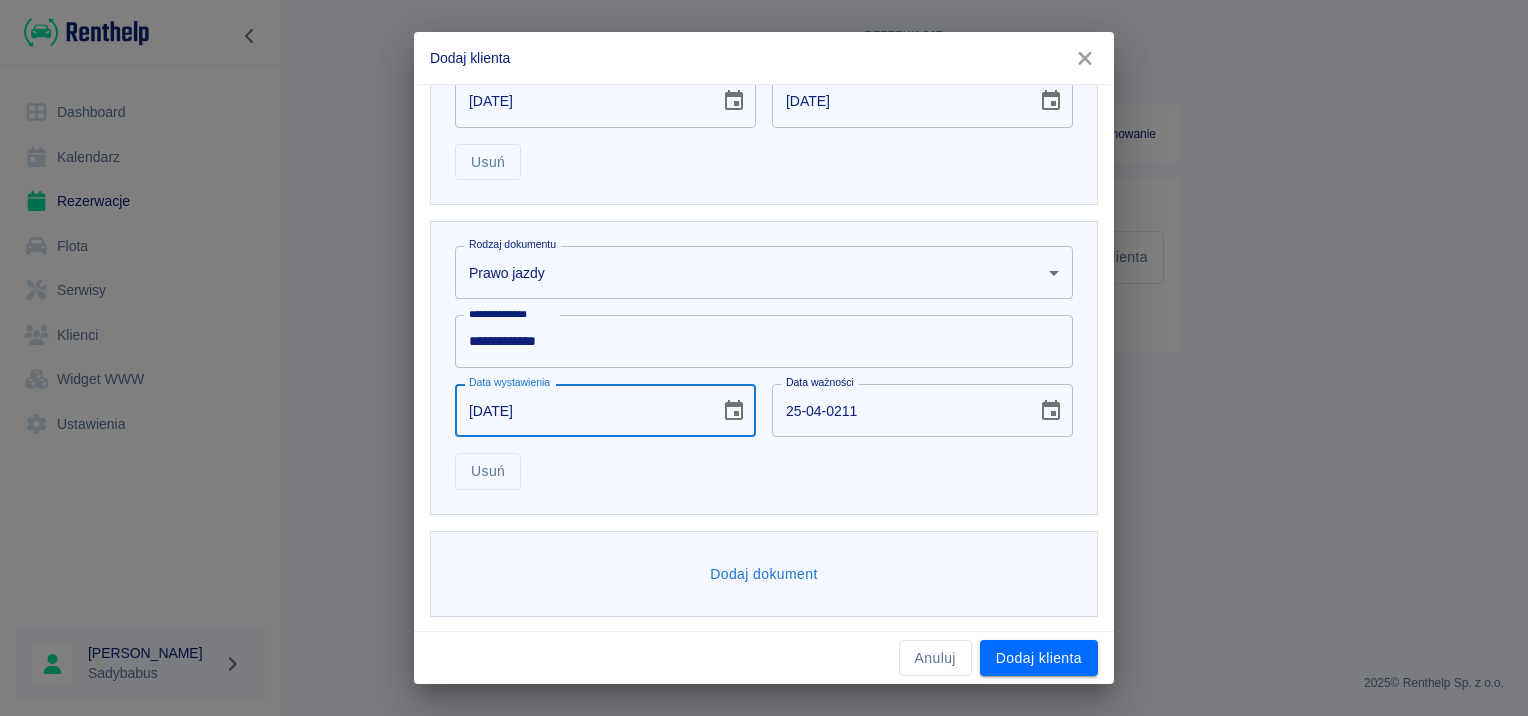 type on "25-04-2028" 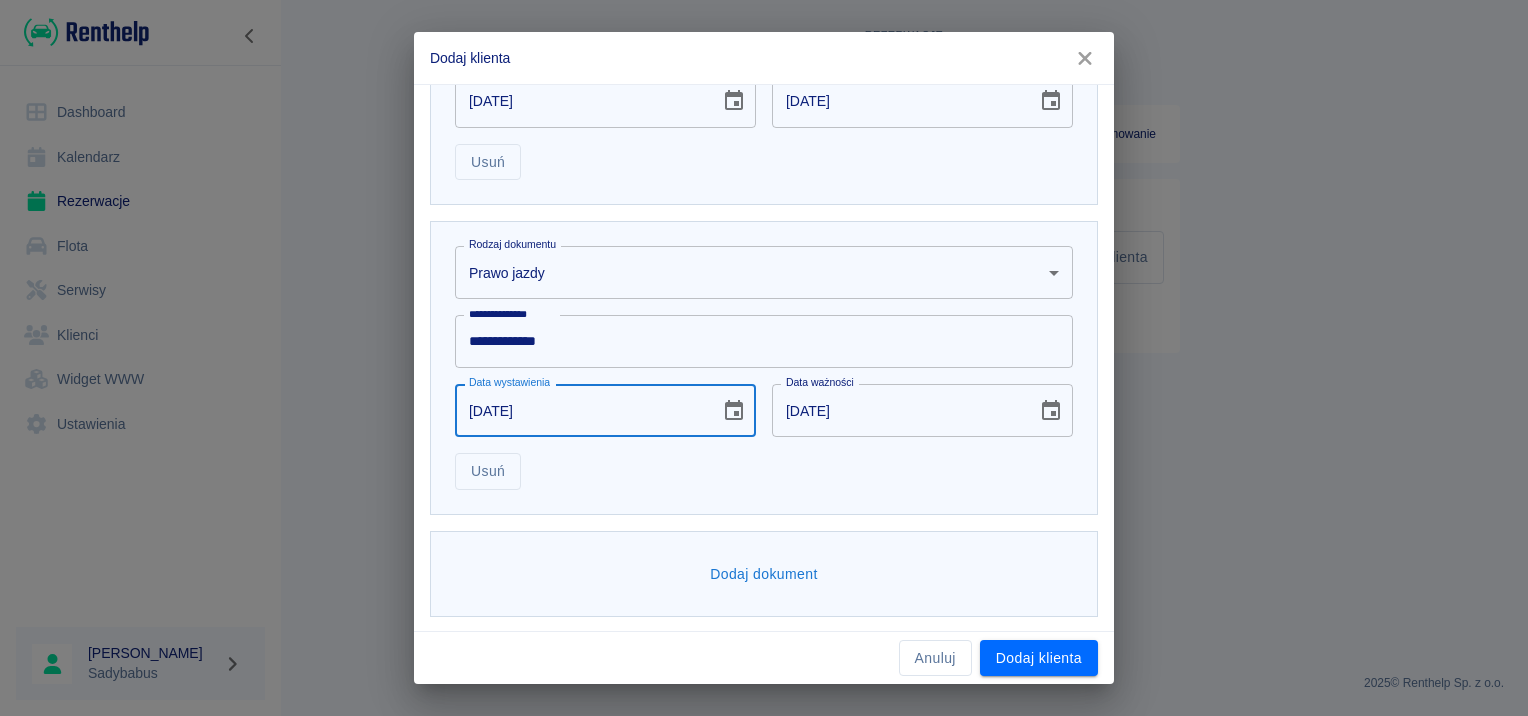 type on "25-04-2018" 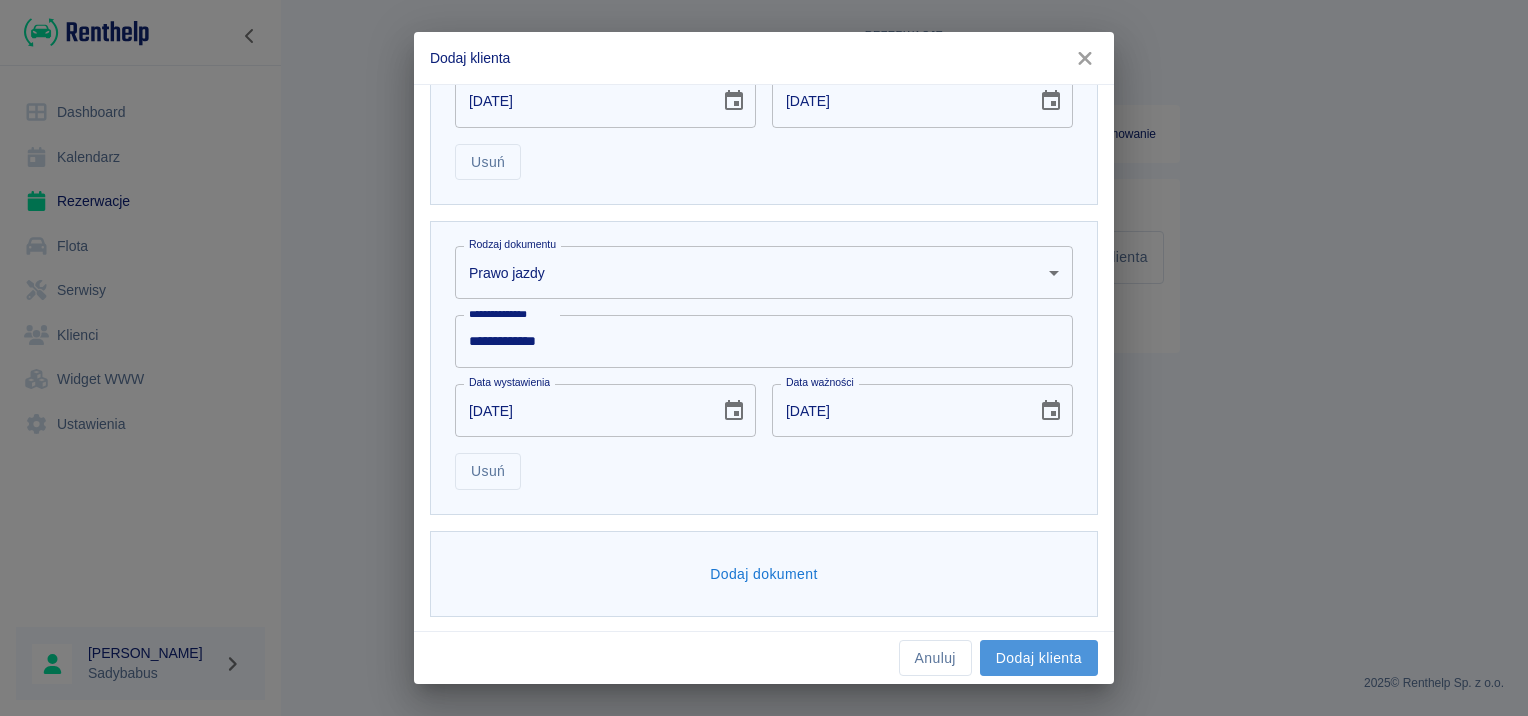 click on "Dodaj klienta" at bounding box center (1039, 658) 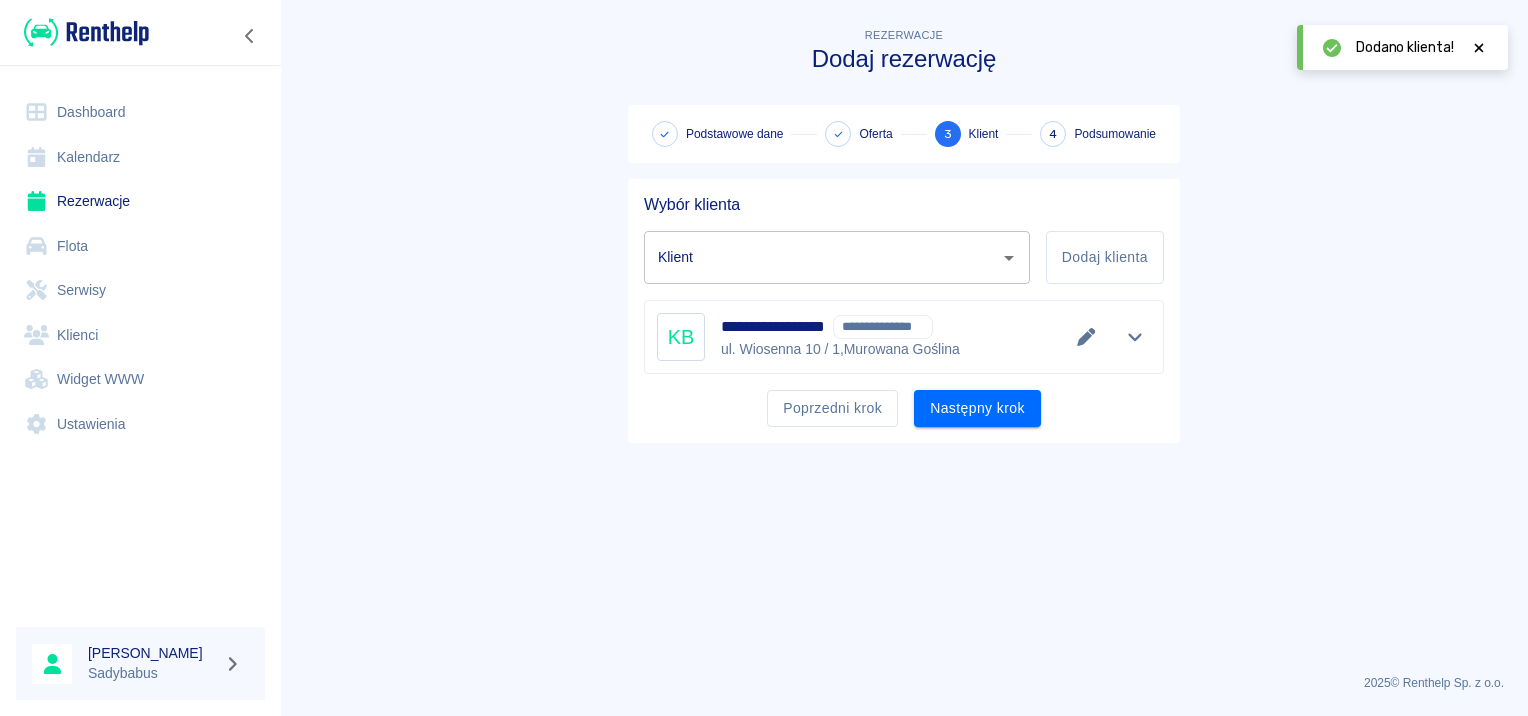 type on "[PERSON_NAME] SPÓŁKA Z OGRANICZONĄ ODPOWIEDZIALNOŚCIĄ (NIP: 7773441419) ([PHONE_NUMBER])" 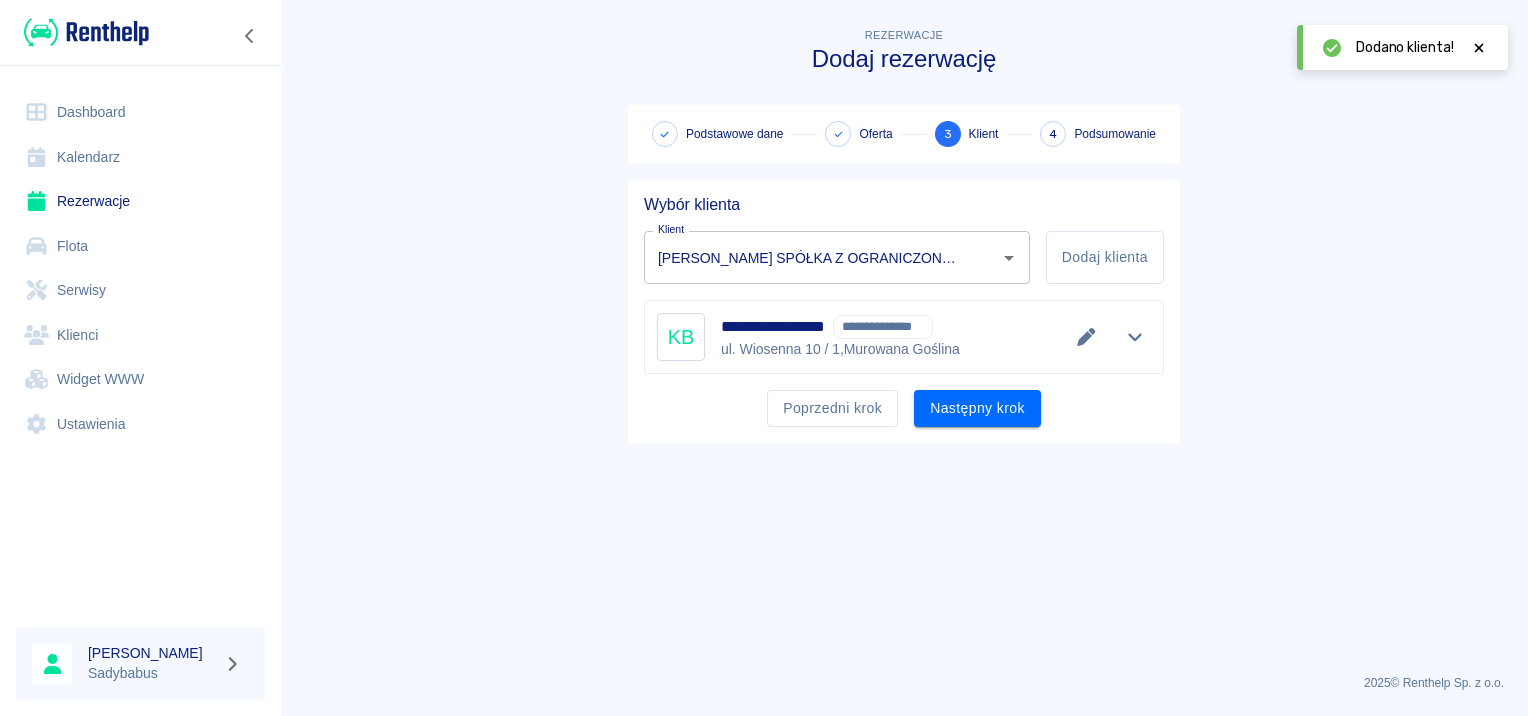 click on "**********" at bounding box center (904, 311) 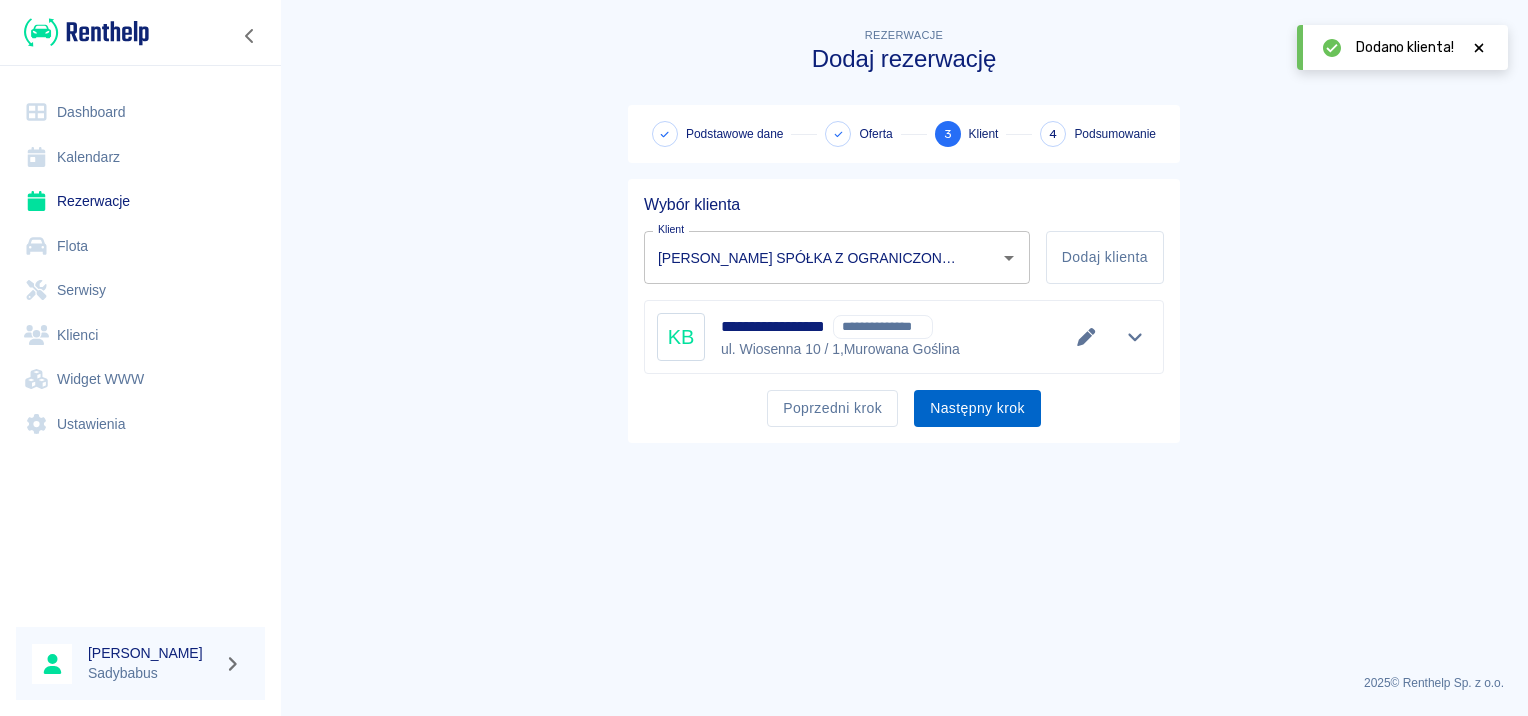 click on "Następny krok" at bounding box center [977, 408] 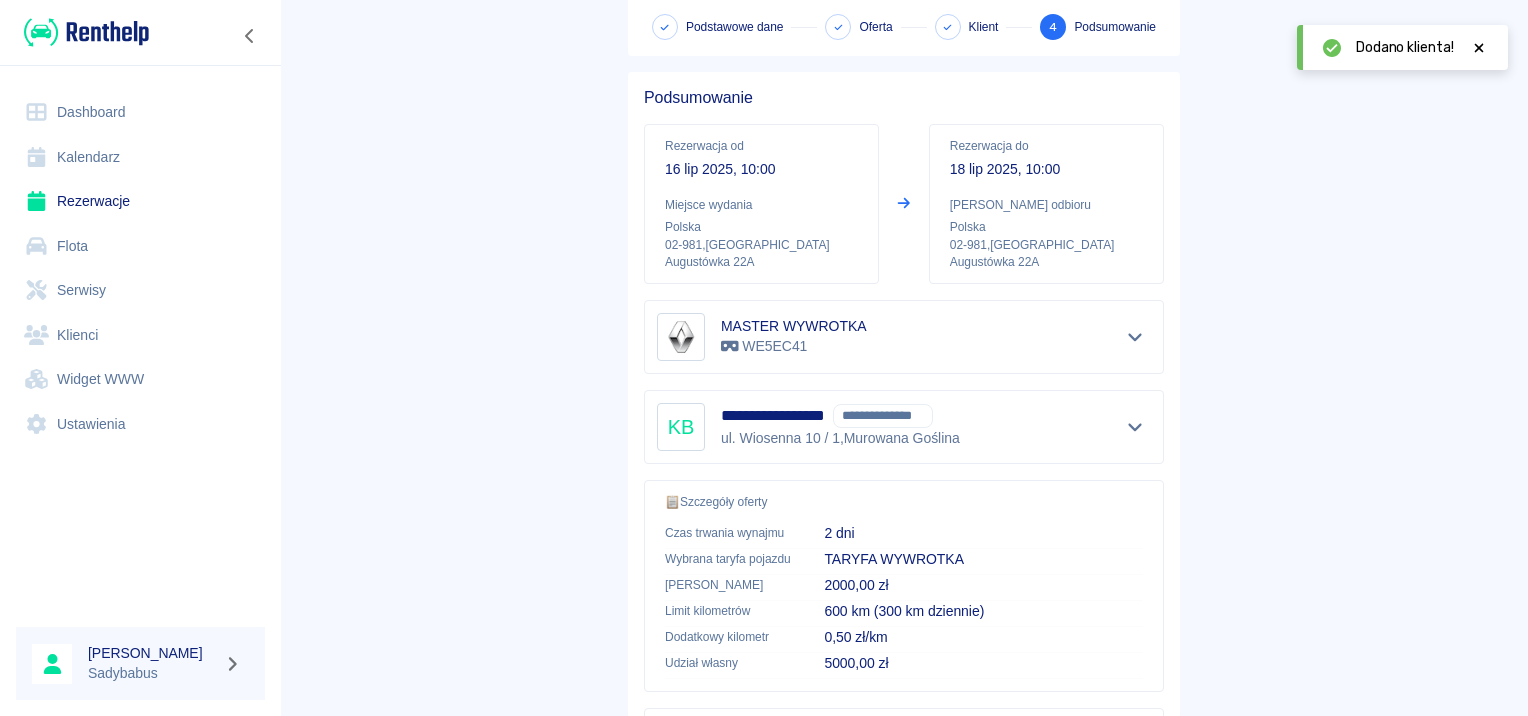 scroll, scrollTop: 360, scrollLeft: 0, axis: vertical 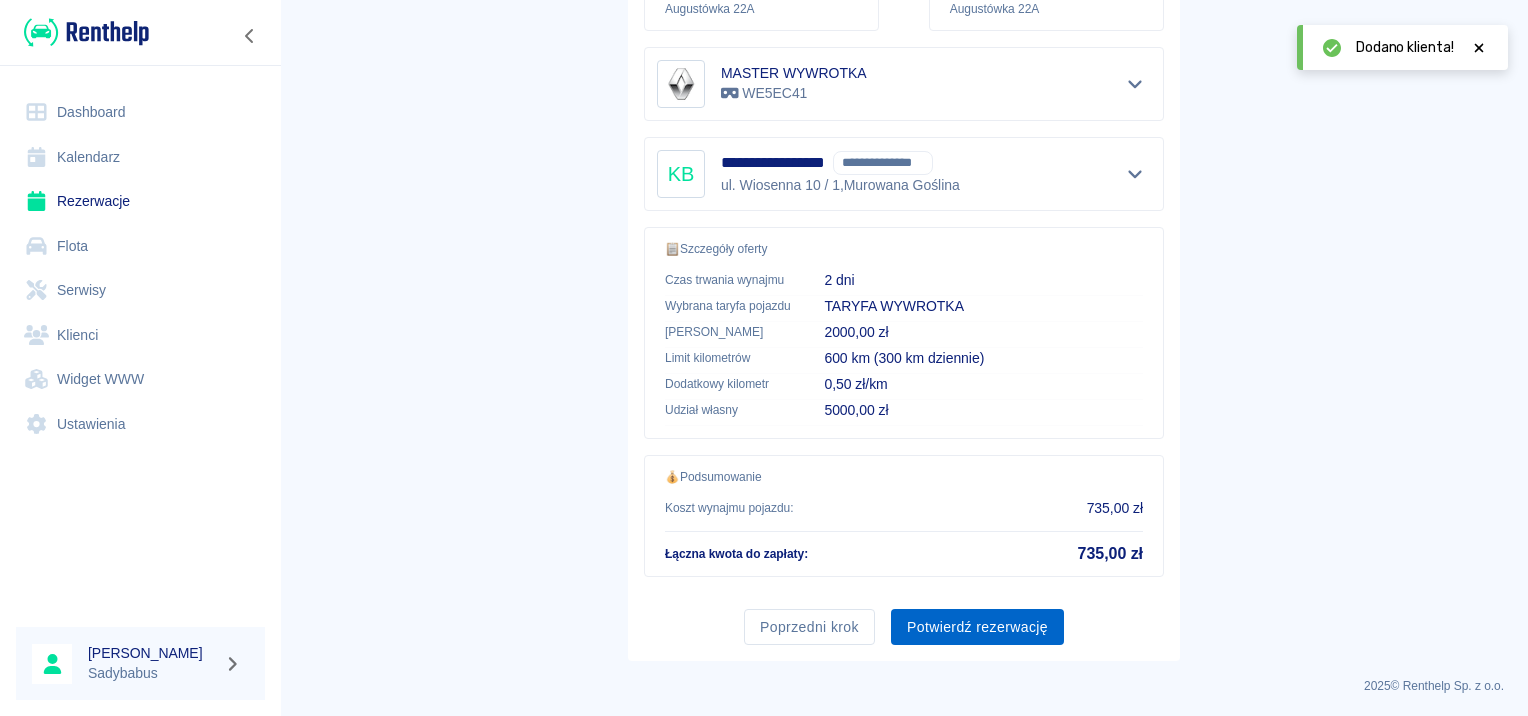 click on "Potwierdź rezerwację" at bounding box center (977, 627) 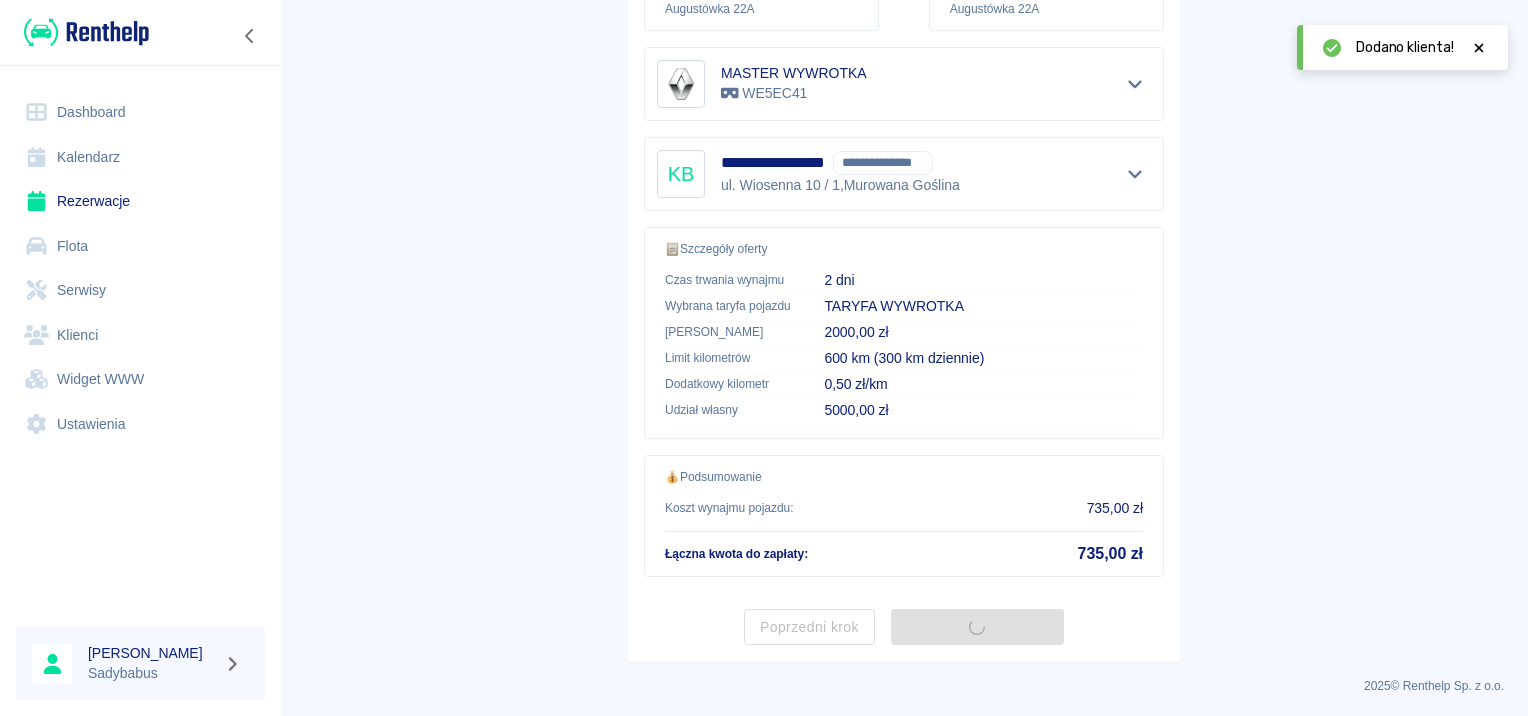 scroll, scrollTop: 0, scrollLeft: 0, axis: both 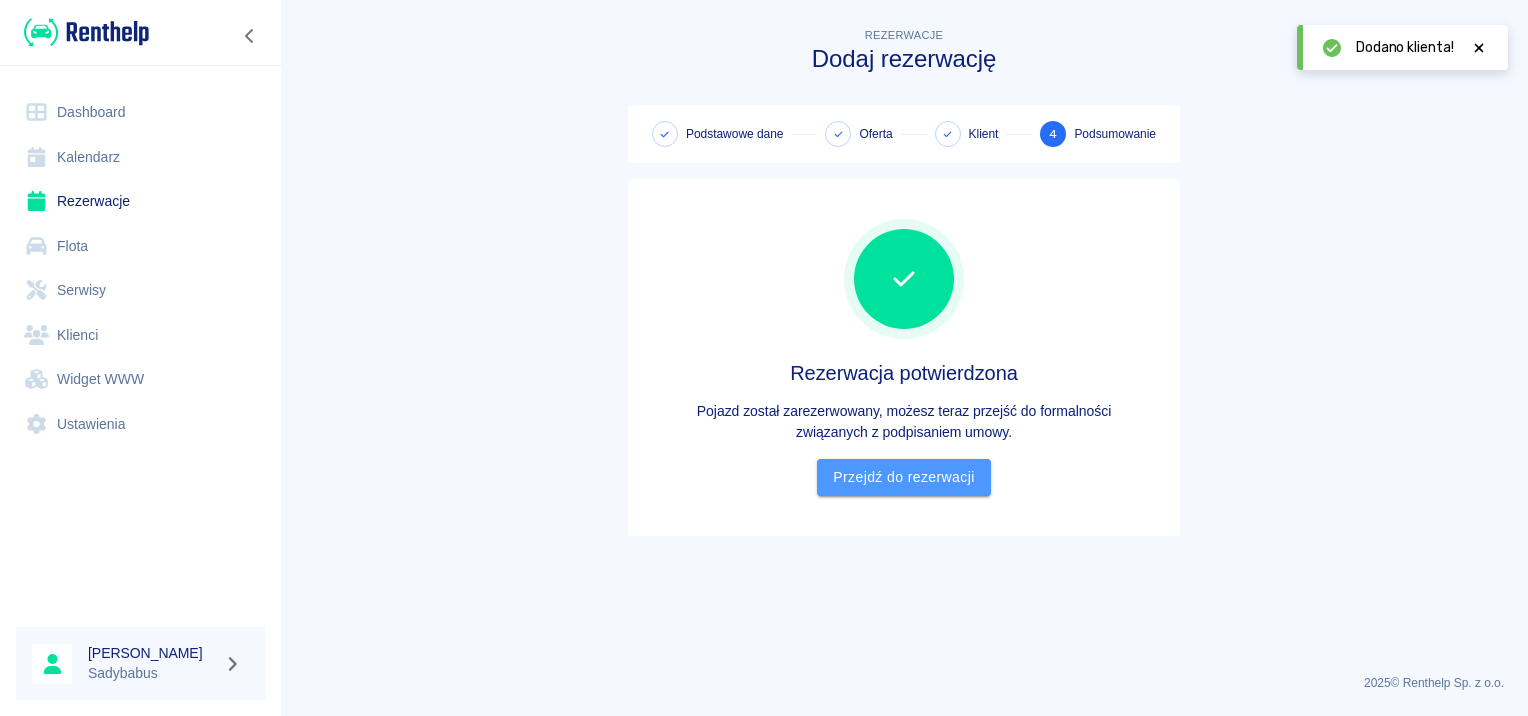 drag, startPoint x: 962, startPoint y: 488, endPoint x: 952, endPoint y: 498, distance: 14.142136 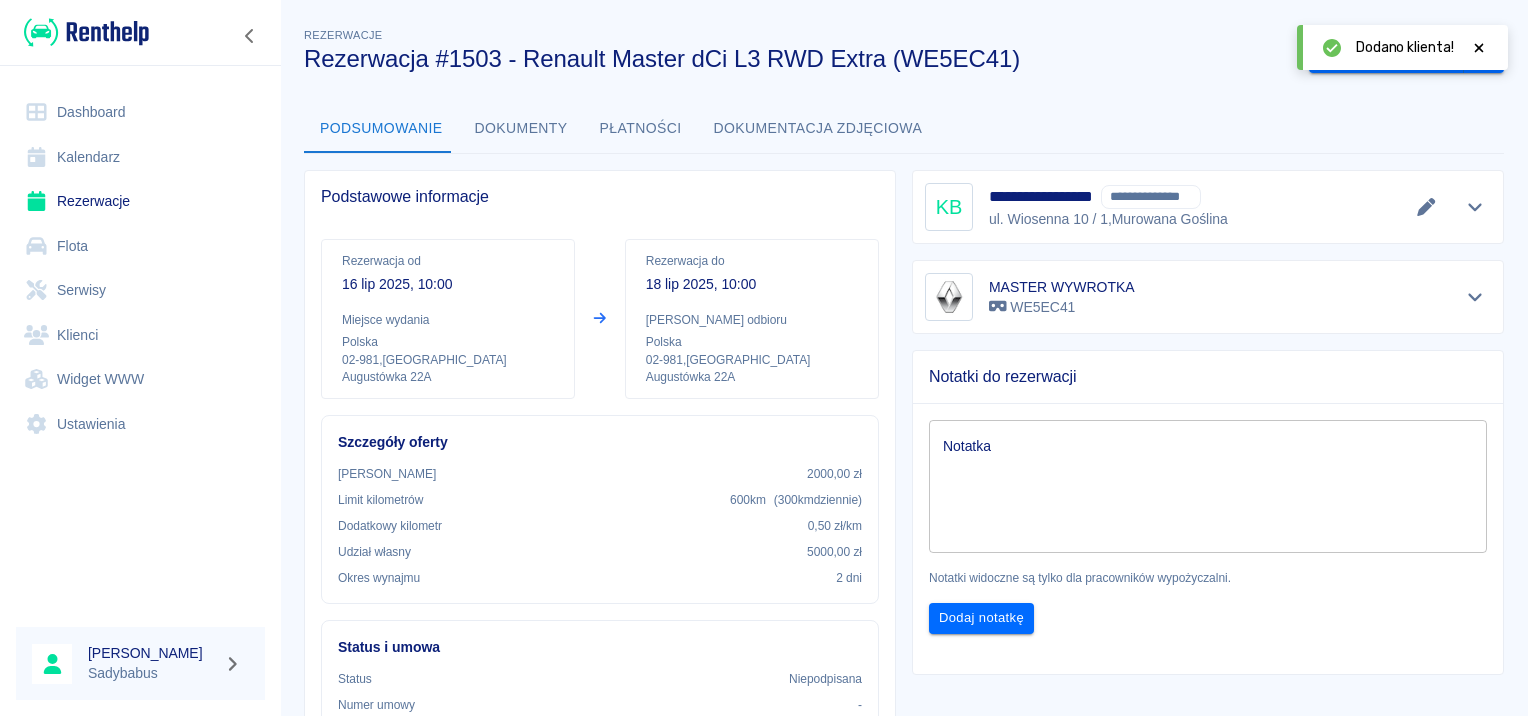 click 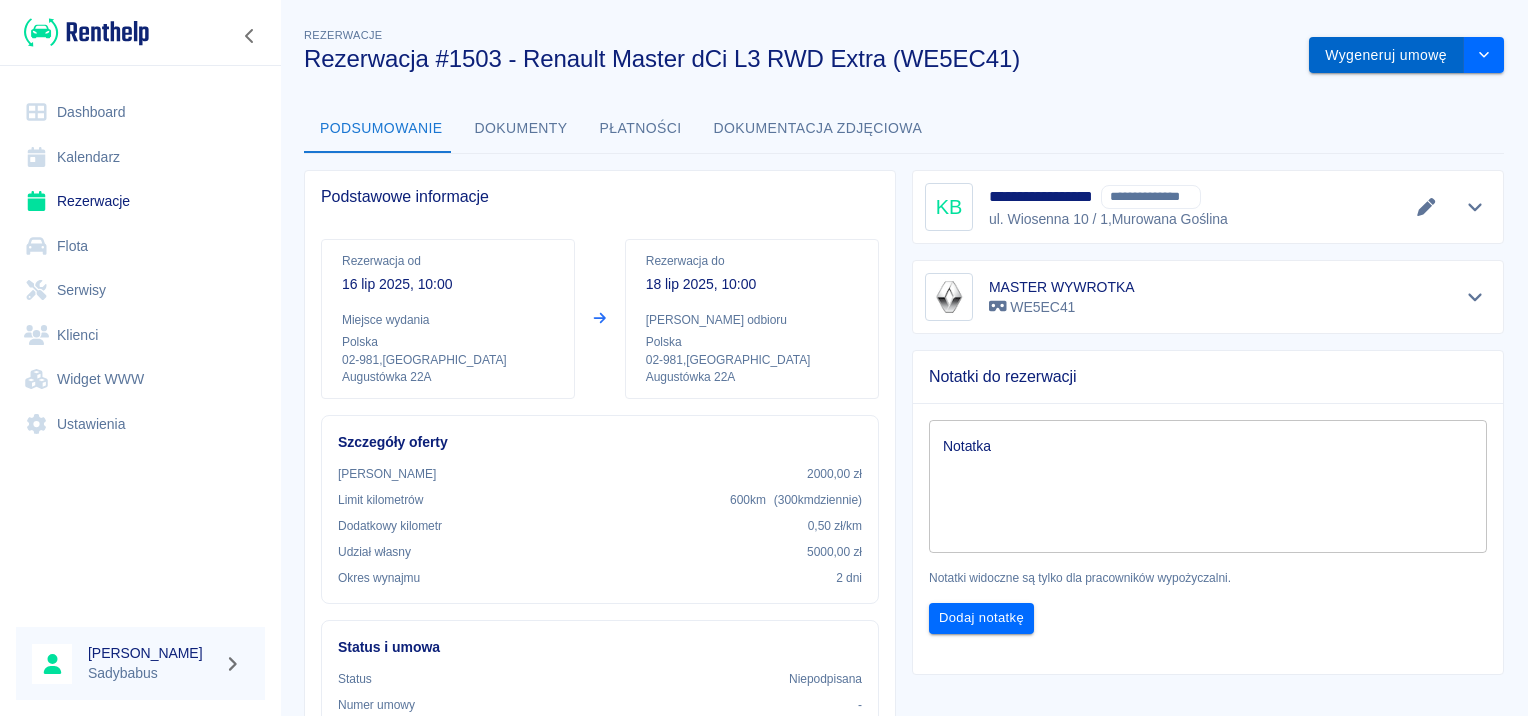 click on "Wygeneruj umowę" at bounding box center [1386, 55] 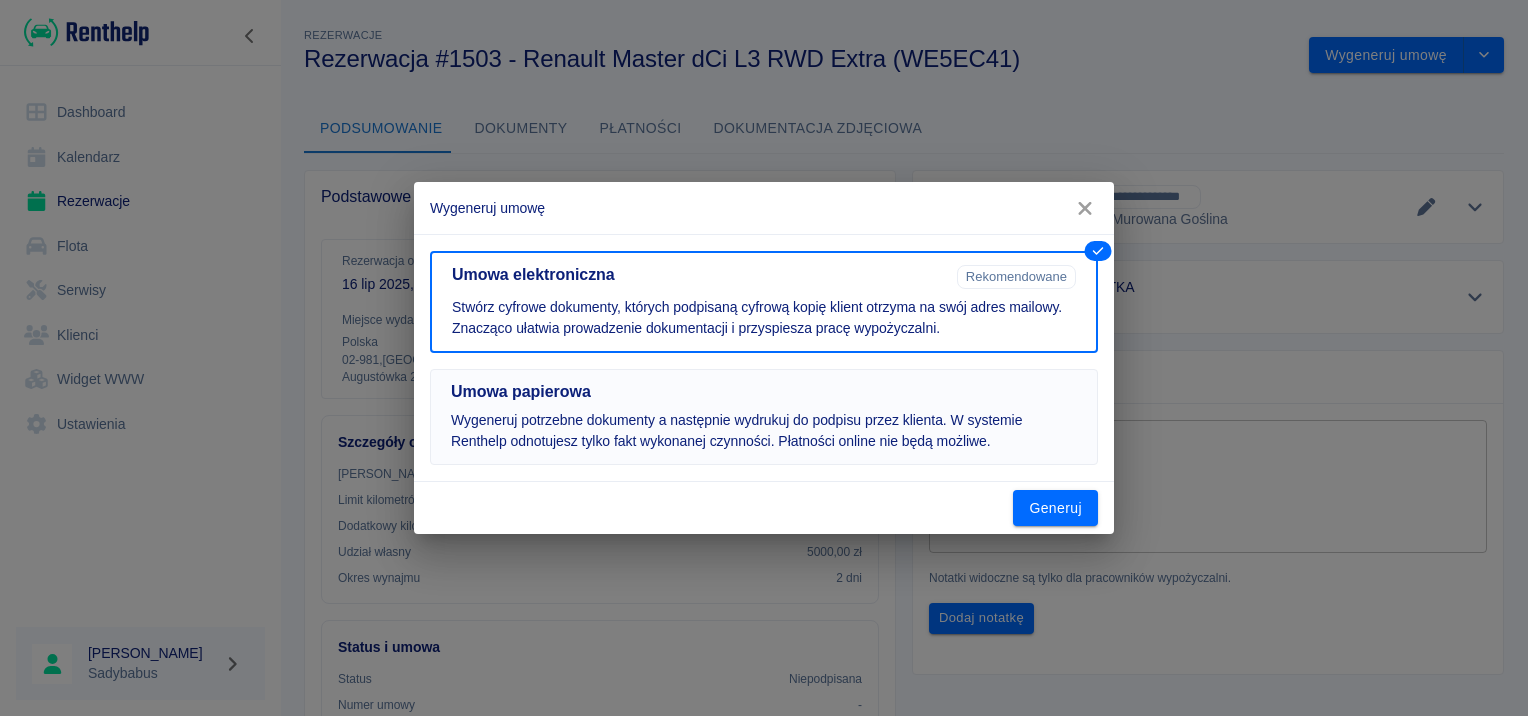 click on "Wygeneruj potrzebne dokumenty a następnie wydrukuj do podpisu przez klienta. W systemie Renthelp odnotujesz tylko fakt wykonanej czynności. Płatności online nie będą możliwe." at bounding box center [764, 431] 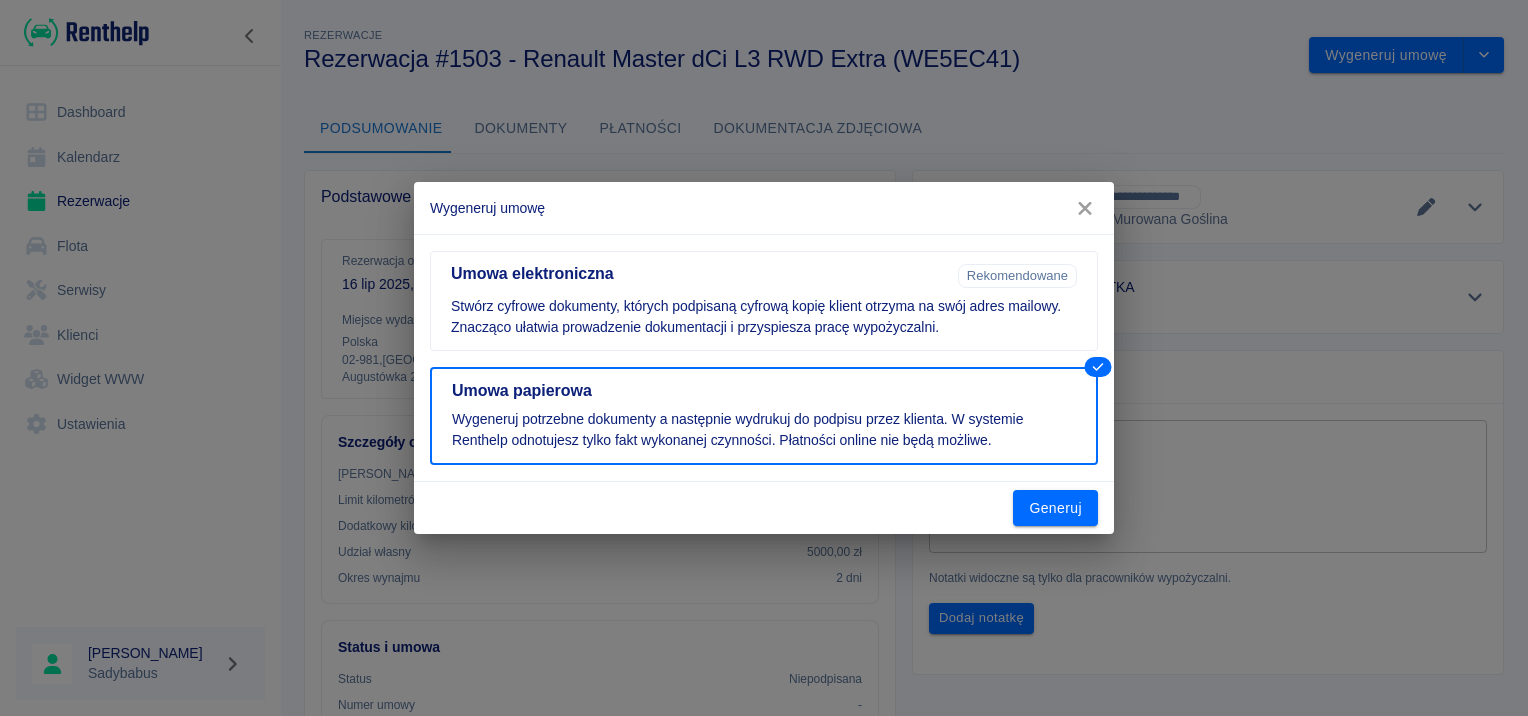 drag, startPoint x: 1033, startPoint y: 512, endPoint x: 1060, endPoint y: 511, distance: 27.018513 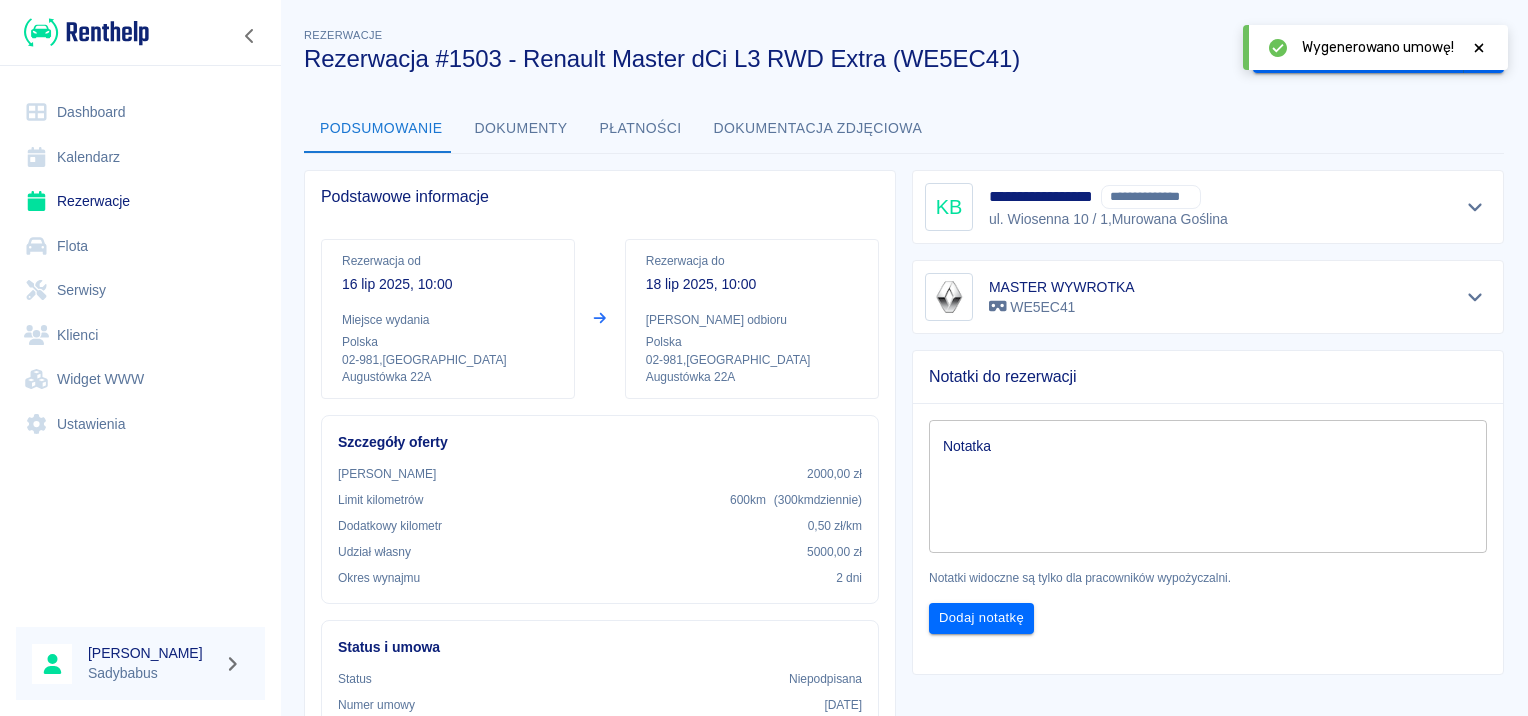 click at bounding box center (1479, 47) 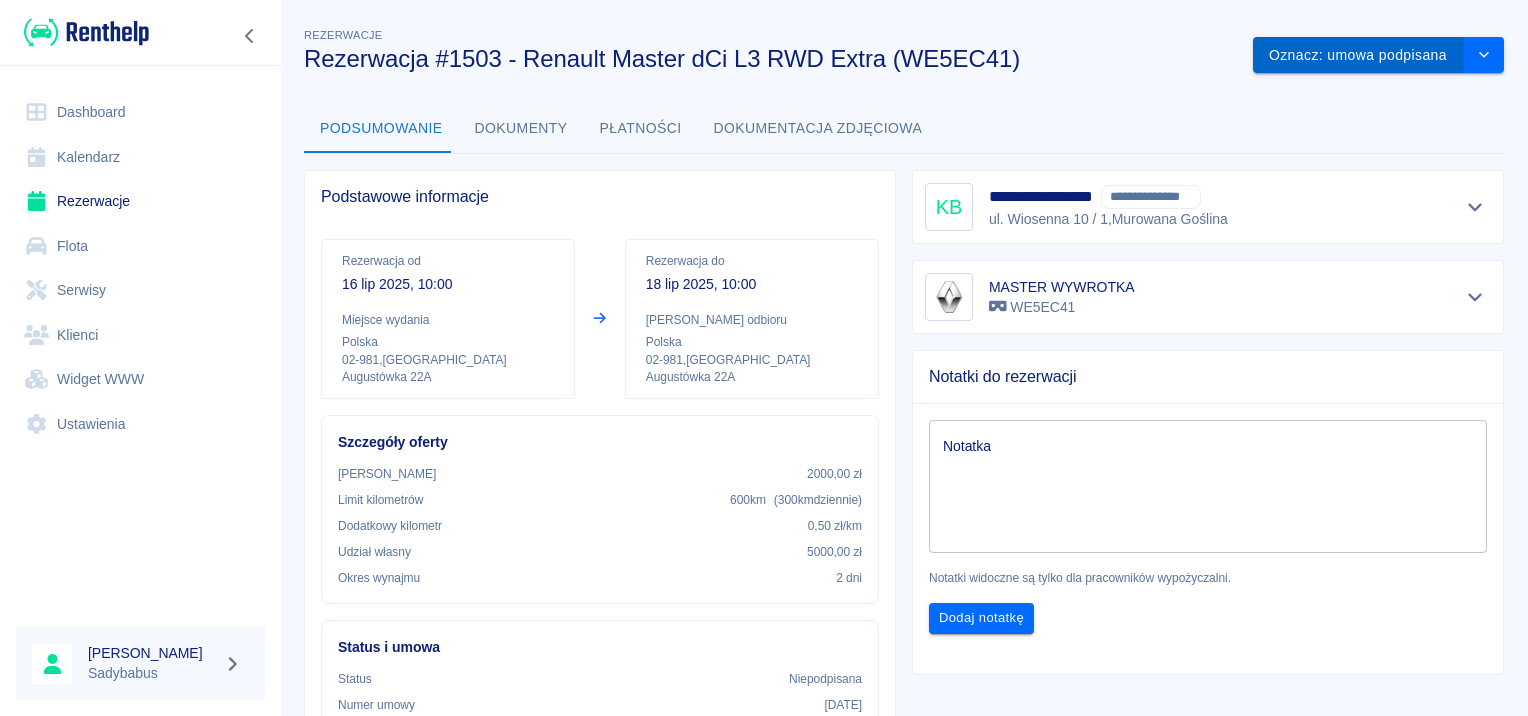 click on "Oznacz: umowa podpisana" at bounding box center (1358, 55) 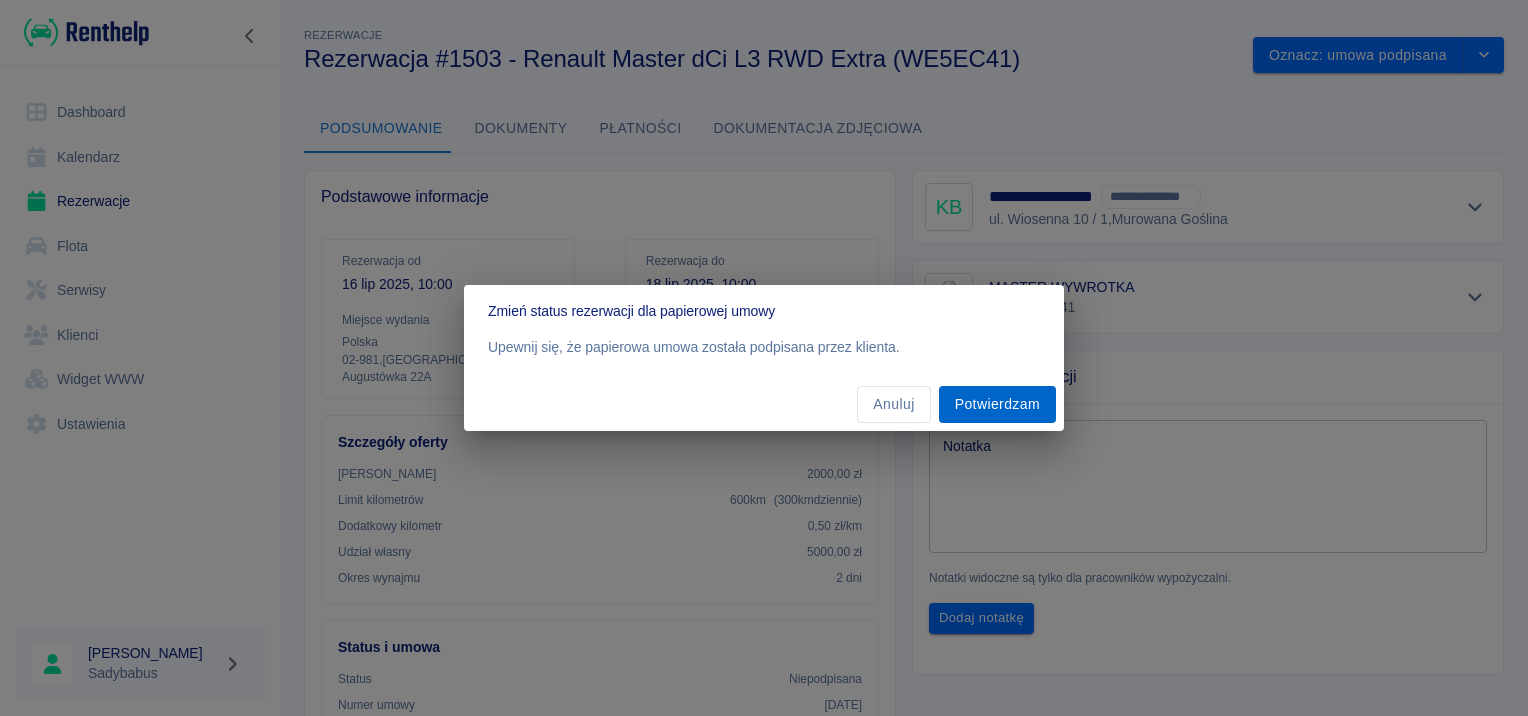 click on "Potwierdzam" at bounding box center [997, 404] 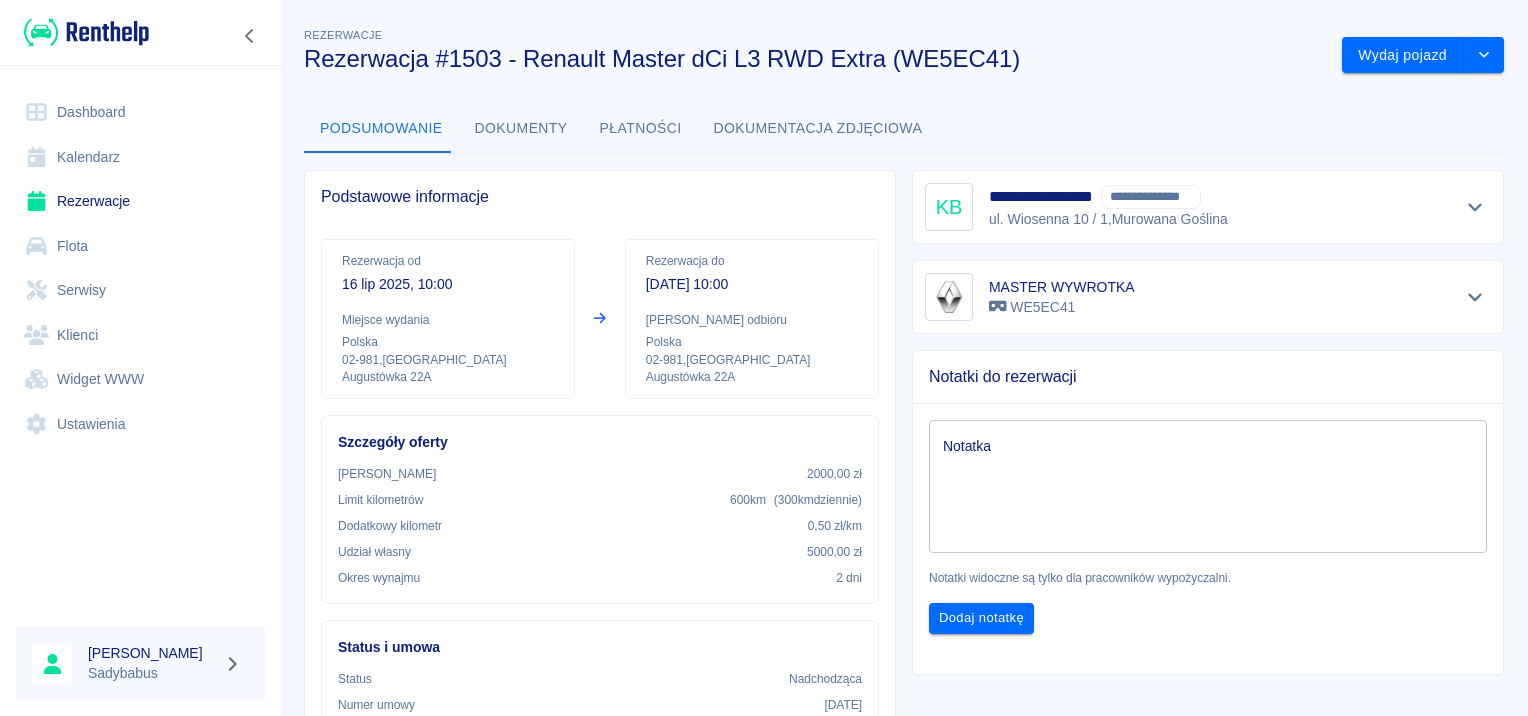 scroll, scrollTop: 0, scrollLeft: 0, axis: both 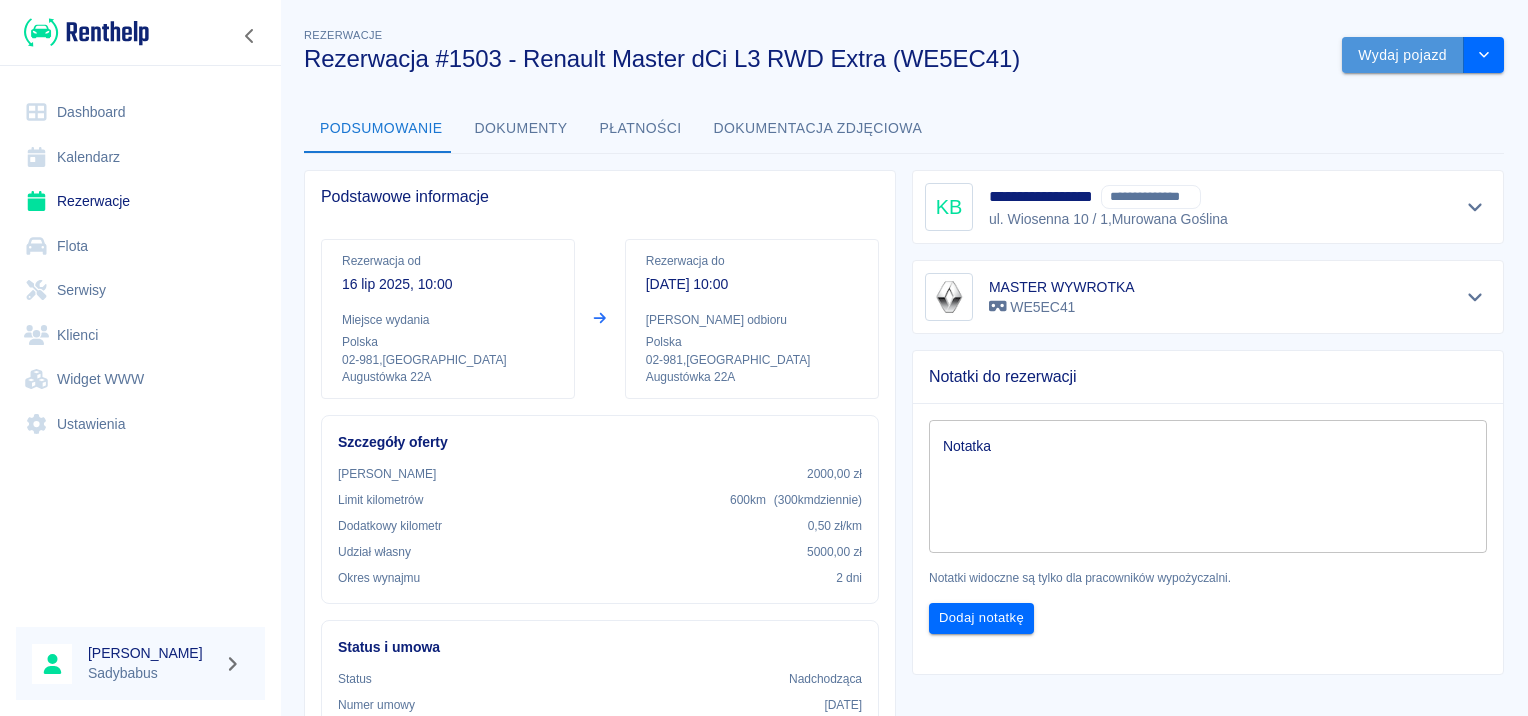 click on "Wydaj pojazd" at bounding box center (1403, 55) 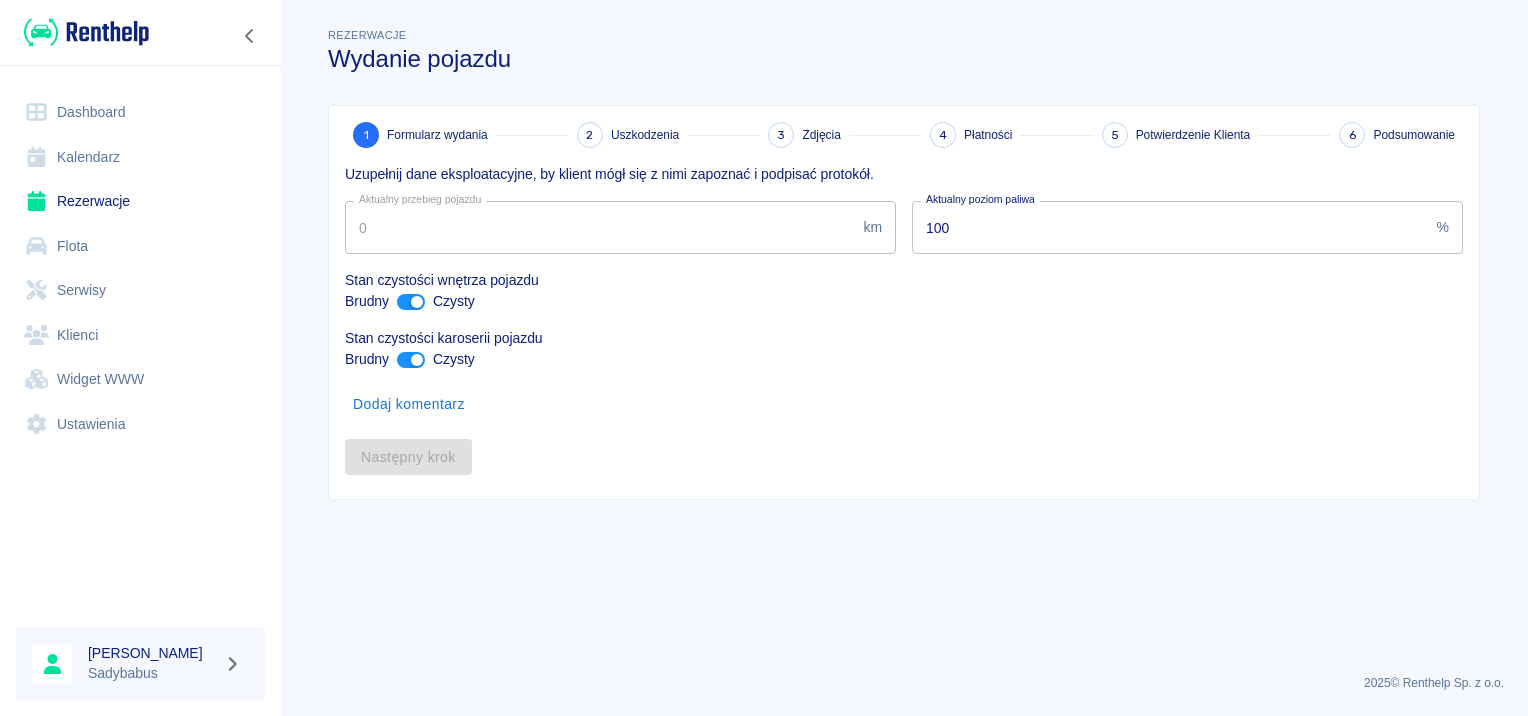 type on "111060" 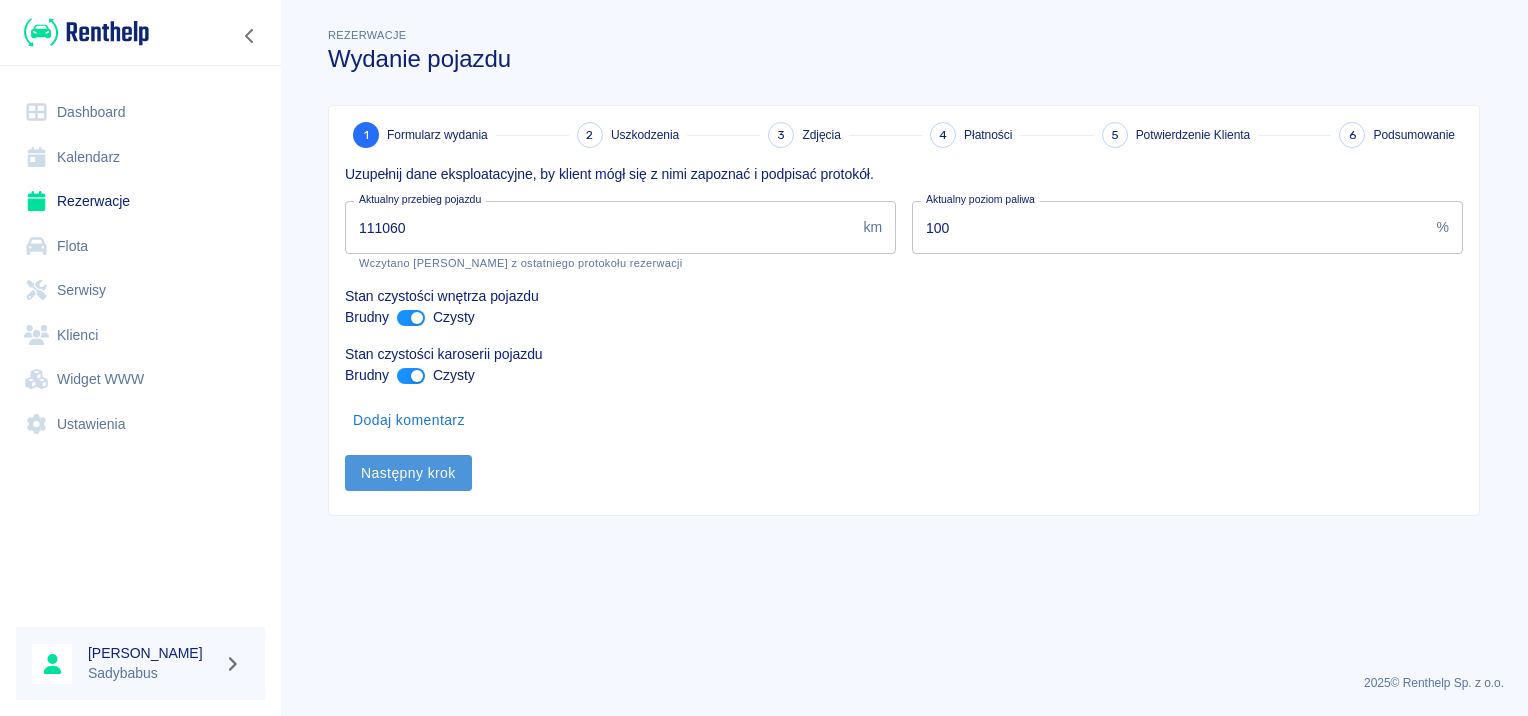 click on "Następny krok" at bounding box center (408, 473) 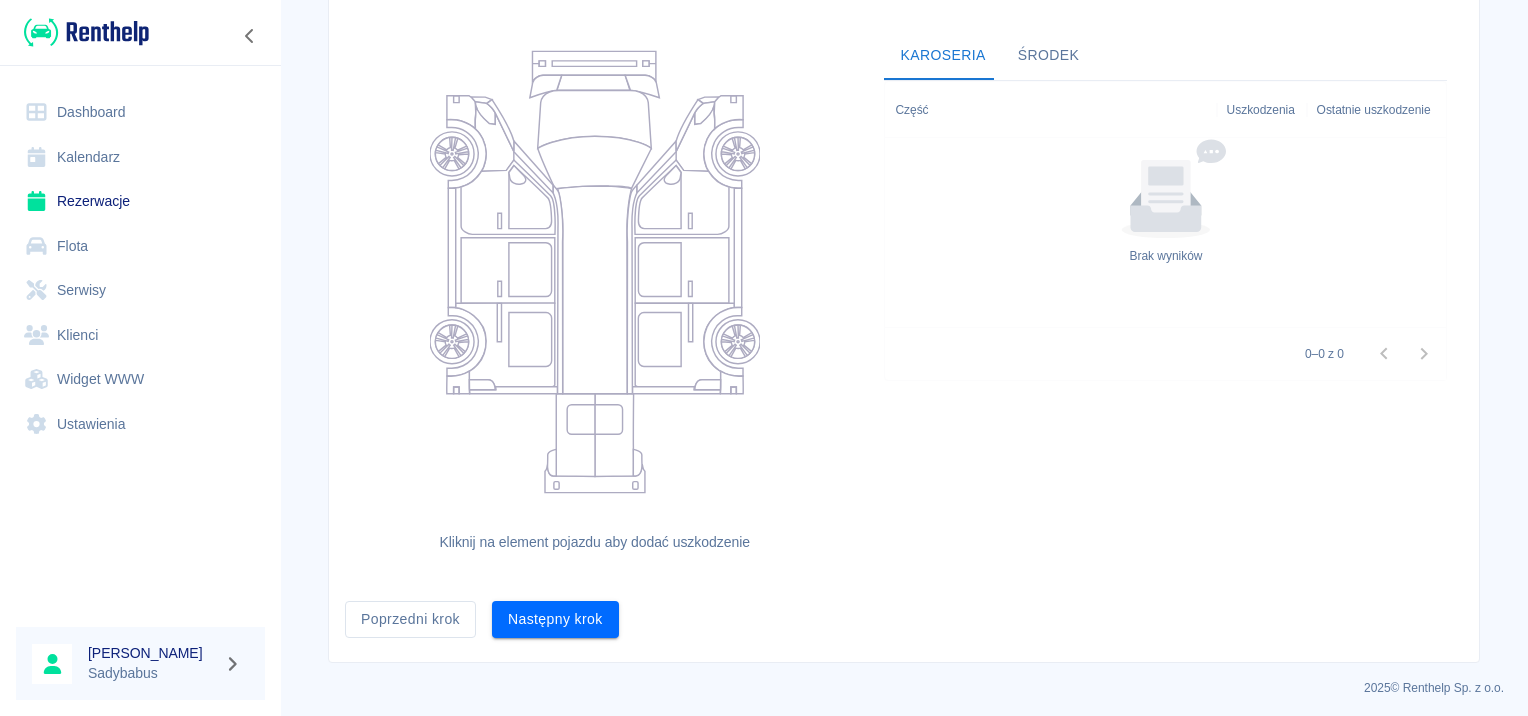 scroll, scrollTop: 184, scrollLeft: 0, axis: vertical 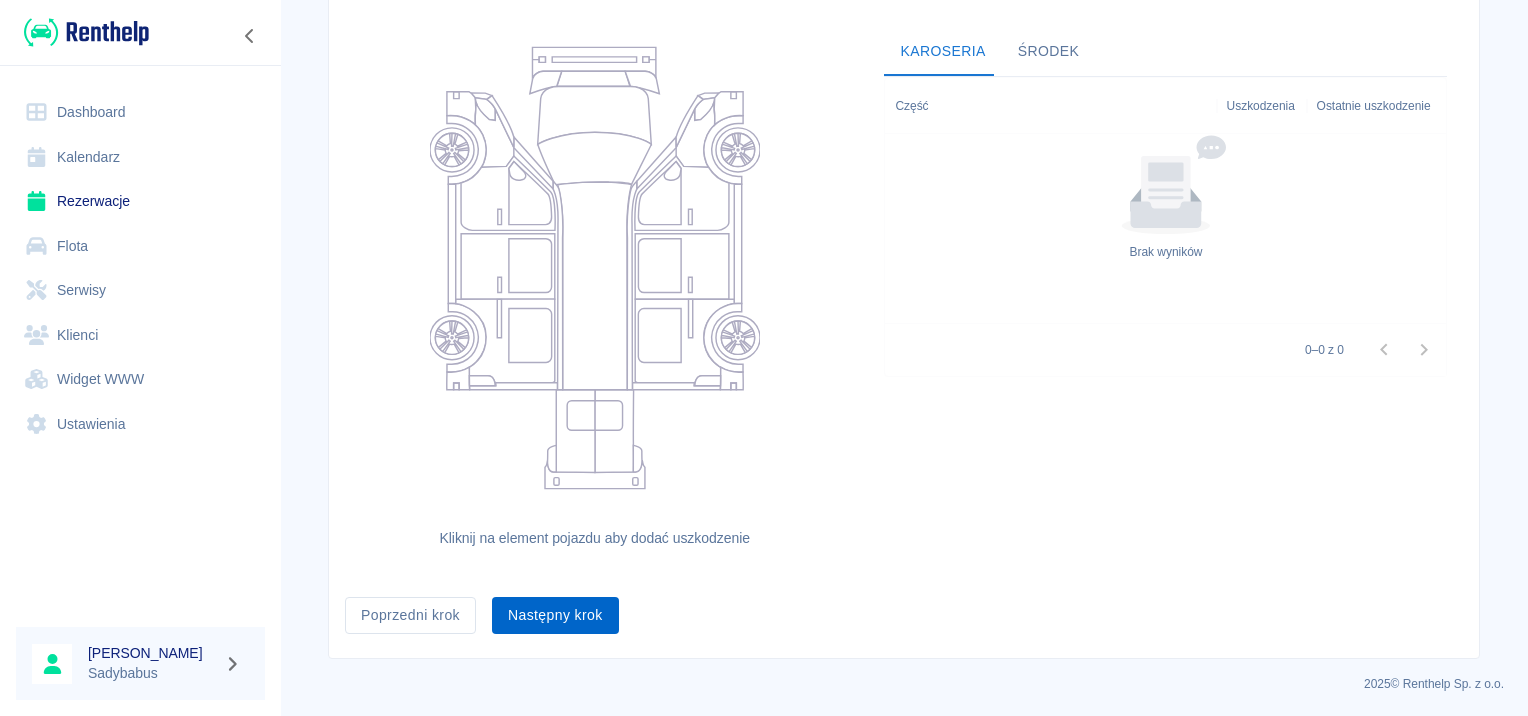 click on "Następny krok" at bounding box center [555, 615] 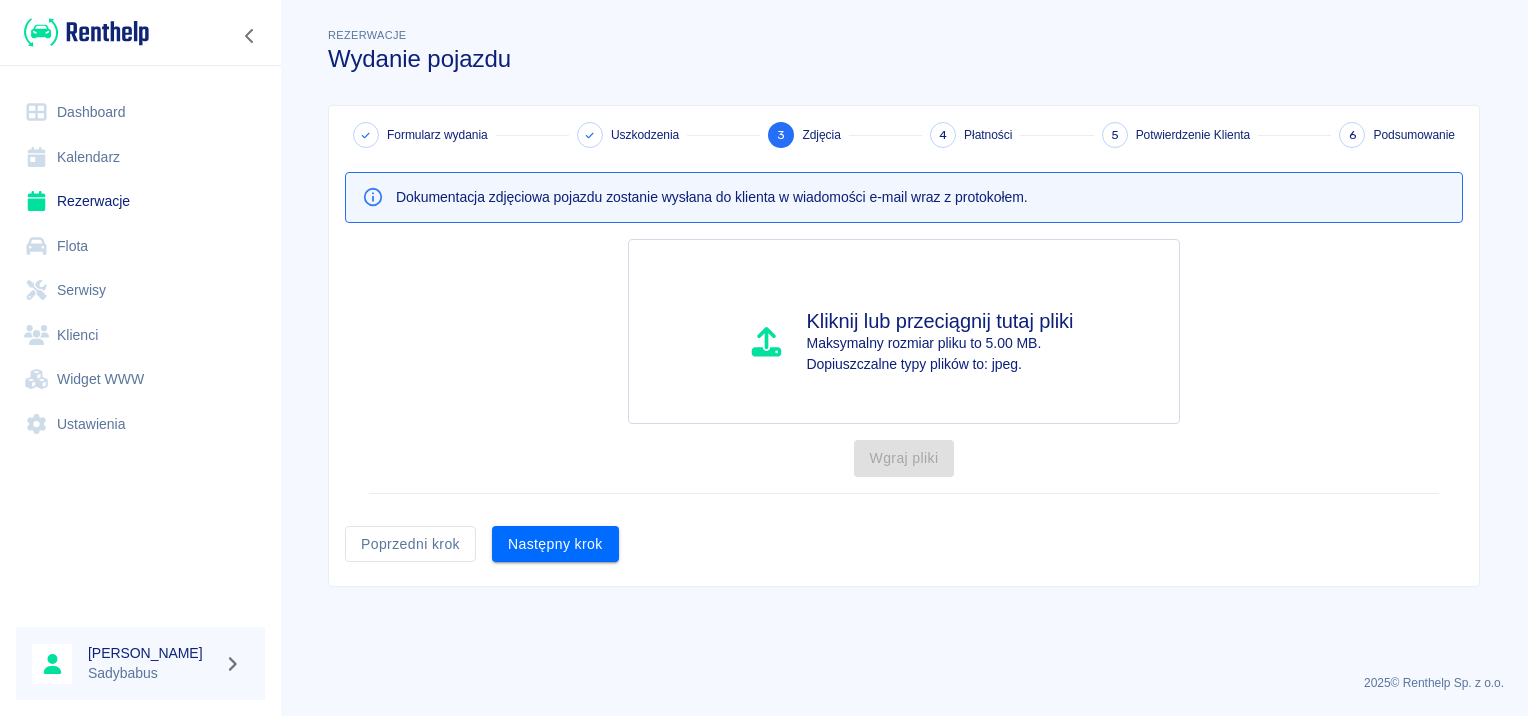 scroll, scrollTop: 0, scrollLeft: 0, axis: both 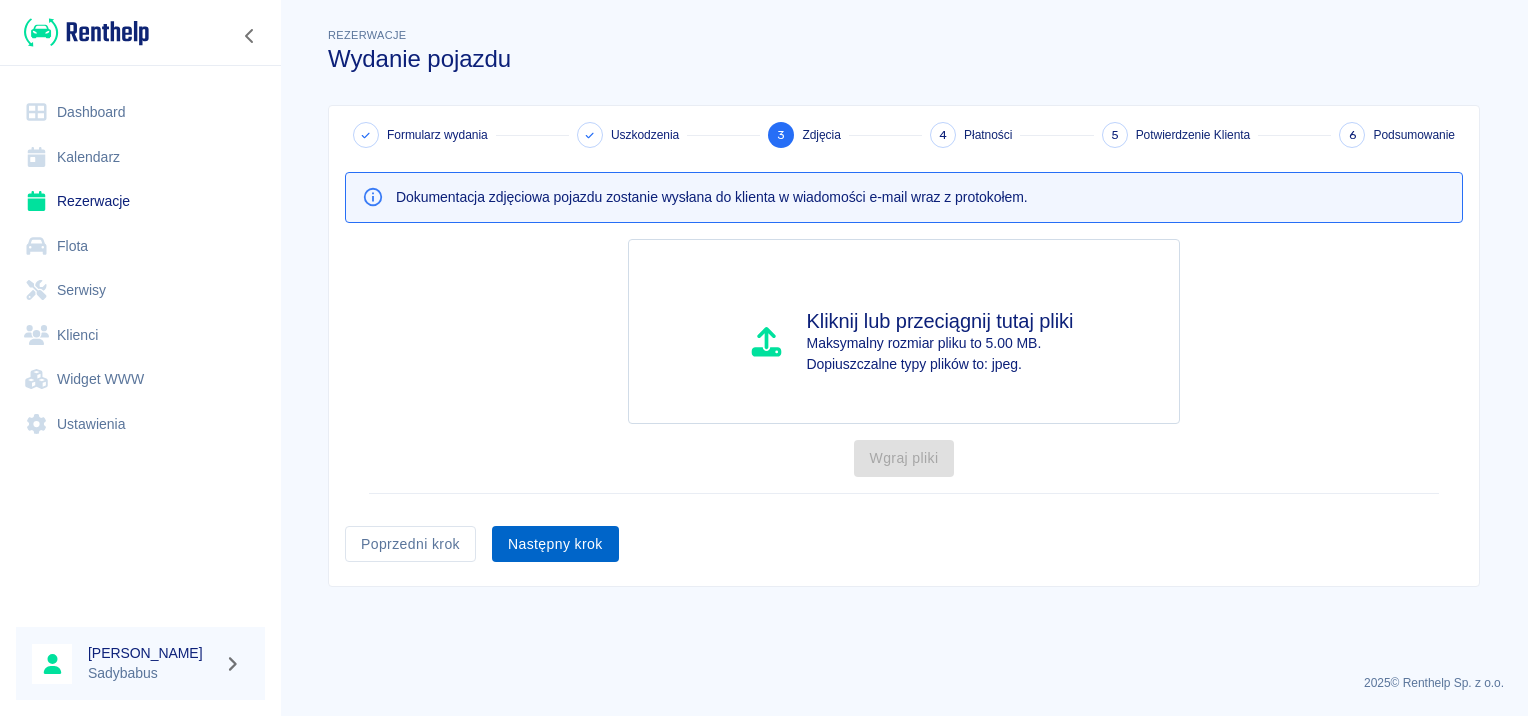 click on "Następny krok" at bounding box center (555, 544) 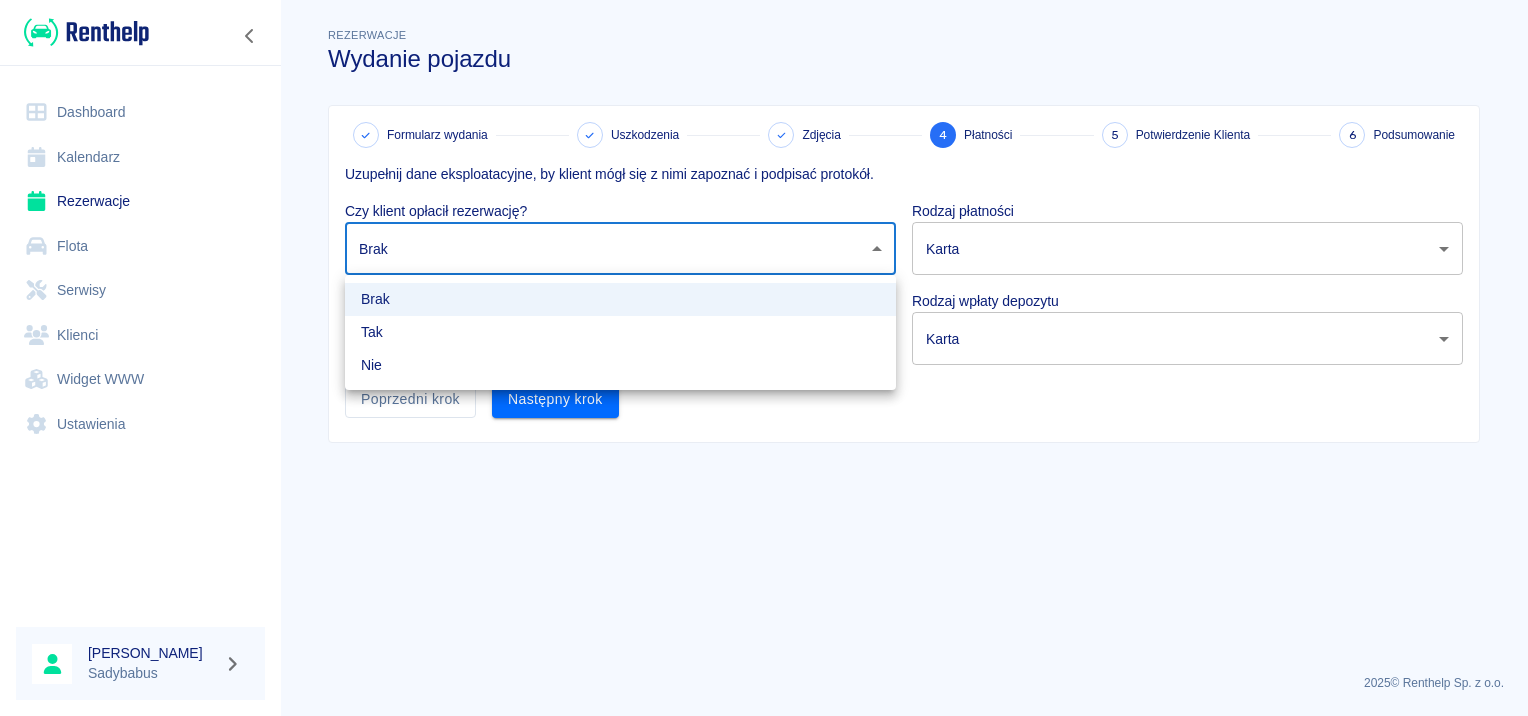 click on "Używamy plików Cookies, by zapewnić Ci najlepsze możliwe doświadczenie. Aby dowiedzieć się więcej, zapoznaj się z naszą Polityką Prywatności.  Polityka Prywatności Rozumiem Dashboard Kalendarz Rezerwacje Flota Serwisy Klienci Widget WWW Ustawienia [PERSON_NAME] Rezerwacje Wydanie pojazdu Formularz wydania Uszkodzenia Zdjęcia 4 Płatności 5 Potwierdzenie Klienta 6 Podsumowanie Uzupełnij dane eksploatacyjne, by klient mógł się z nimi zapoznać i podpisać protokół. Czy klient opłacił rezerwację? Brak none ​ Rodzaj płatności Karta card ​ Czy klient wpłacił depozyt? Brak none ​ Rodzaj wpłaty depozytu Karta terminal_card_authorization ​ Poprzedni krok Następny krok 2025  © Renthelp Sp. z o.o. Wydanie pojazdu | Renthelp Brak Tak Nie" at bounding box center [764, 358] 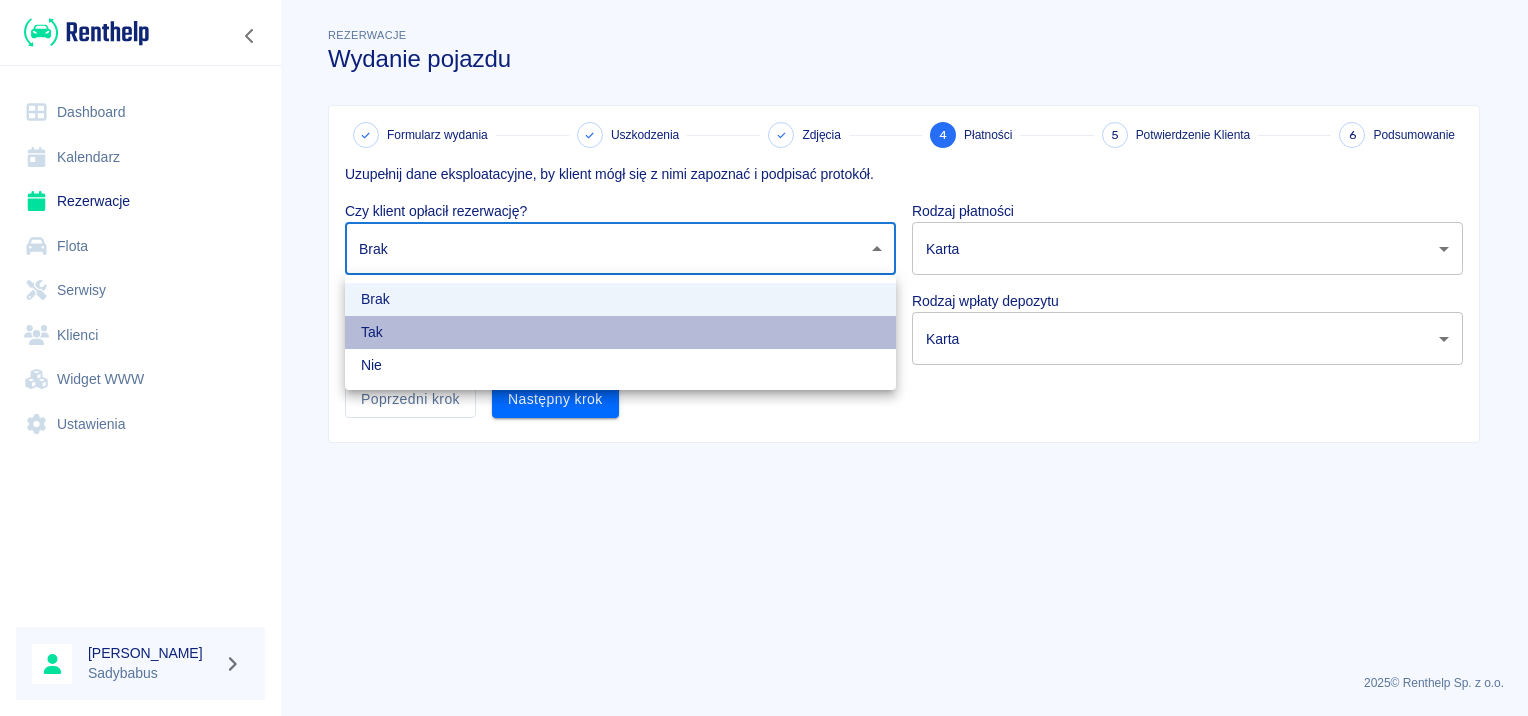 click on "Tak" at bounding box center (620, 332) 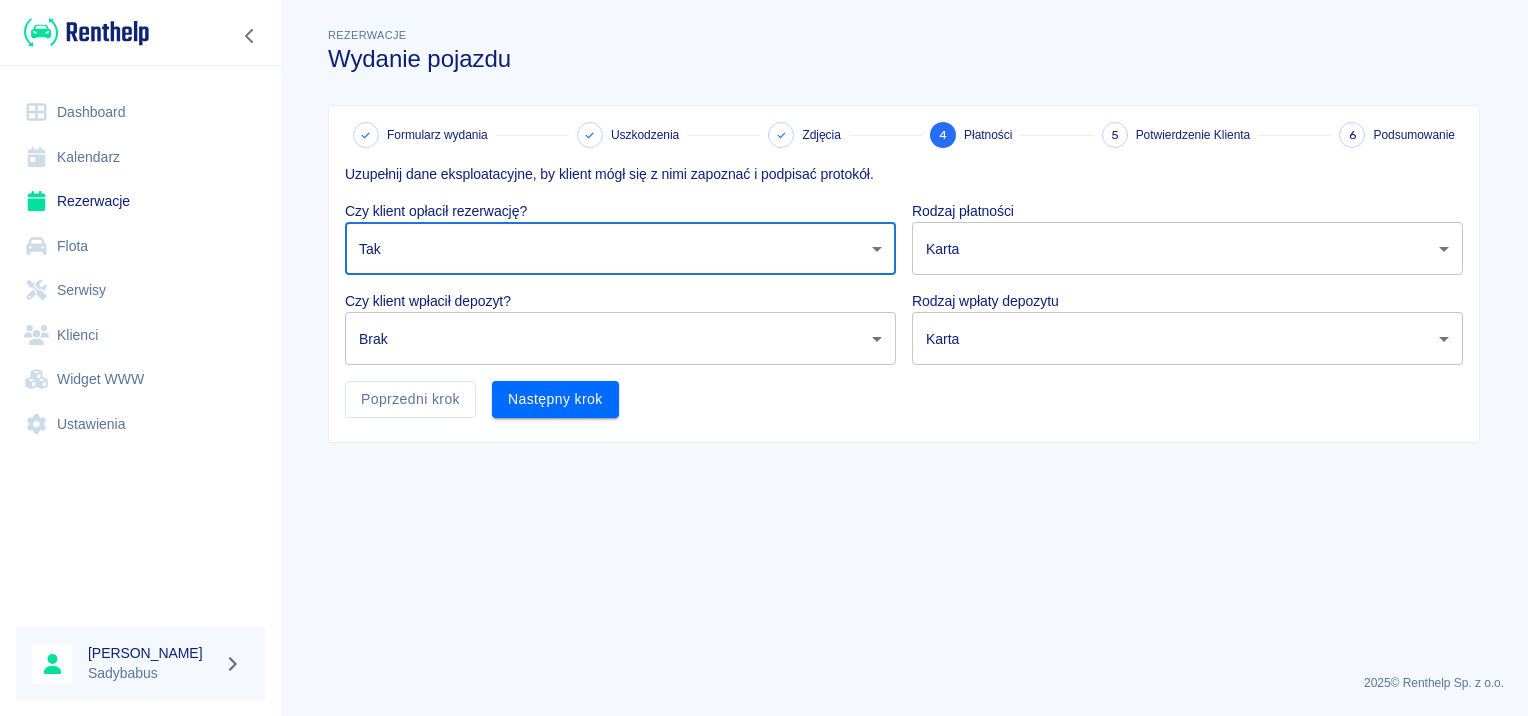 click on "Używamy plików Cookies, by zapewnić Ci najlepsze możliwe doświadczenie. Aby dowiedzieć się więcej, zapoznaj się z naszą Polityką Prywatności.  Polityka Prywatności Rozumiem Dashboard Kalendarz Rezerwacje Flota Serwisy Klienci Widget WWW Ustawienia [PERSON_NAME] Rezerwacje Wydanie pojazdu Formularz wydania Uszkodzenia Zdjęcia 4 Płatności 5 Potwierdzenie Klienta 6 Podsumowanie Uzupełnij dane eksploatacyjne, by klient mógł się z nimi zapoznać i podpisać protokół. Czy klient opłacił rezerwację? Tak true ​ Rodzaj płatności Karta card ​ Czy klient wpłacił depozyt? Brak none ​ Rodzaj wpłaty depozytu Karta terminal_card_authorization ​ Poprzedni krok Następny krok 2025  © Renthelp Sp. z o.o. Wydanie pojazdu | Renthelp" at bounding box center (764, 358) 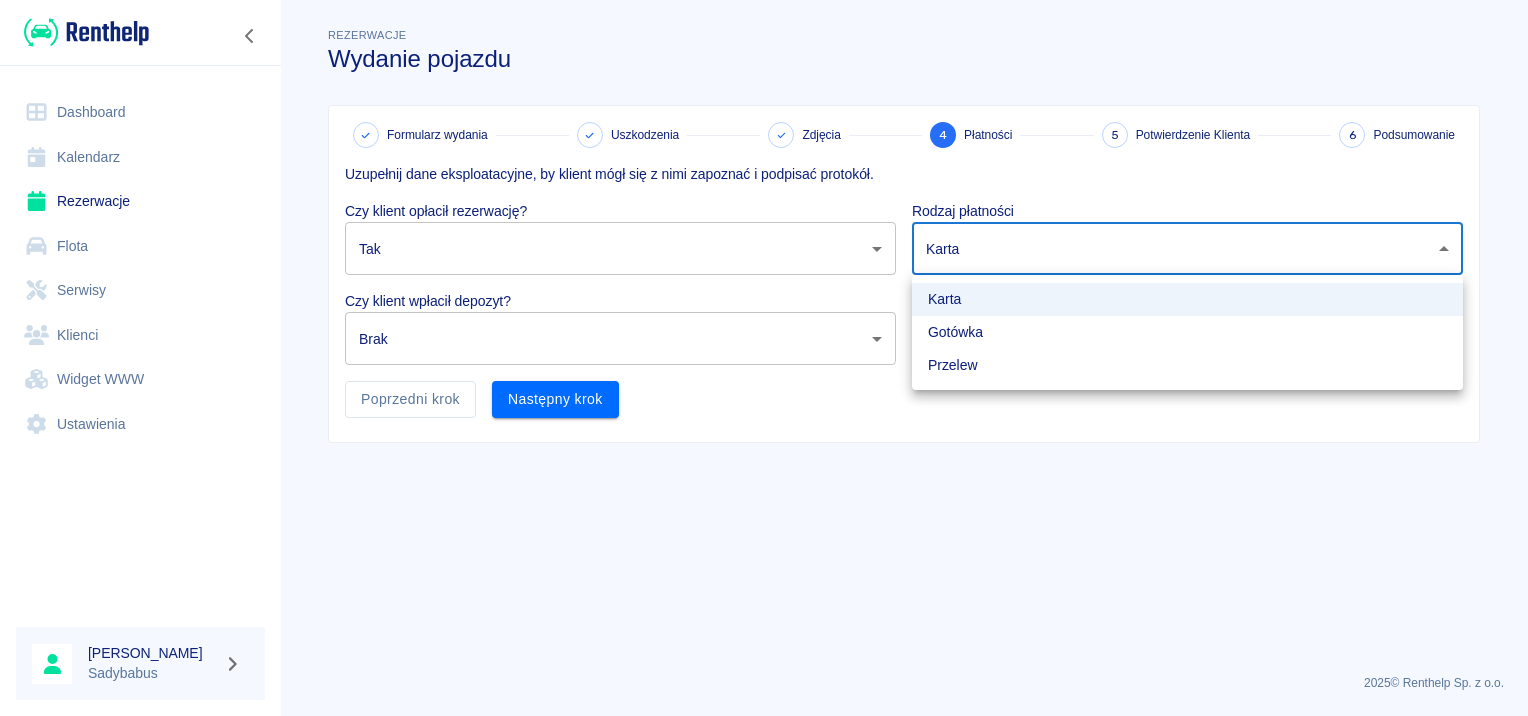 click on "Karta" at bounding box center (1187, 299) 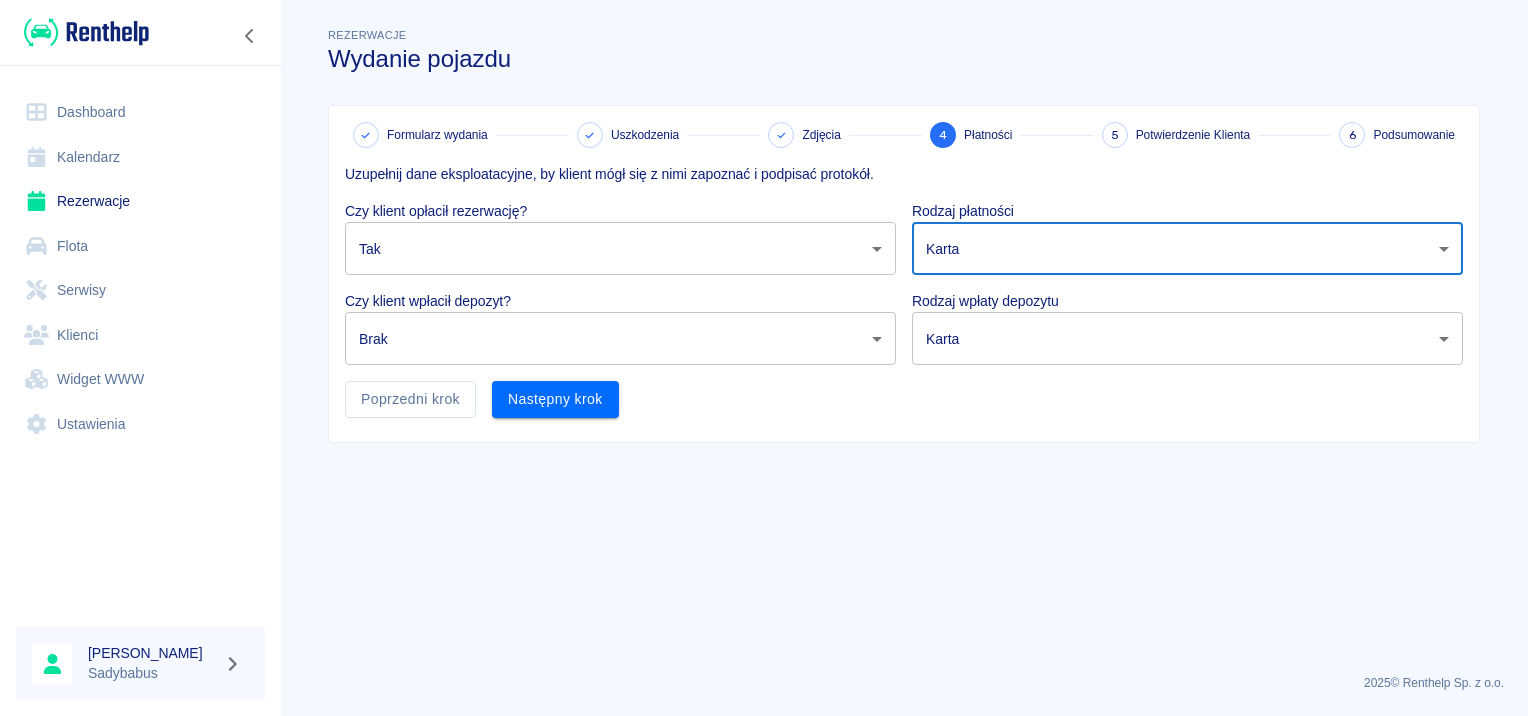 click on "Używamy plików Cookies, by zapewnić Ci najlepsze możliwe doświadczenie. Aby dowiedzieć się więcej, zapoznaj się z naszą Polityką Prywatności.  Polityka Prywatności Rozumiem Dashboard Kalendarz Rezerwacje Flota Serwisy Klienci Widget WWW Ustawienia [PERSON_NAME] Rezerwacje Wydanie pojazdu Formularz wydania Uszkodzenia Zdjęcia 4 Płatności 5 Potwierdzenie Klienta 6 Podsumowanie Uzupełnij dane eksploatacyjne, by klient mógł się z nimi zapoznać i podpisać protokół. Czy klient opłacił rezerwację? Tak true ​ Rodzaj płatności Karta card ​ Czy klient wpłacił depozyt? Brak none ​ Rodzaj wpłaty depozytu Karta terminal_card_authorization ​ Poprzedni krok Następny krok 2025  © Renthelp Sp. z o.o. Wydanie pojazdu | Renthelp" at bounding box center (764, 358) 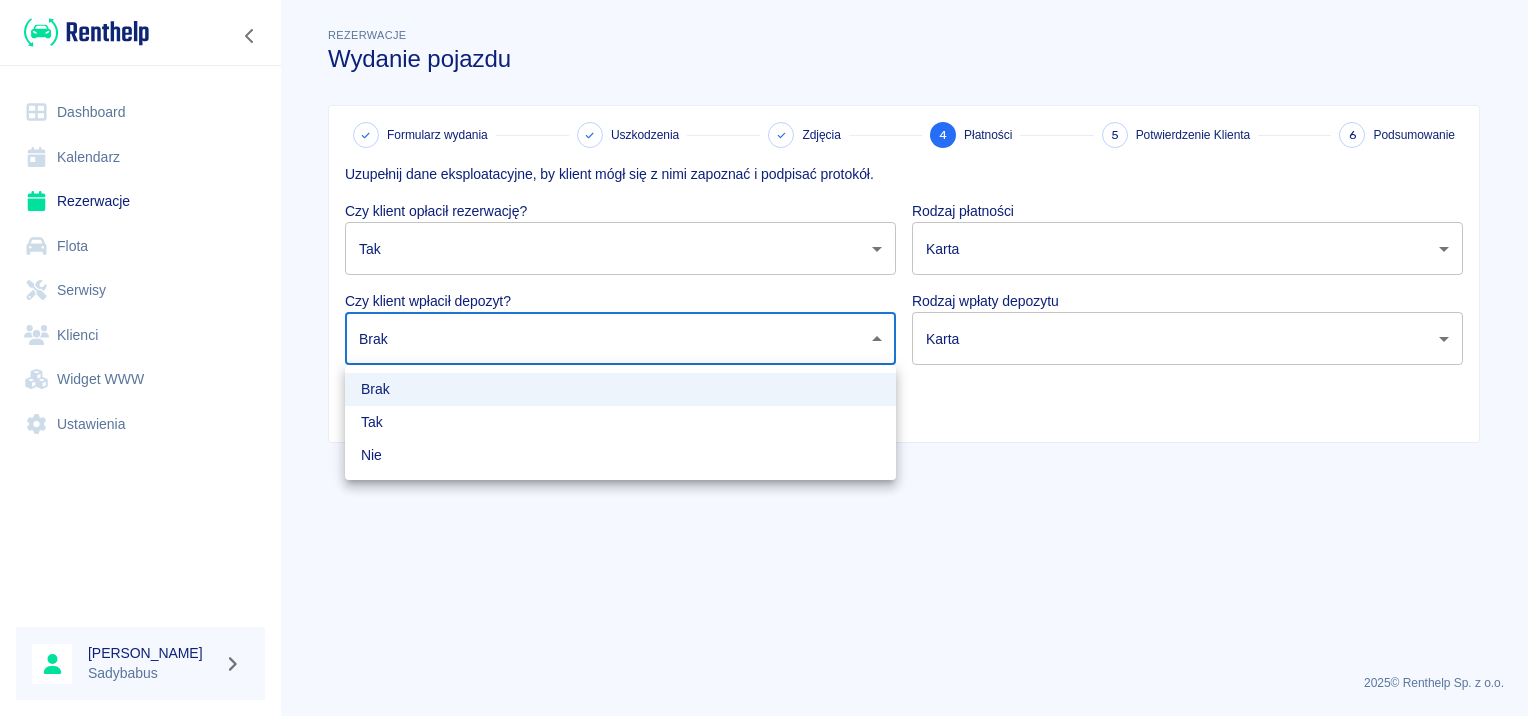 click on "Tak" at bounding box center (620, 422) 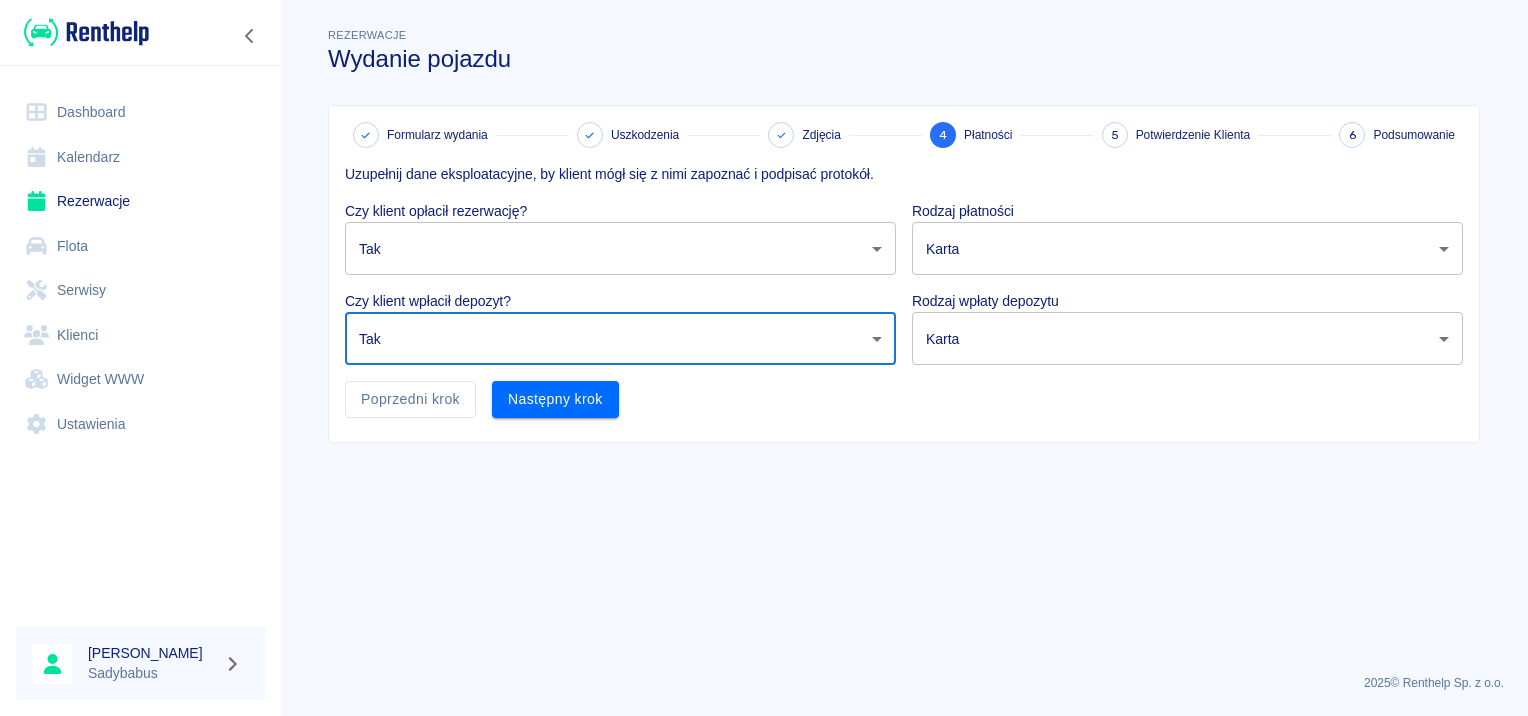 click on "Używamy plików Cookies, by zapewnić Ci najlepsze możliwe doświadczenie. Aby dowiedzieć się więcej, zapoznaj się z naszą Polityką Prywatności.  Polityka Prywatności Rozumiem Dashboard Kalendarz Rezerwacje Flota Serwisy Klienci Widget WWW Ustawienia [PERSON_NAME] Rezerwacje Wydanie pojazdu Formularz wydania Uszkodzenia Zdjęcia 4 Płatności 5 Potwierdzenie Klienta 6 Podsumowanie Uzupełnij dane eksploatacyjne, by klient mógł się z nimi zapoznać i podpisać protokół. Czy klient opłacił rezerwację? Tak true ​ Rodzaj płatności Karta card ​ Czy klient wpłacił depozyt? Tak true ​ Rodzaj wpłaty depozytu Karta terminal_card_authorization ​ Poprzedni krok Następny krok 2025  © Renthelp Sp. z o.o. Wydanie pojazdu | Renthelp" at bounding box center (764, 358) 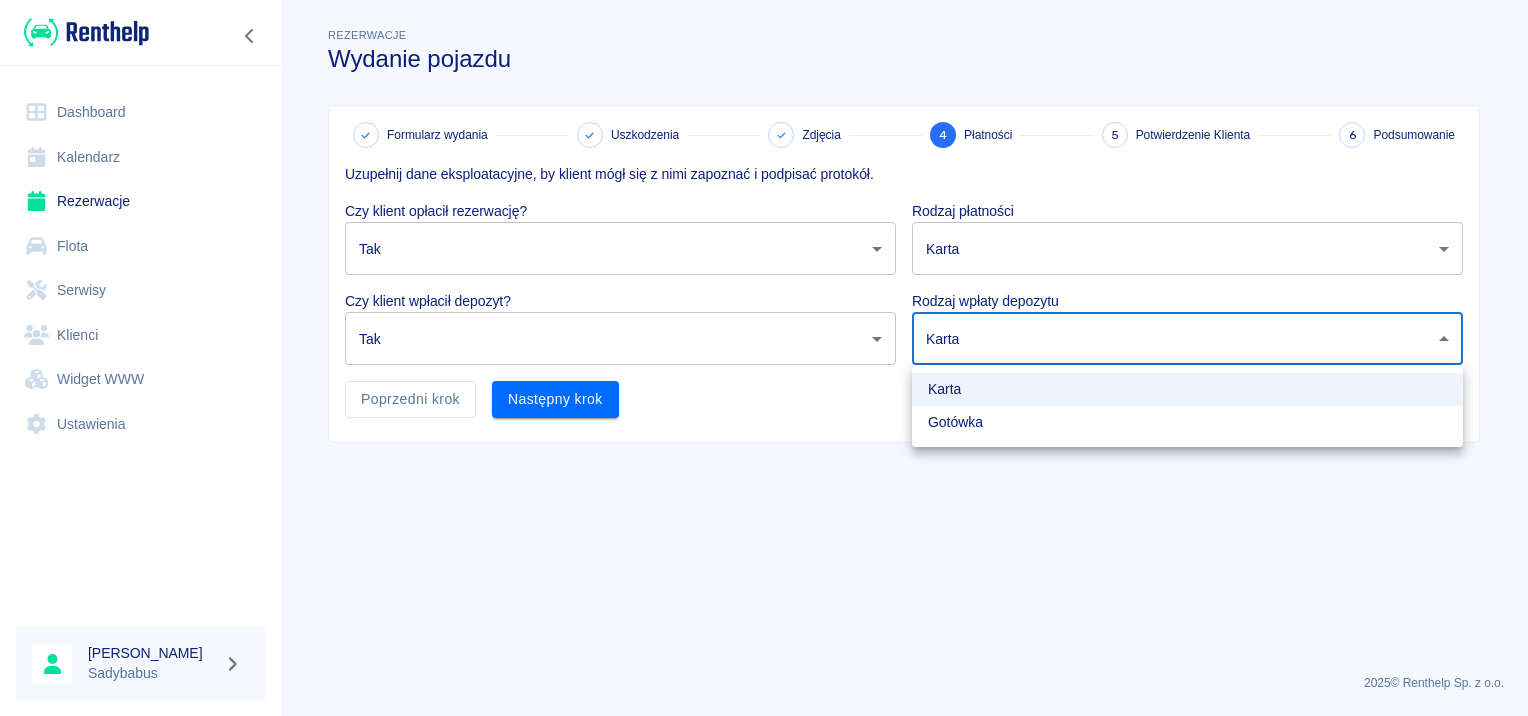 click on "Gotówka" at bounding box center (1187, 422) 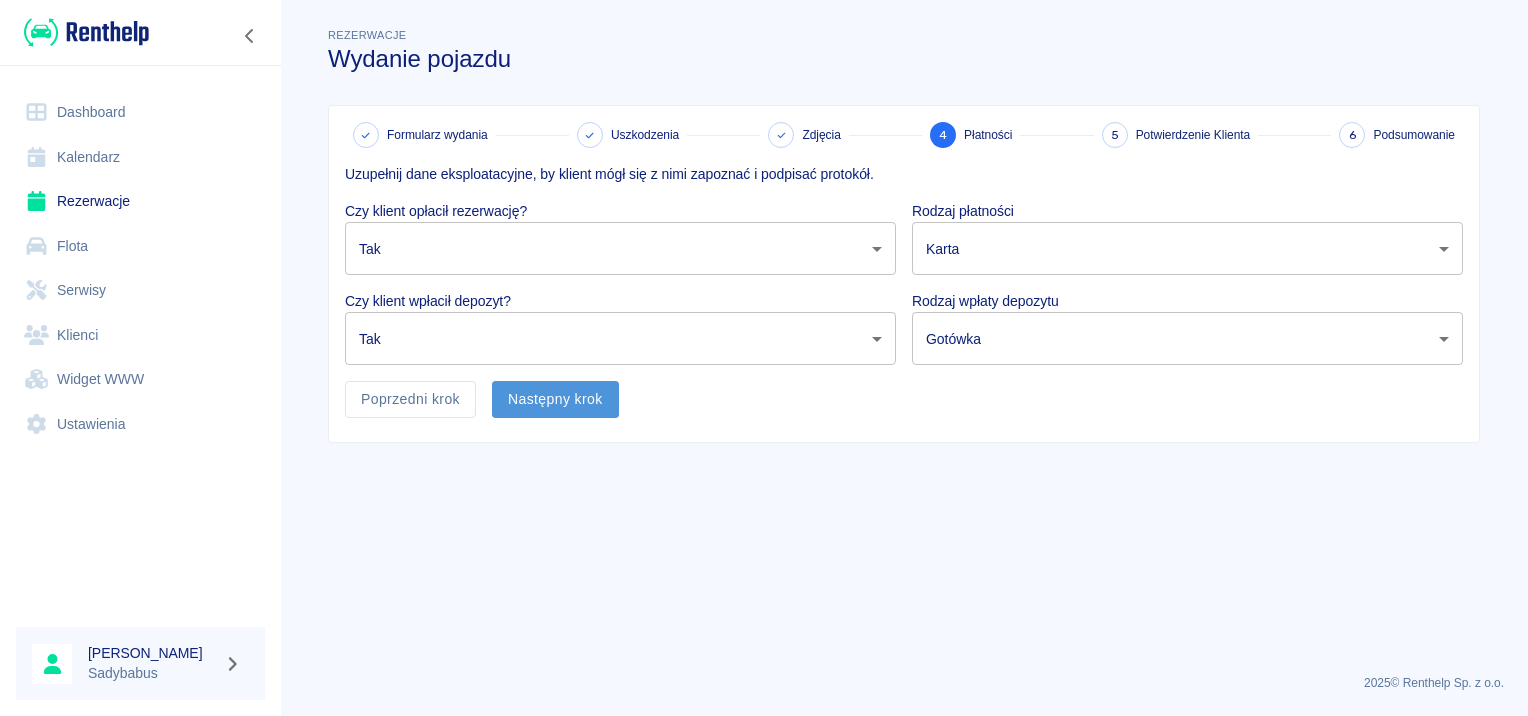 click on "Następny krok" at bounding box center [555, 399] 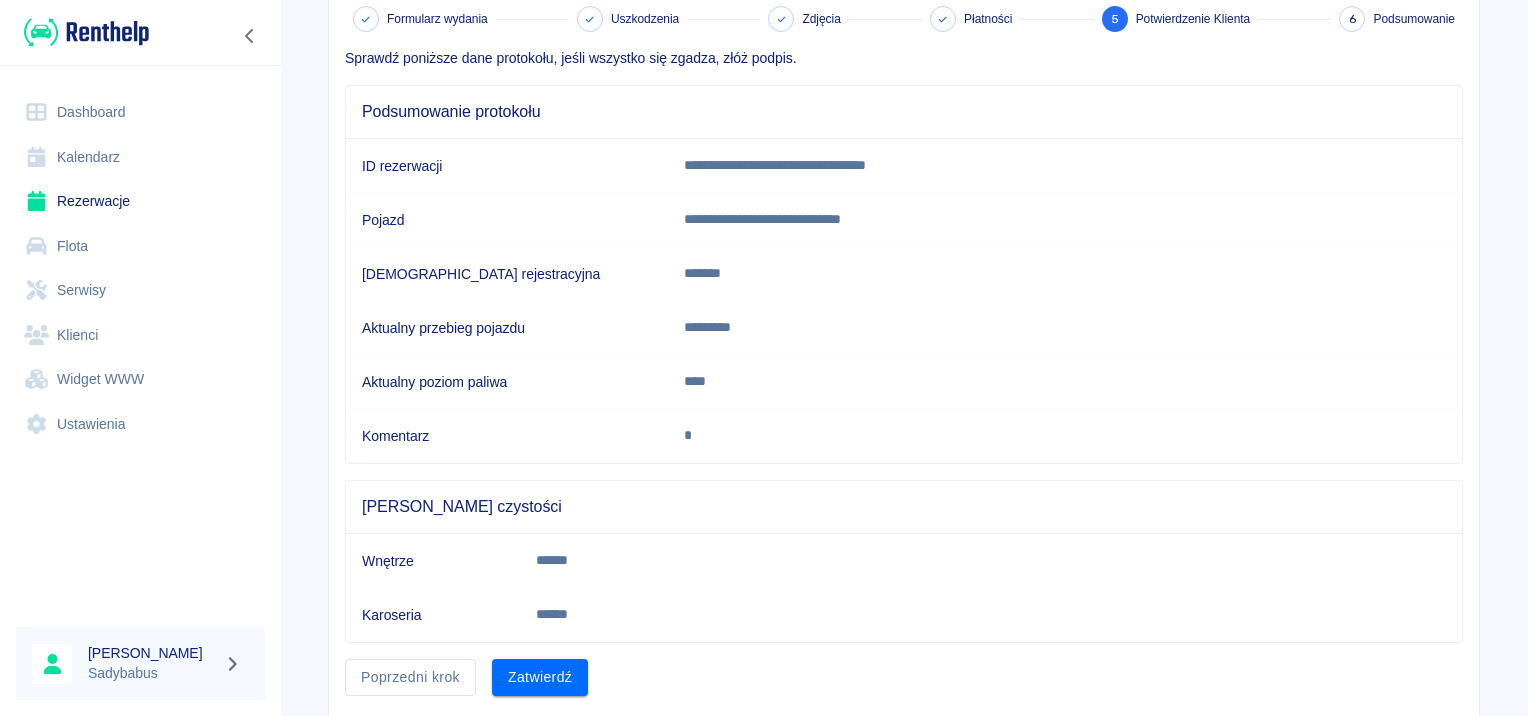 scroll, scrollTop: 175, scrollLeft: 0, axis: vertical 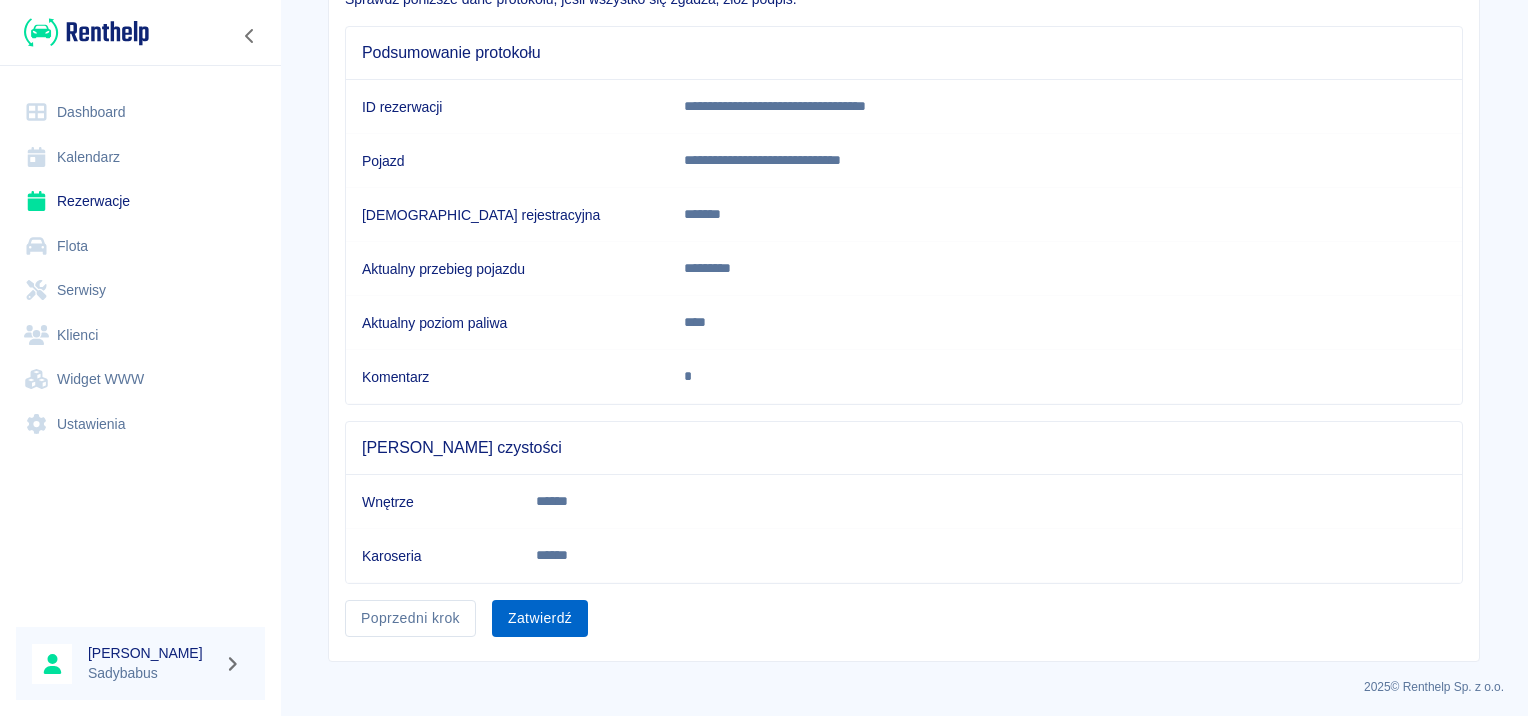 click on "Zatwierdź" at bounding box center (540, 618) 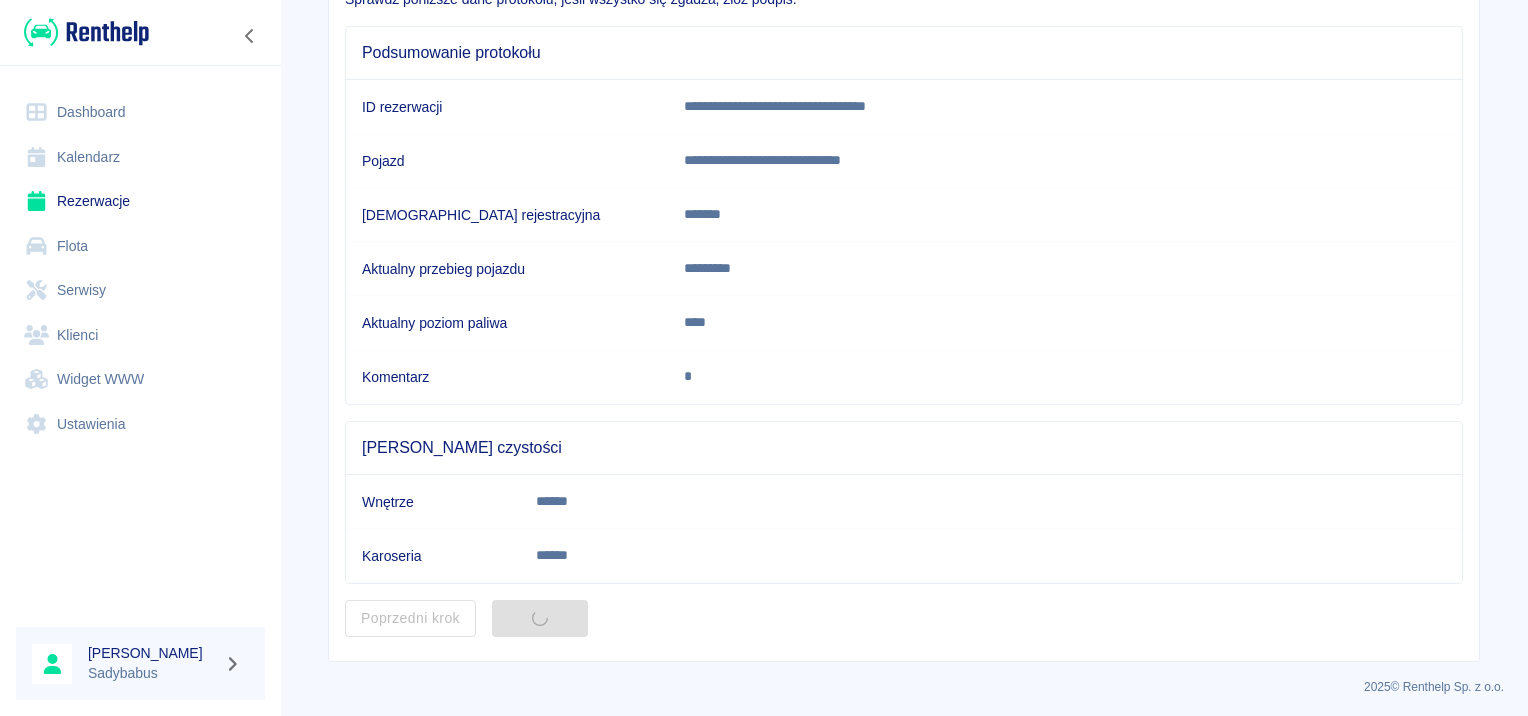 scroll, scrollTop: 0, scrollLeft: 0, axis: both 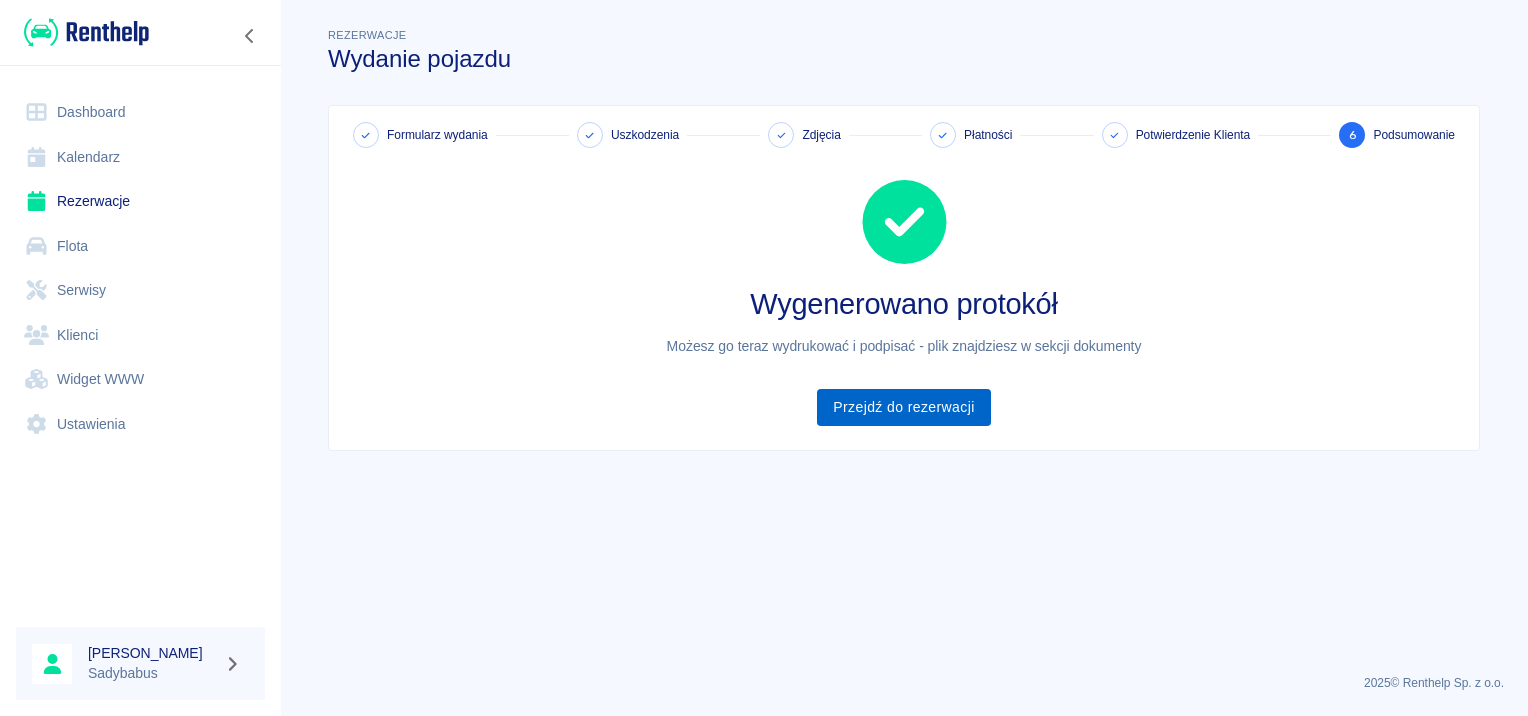 click on "Przejdź do rezerwacji" at bounding box center [903, 407] 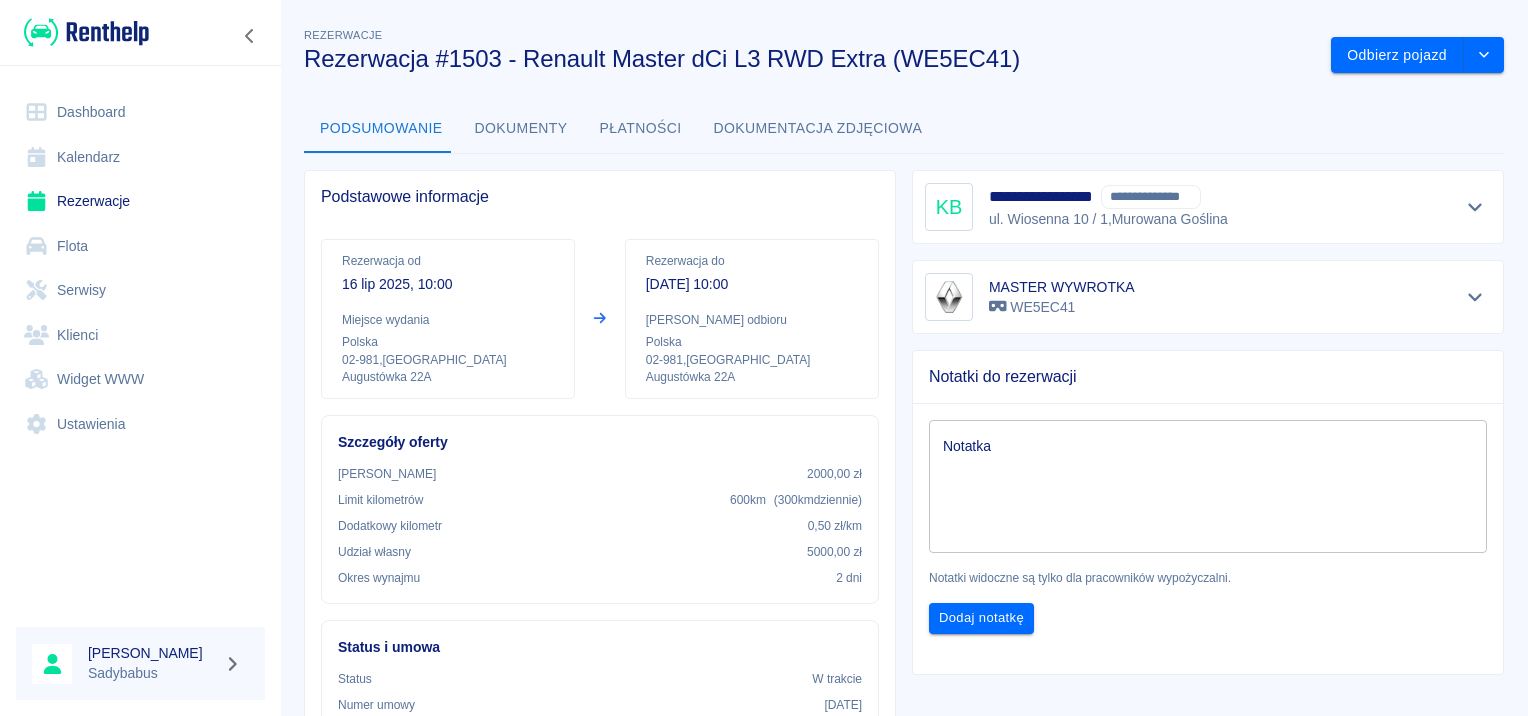 click on "Dokumenty" at bounding box center (521, 129) 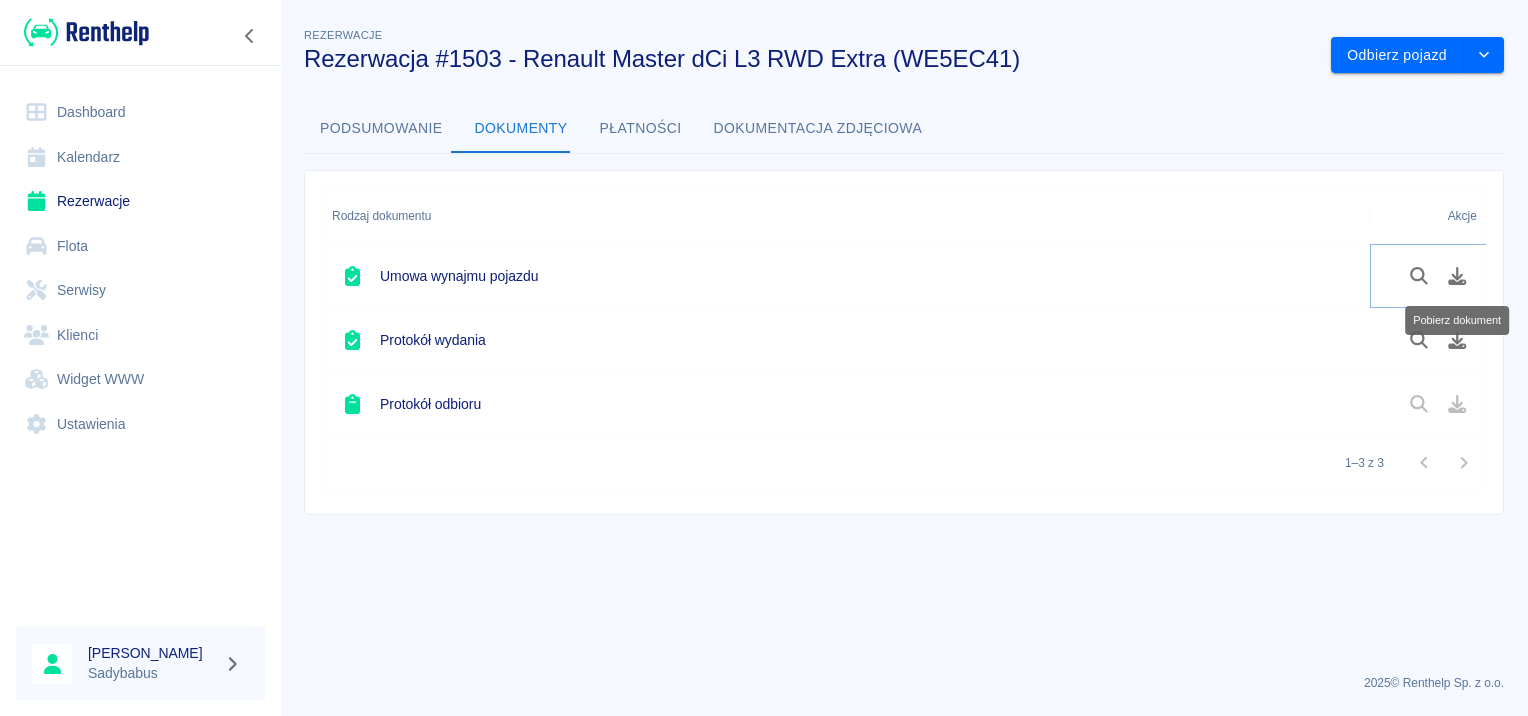 click 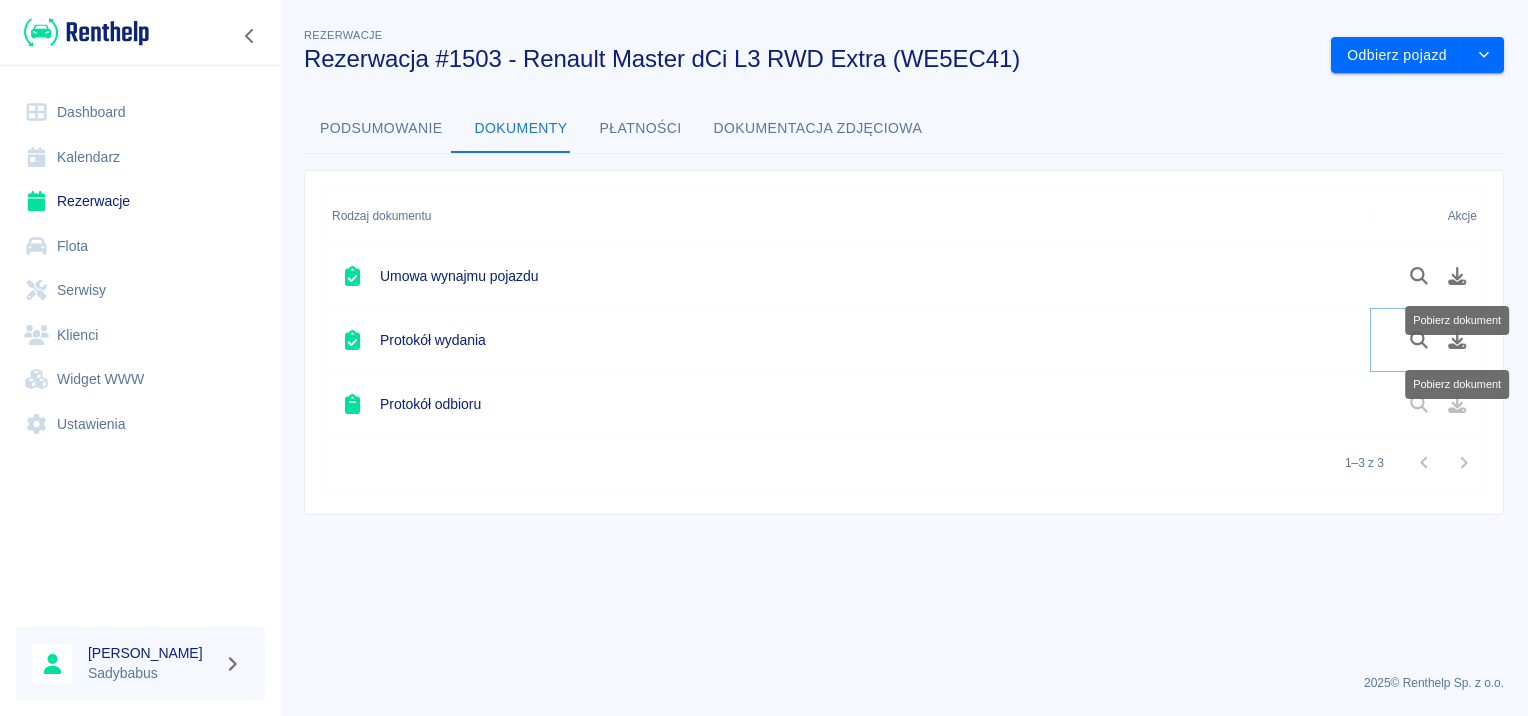 click at bounding box center (1457, 340) 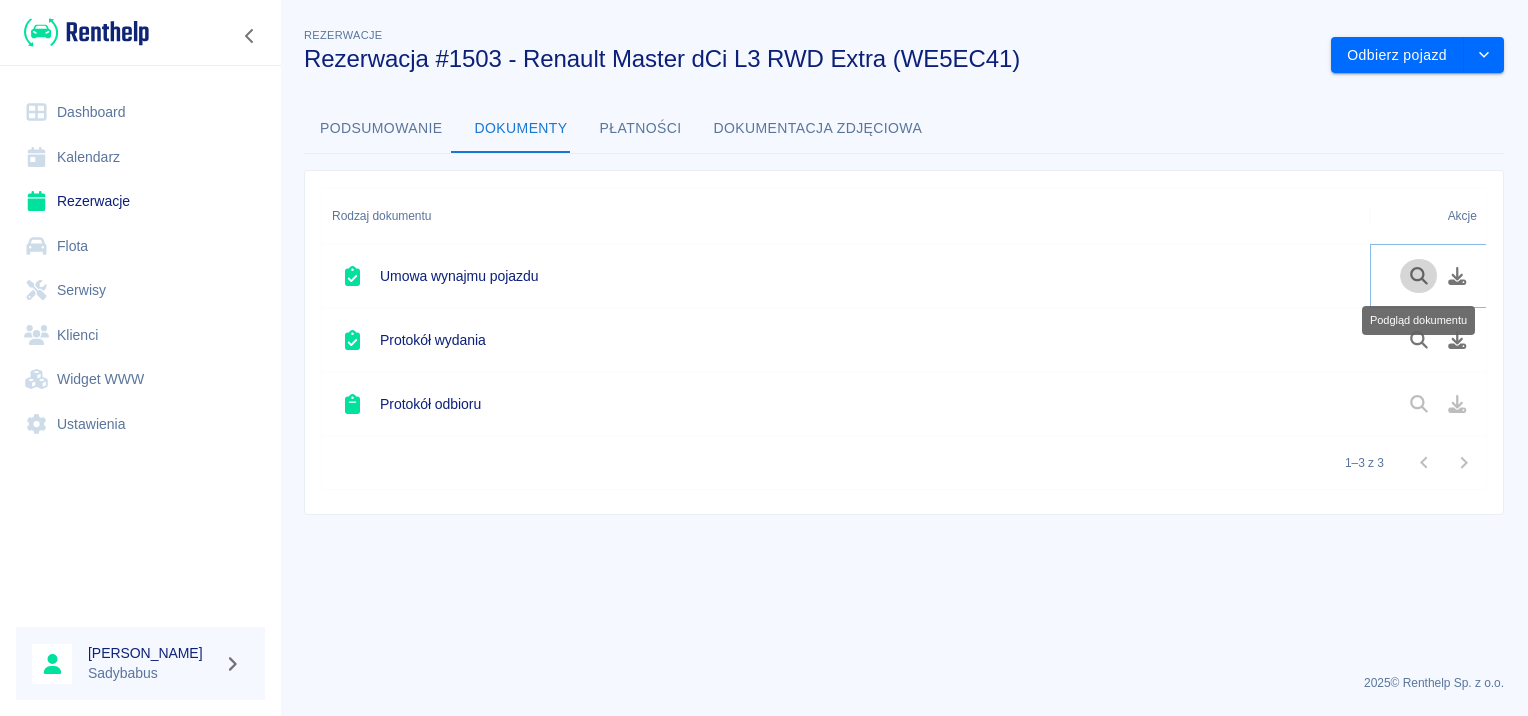 click 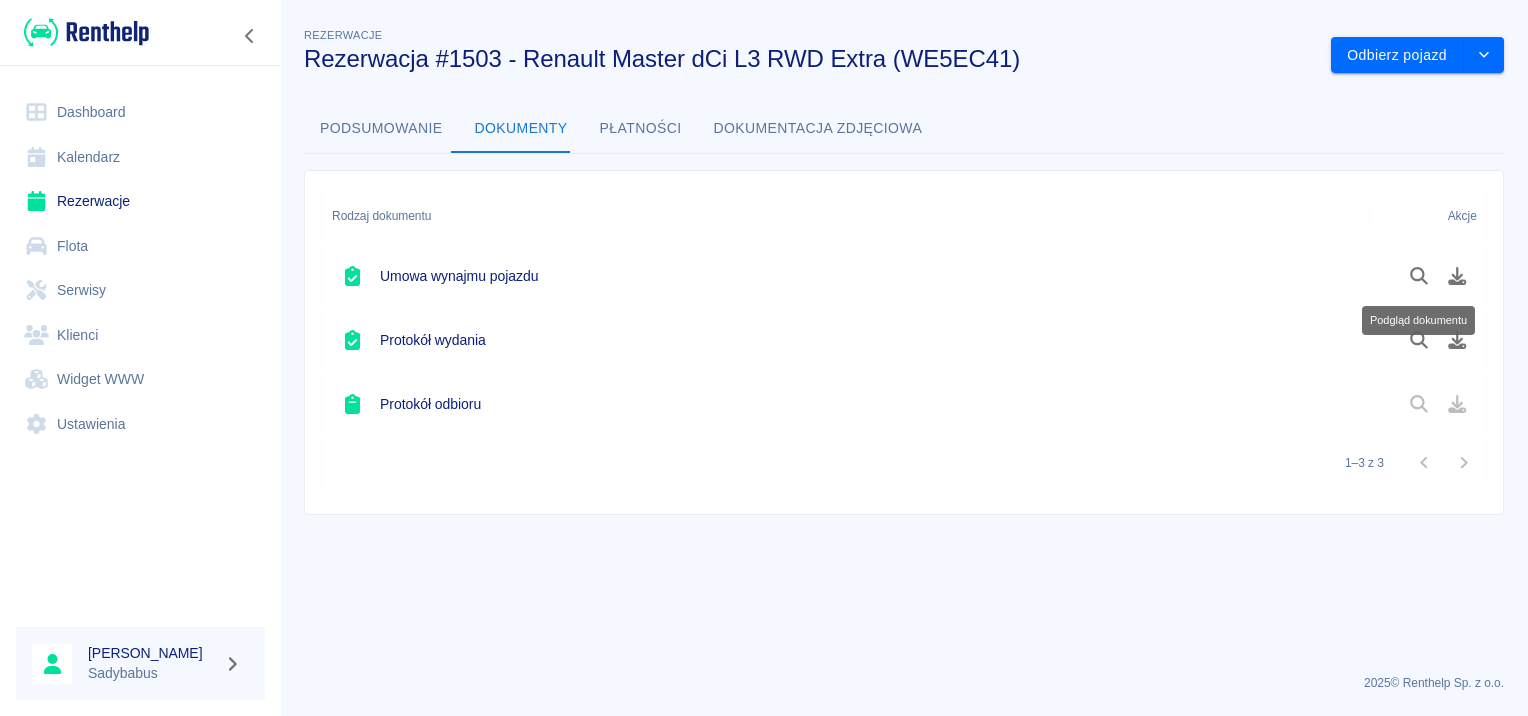 click on "Rezerwacje" at bounding box center [140, 201] 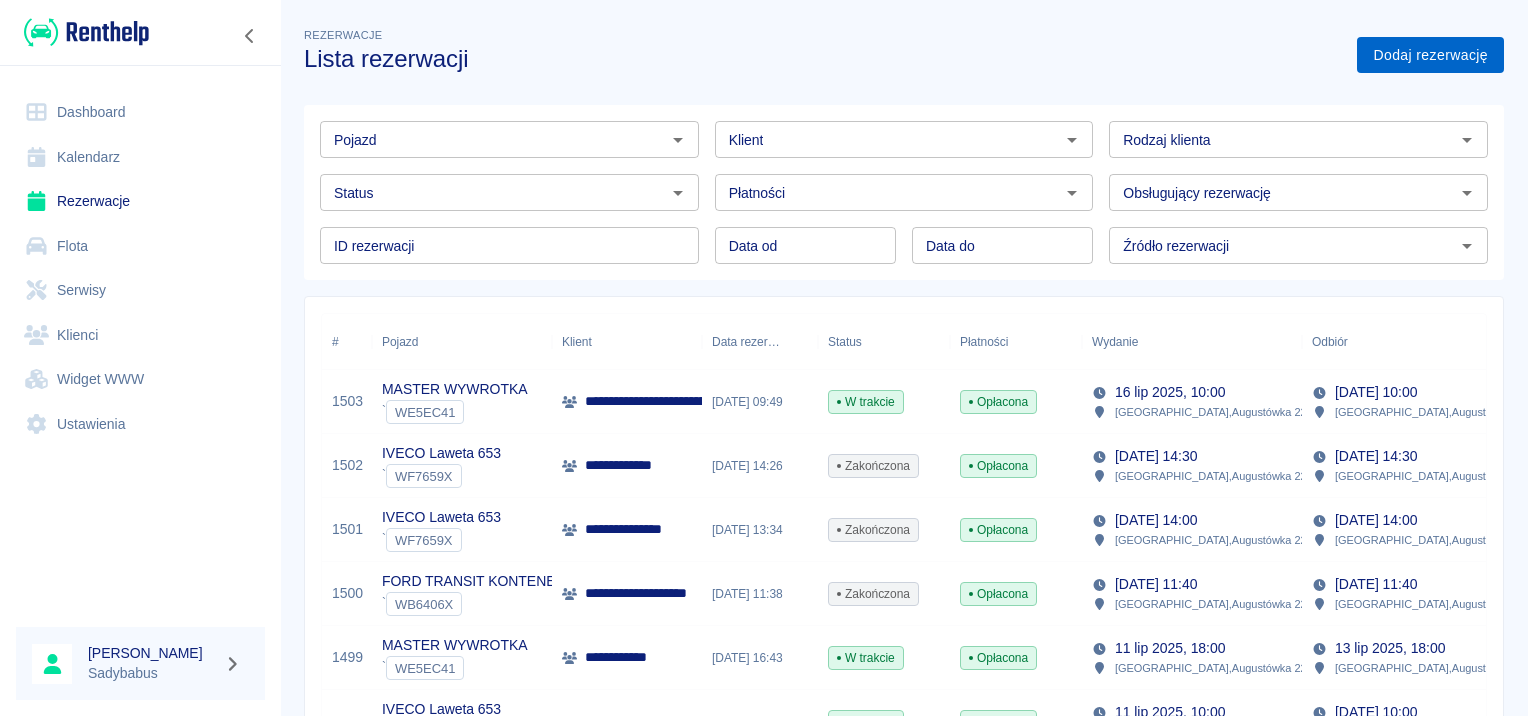 click on "Dodaj rezerwację" at bounding box center [1430, 55] 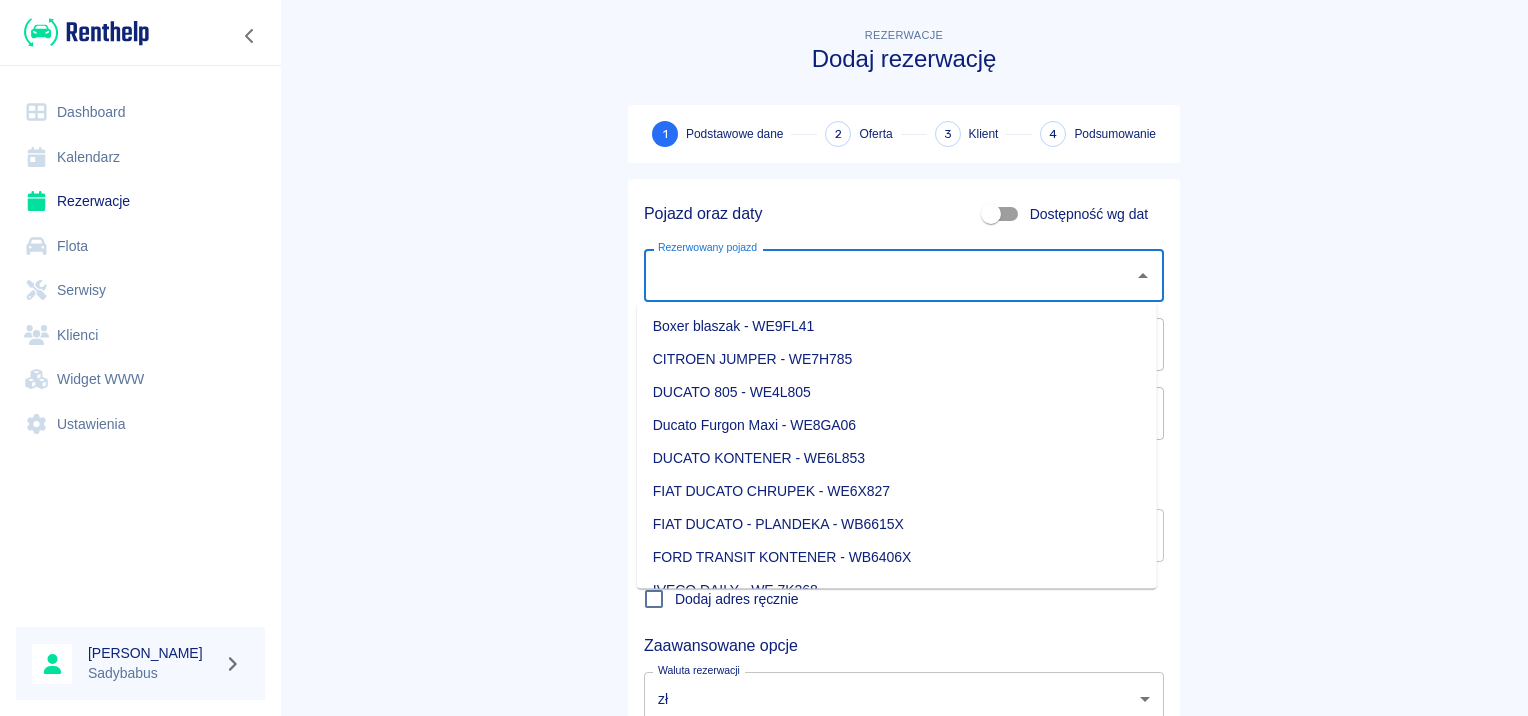 click on "Rezerwowany pojazd" at bounding box center [889, 275] 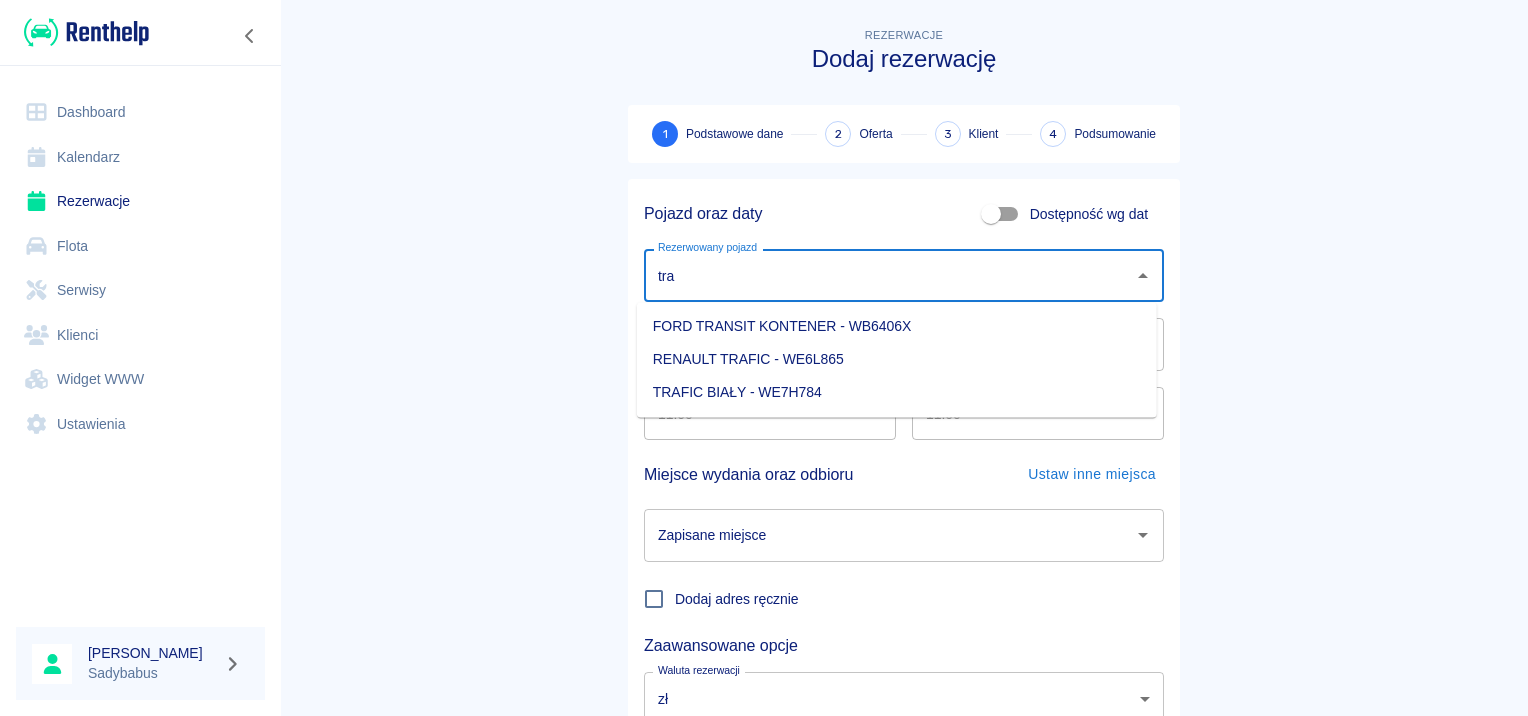 click on "FORD TRANSIT KONTENER  - WB6406X" at bounding box center (897, 326) 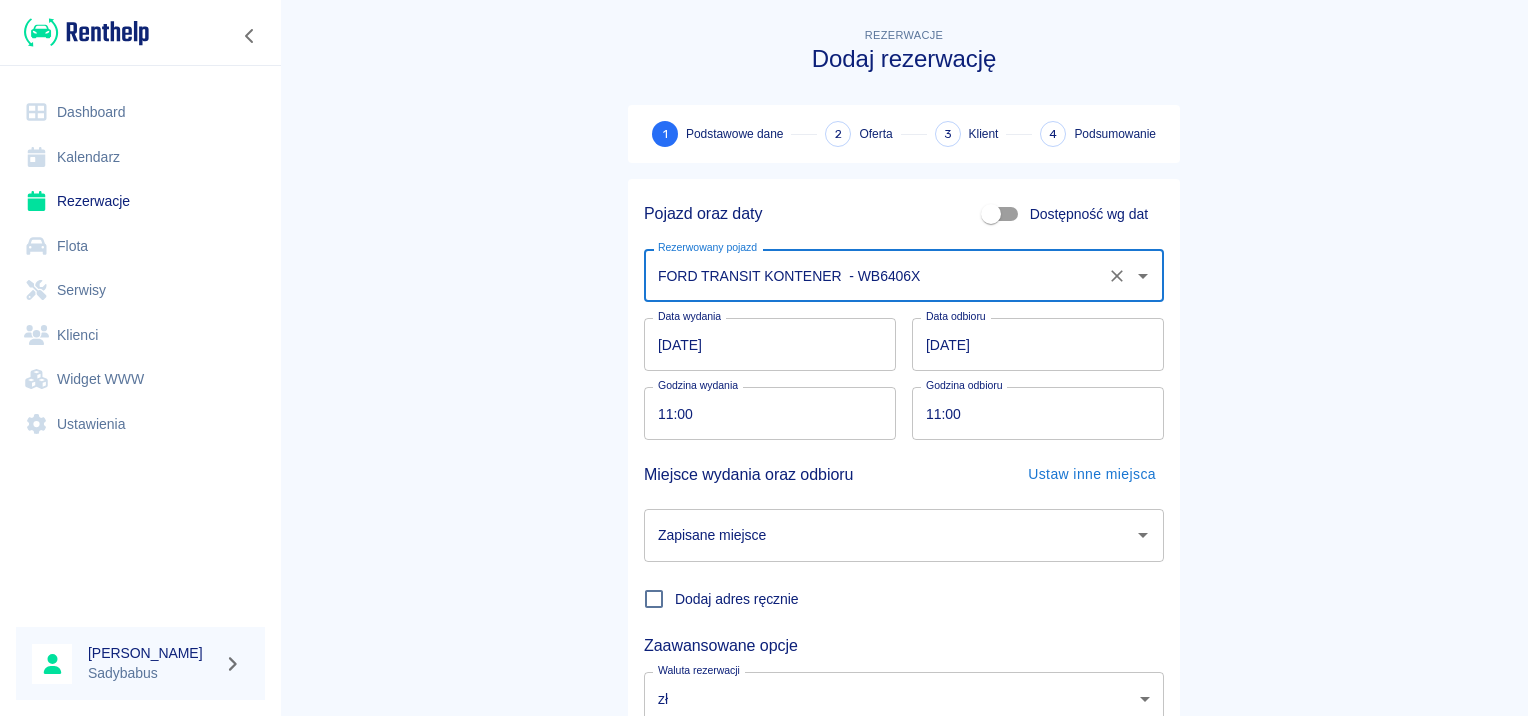 type on "FORD TRANSIT KONTENER  - WB6406X" 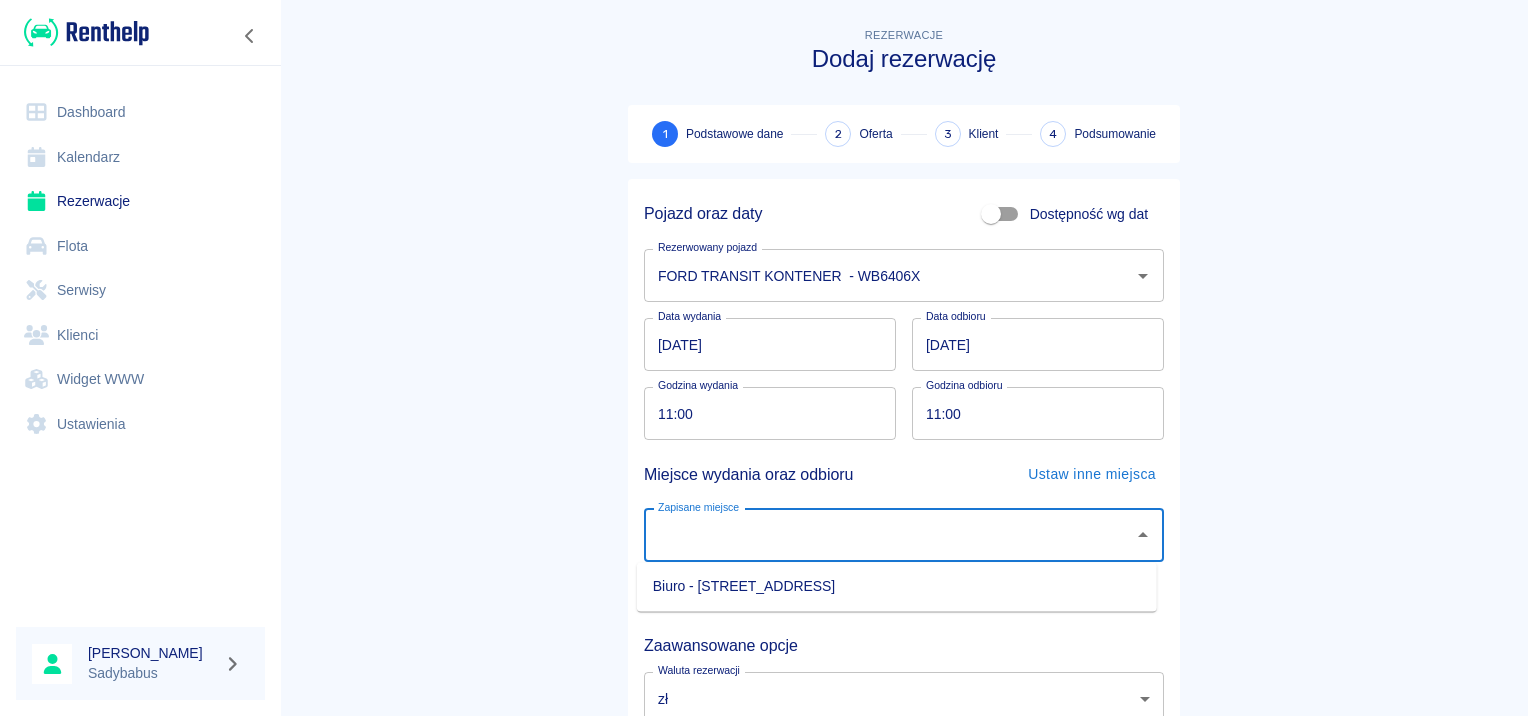 click on "Biuro - [STREET_ADDRESS]" at bounding box center [897, 586] 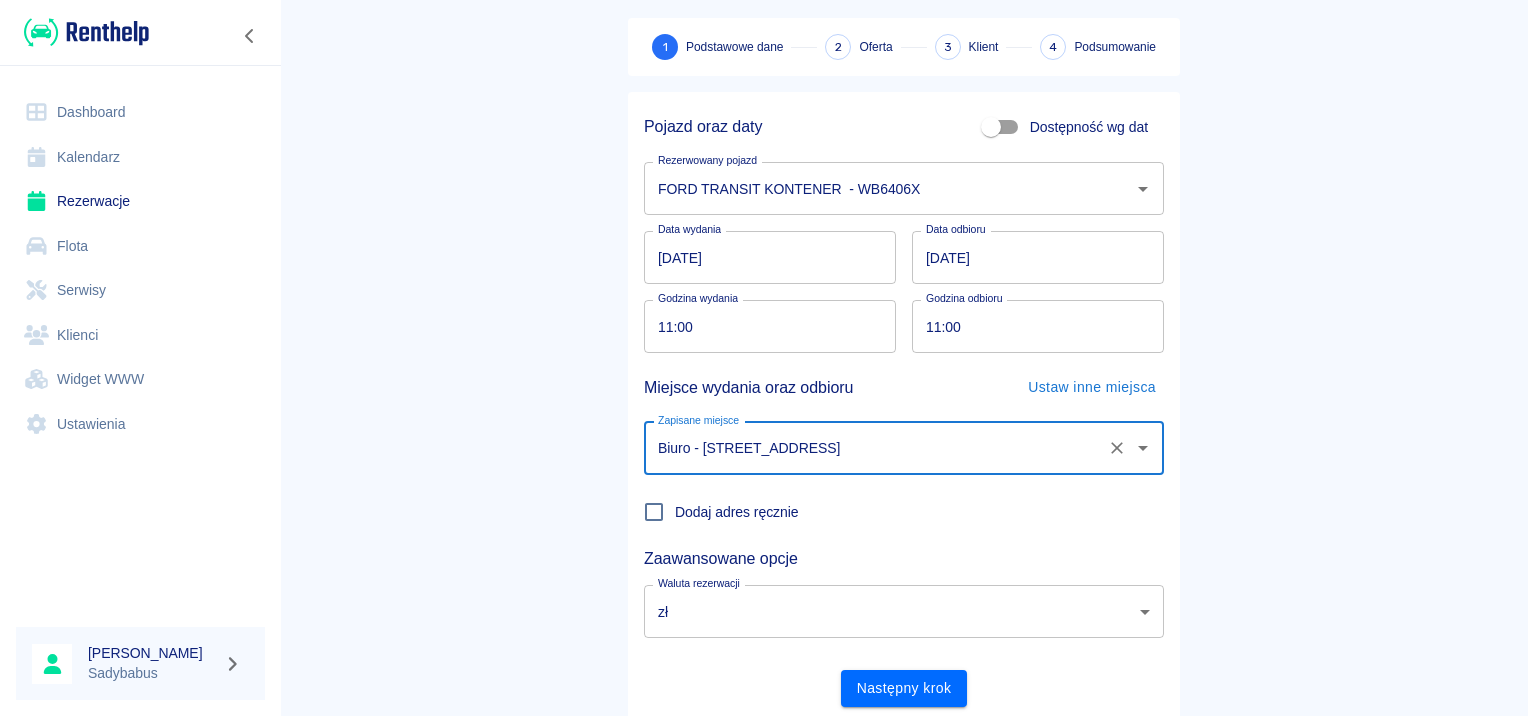 scroll, scrollTop: 152, scrollLeft: 0, axis: vertical 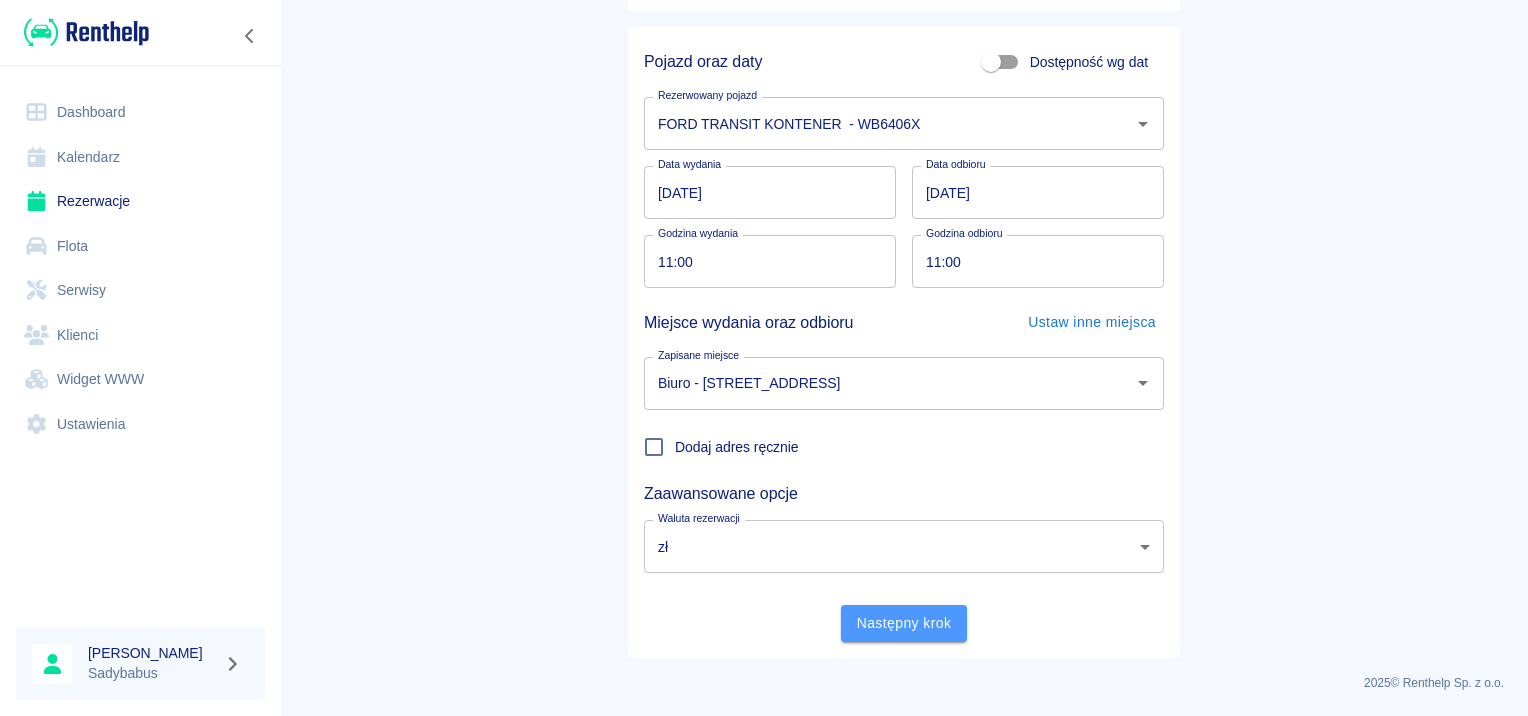 drag, startPoint x: 932, startPoint y: 605, endPoint x: 999, endPoint y: 645, distance: 78.03204 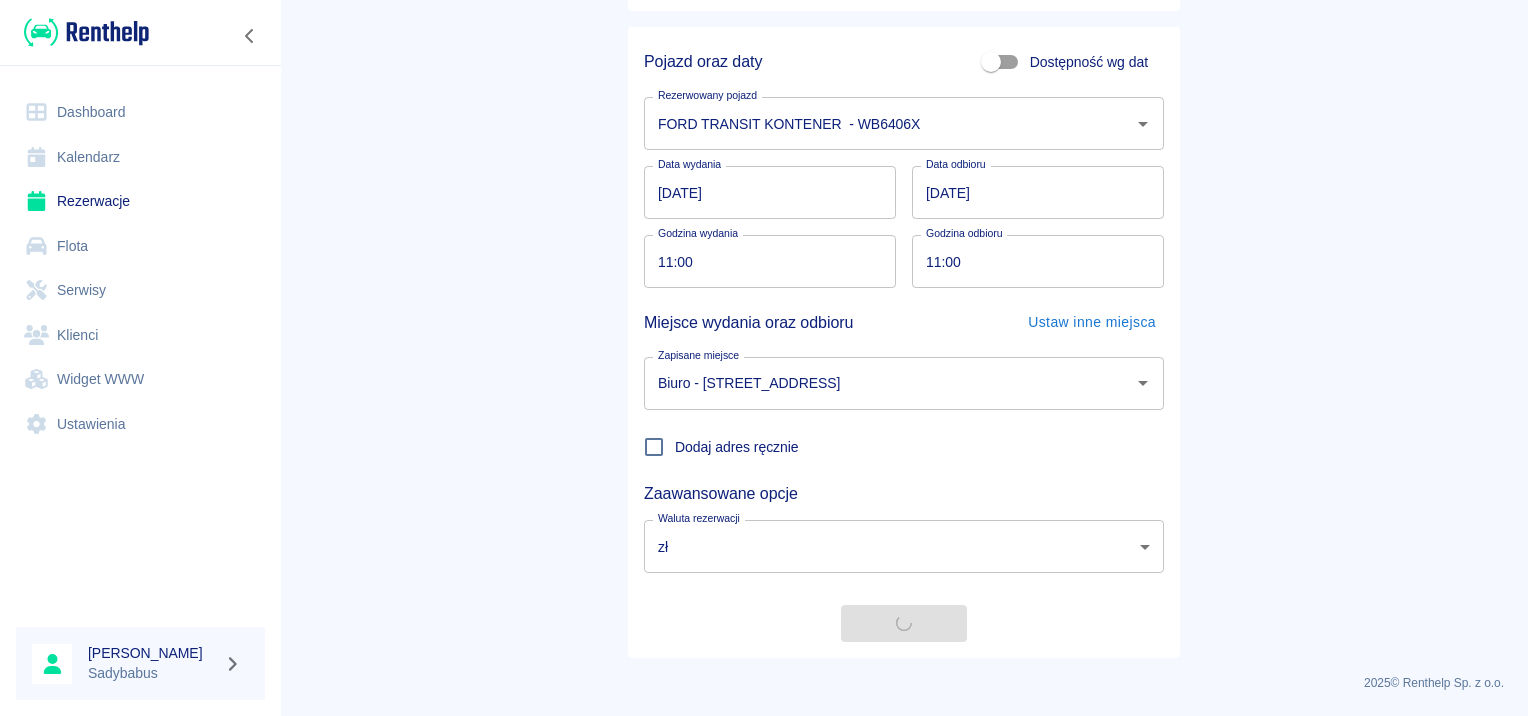 scroll, scrollTop: 0, scrollLeft: 0, axis: both 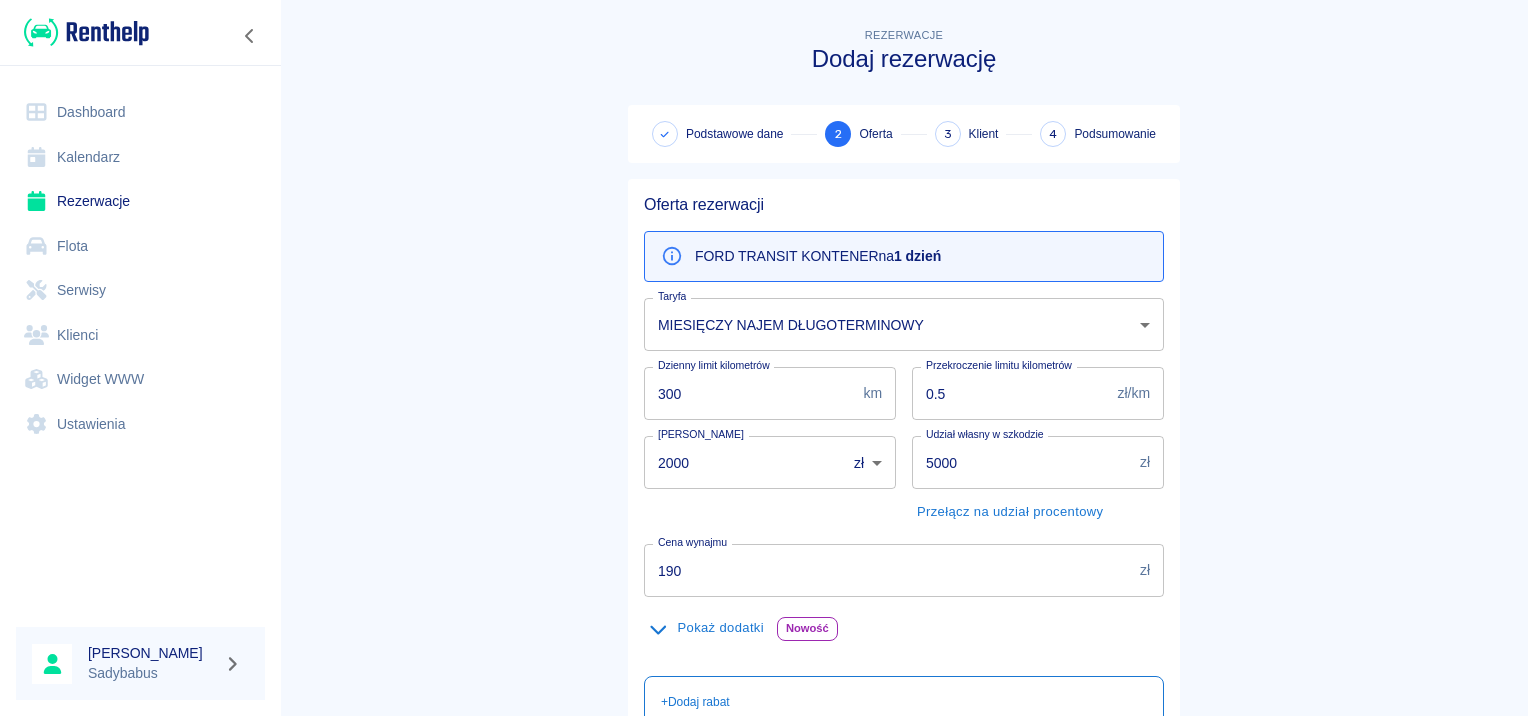 click on "300" at bounding box center [749, 393] 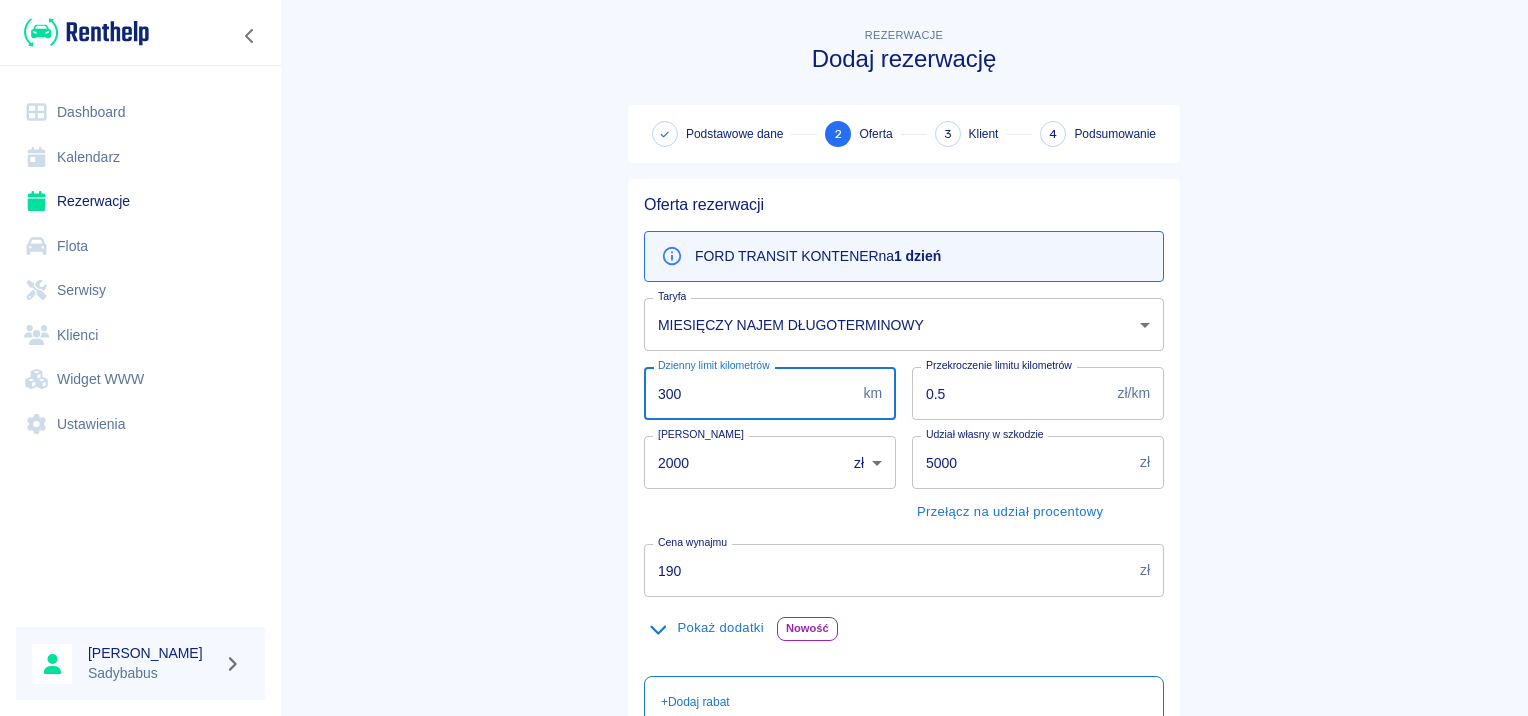 click on "300" at bounding box center (749, 393) 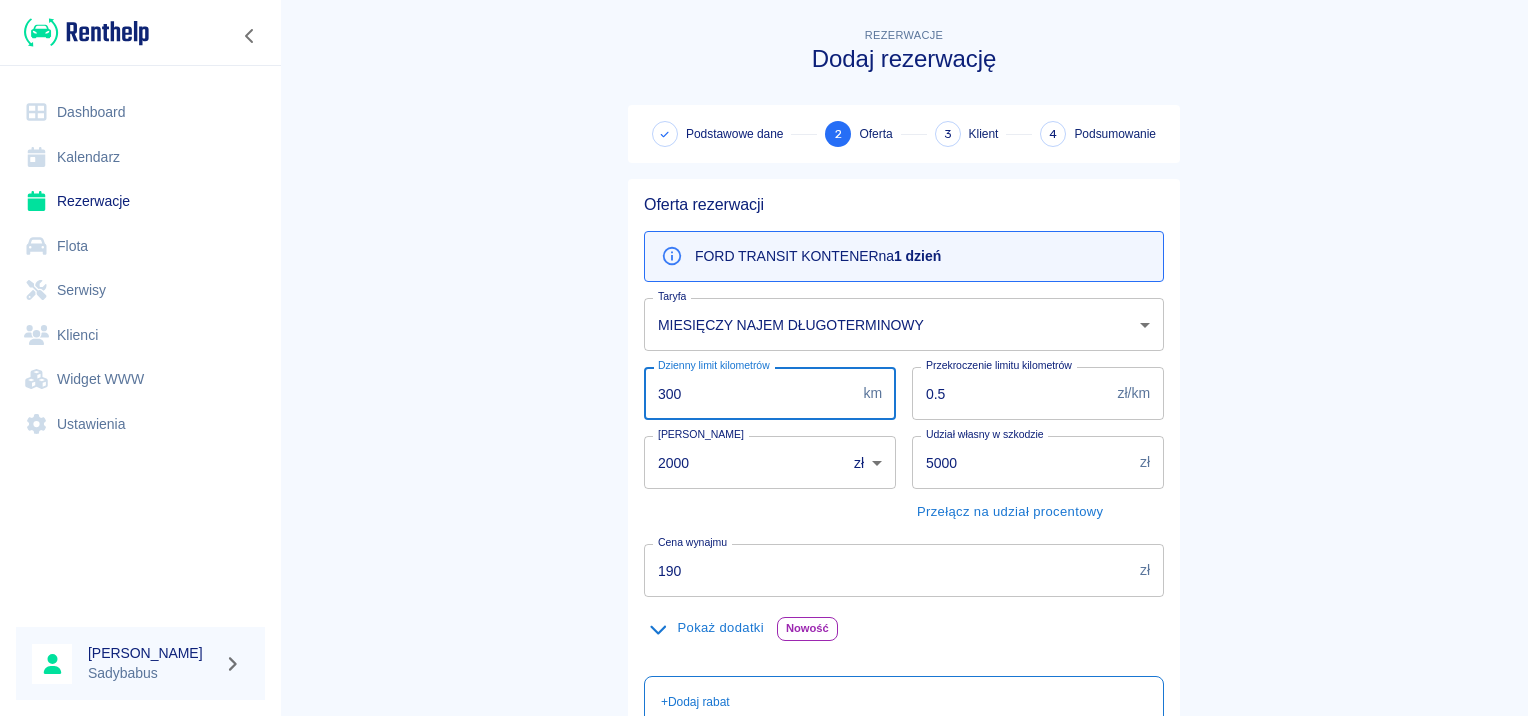 click on "2000" at bounding box center [738, 462] 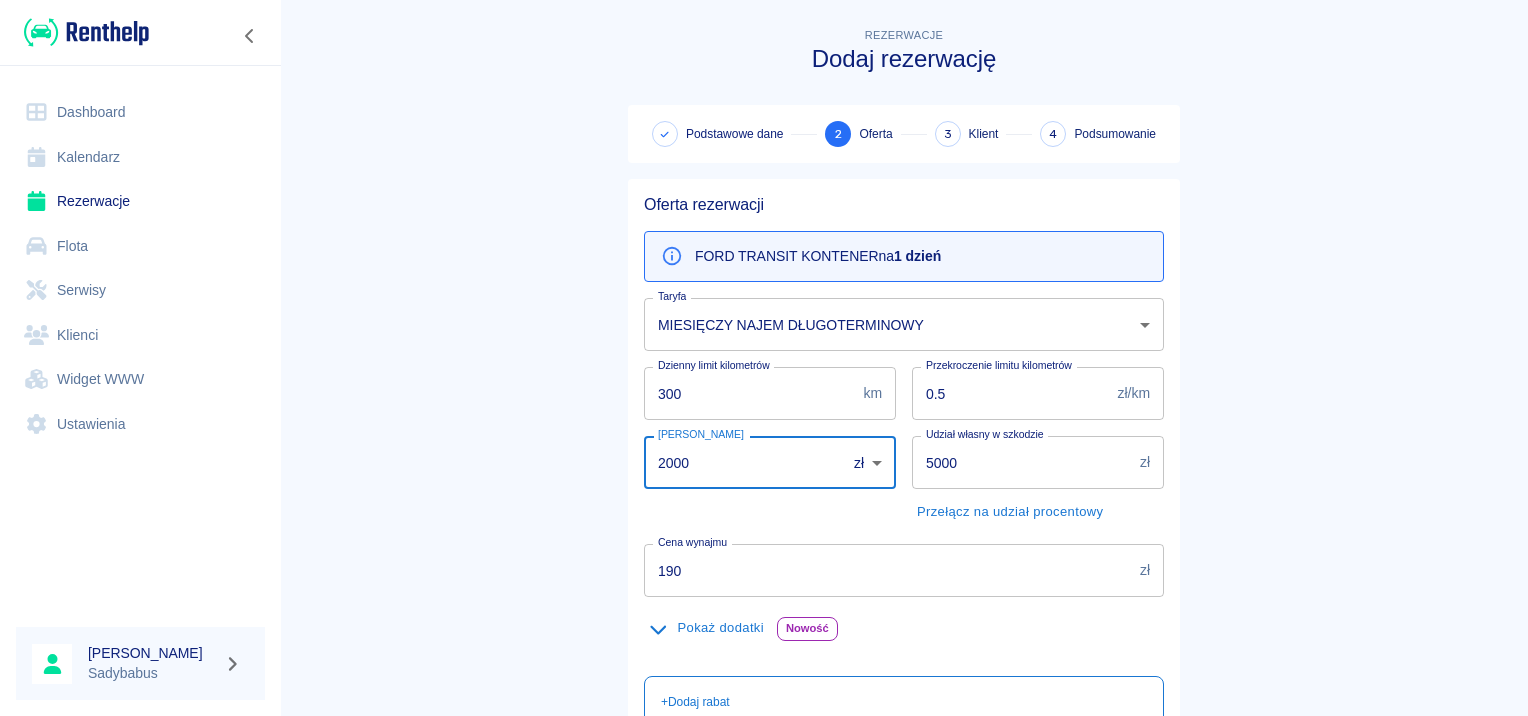 click on "2000" at bounding box center [738, 462] 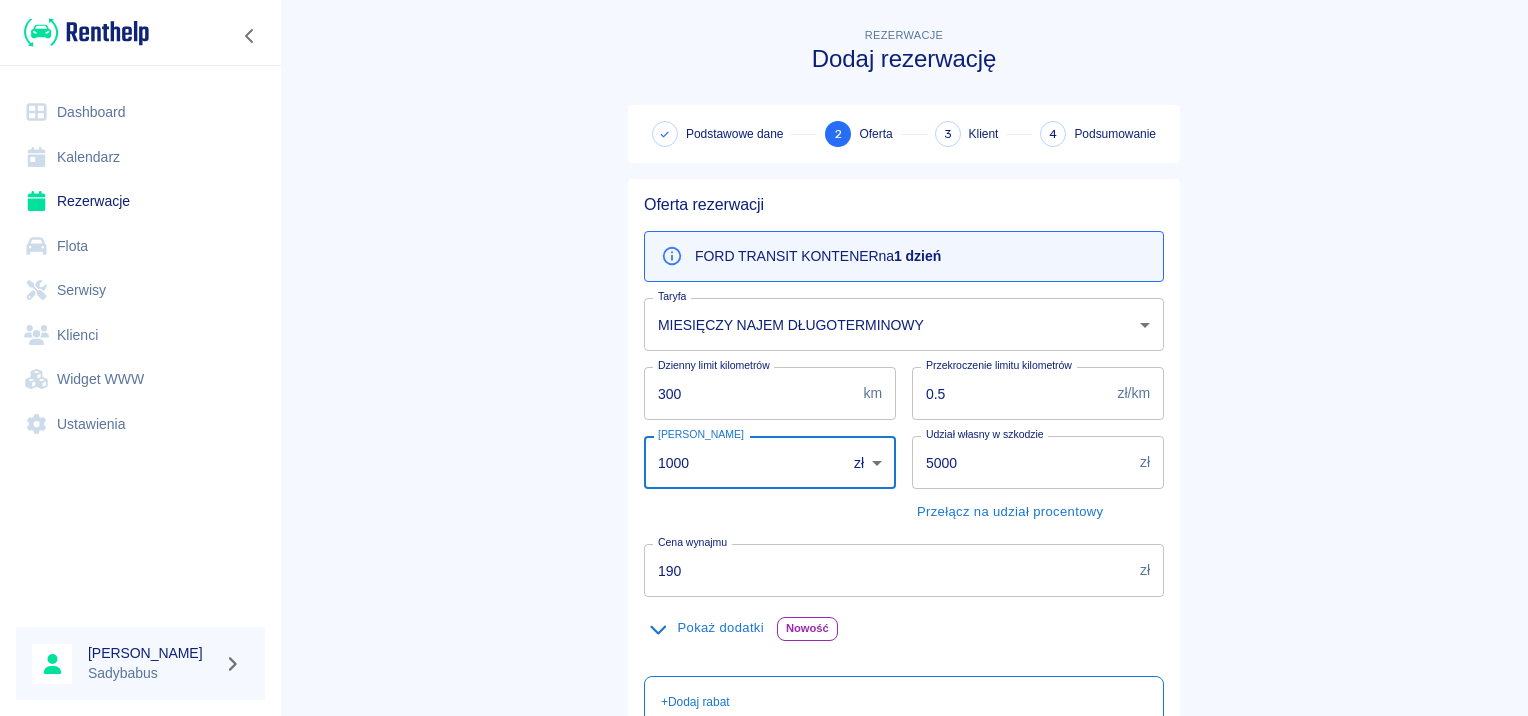 type on "1000" 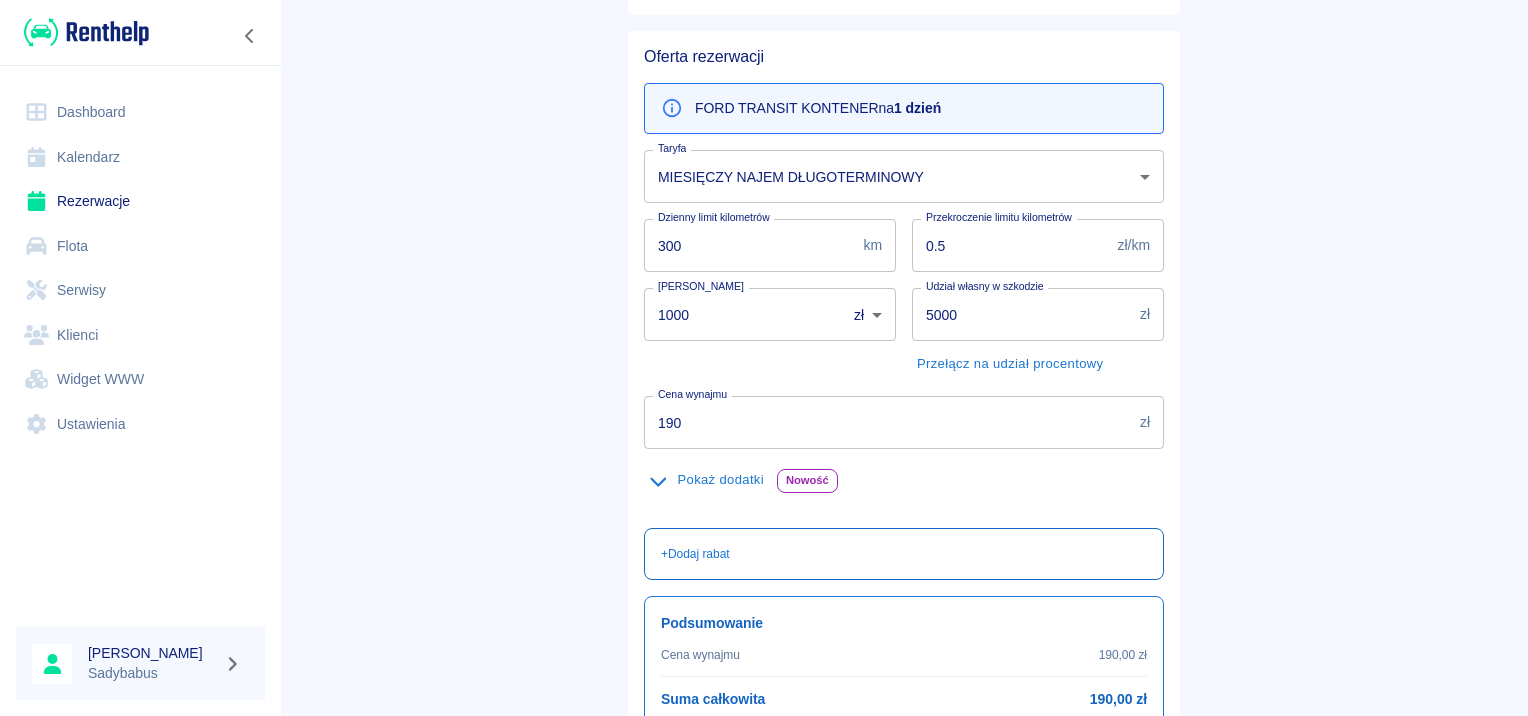 scroll, scrollTop: 331, scrollLeft: 0, axis: vertical 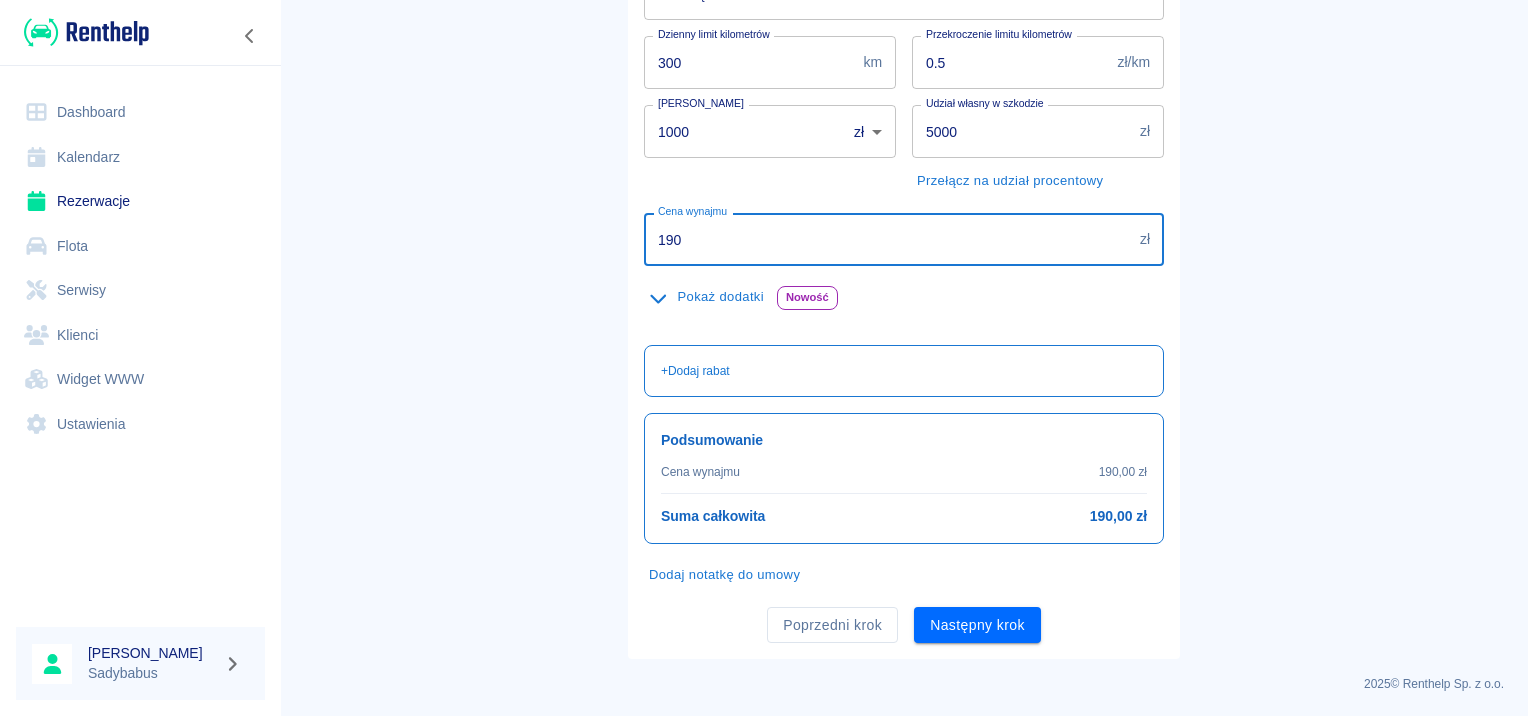 click on "190" at bounding box center [888, 239] 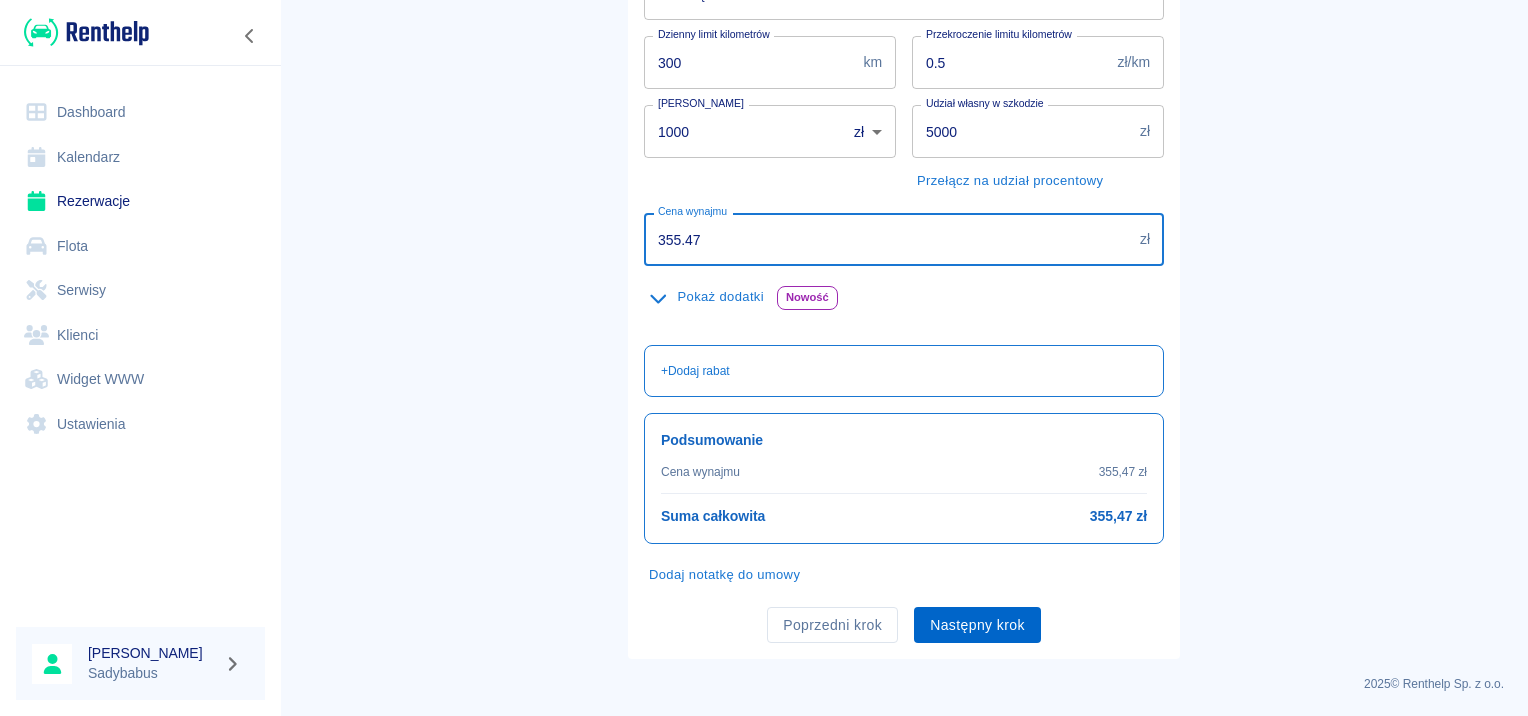 type on "355.47" 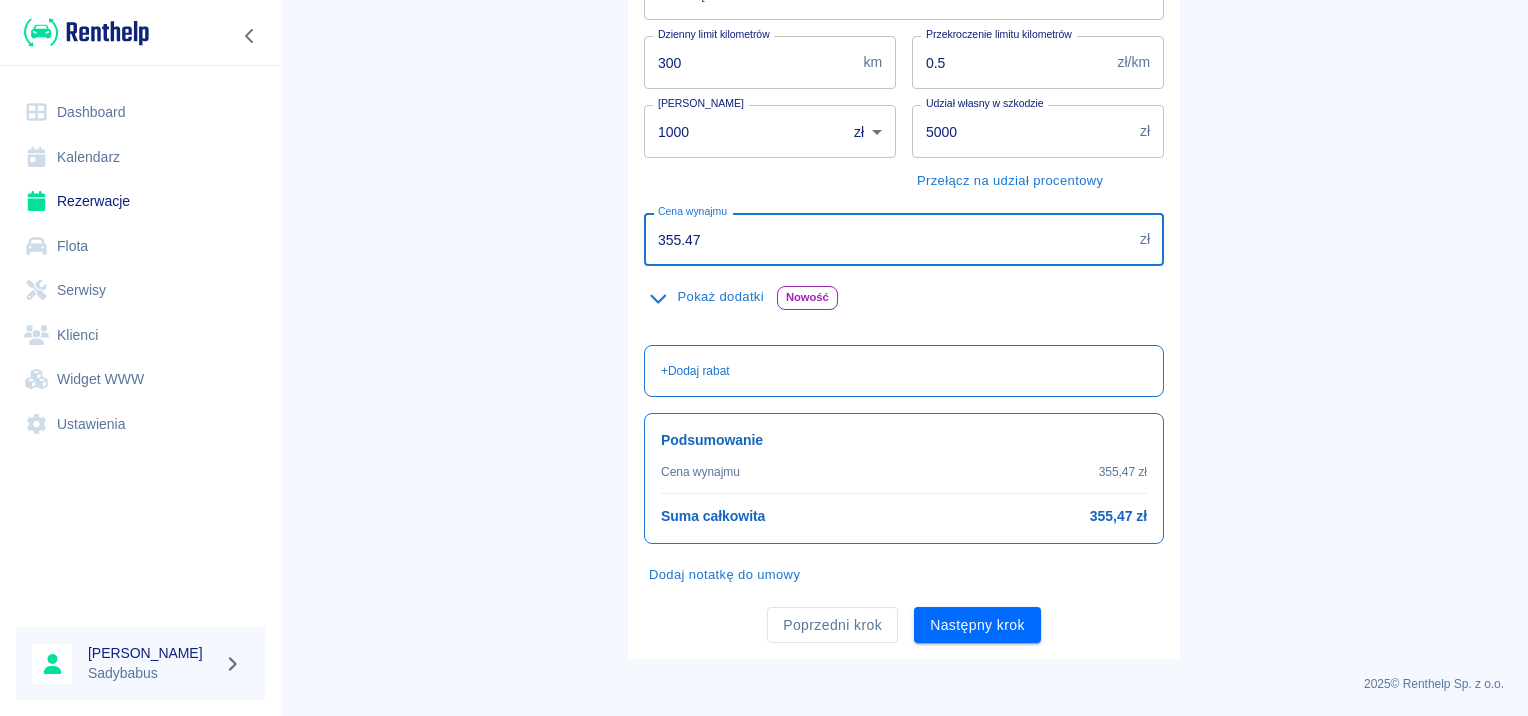drag, startPoint x: 913, startPoint y: 616, endPoint x: 916, endPoint y: 630, distance: 14.3178215 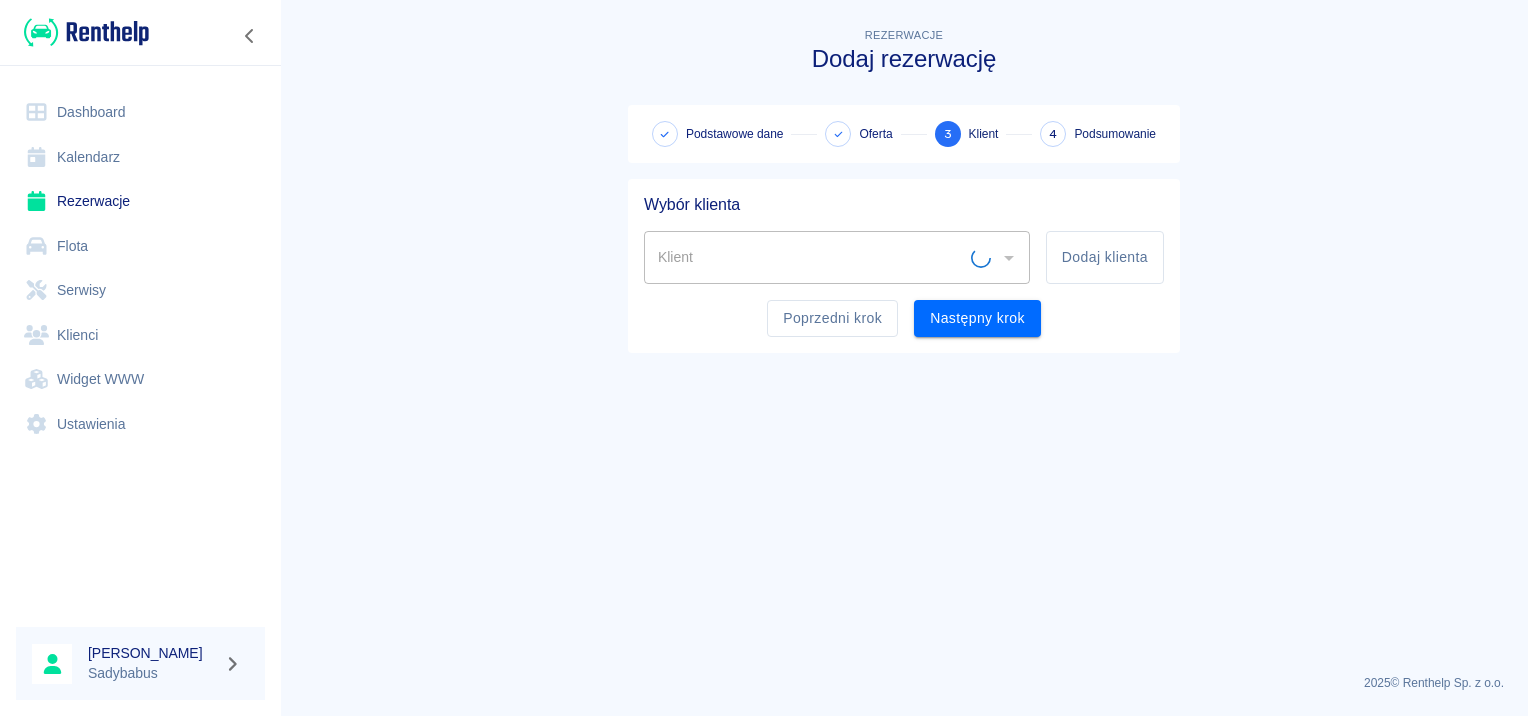 scroll, scrollTop: 0, scrollLeft: 0, axis: both 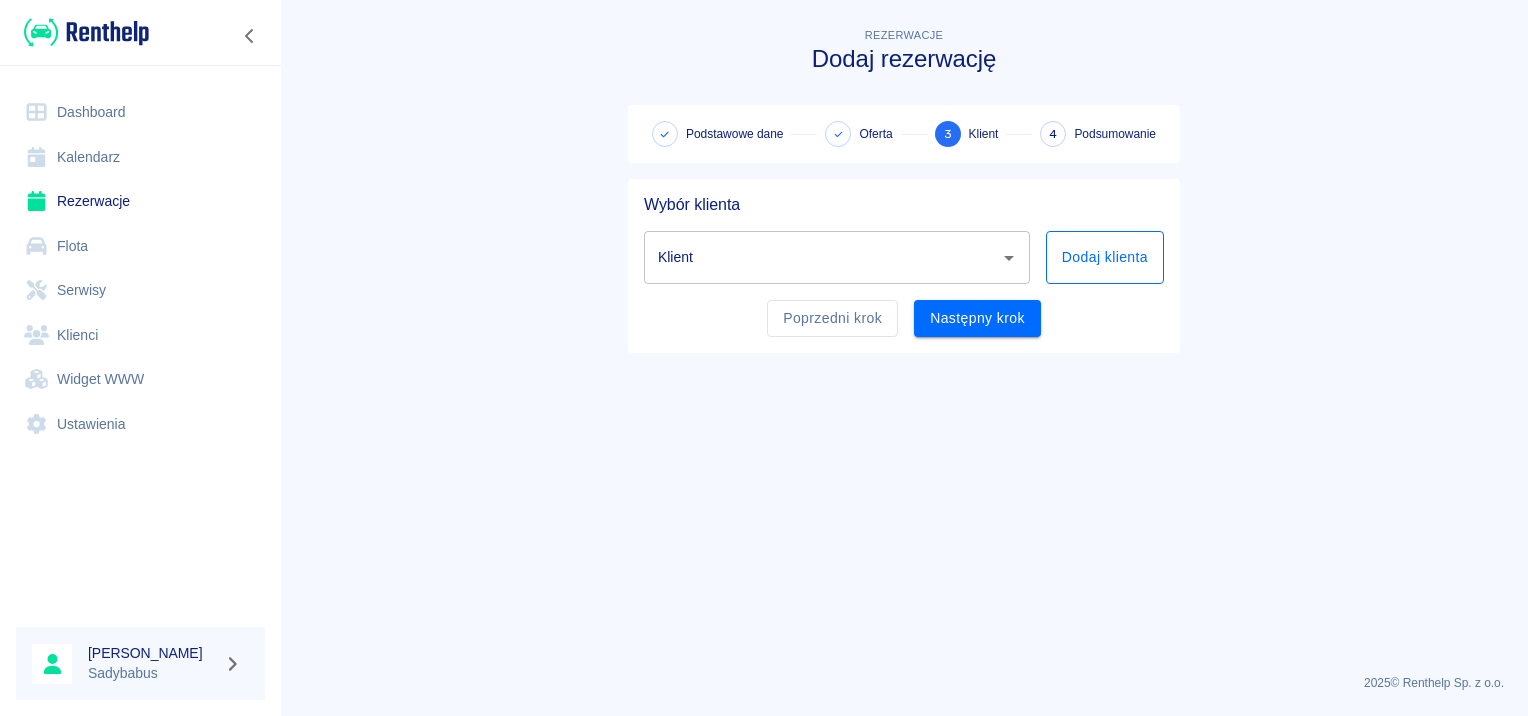 click on "Dodaj klienta" at bounding box center (1105, 257) 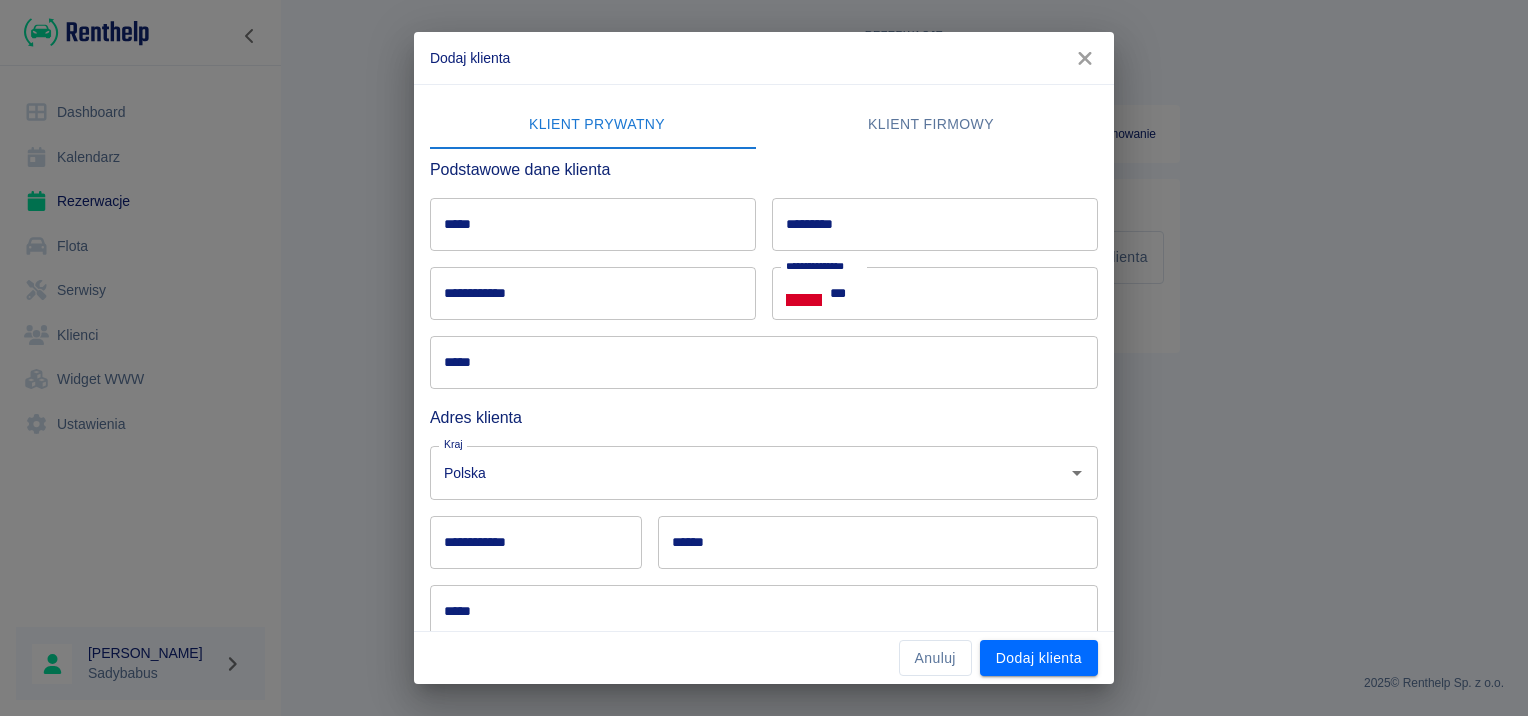 click 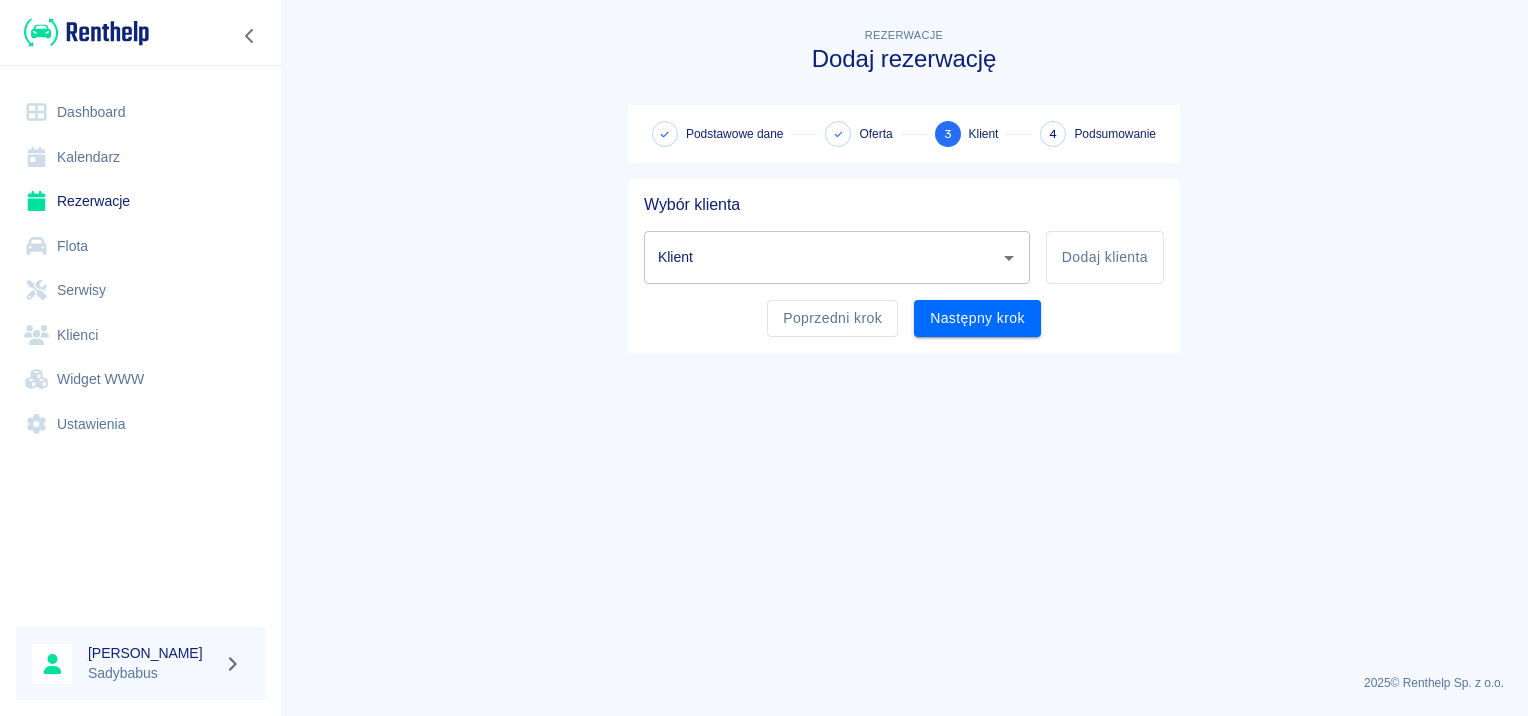click on "Klient" at bounding box center (822, 257) 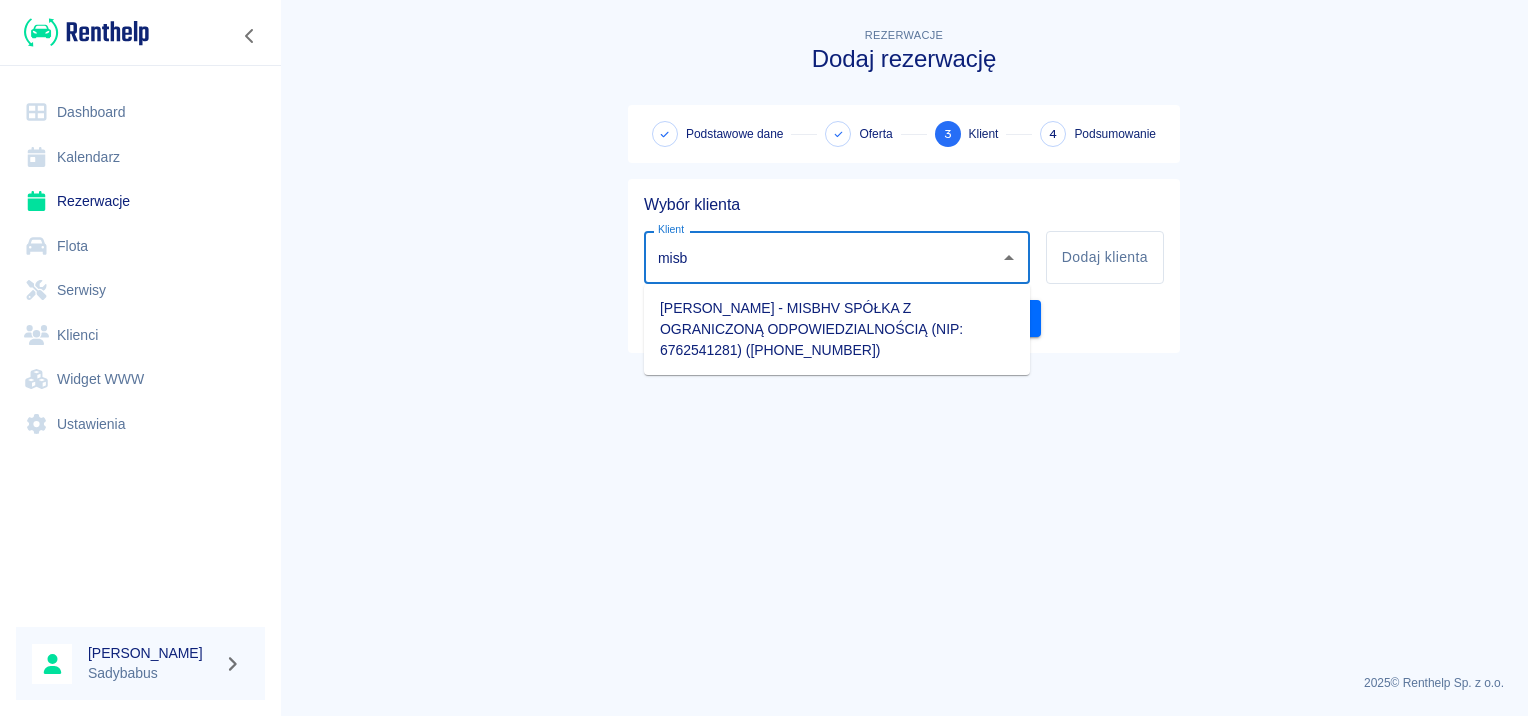 click on "[PERSON_NAME] - MISBHV SPÓŁKA Z OGRANICZONĄ ODPOWIEDZIALNOŚCIĄ (NIP: 6762541281) ([PHONE_NUMBER])" at bounding box center [837, 329] 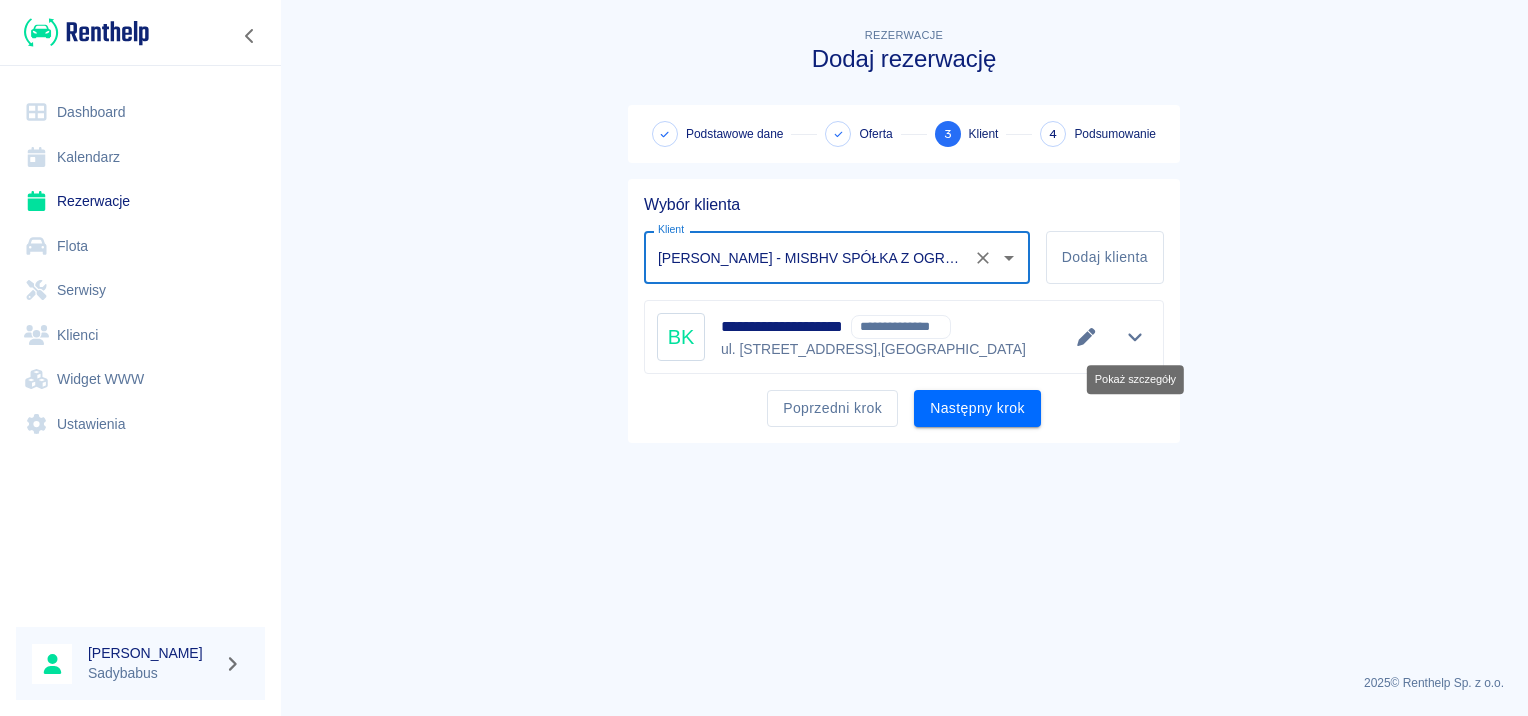 type on "[PERSON_NAME] - MISBHV SPÓŁKA Z OGRANICZONĄ ODPOWIEDZIALNOŚCIĄ (NIP: 6762541281) ([PHONE_NUMBER])" 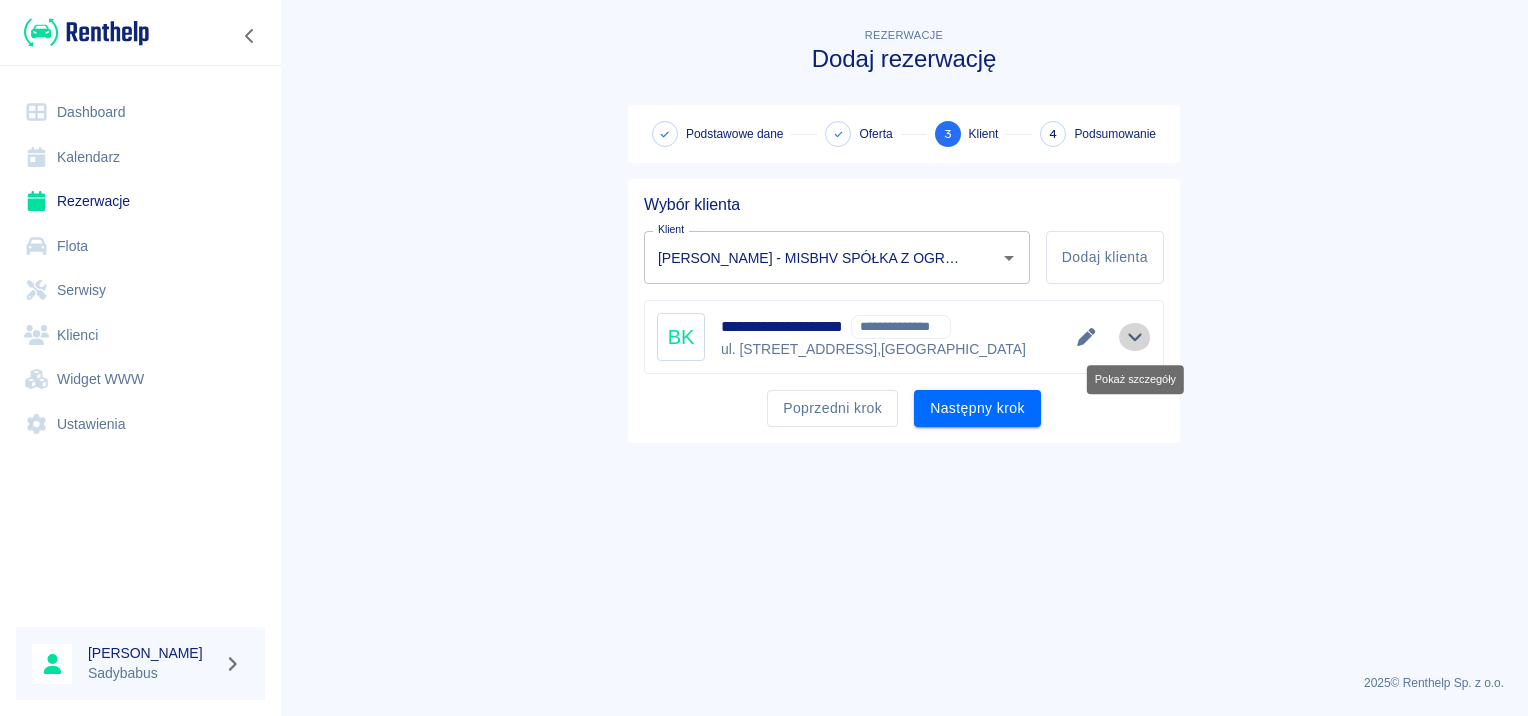 click 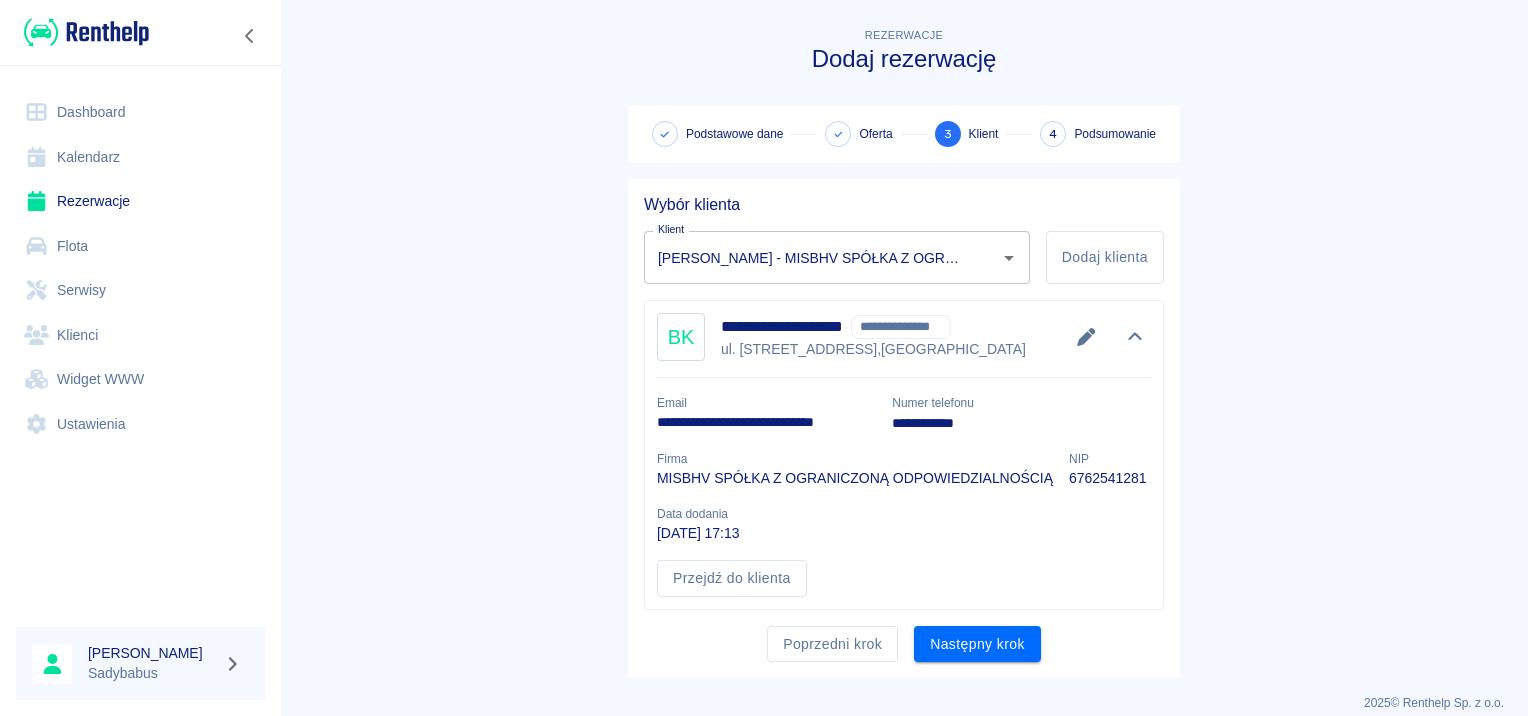 click at bounding box center (1086, 337) 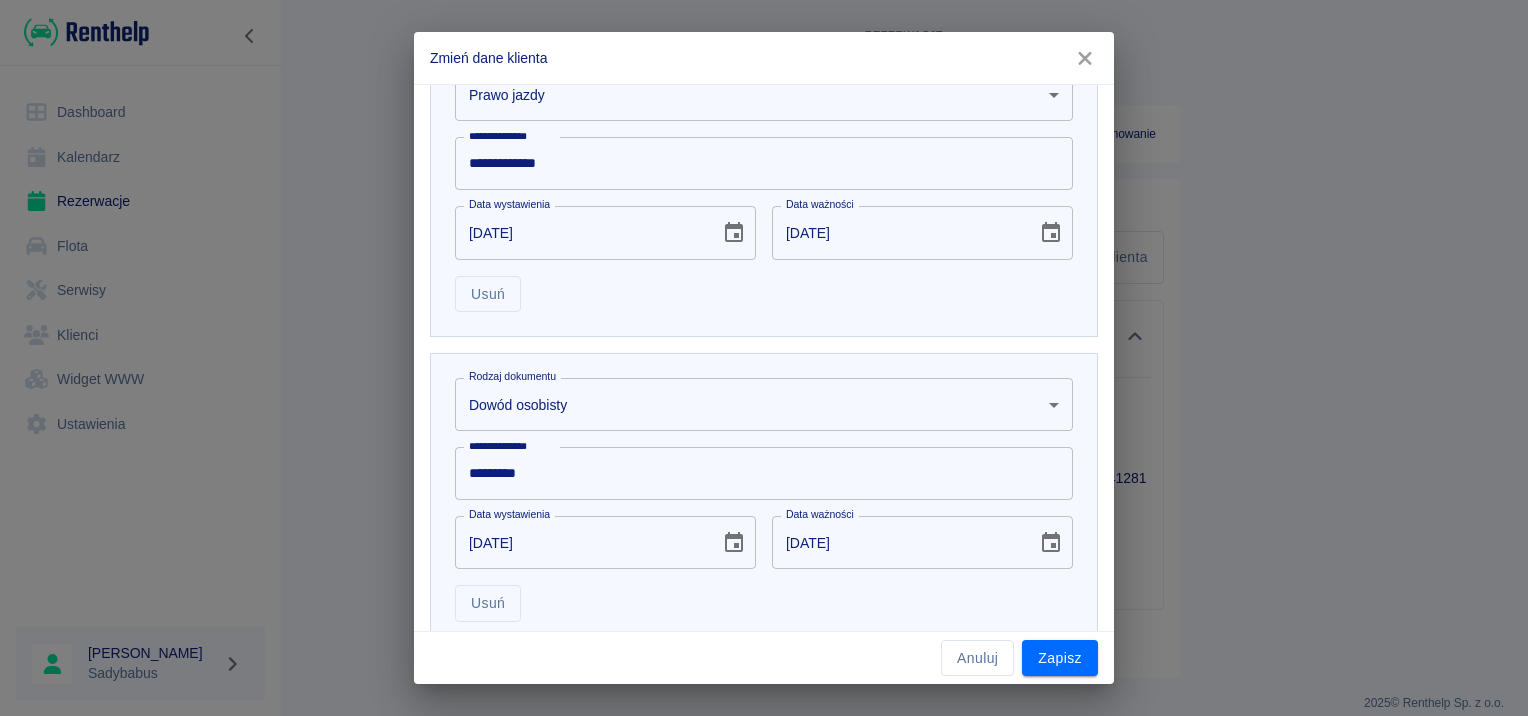 scroll, scrollTop: 400, scrollLeft: 0, axis: vertical 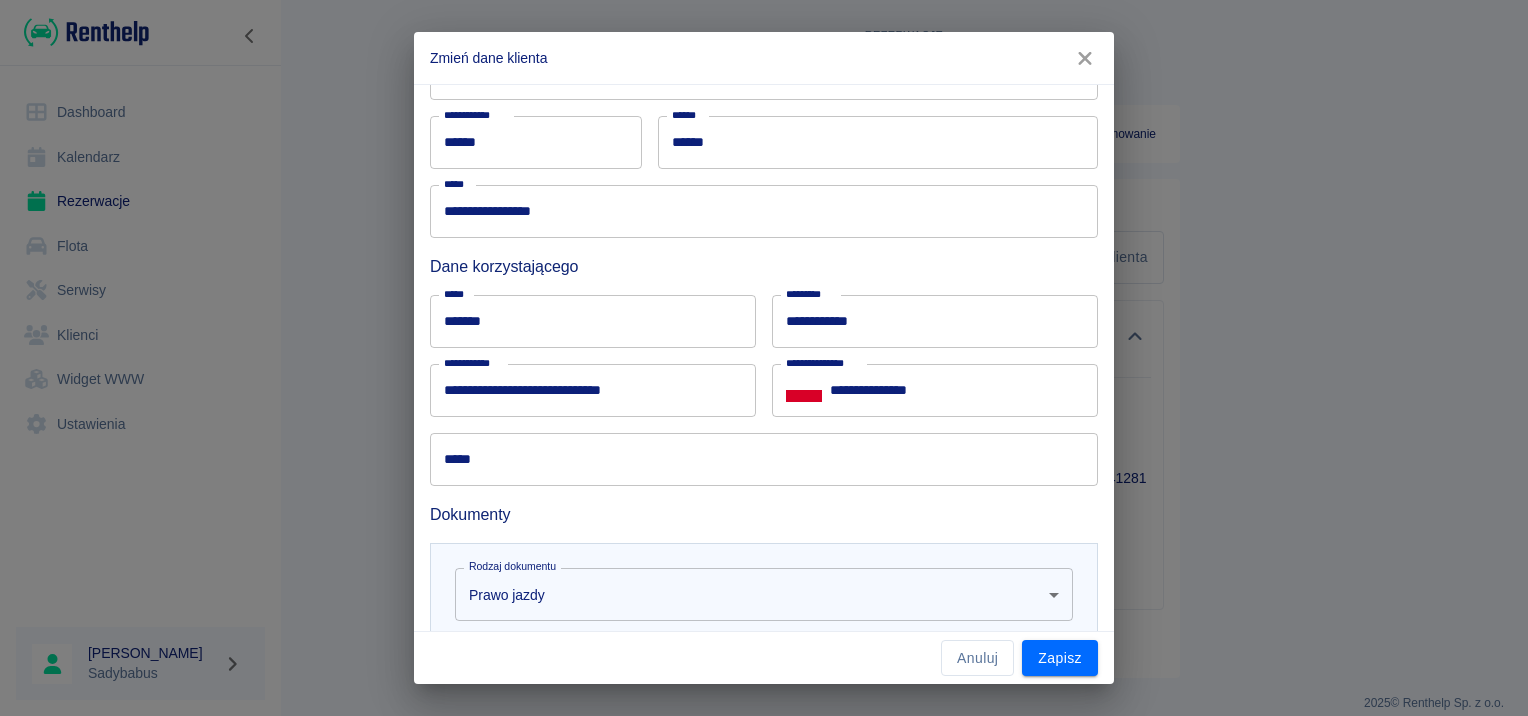 click on "***** ******* *****" at bounding box center (585, 313) 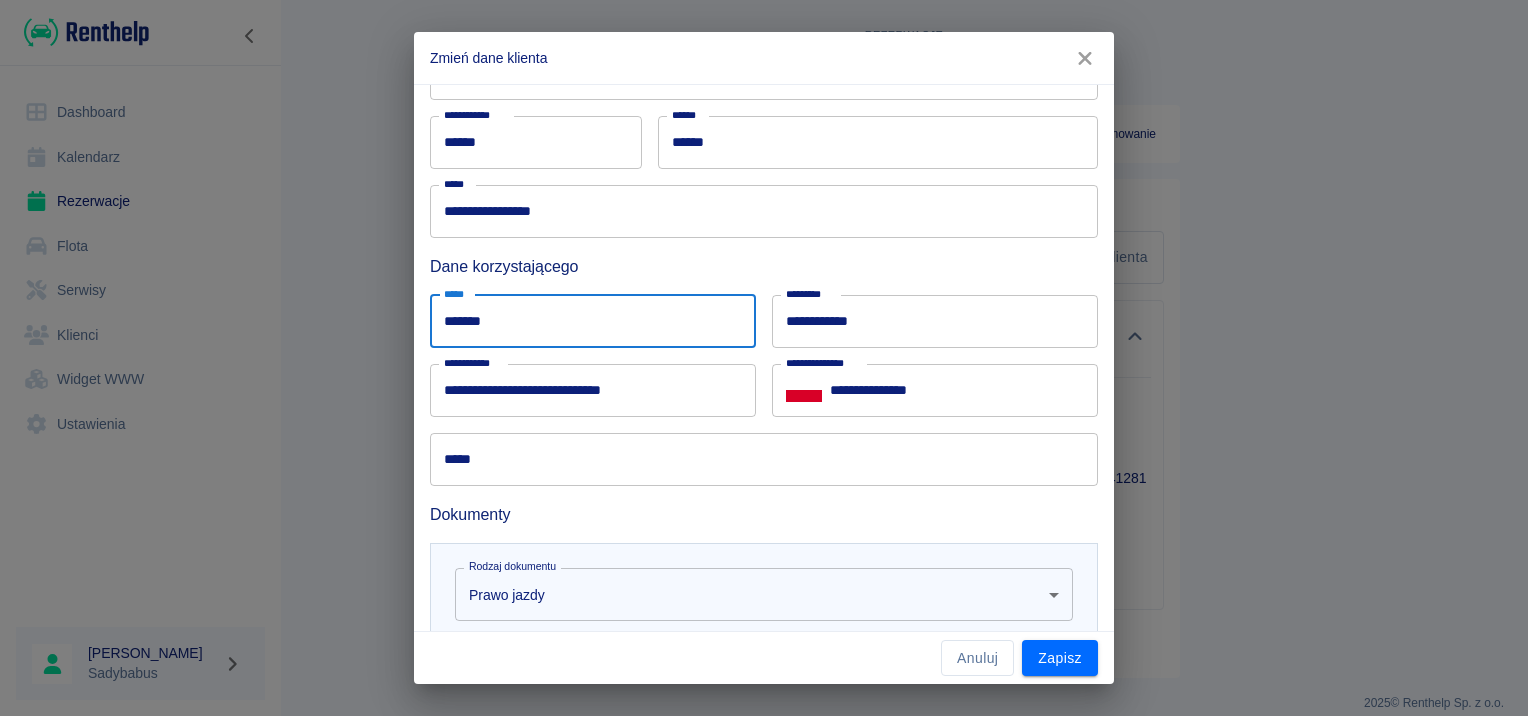 click on "*******" at bounding box center [593, 321] 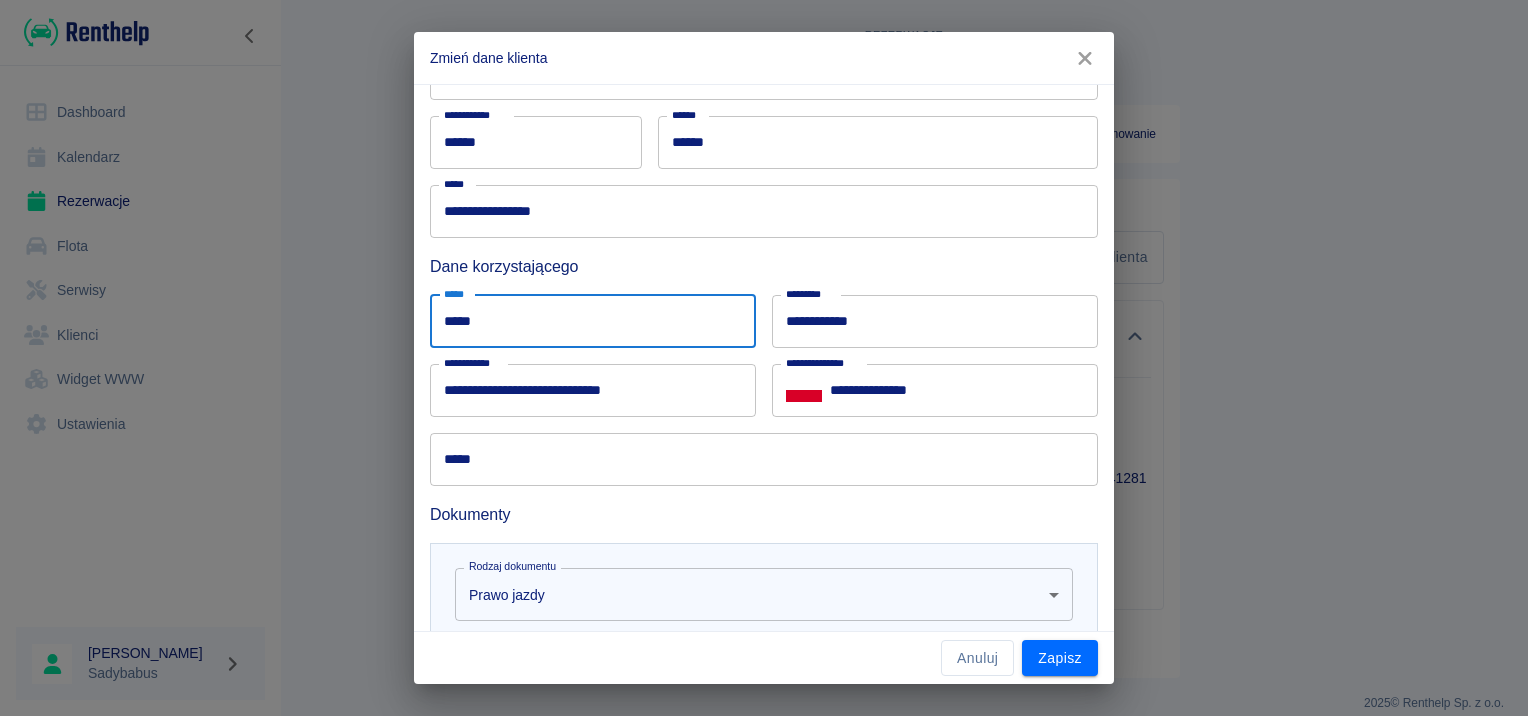 type on "*****" 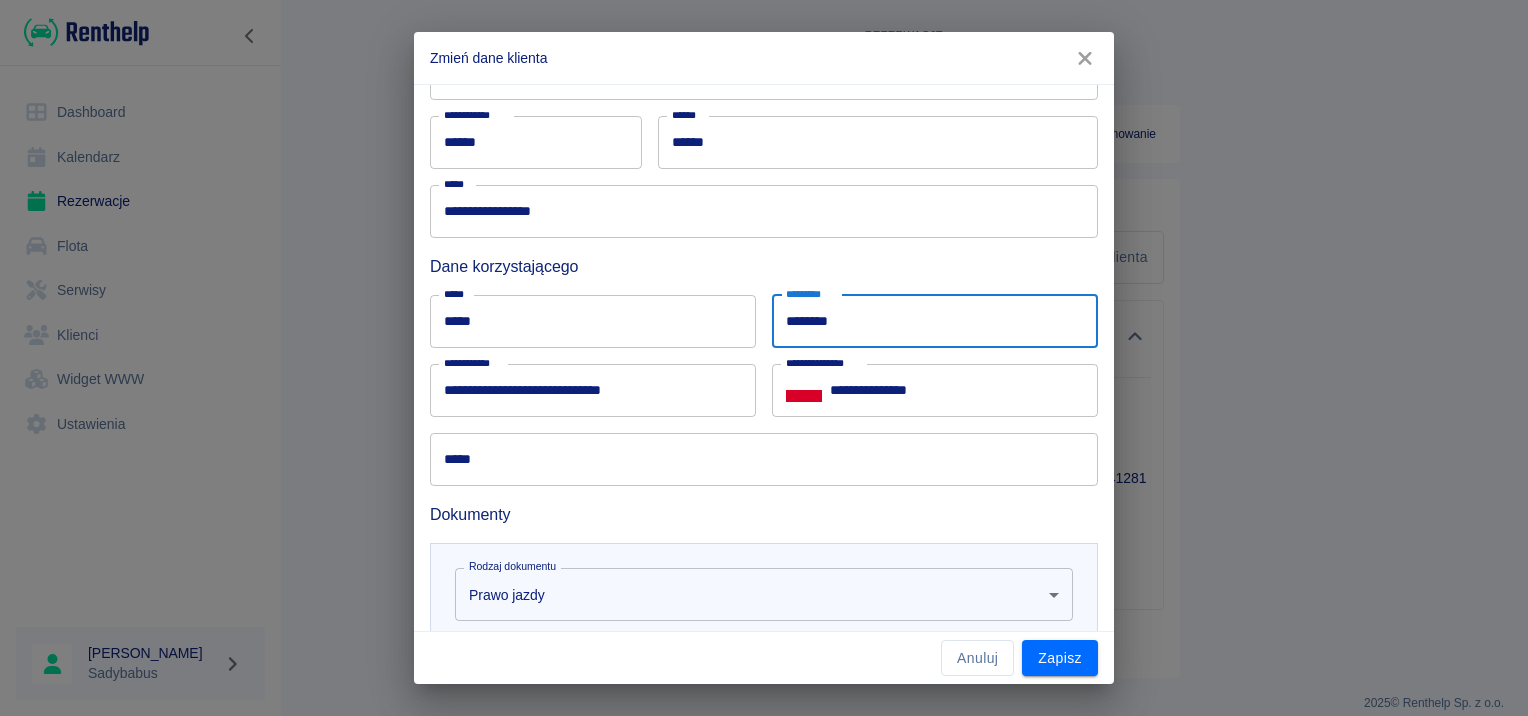 type on "********" 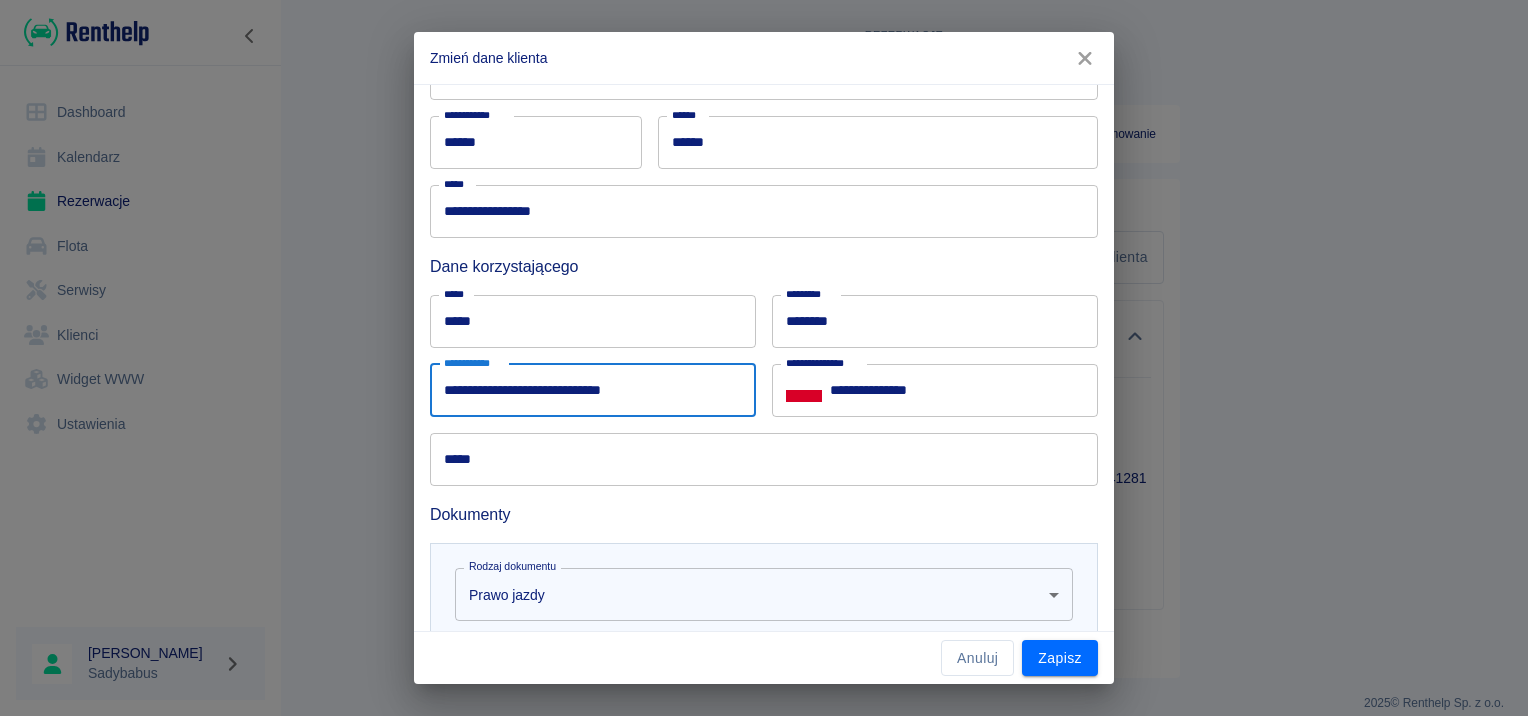 click on "**********" at bounding box center [593, 390] 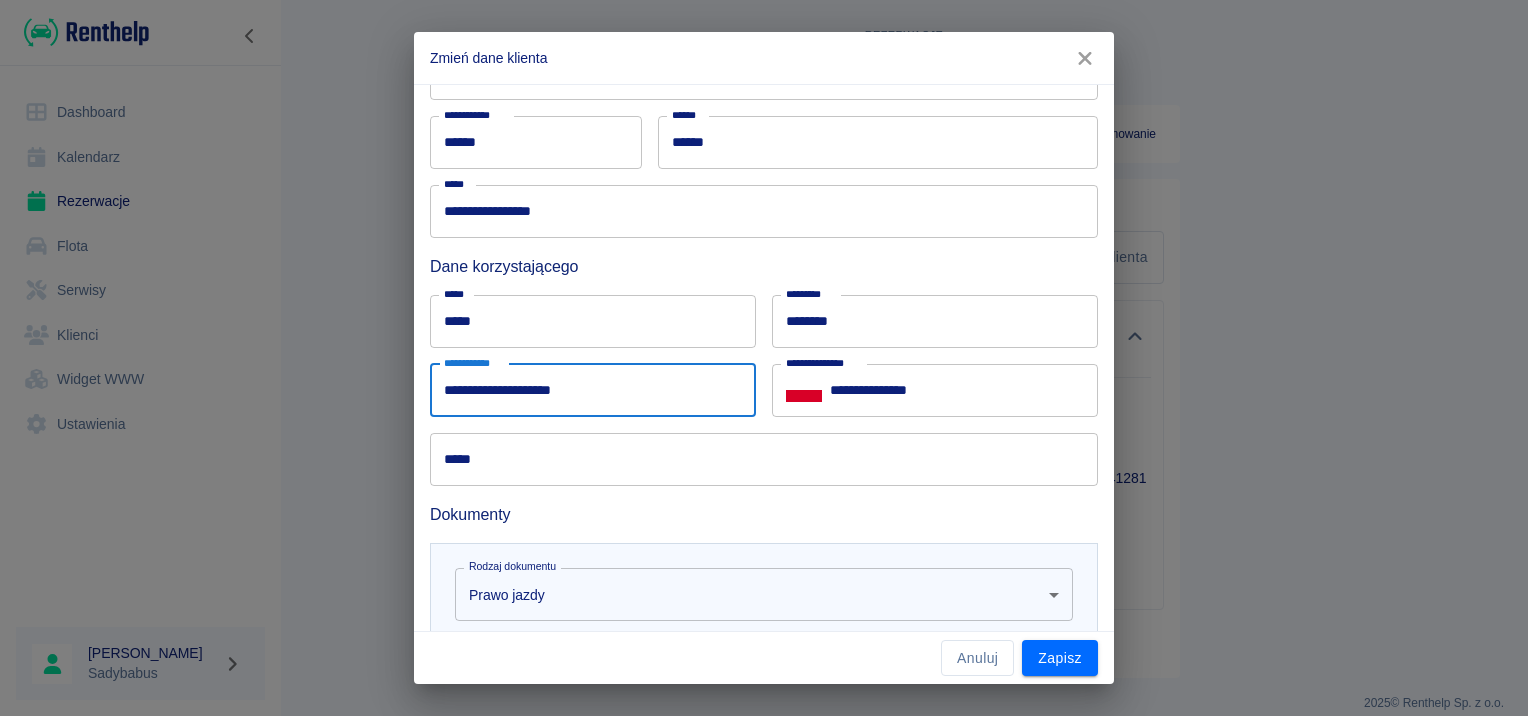 click on "**********" at bounding box center [964, 390] 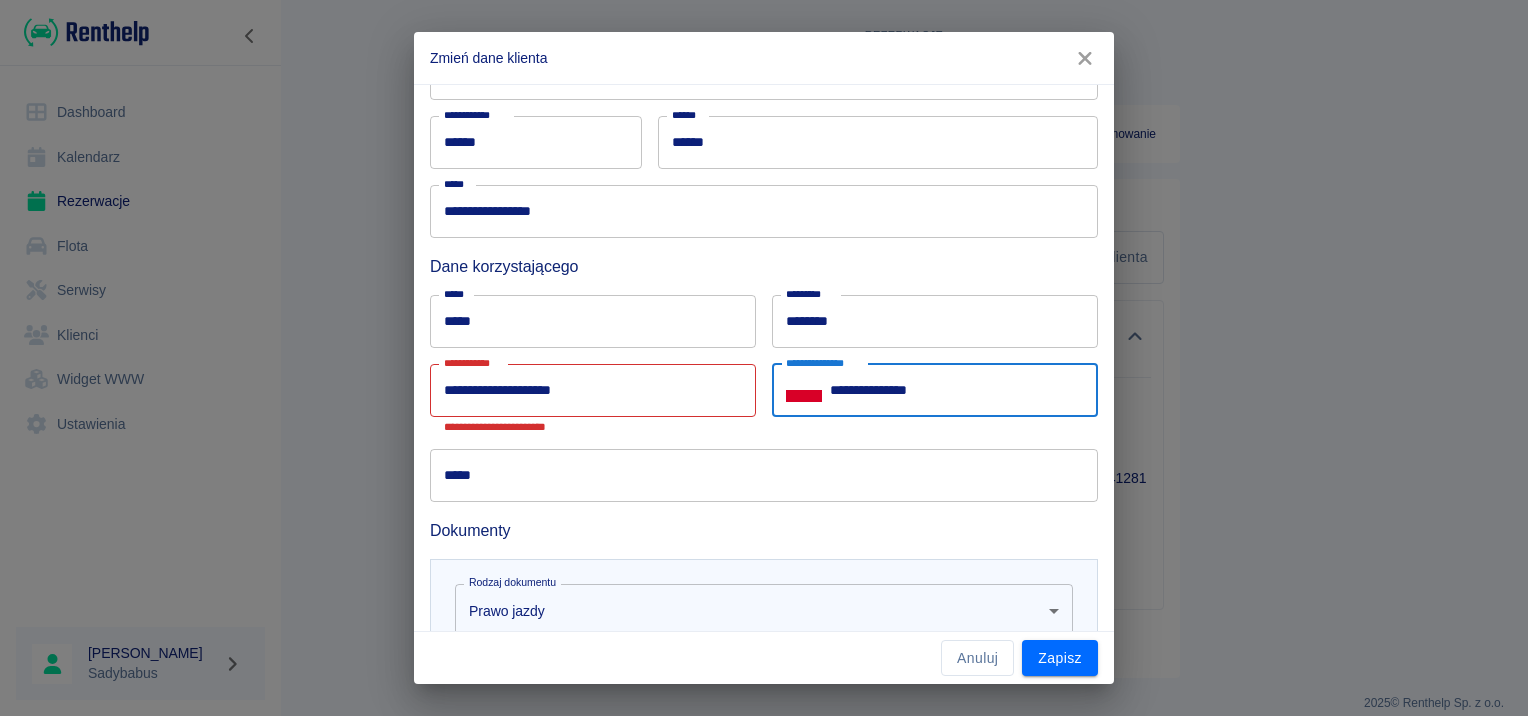 click on "**********" at bounding box center (964, 390) 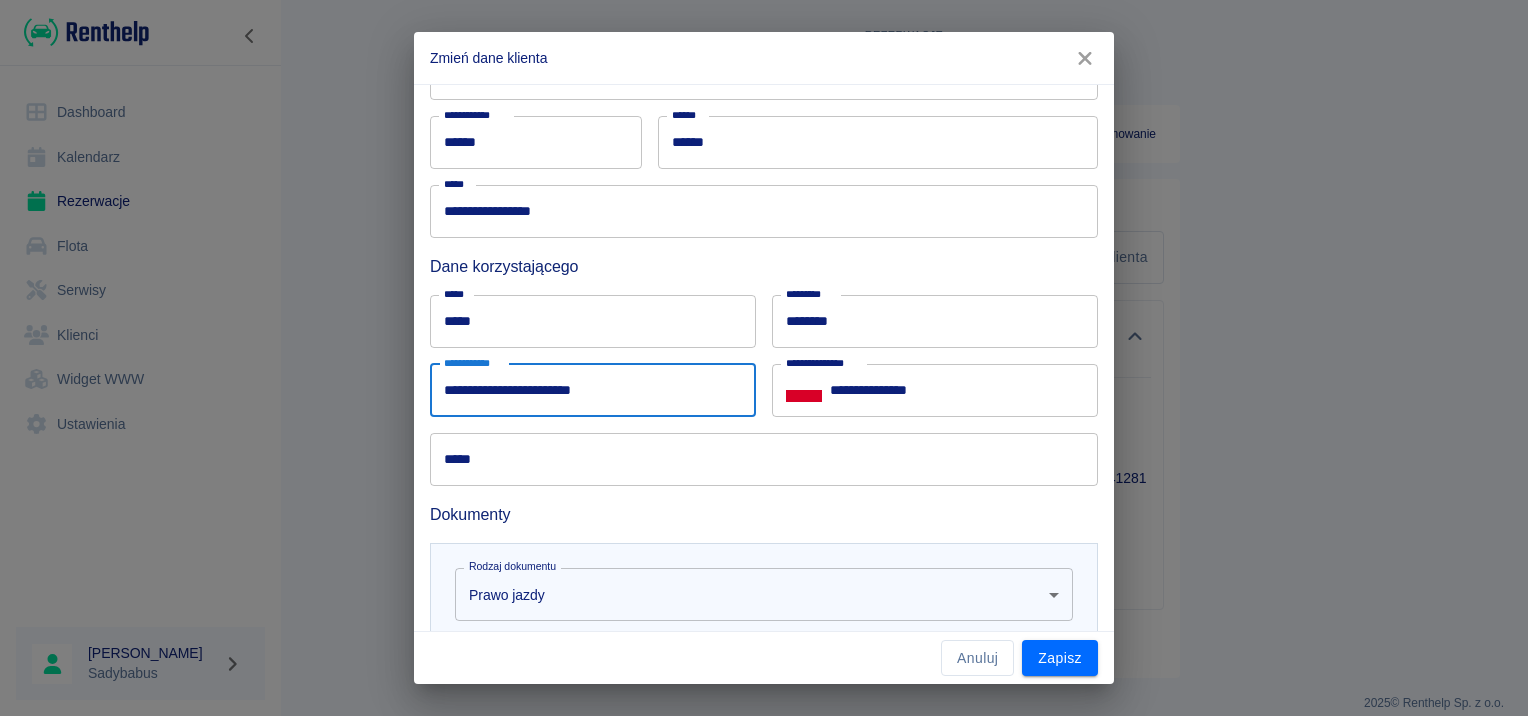 type on "**********" 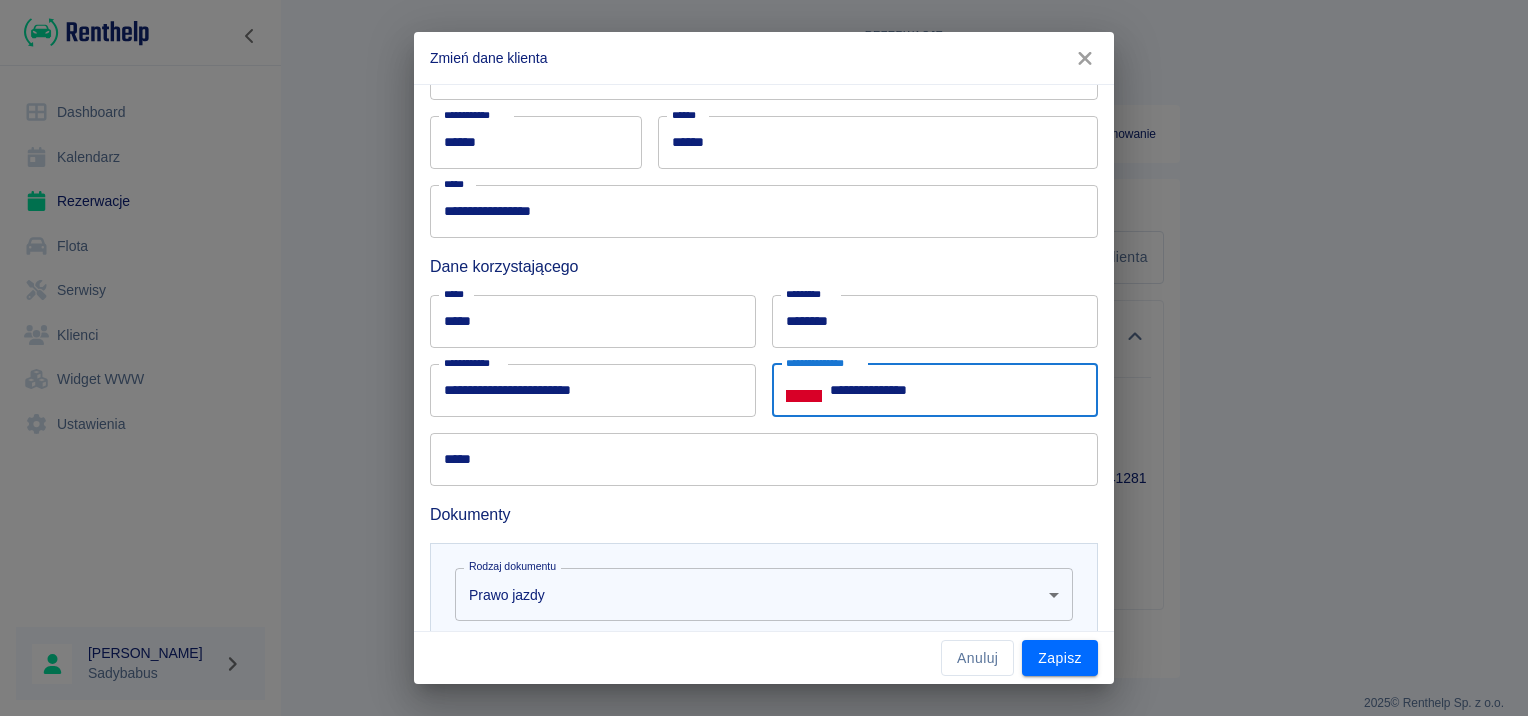 click on "**********" at bounding box center (964, 390) 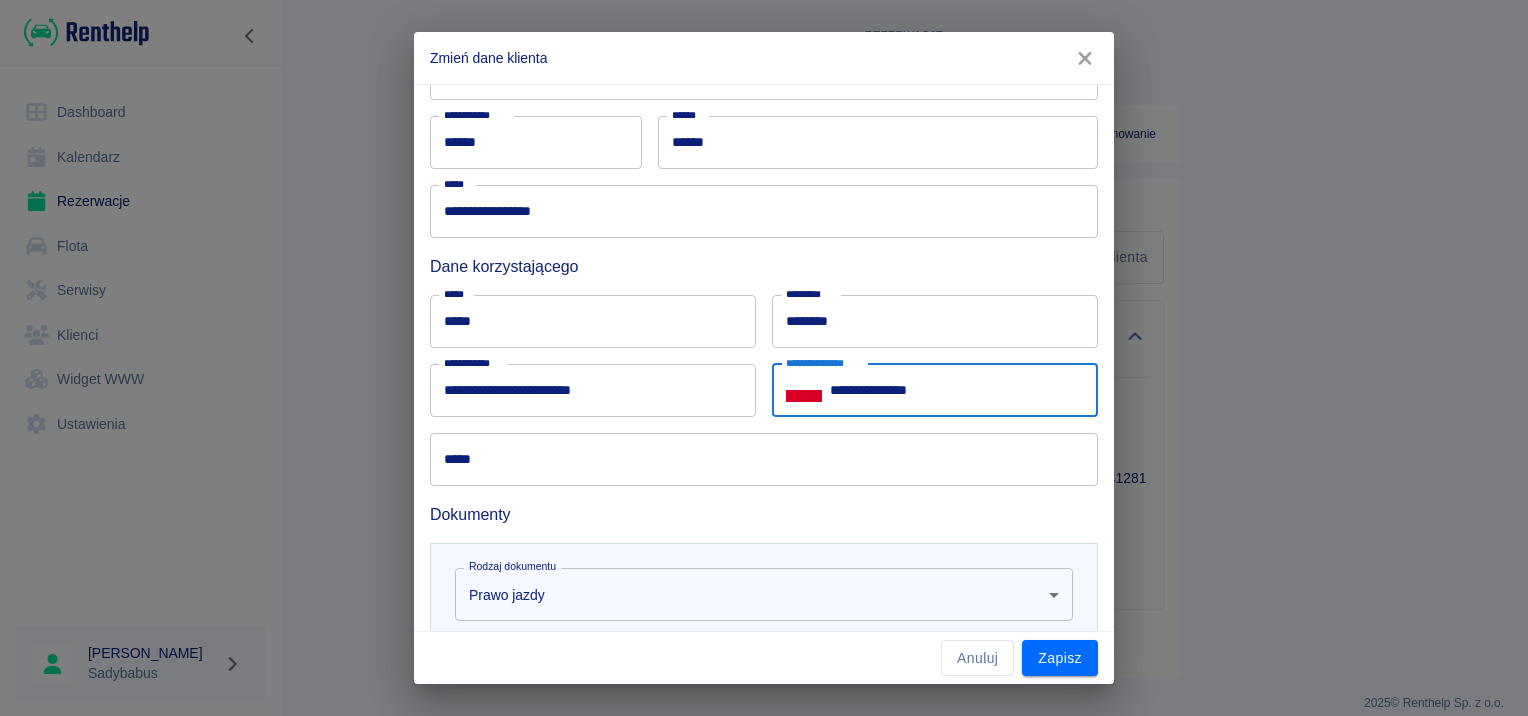 drag, startPoint x: 848, startPoint y: 394, endPoint x: 1237, endPoint y: 398, distance: 389.02057 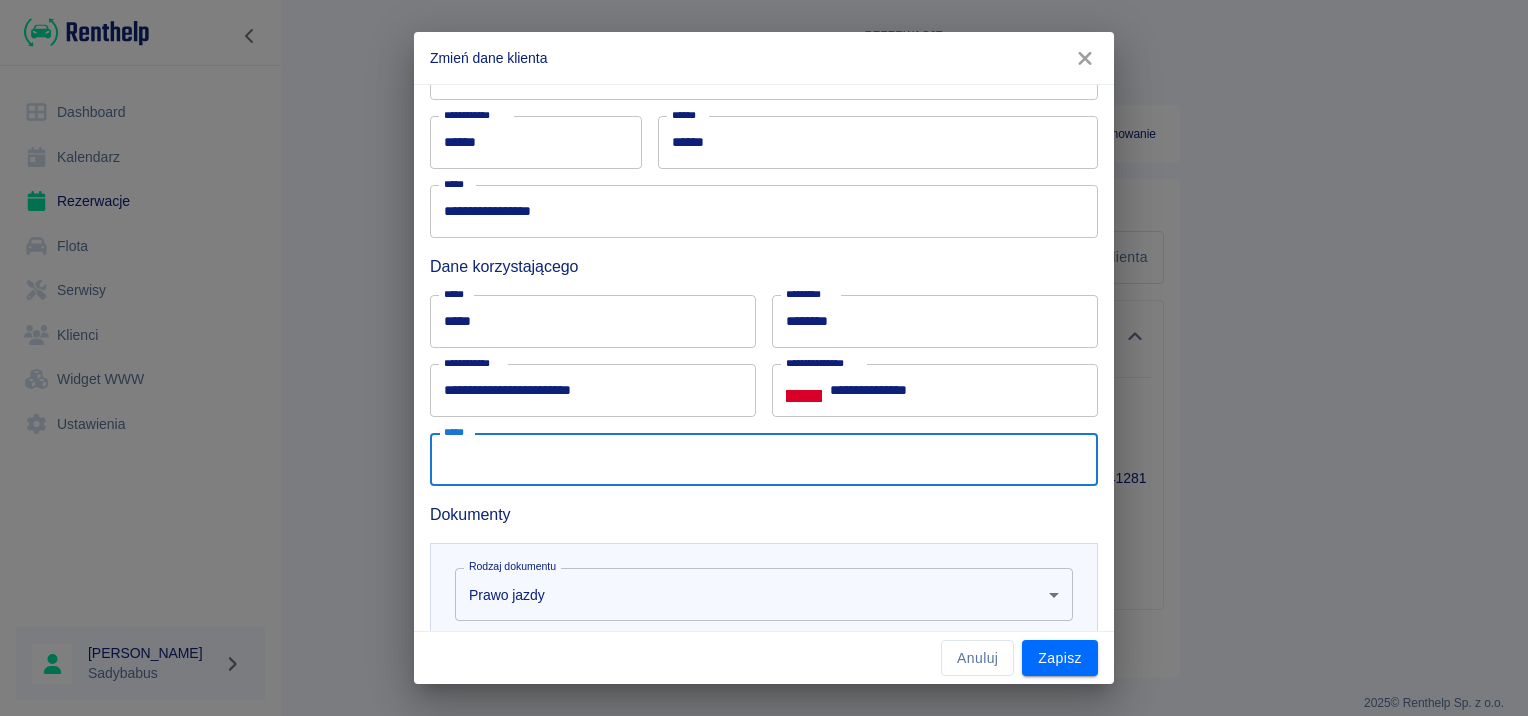 click on "*****" at bounding box center [764, 459] 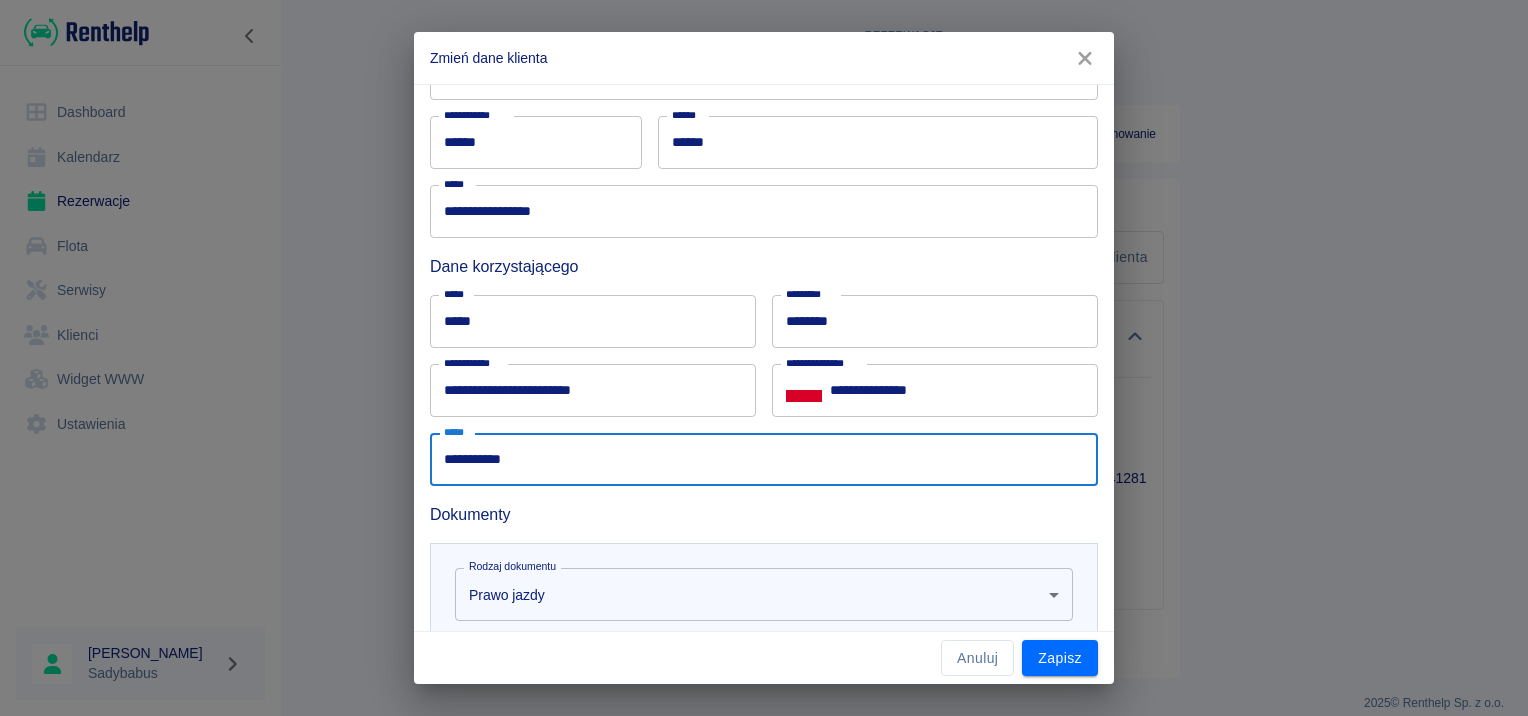 click on "**********" at bounding box center [764, 459] 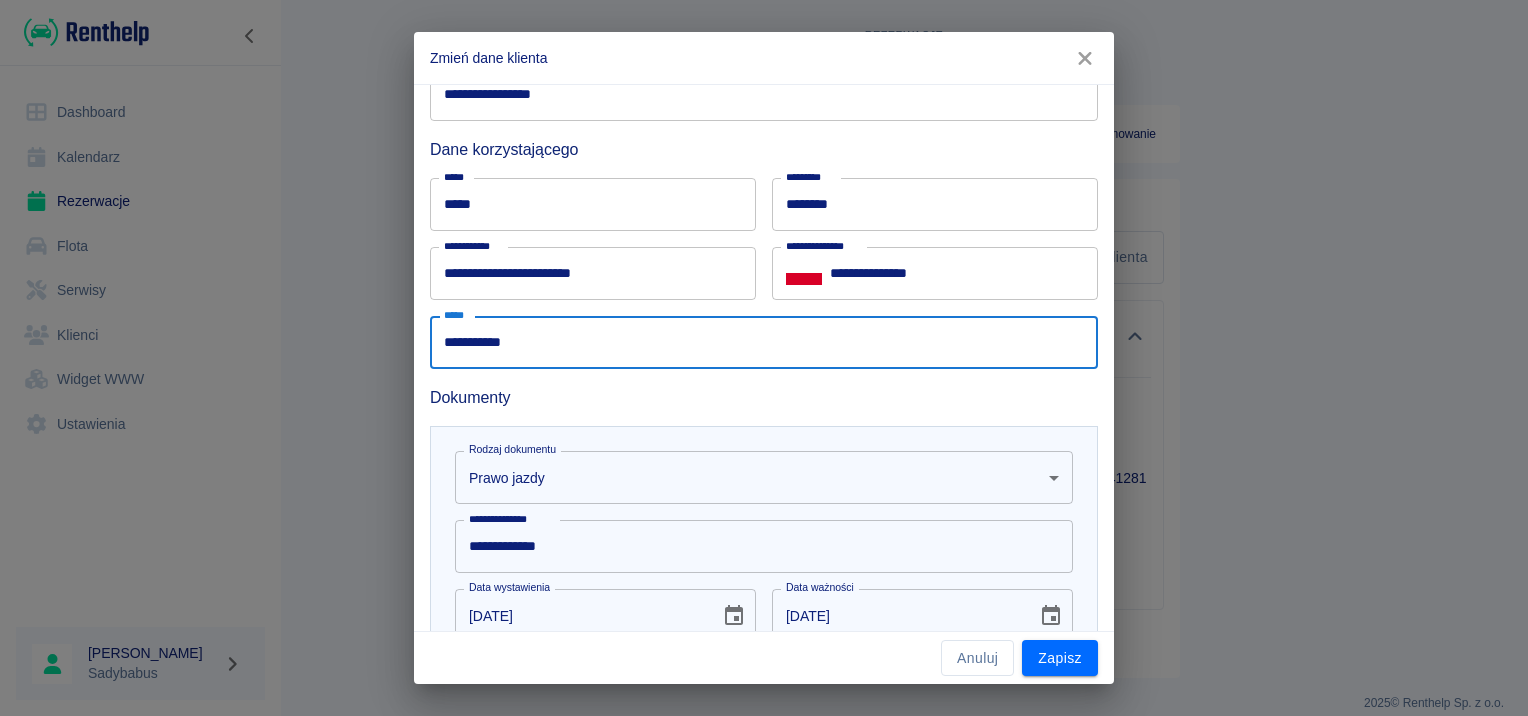 scroll, scrollTop: 800, scrollLeft: 0, axis: vertical 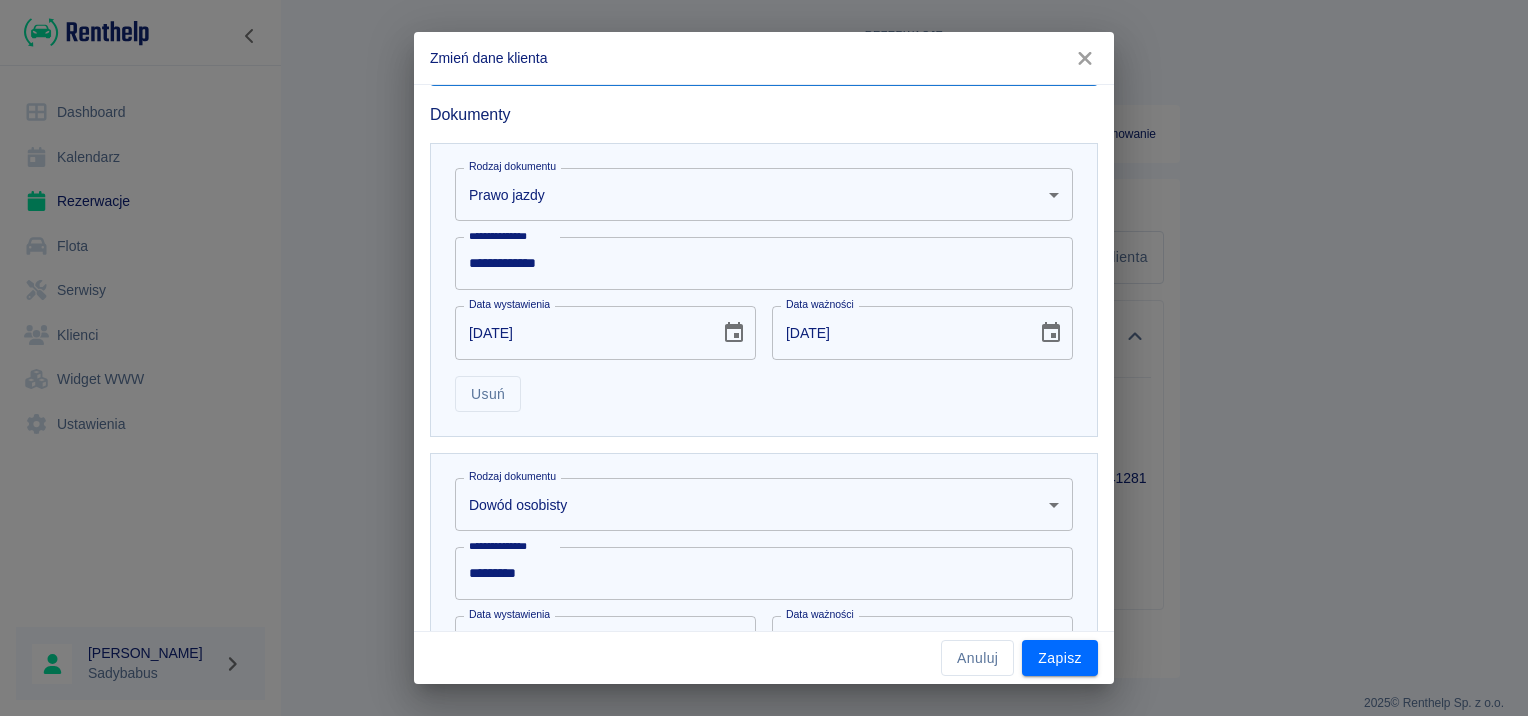 type on "**********" 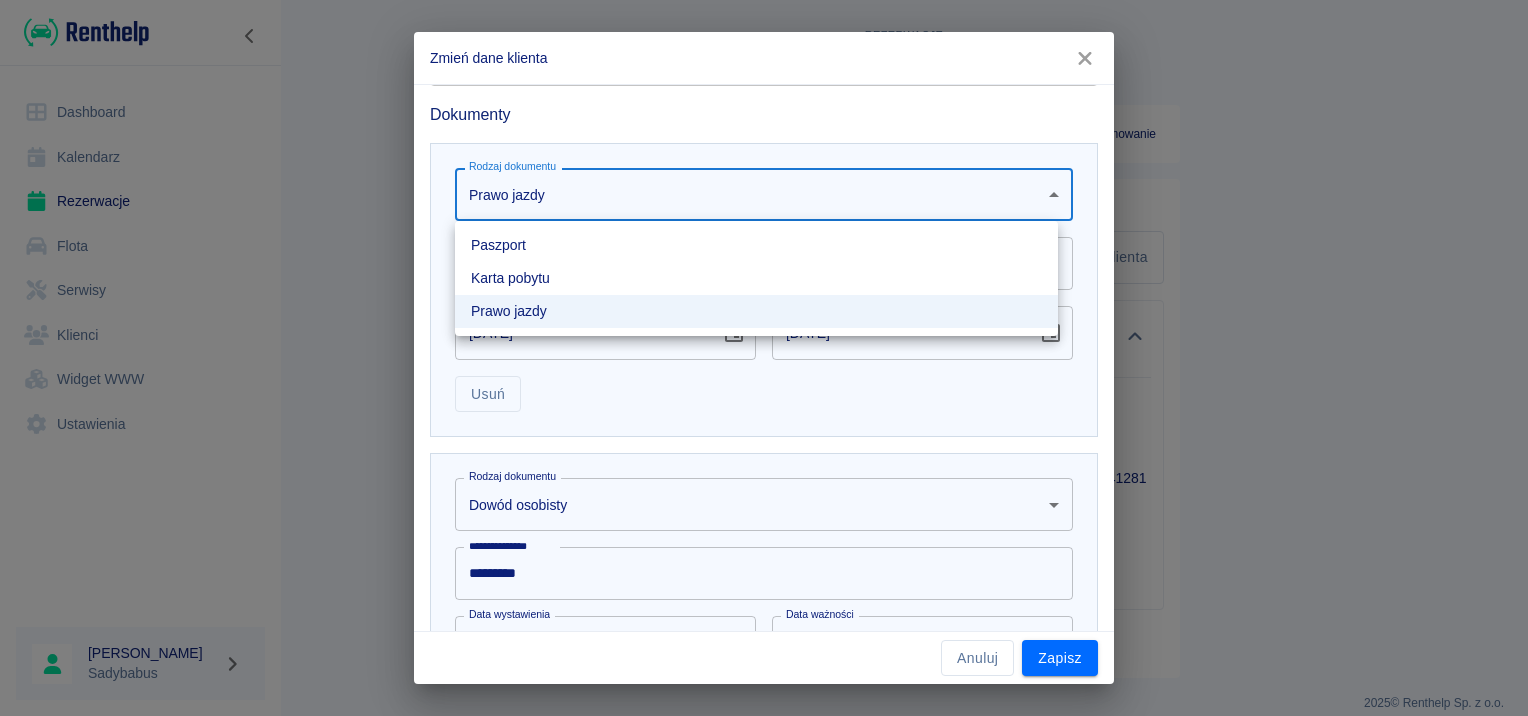 click on "Prawo jazdy" at bounding box center [756, 311] 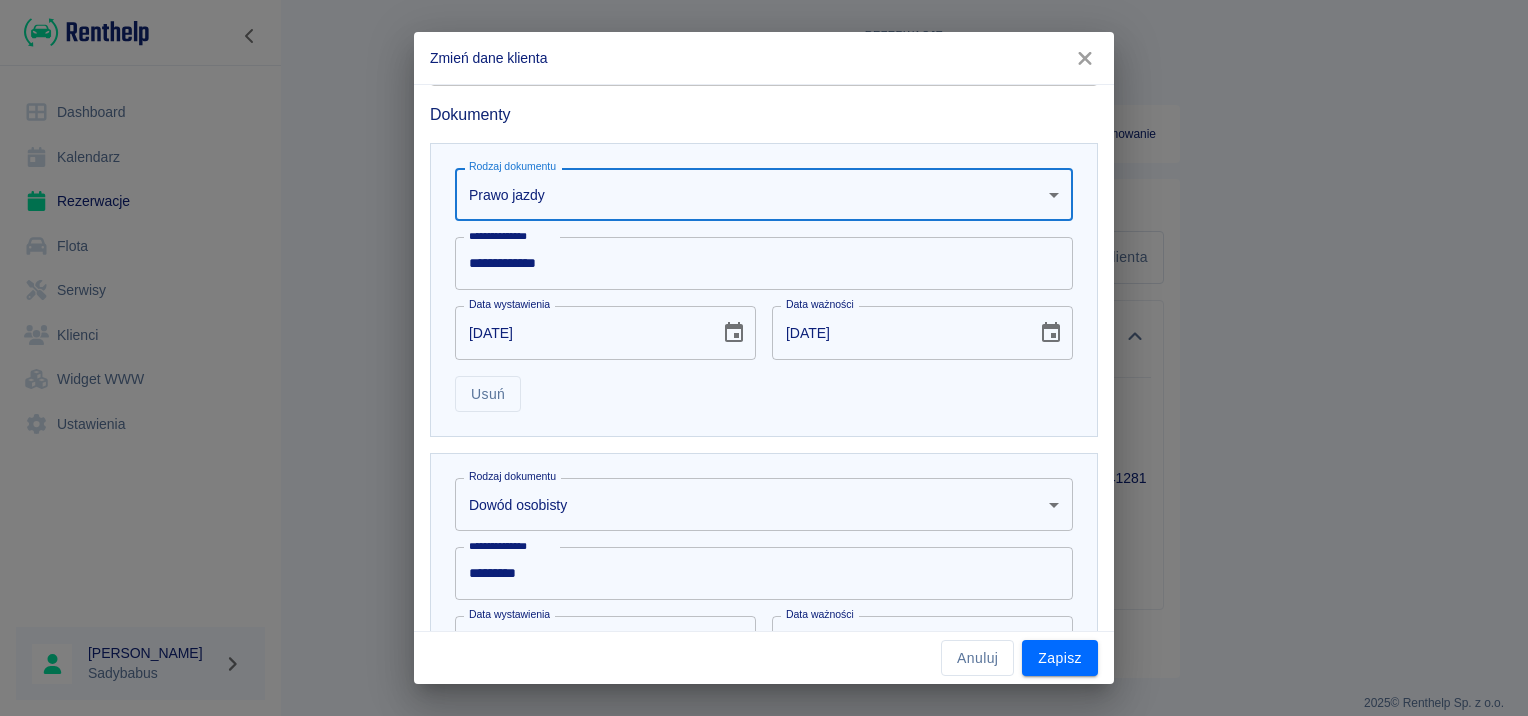 click on "**********" at bounding box center (764, 290) 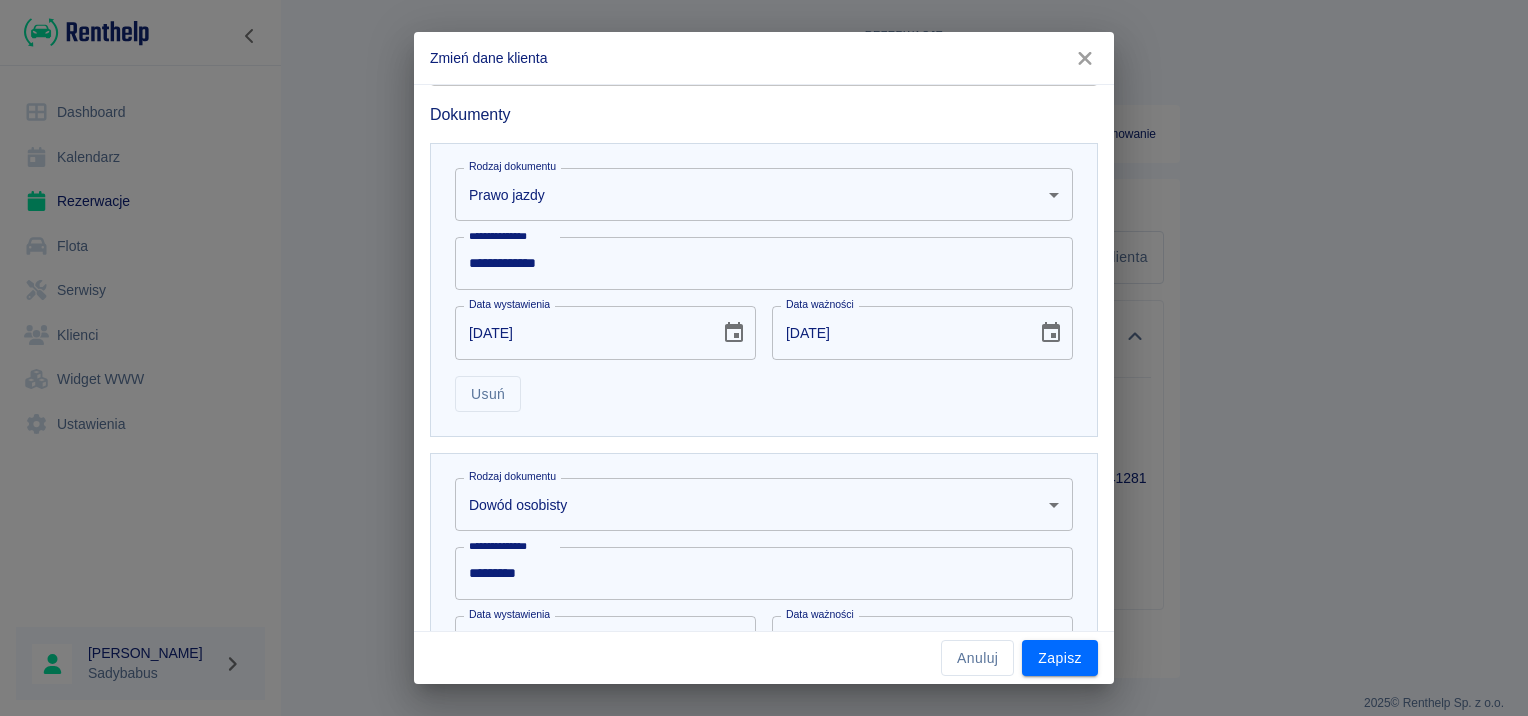 scroll, scrollTop: 1000, scrollLeft: 0, axis: vertical 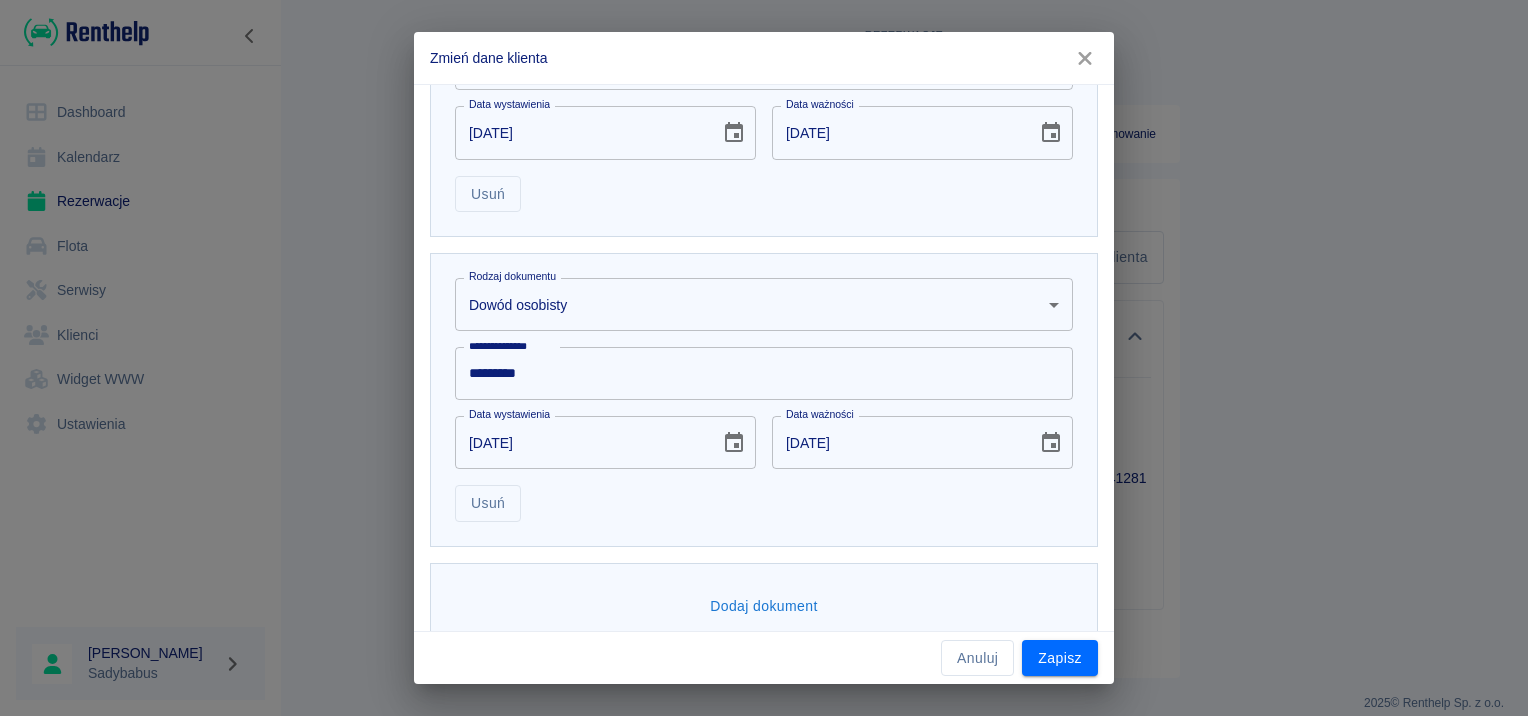 click on "*********" at bounding box center (764, 373) 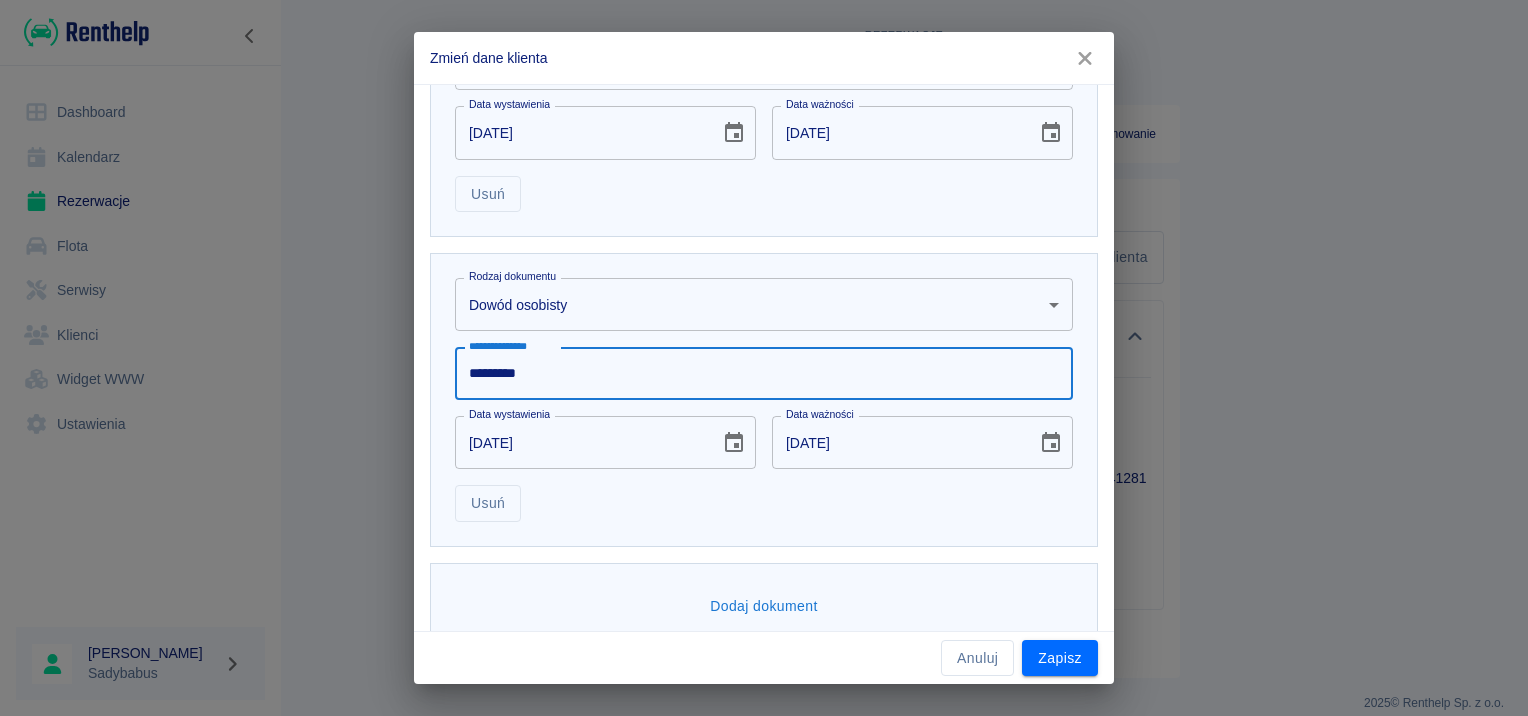 click on "*********" at bounding box center [764, 373] 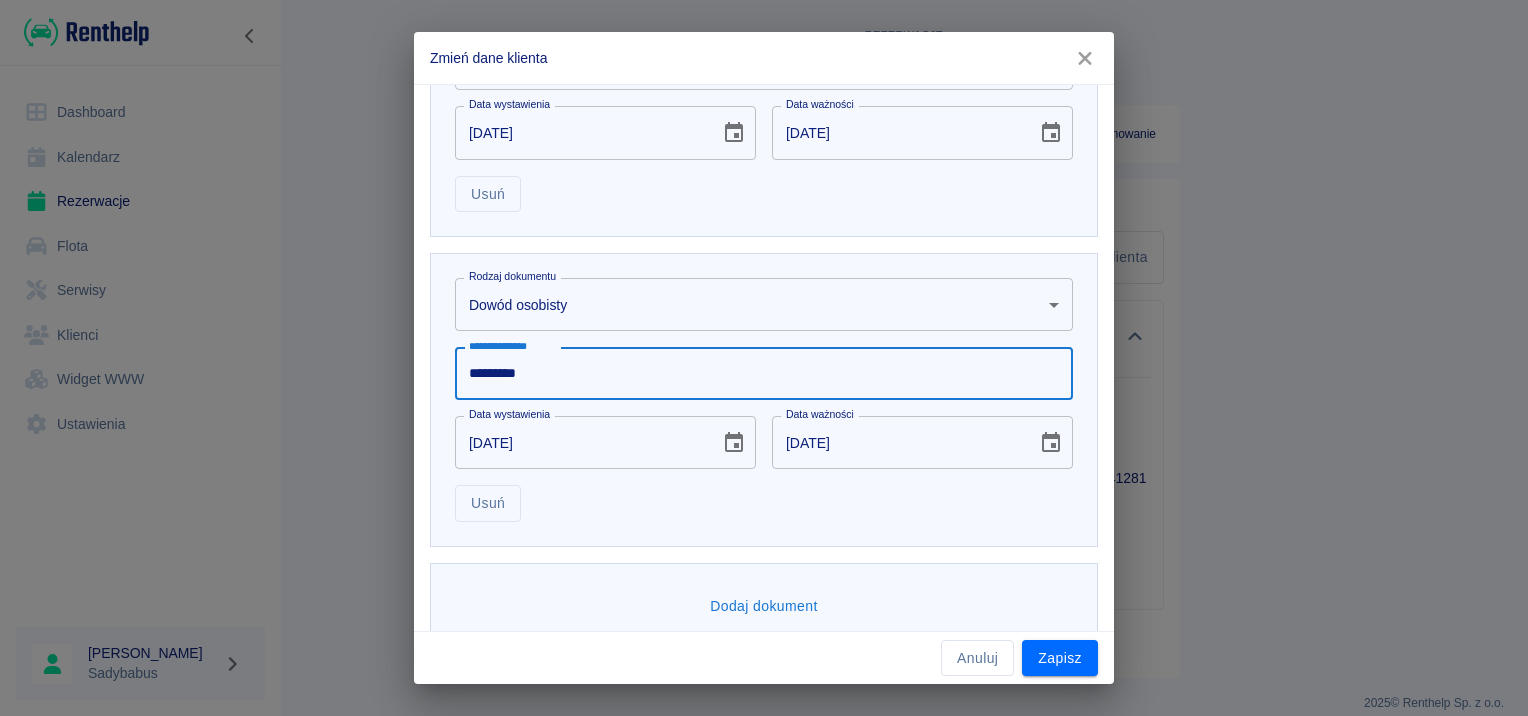 type on "*********" 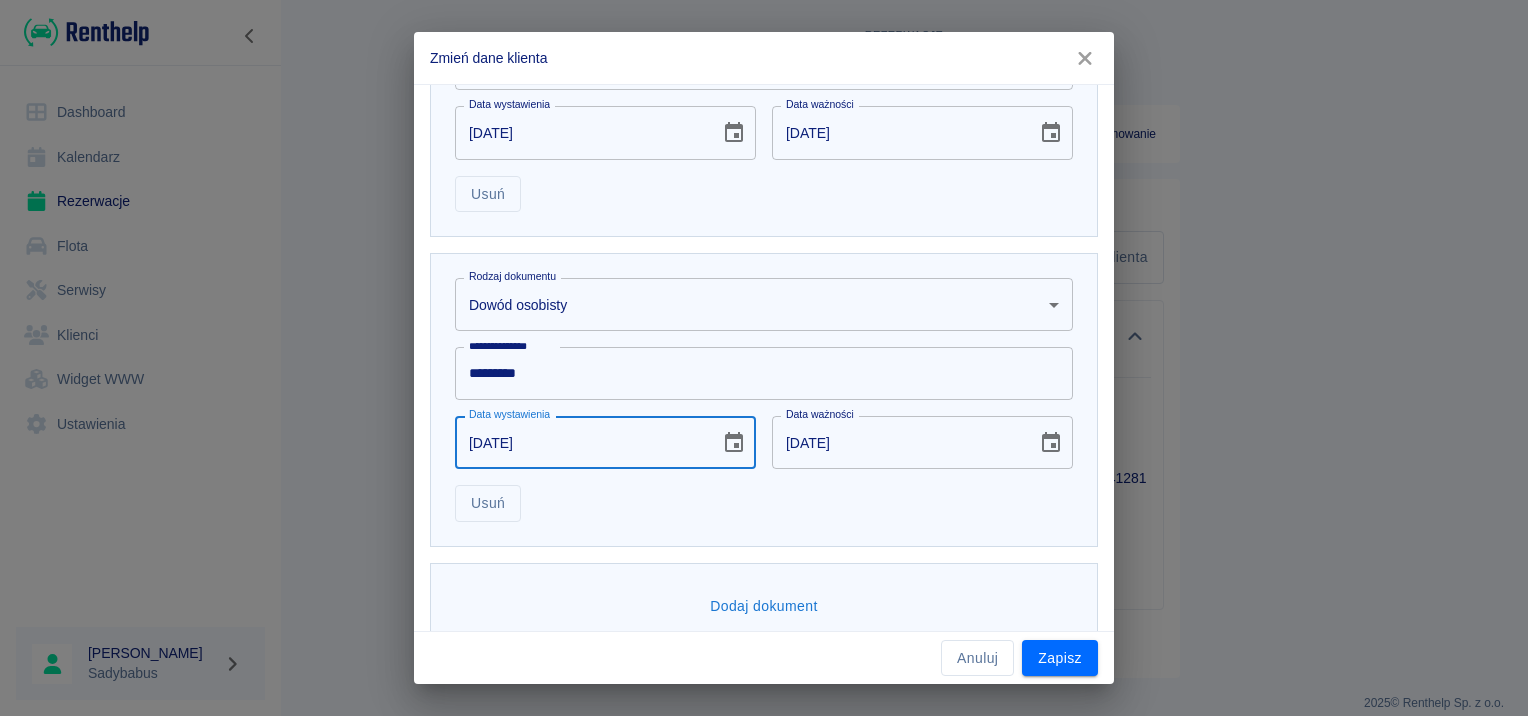 type on "[DATE]" 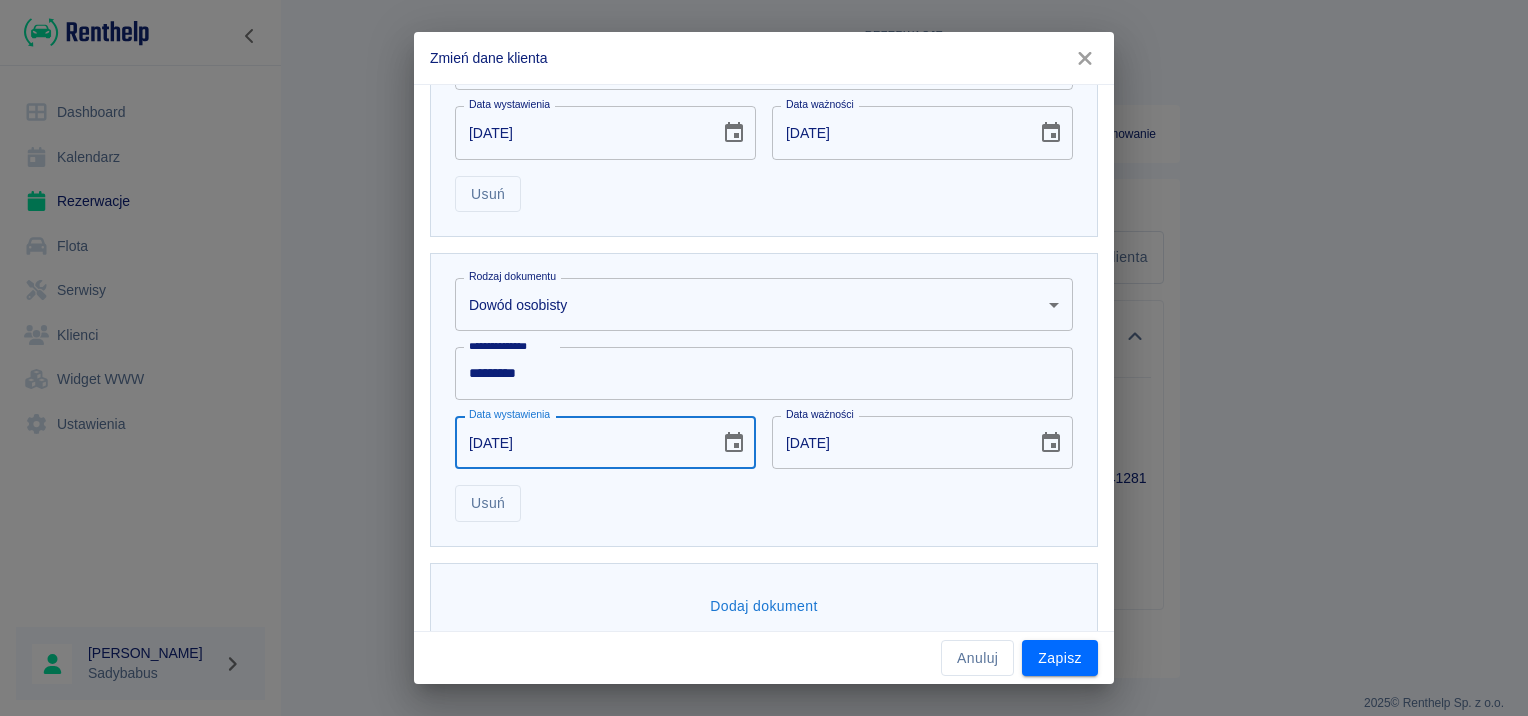 type on "[DATE]" 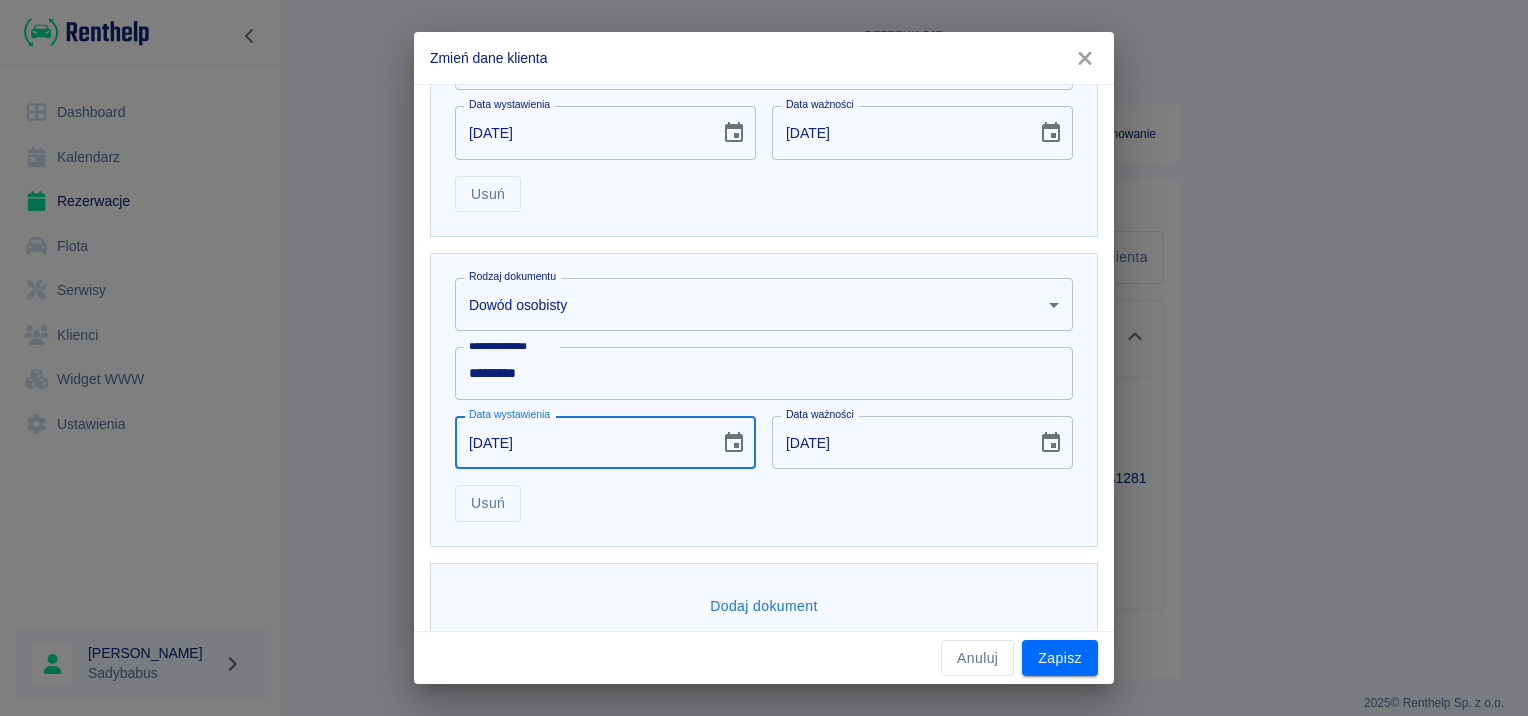 type on "[DATE]" 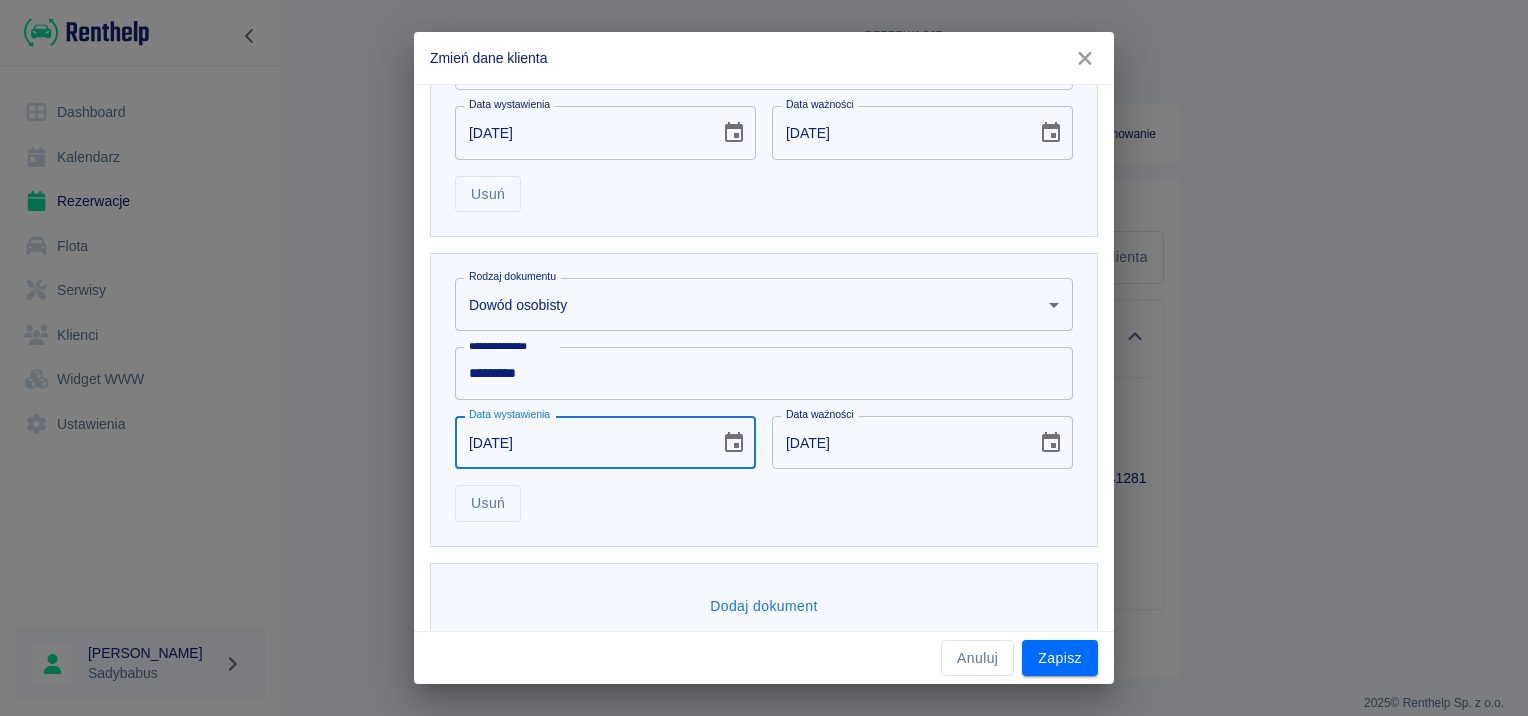 type on "[DATE]" 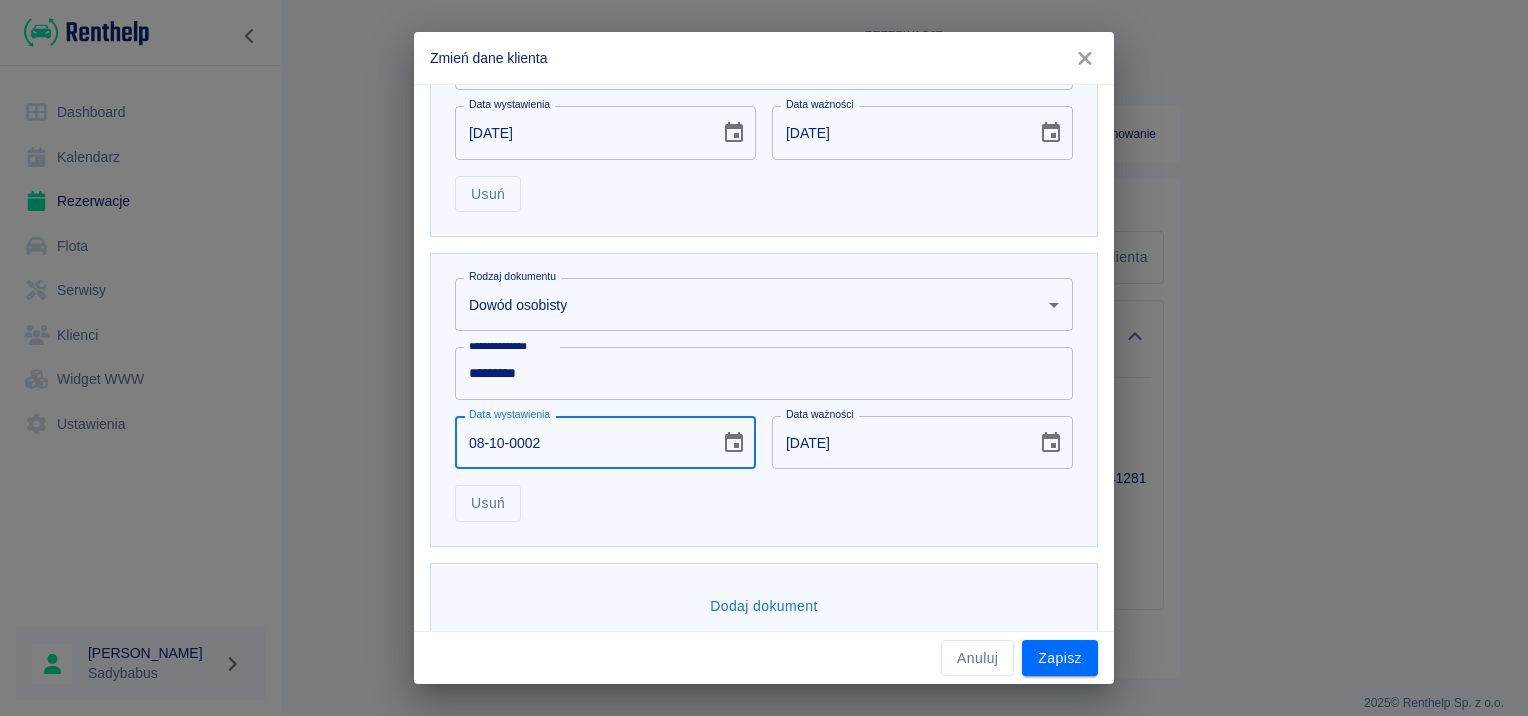 type on "08-10-0012" 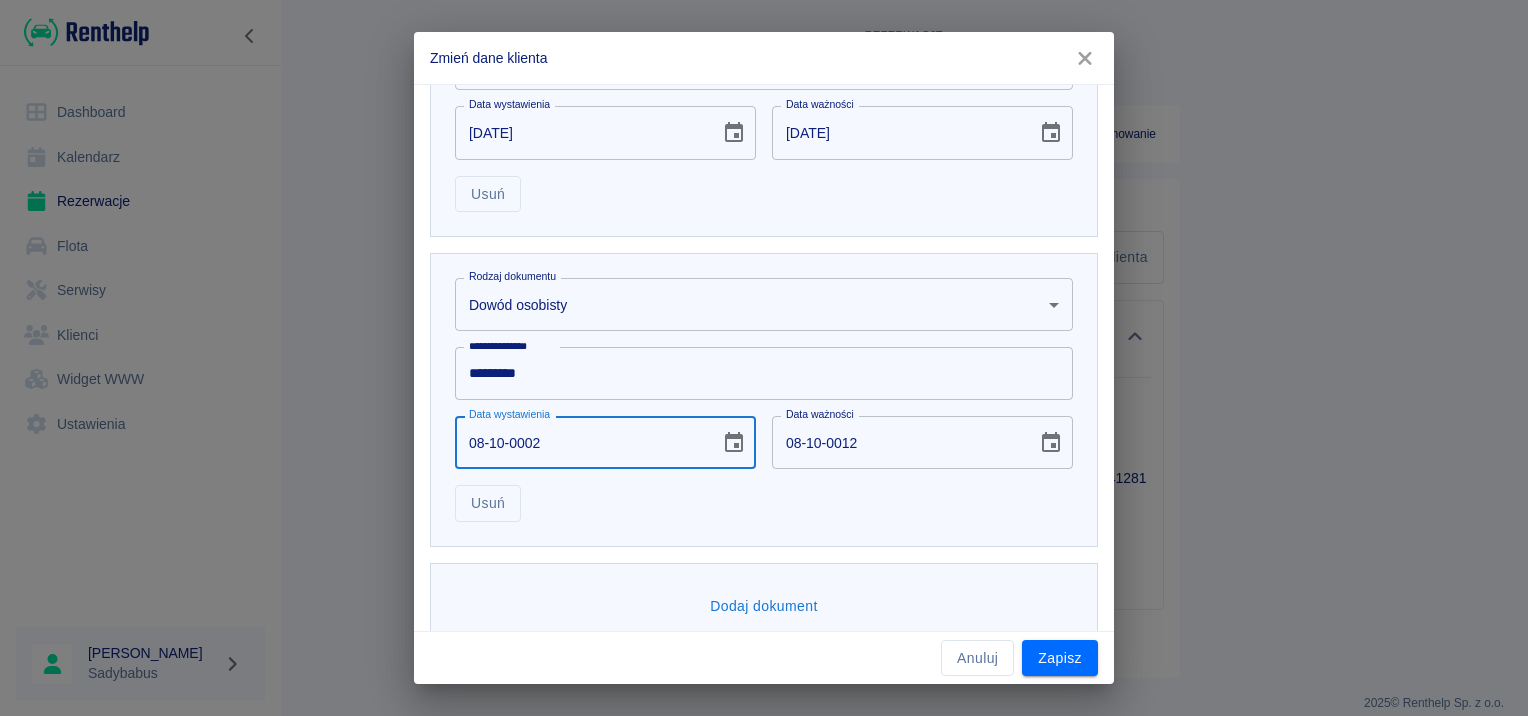 type on "08-10-0020" 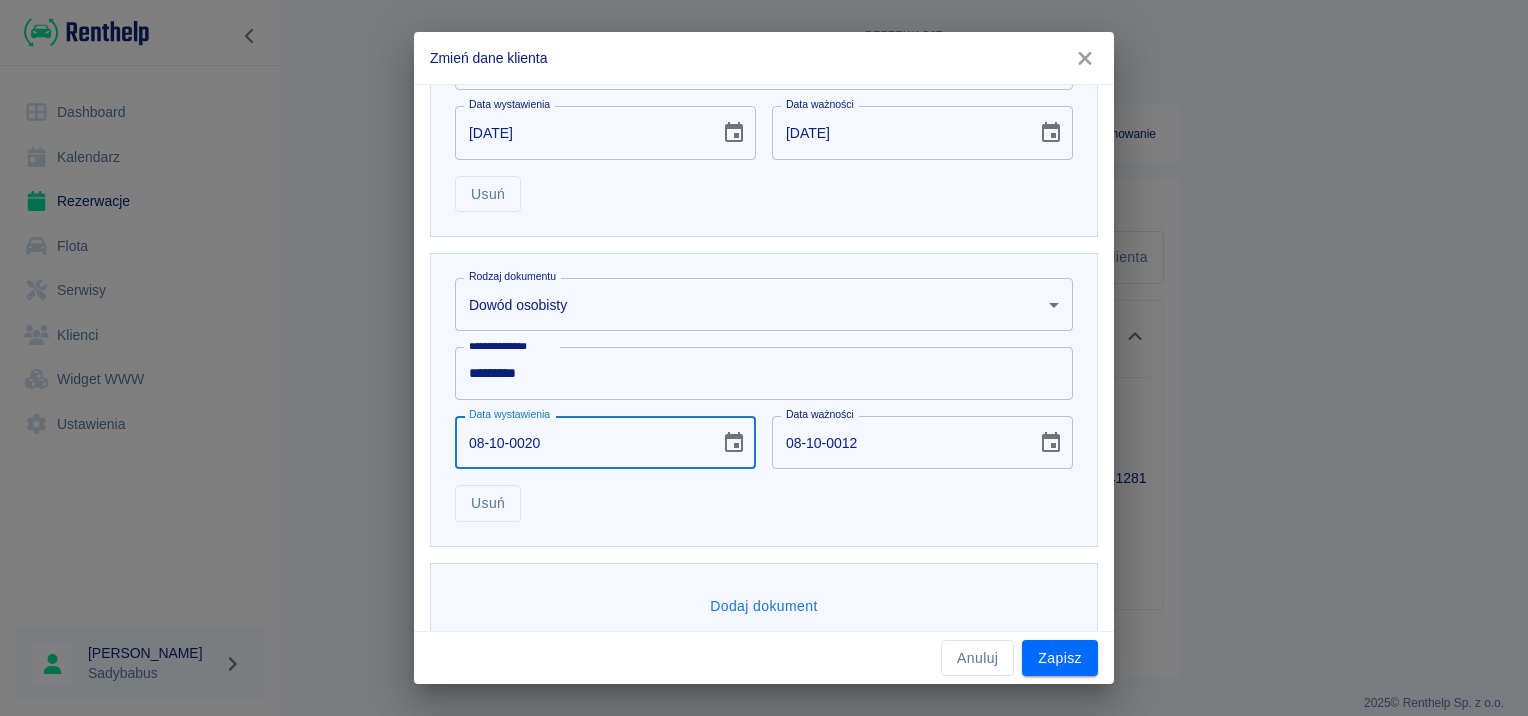 type on "08-10-0030" 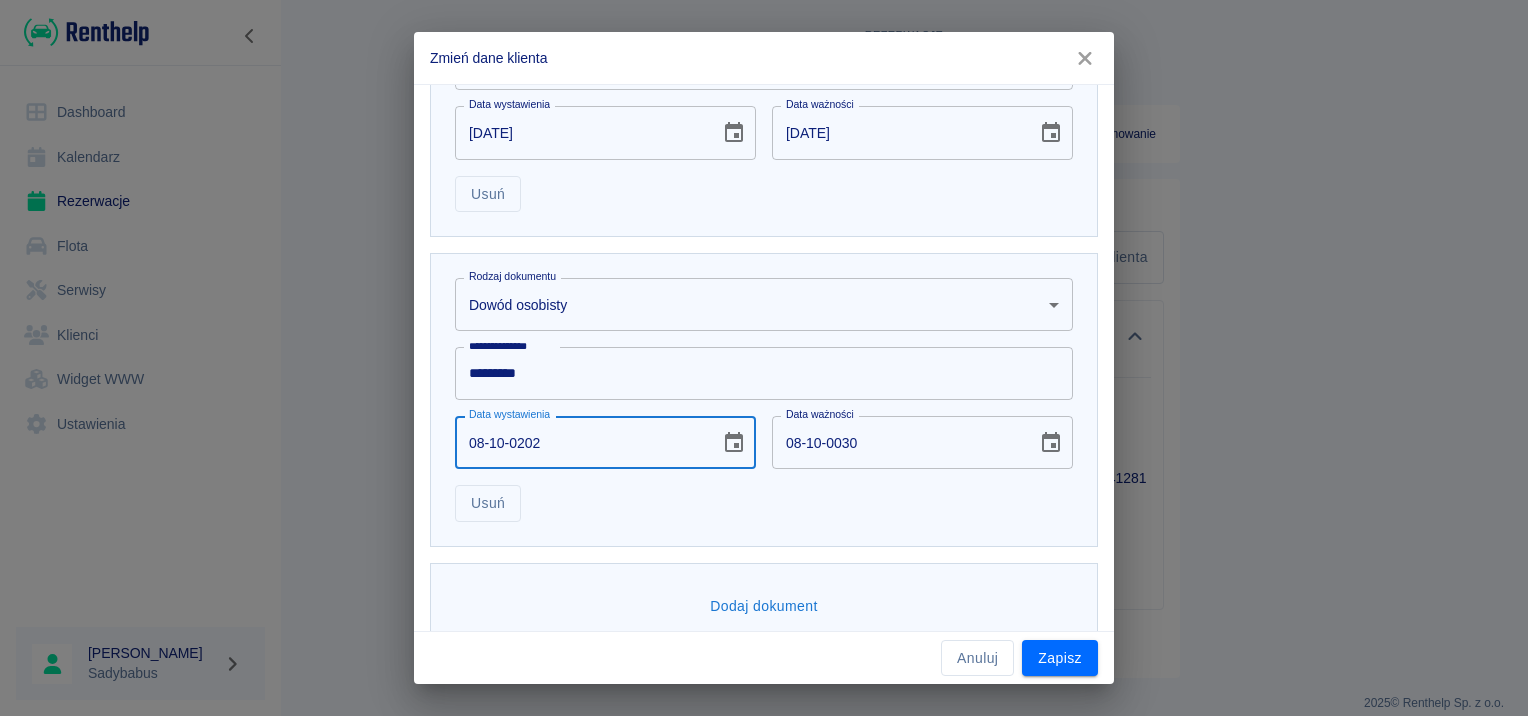 type on "[DATE]" 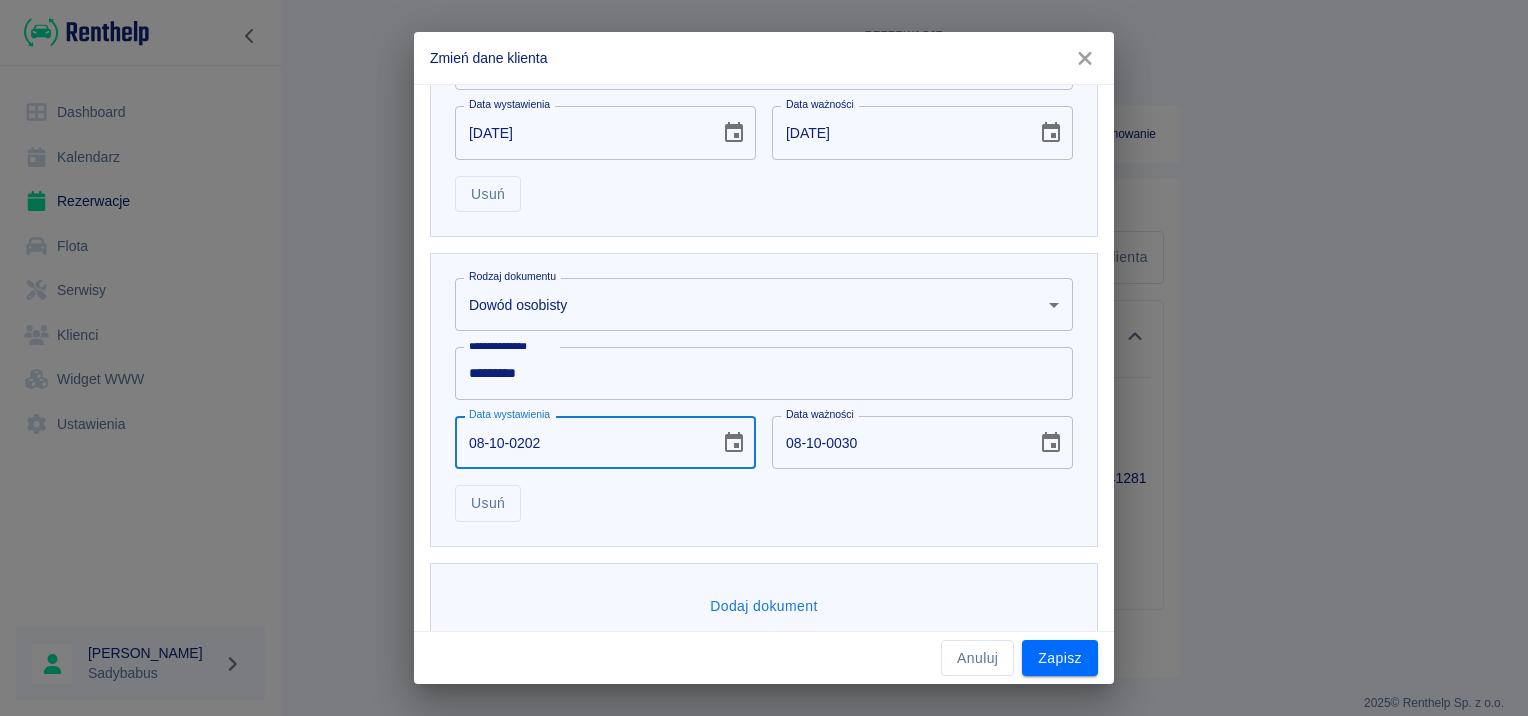 type on "[DATE]" 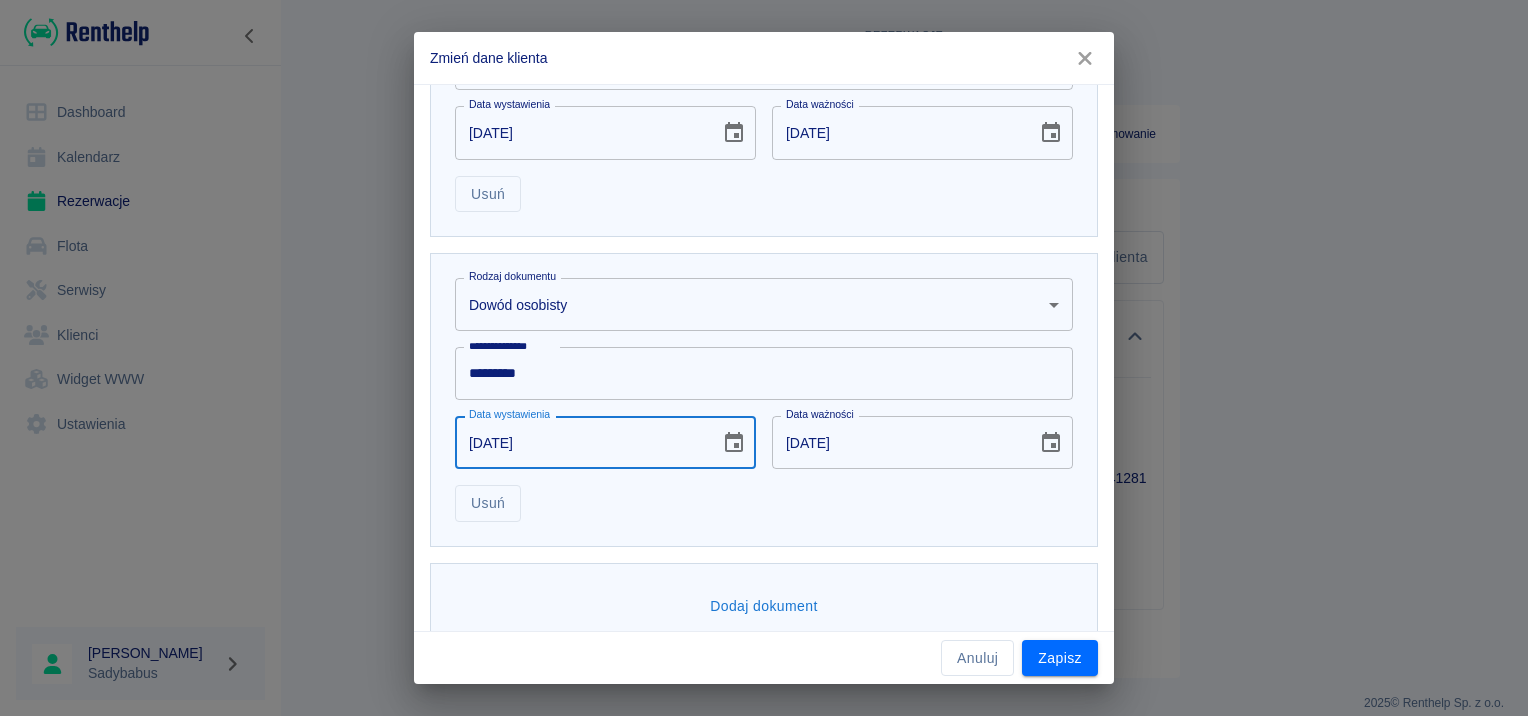 type on "[DATE]" 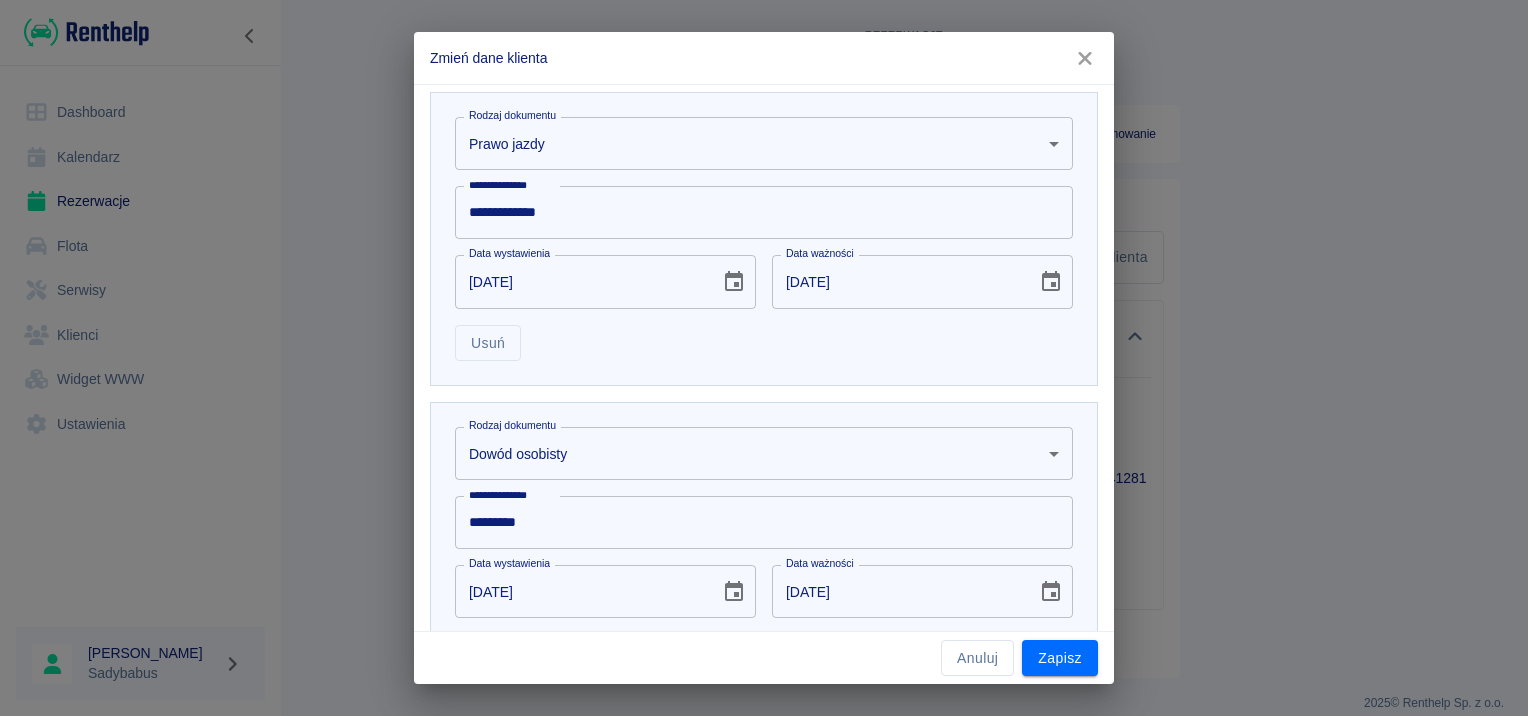 scroll, scrollTop: 600, scrollLeft: 0, axis: vertical 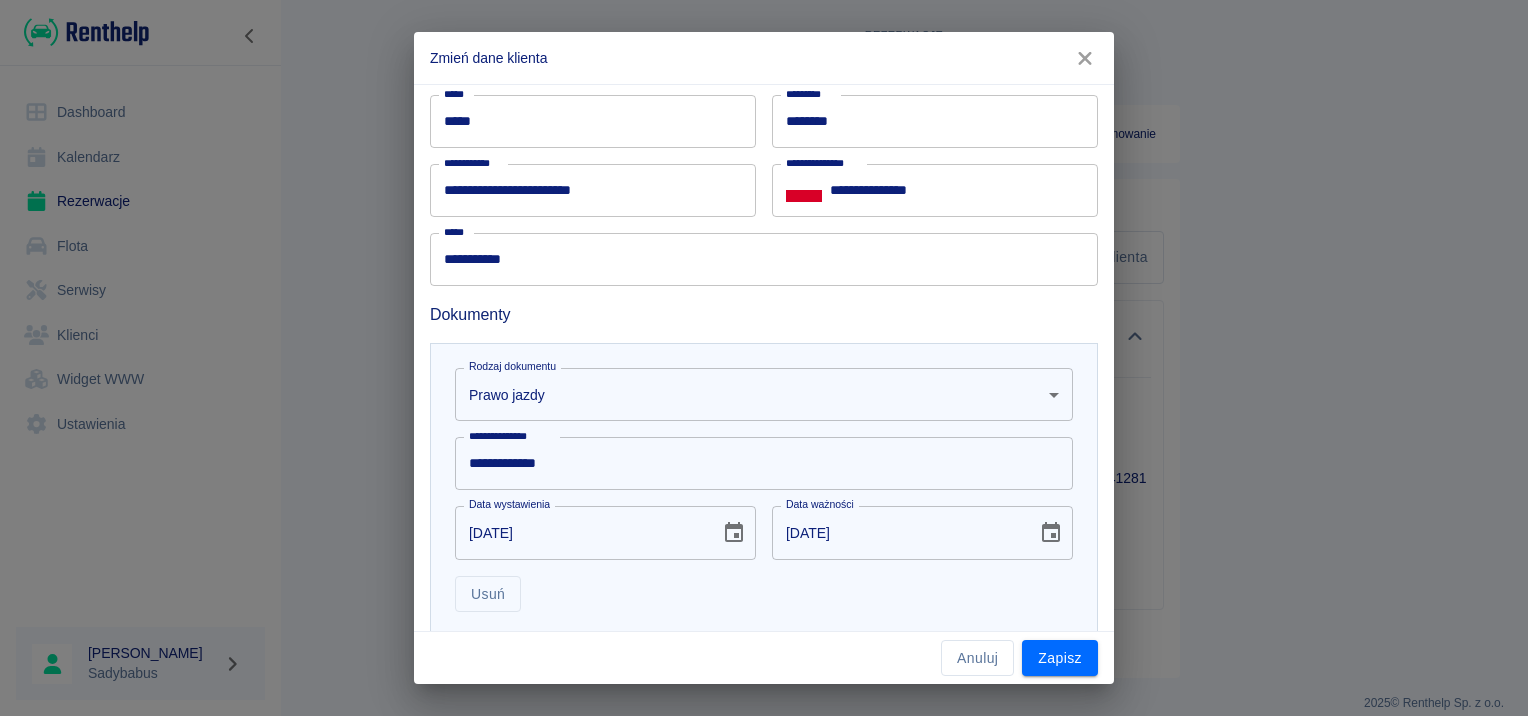 click on "**********" at bounding box center (764, 463) 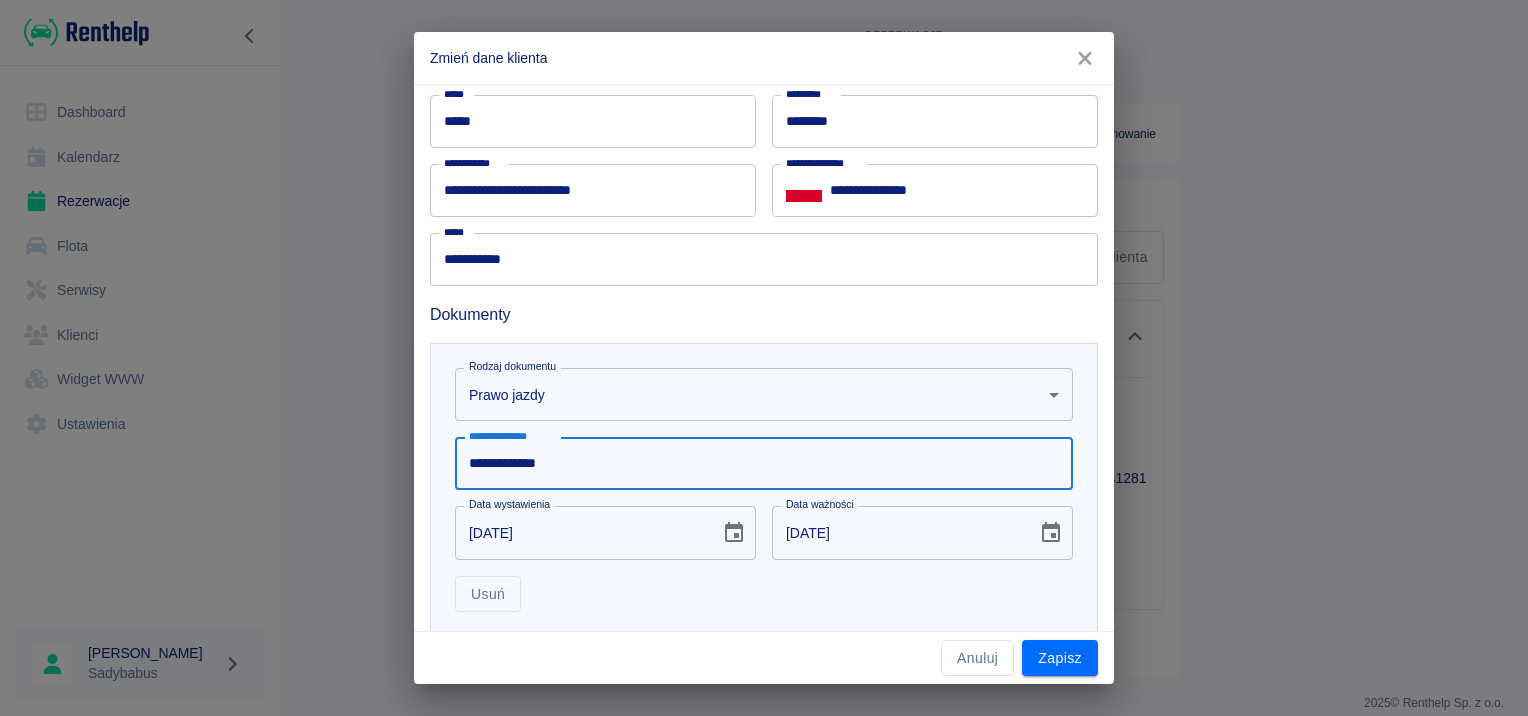 click on "**********" at bounding box center (764, 463) 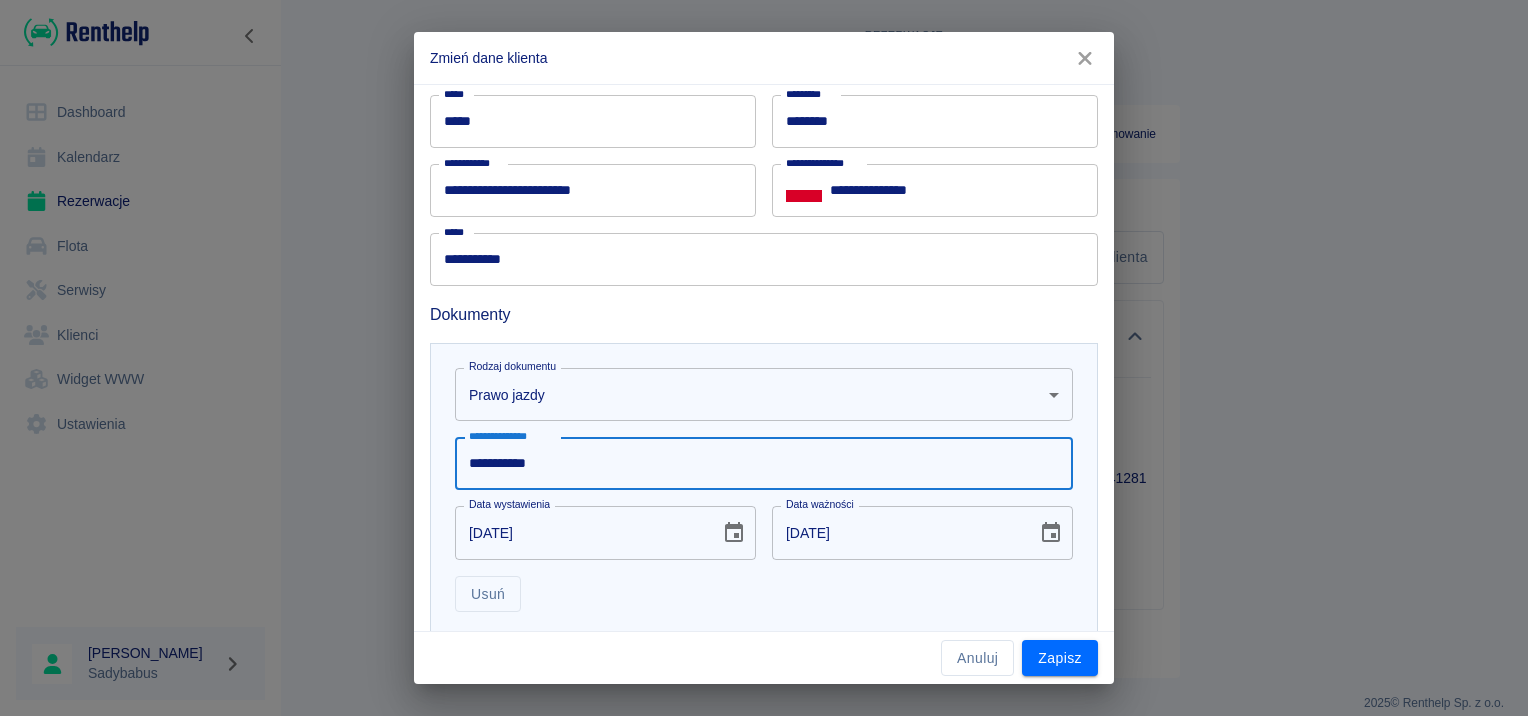 type on "**********" 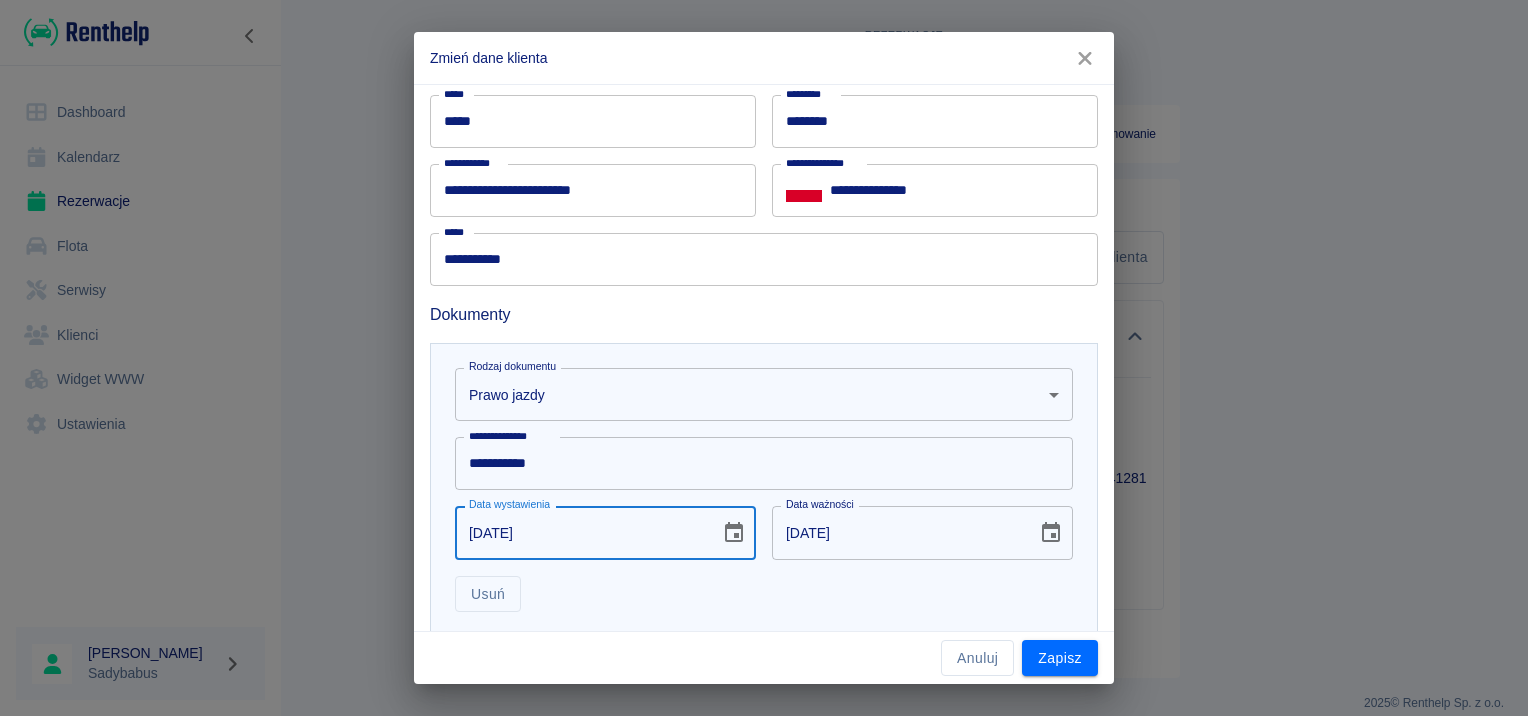 type on "[DATE]" 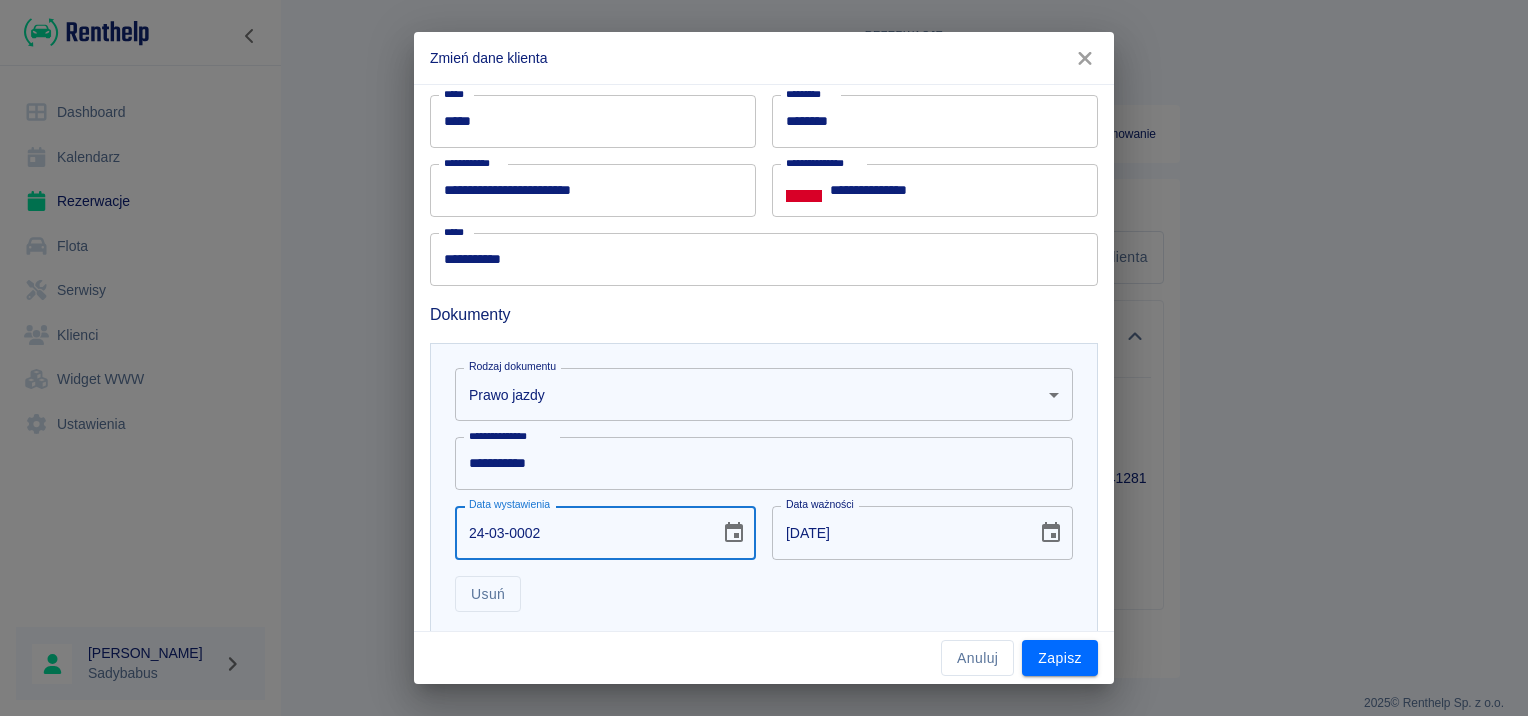 type on "24-03-0012" 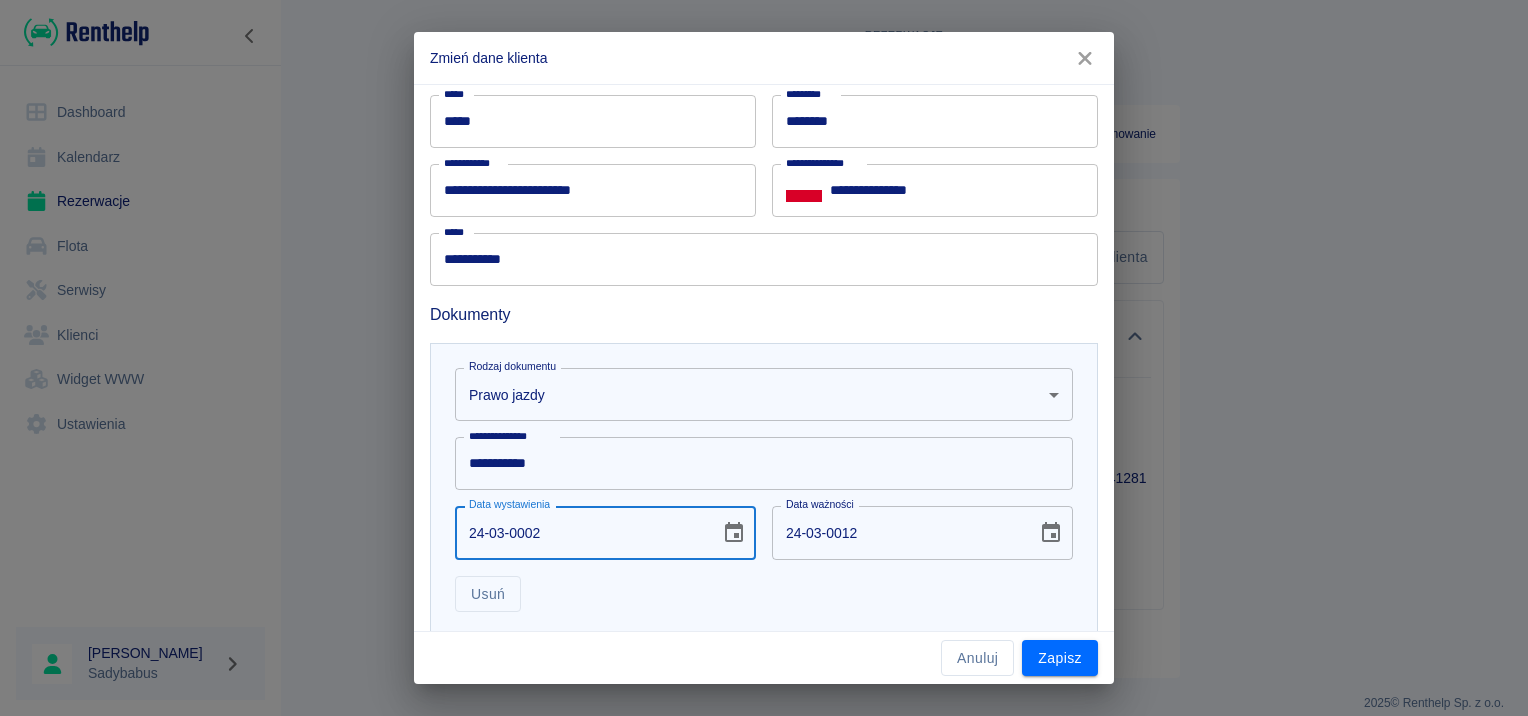 type on "24-03-0020" 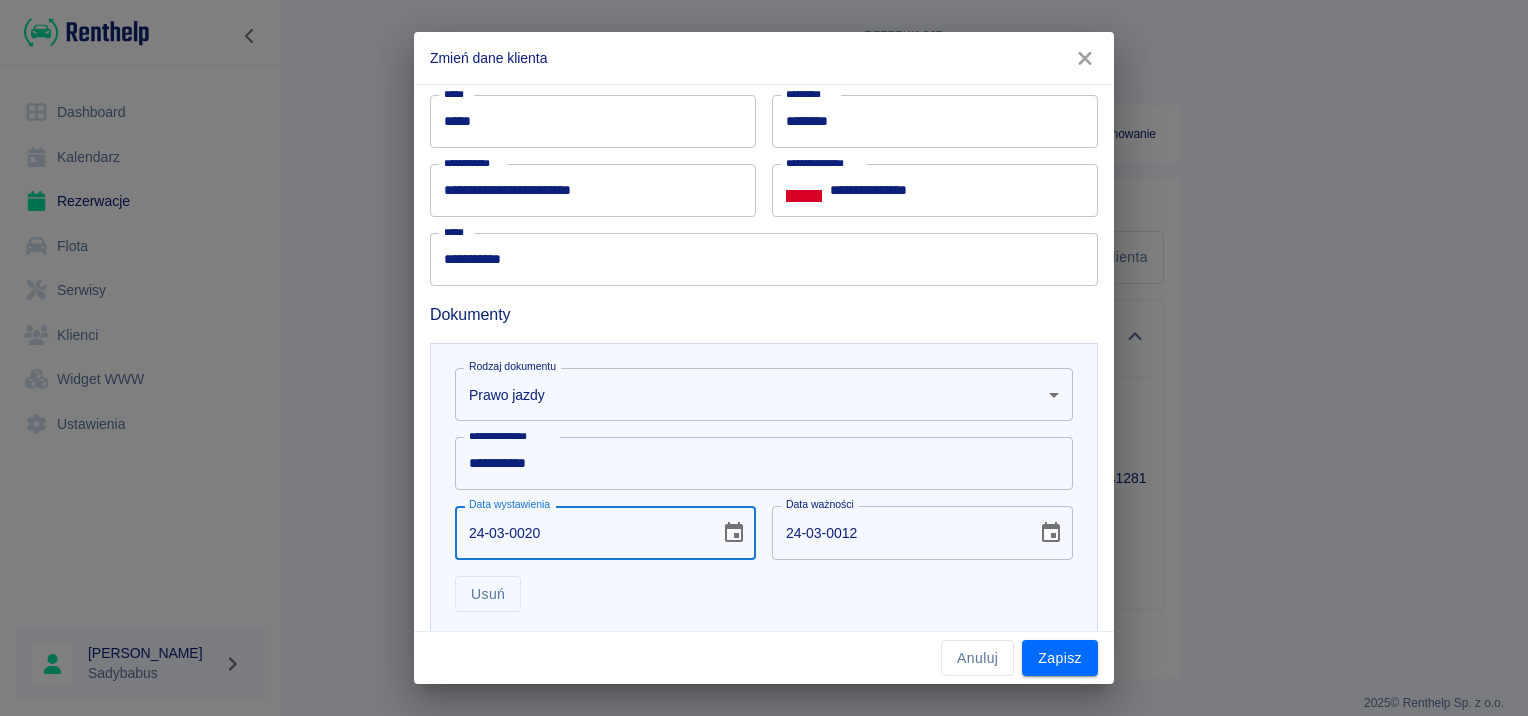 type on "24-03-0030" 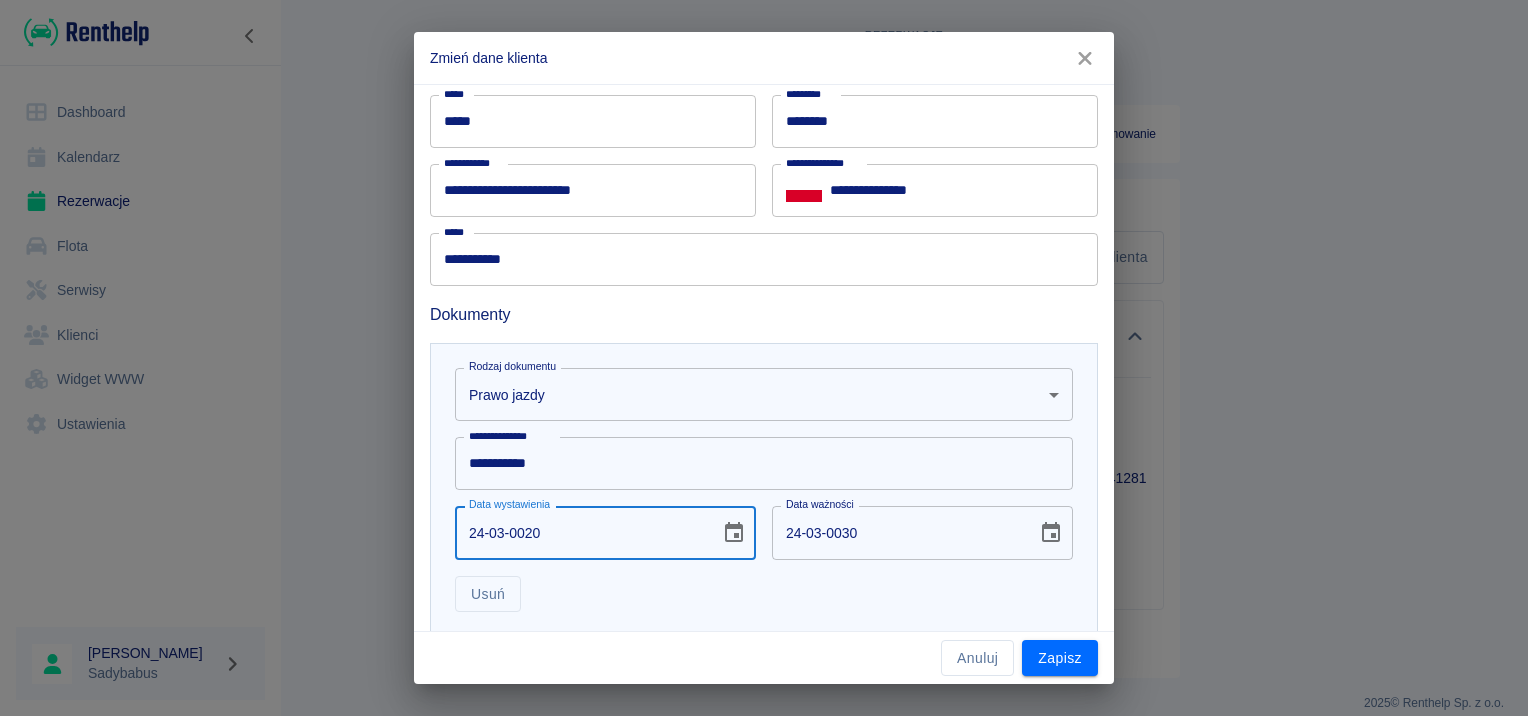type on "24-03-0202" 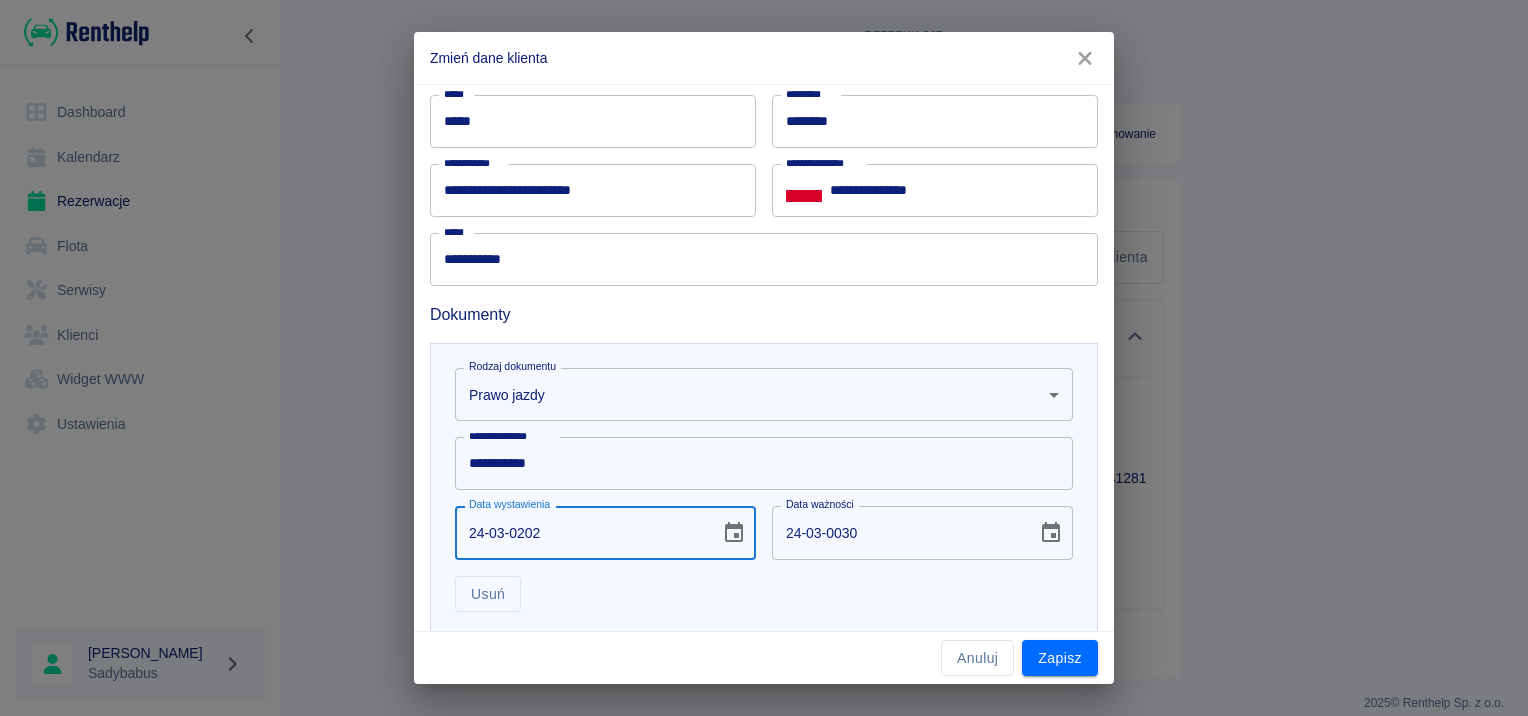 type on "24-03-0212" 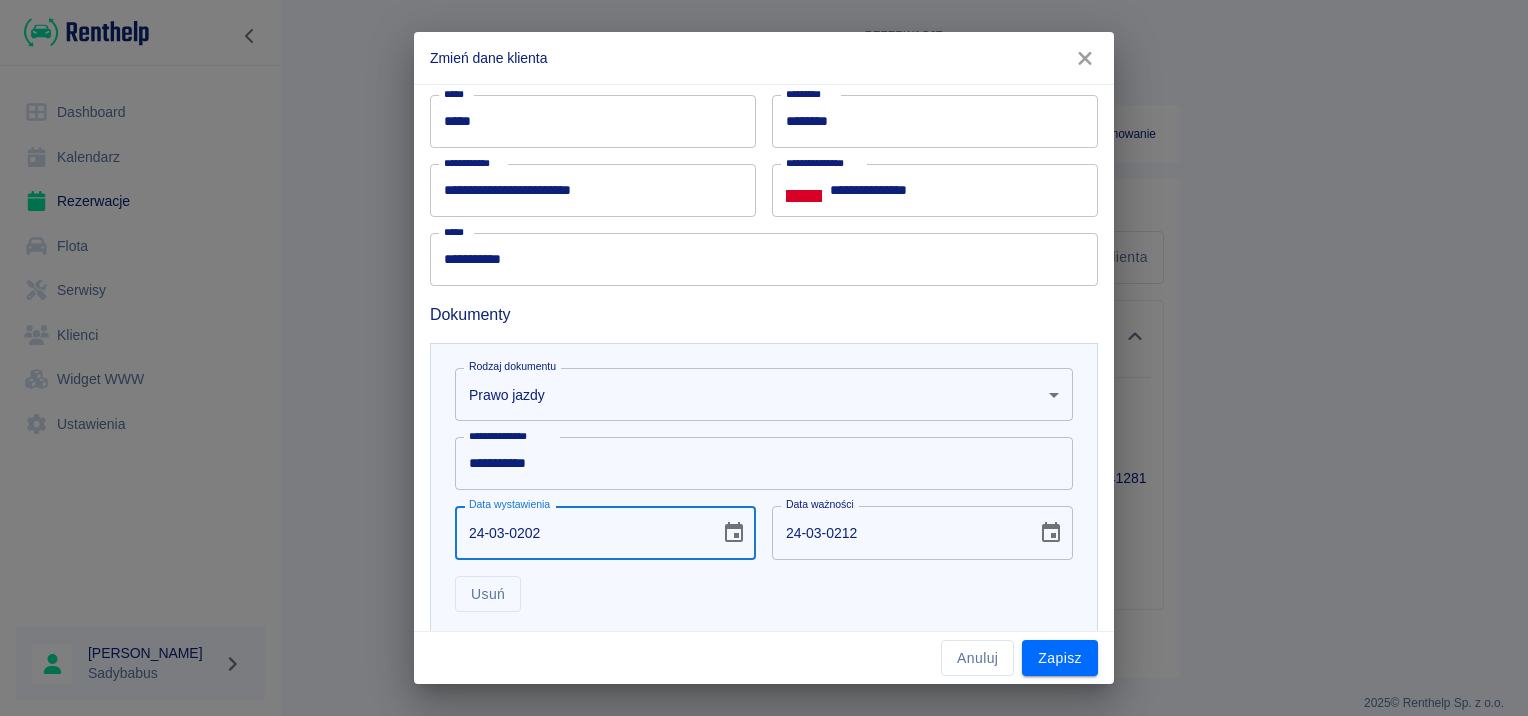 type on "[DATE]" 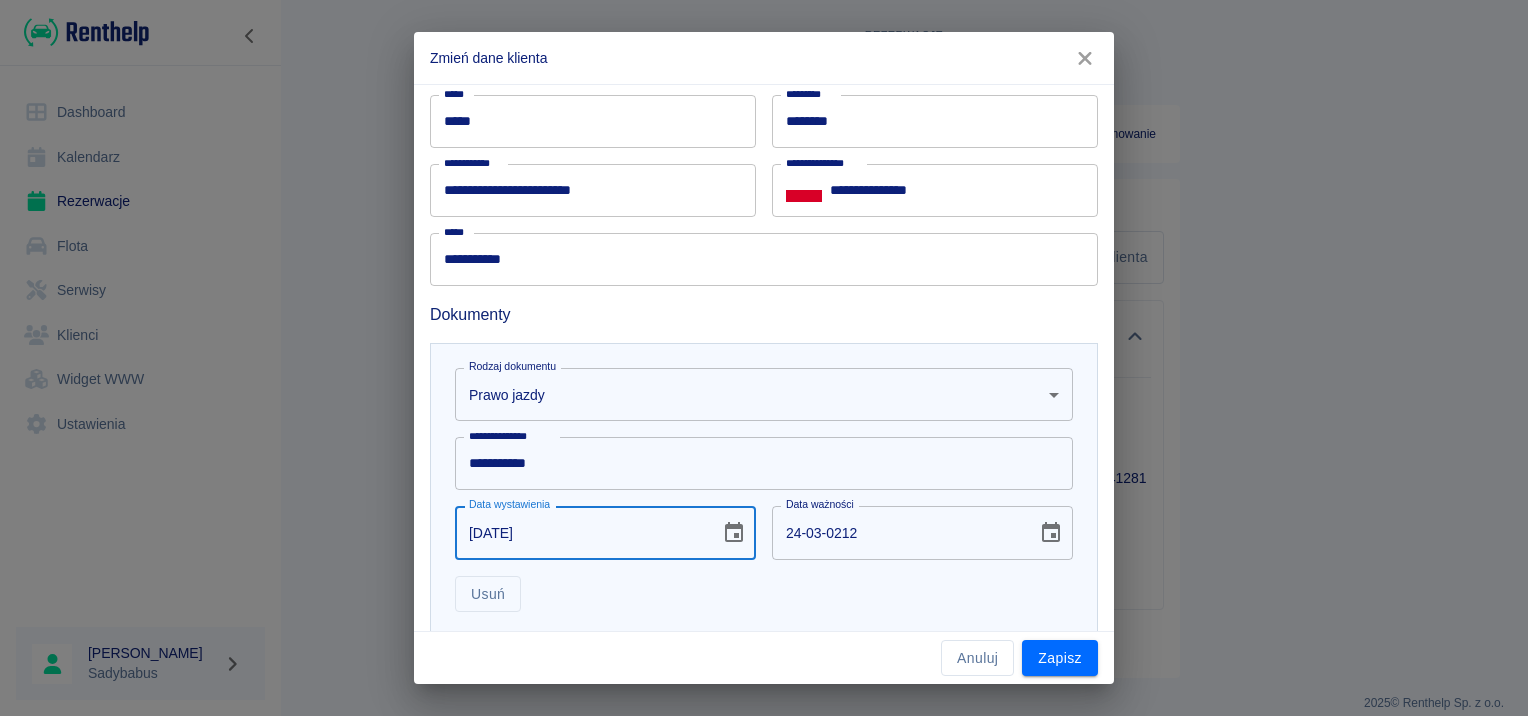 type on "[DATE]" 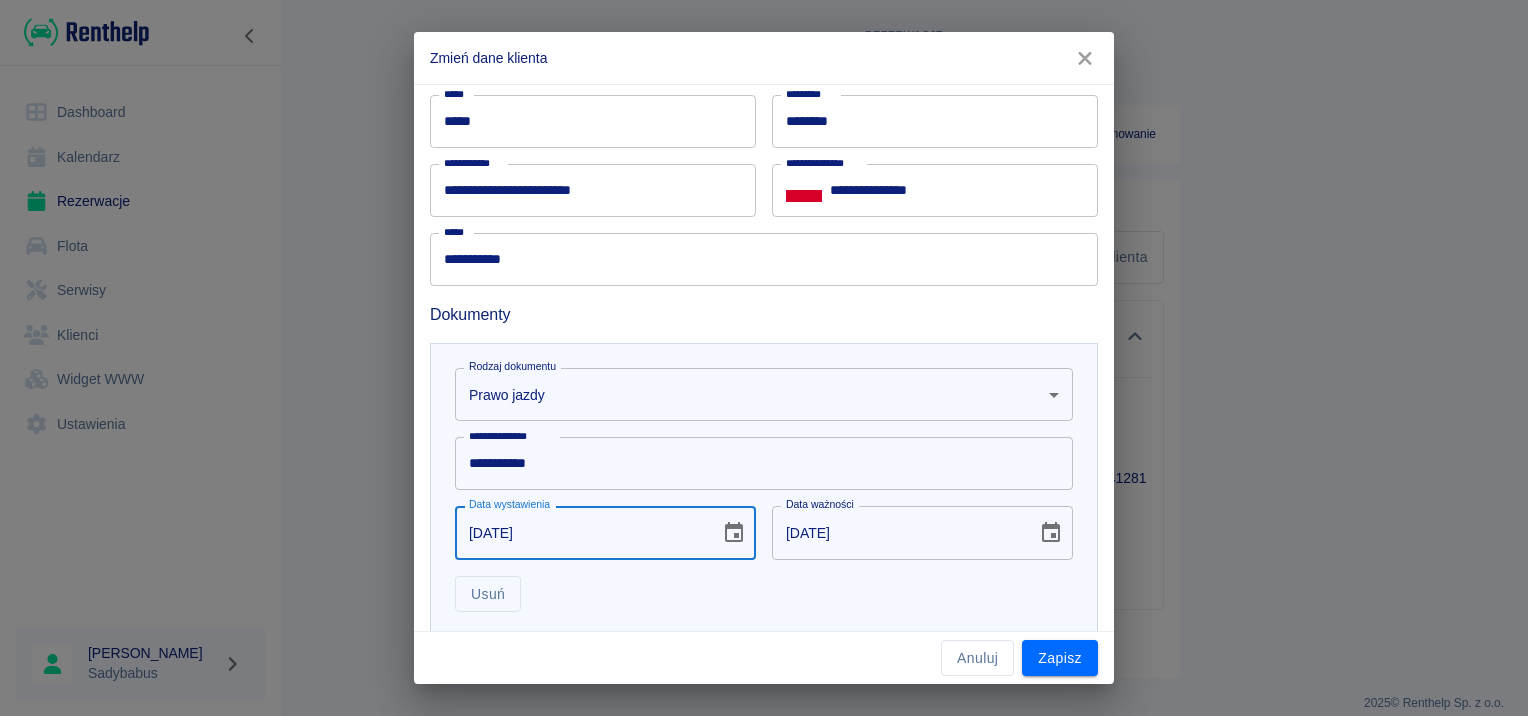 type on "[DATE]" 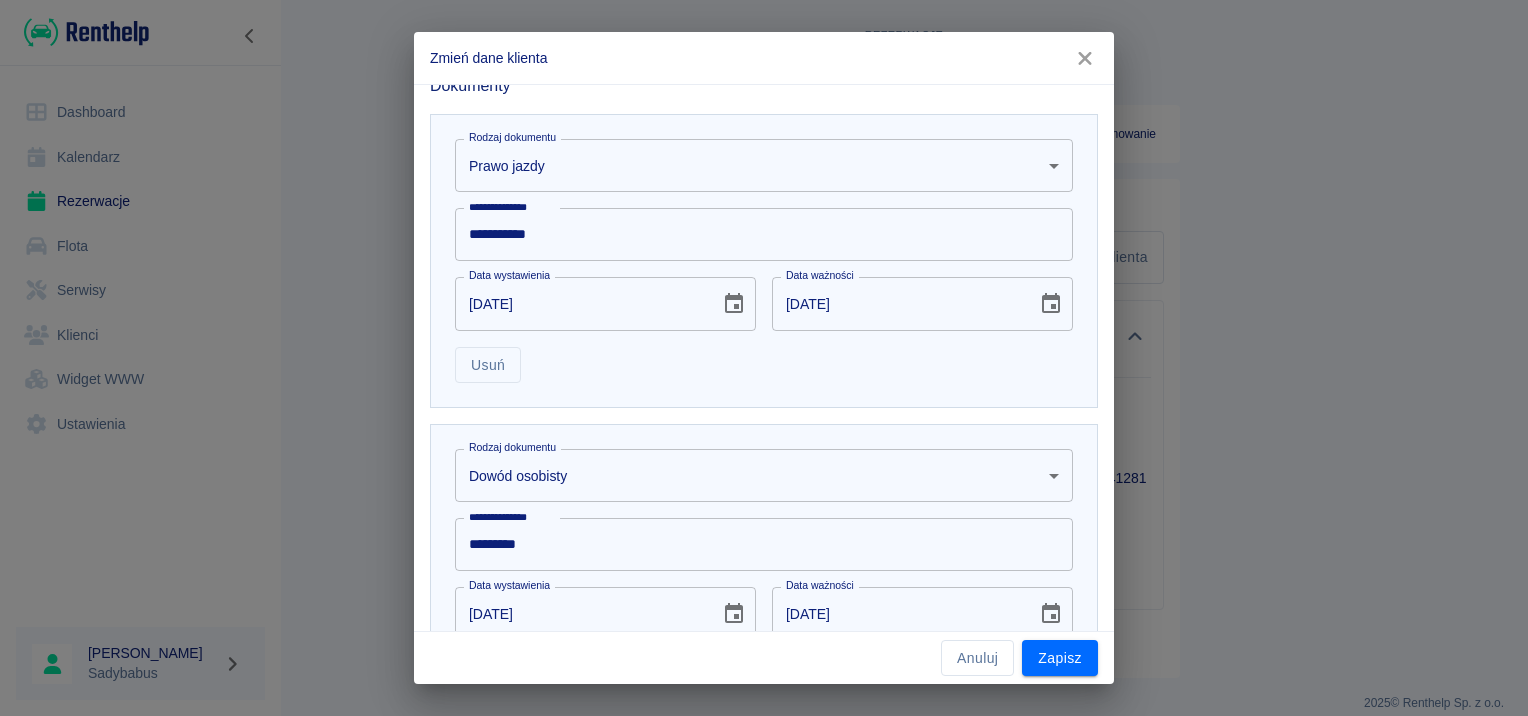 scroll, scrollTop: 1000, scrollLeft: 0, axis: vertical 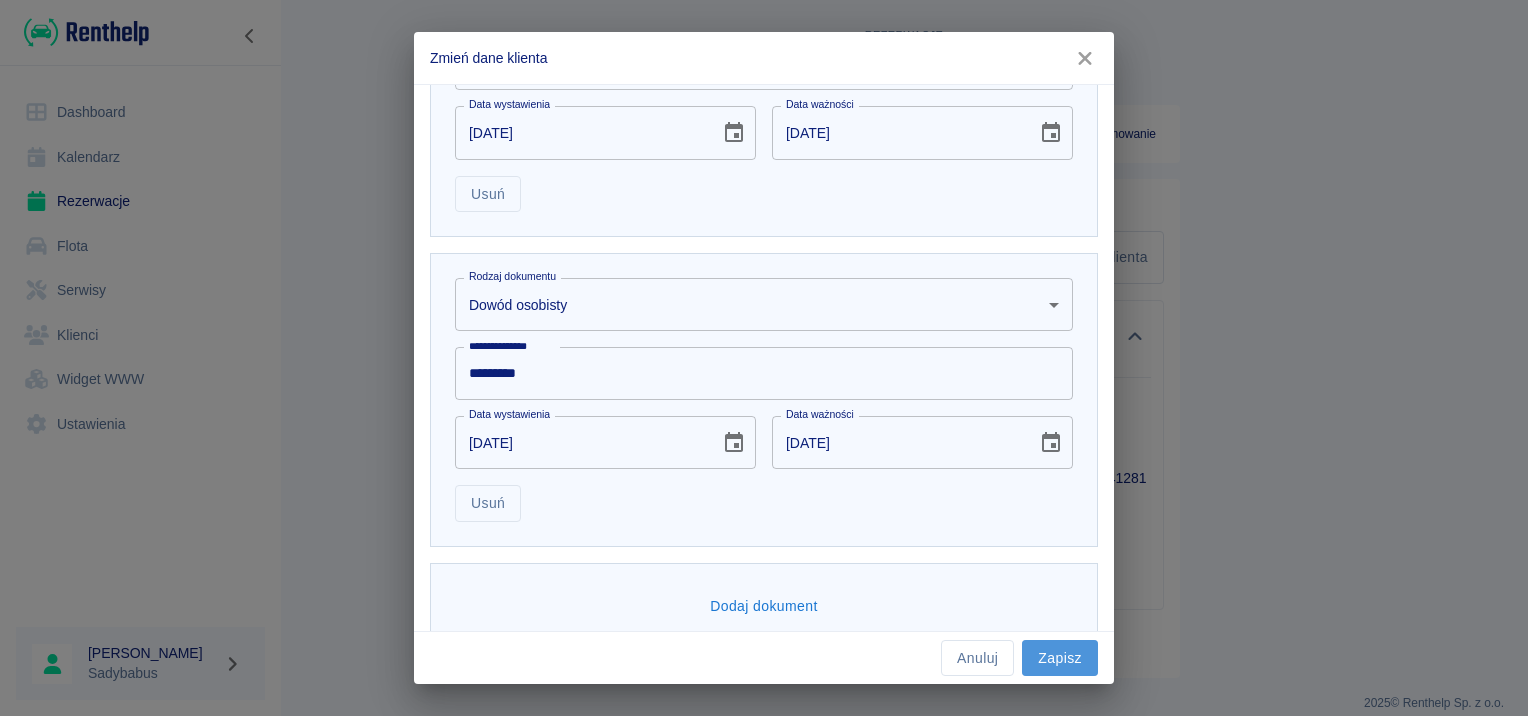 drag, startPoint x: 1060, startPoint y: 655, endPoint x: 1114, endPoint y: 698, distance: 69.02898 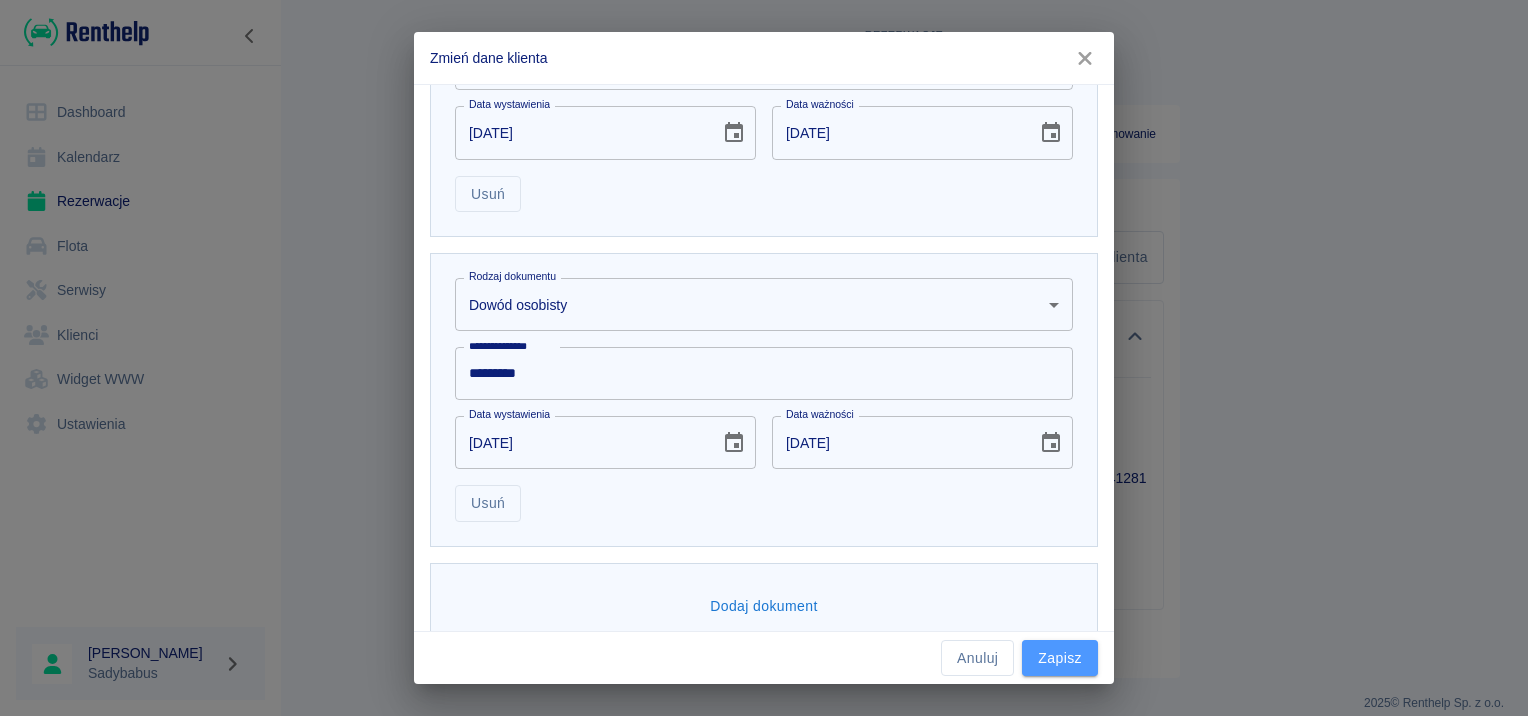 click on "Zapisz" at bounding box center (1060, 658) 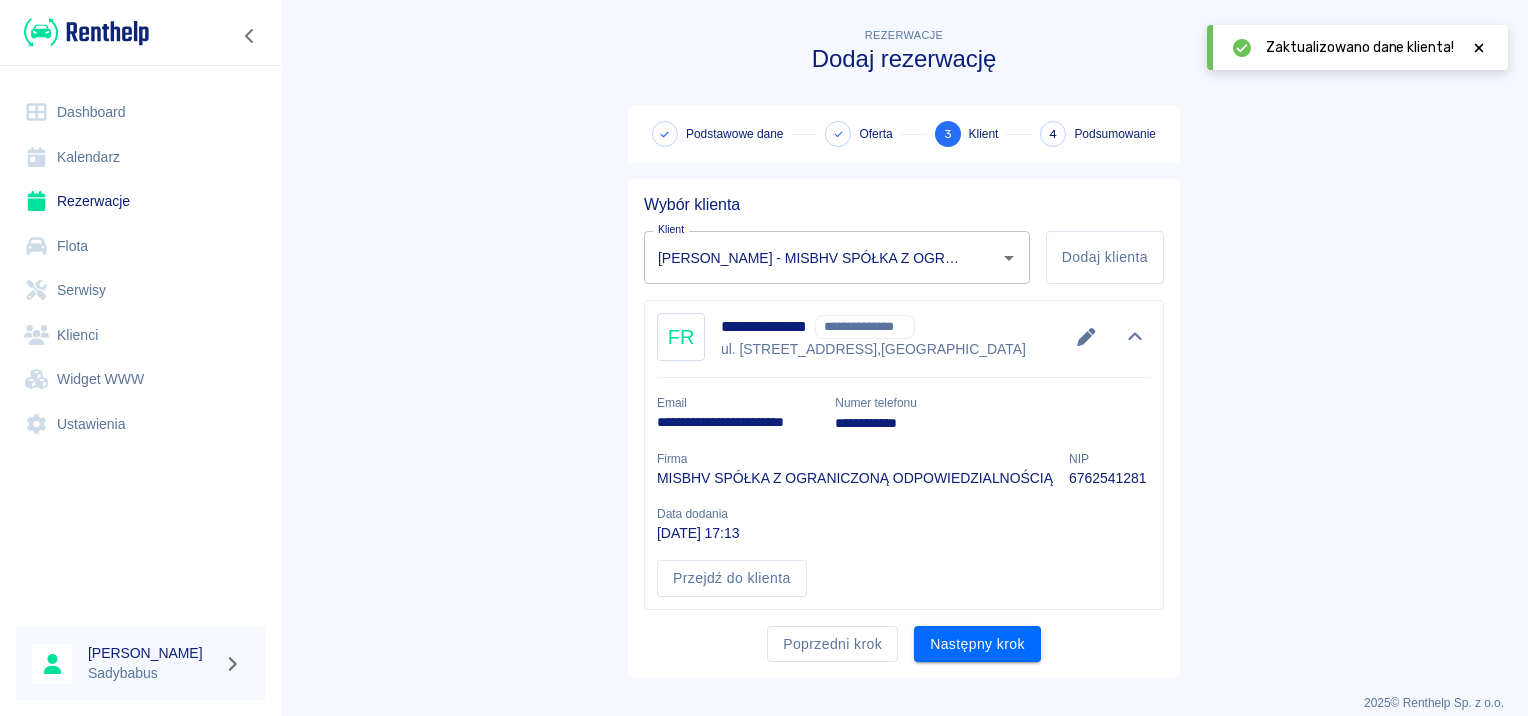 type on "[PERSON_NAME] - MISBHV SPÓŁKA Z OGRANICZONĄ ODPOWIEDZIALNOŚCIĄ (NIP: 6762541281) ([PHONE_NUMBER])" 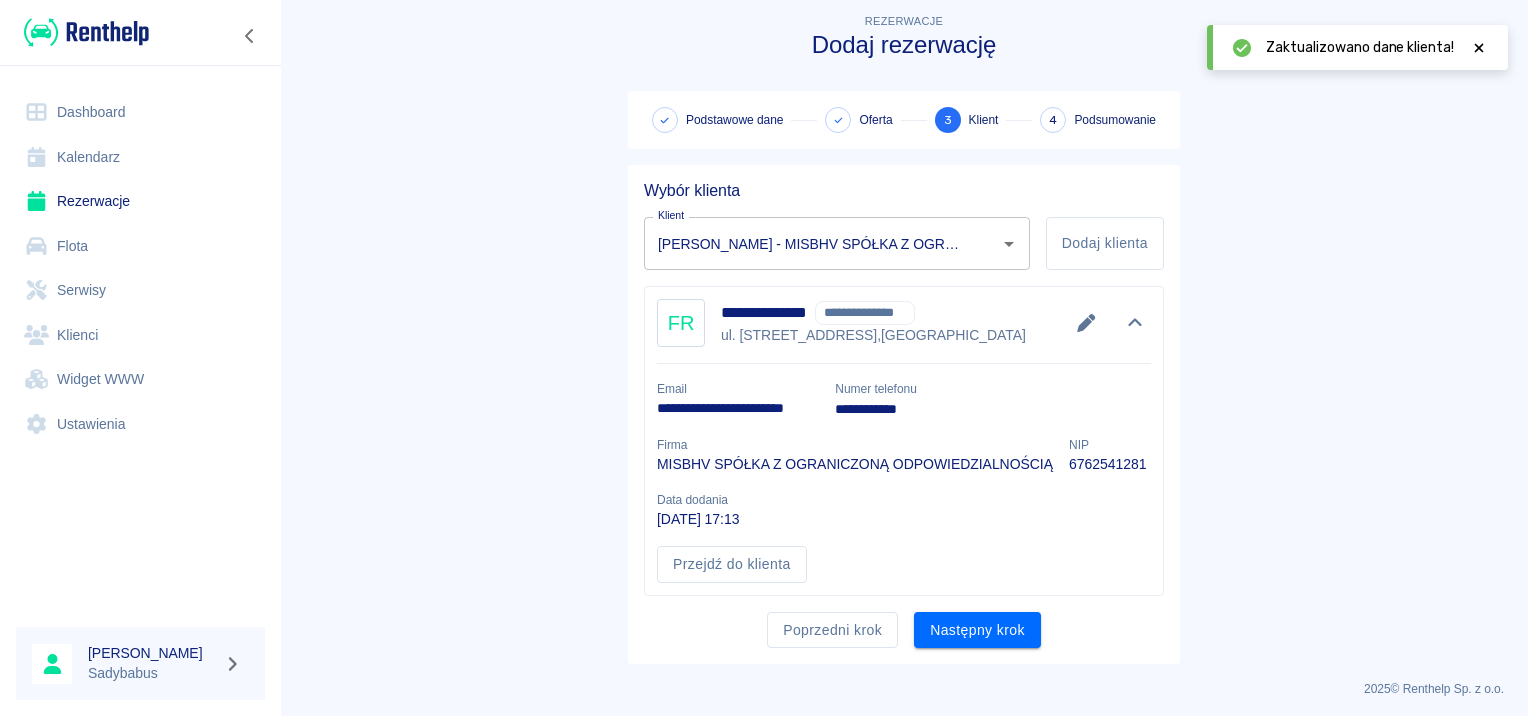 scroll, scrollTop: 18, scrollLeft: 0, axis: vertical 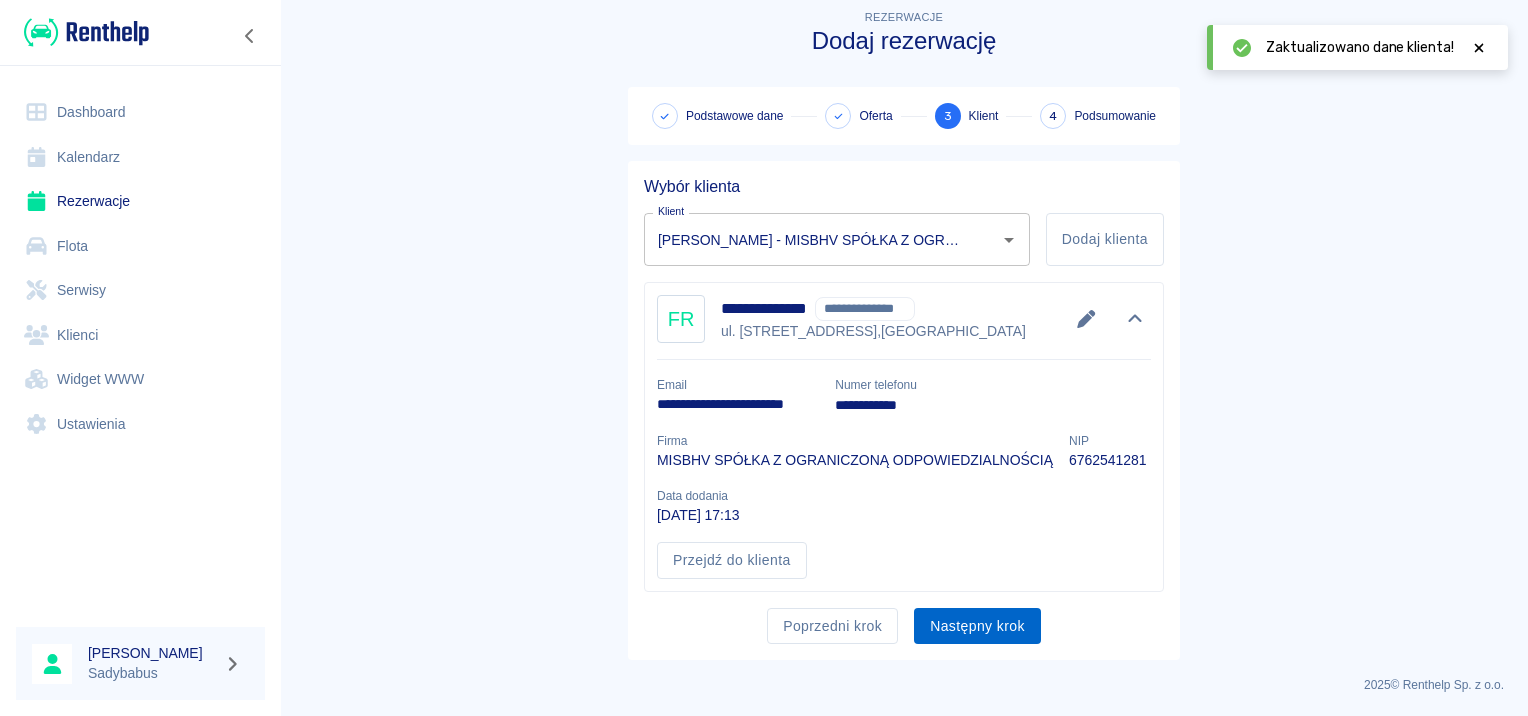 click on "Następny krok" at bounding box center (977, 626) 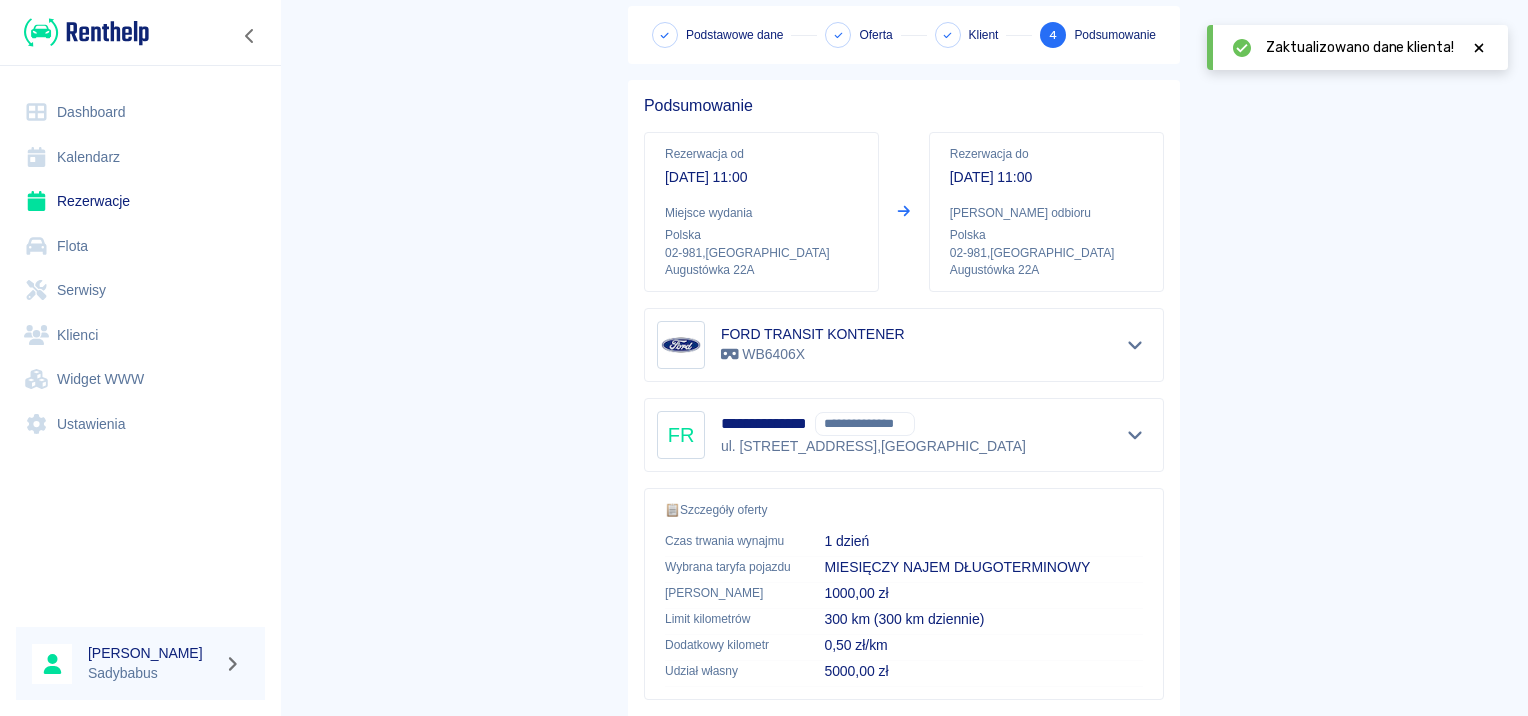 scroll, scrollTop: 360, scrollLeft: 0, axis: vertical 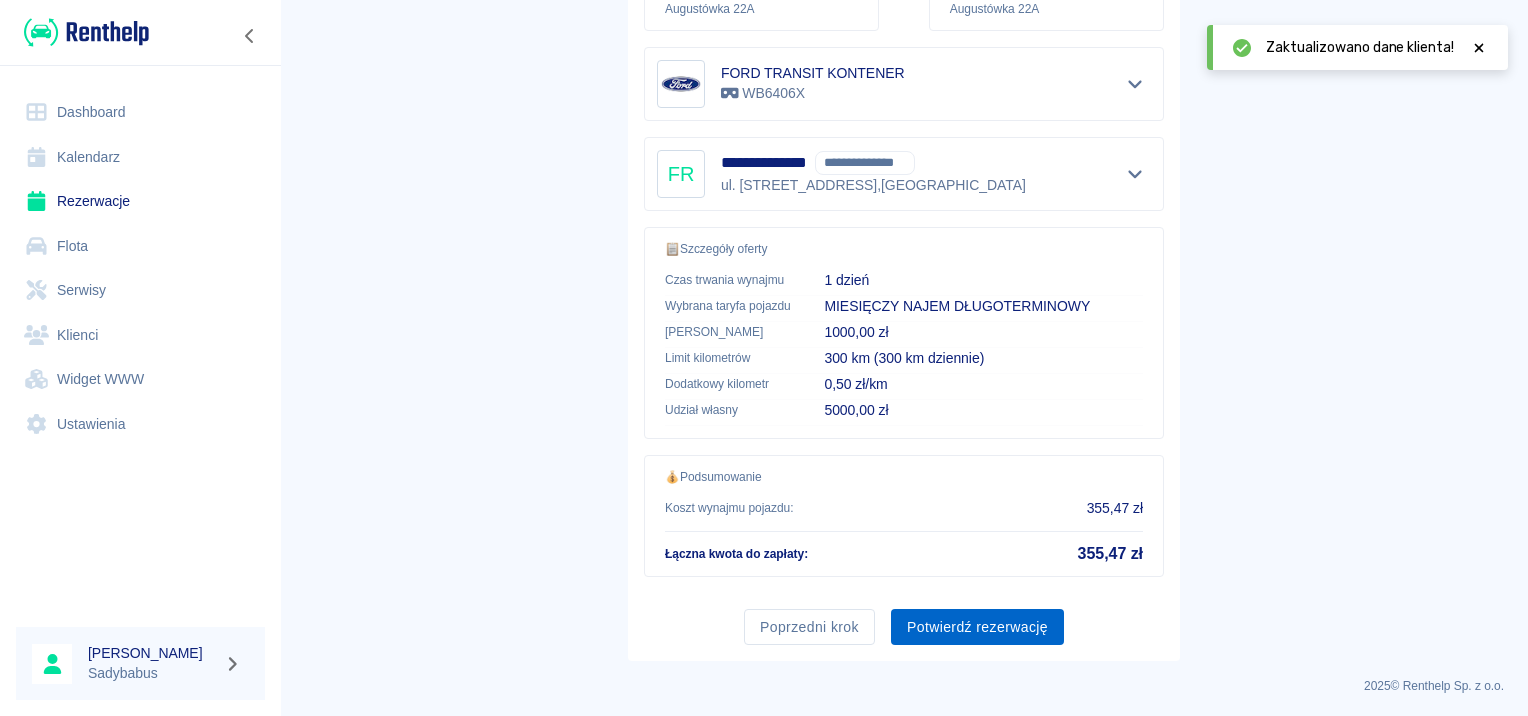 click on "Potwierdź rezerwację" at bounding box center (977, 627) 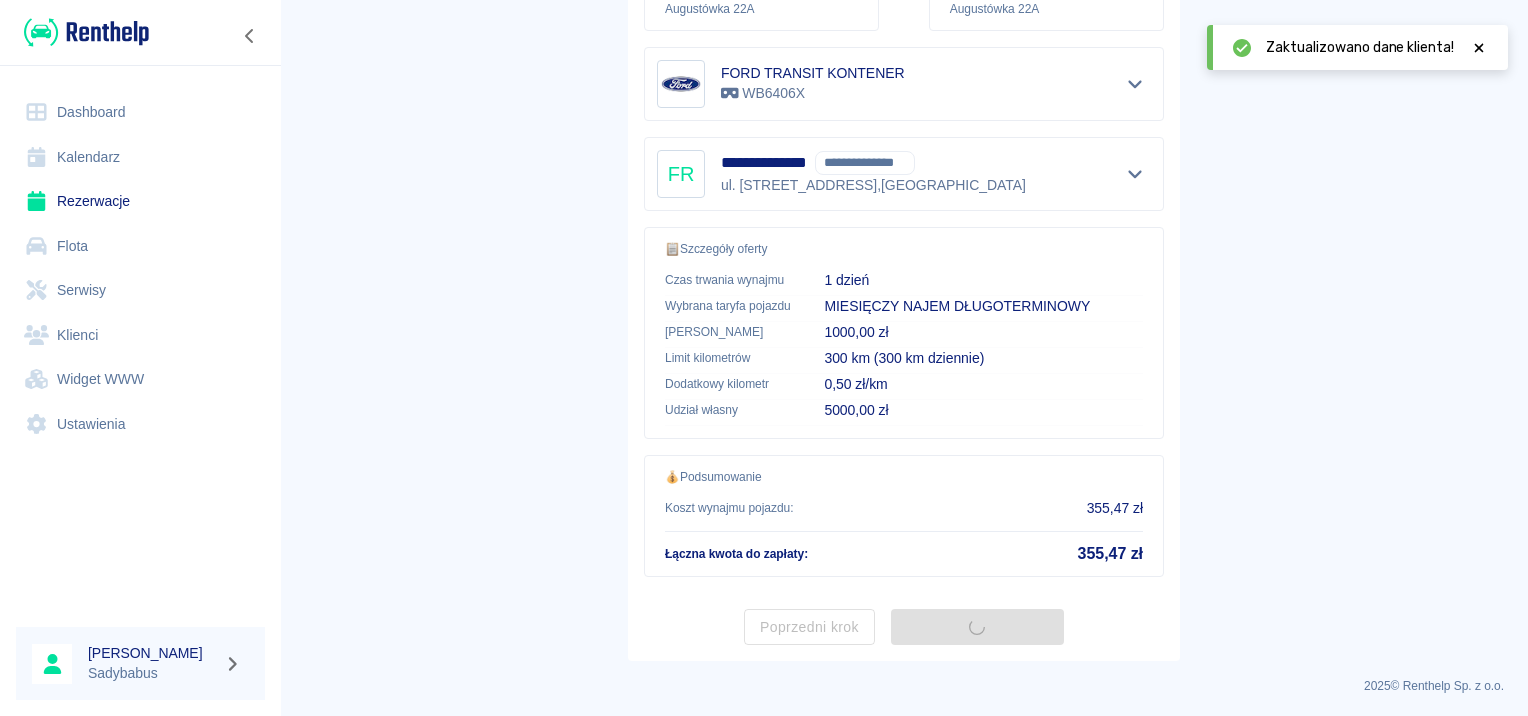 scroll, scrollTop: 0, scrollLeft: 0, axis: both 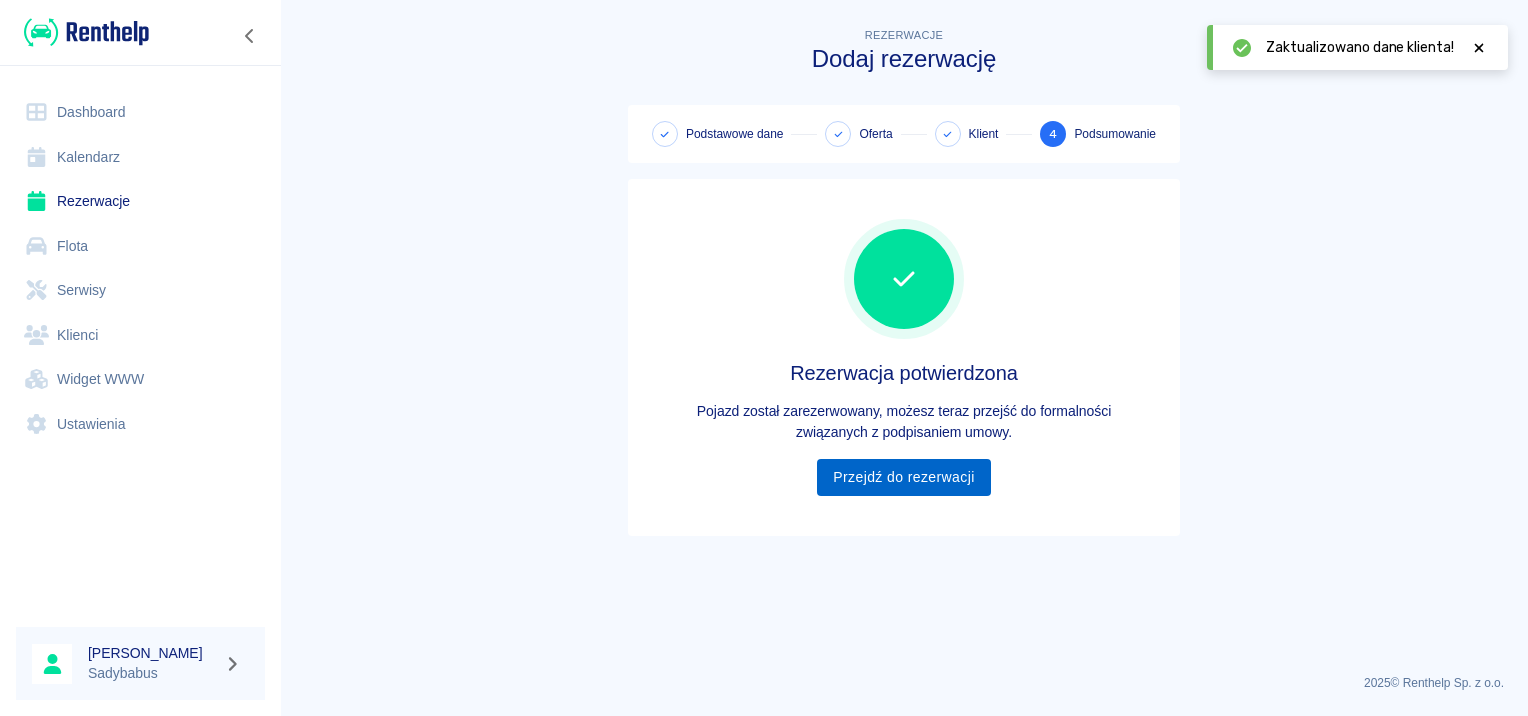 click on "Przejdź do rezerwacji" at bounding box center [903, 477] 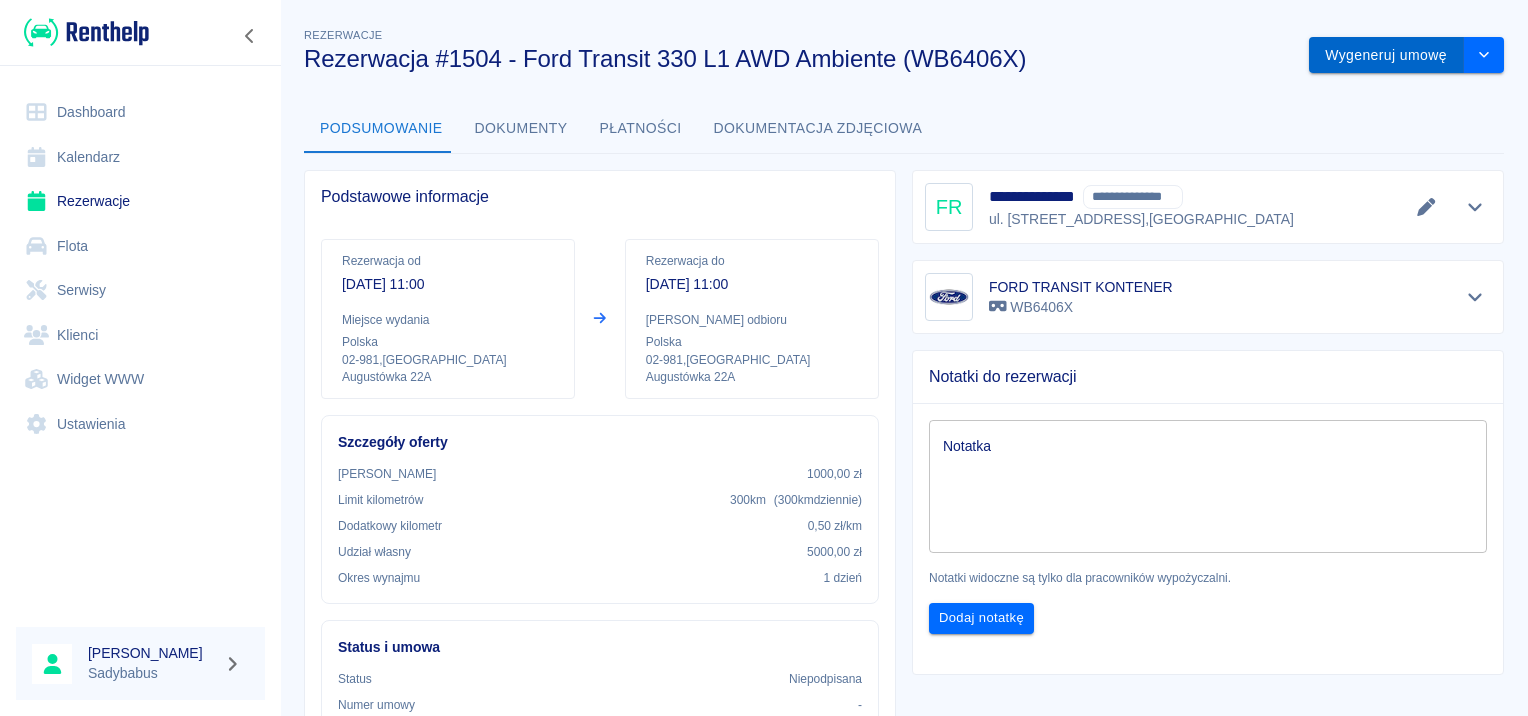 click on "Wygeneruj umowę" at bounding box center [1386, 55] 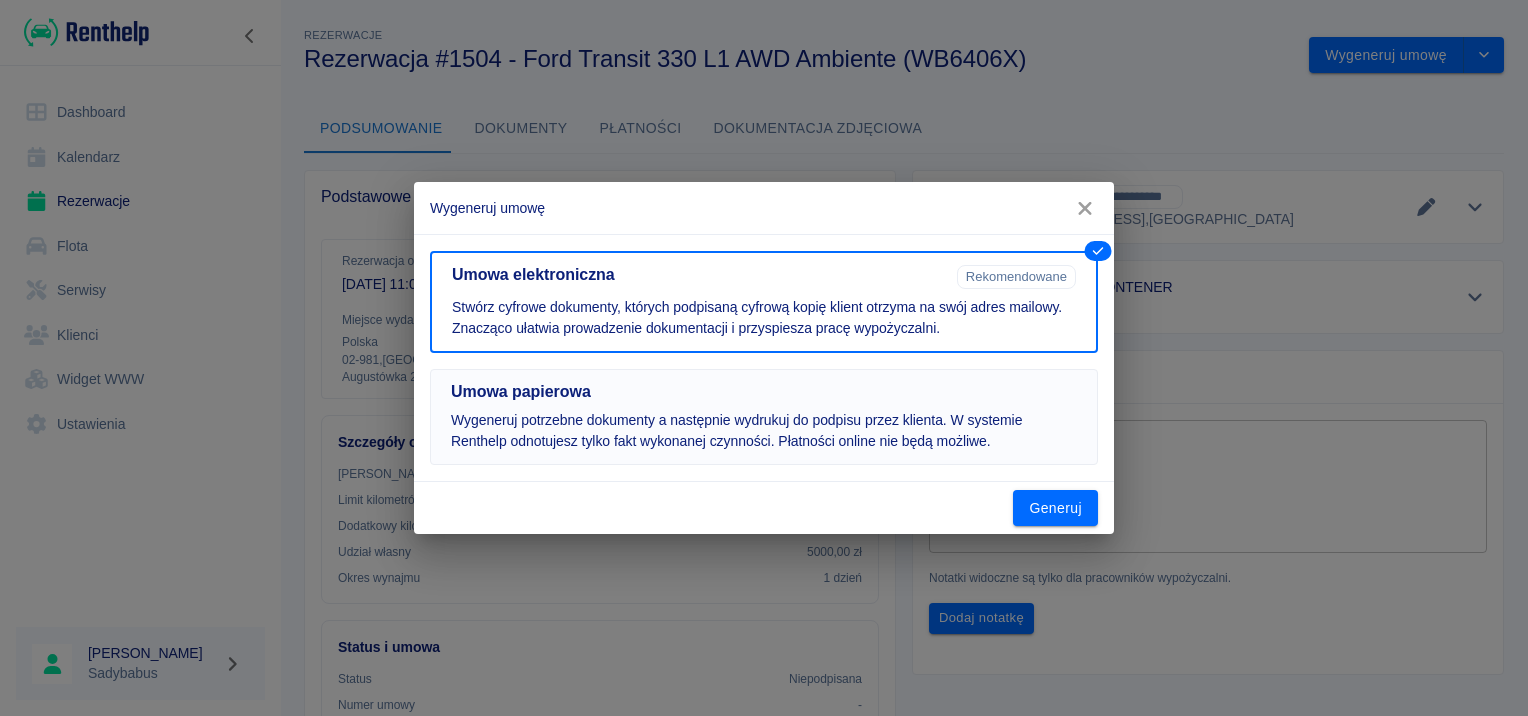 click on "Umowa papierowa Wygeneruj potrzebne dokumenty a następnie wydrukuj do podpisu przez klienta. W systemie Renthelp odnotujesz tylko fakt wykonanej czynności. Płatności online nie będą możliwe." at bounding box center [764, 417] 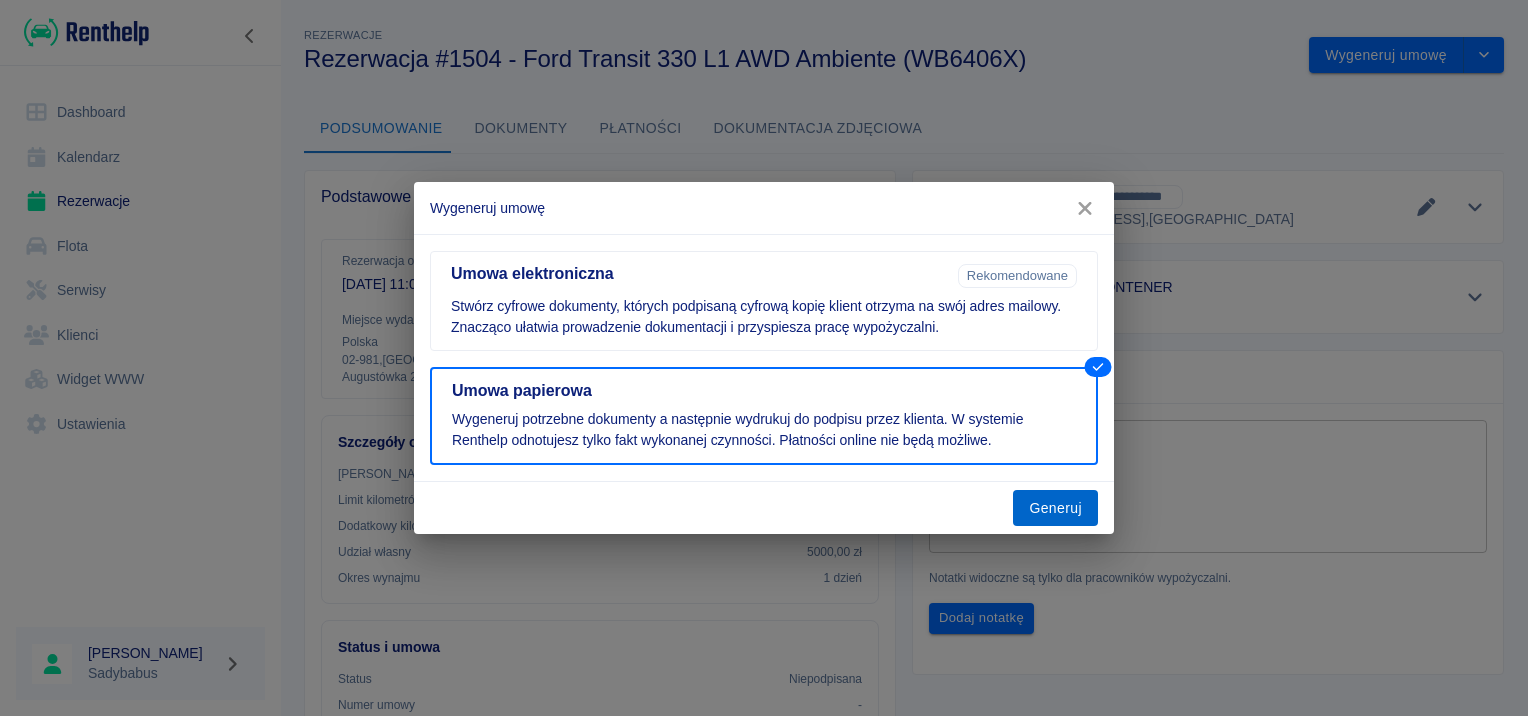 click on "Generuj" at bounding box center (1055, 508) 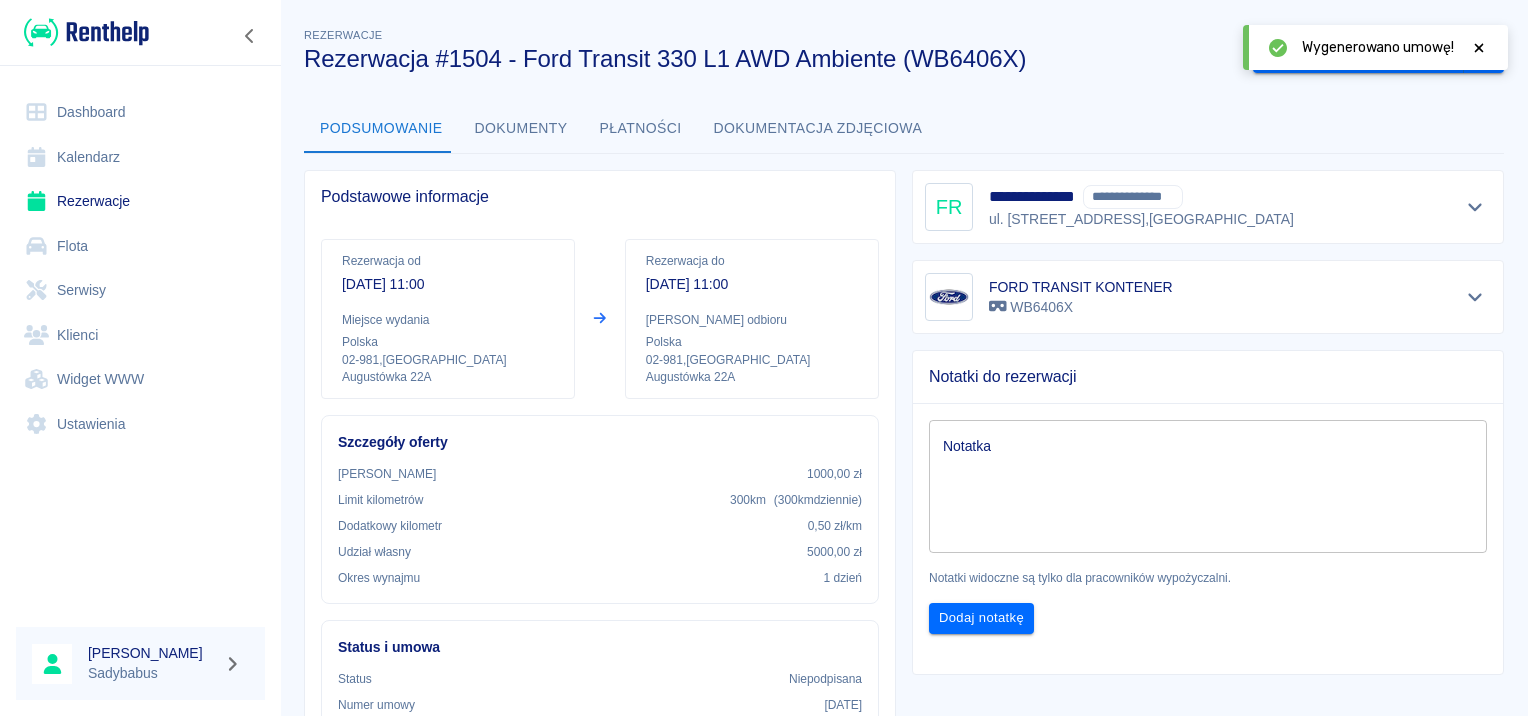 click 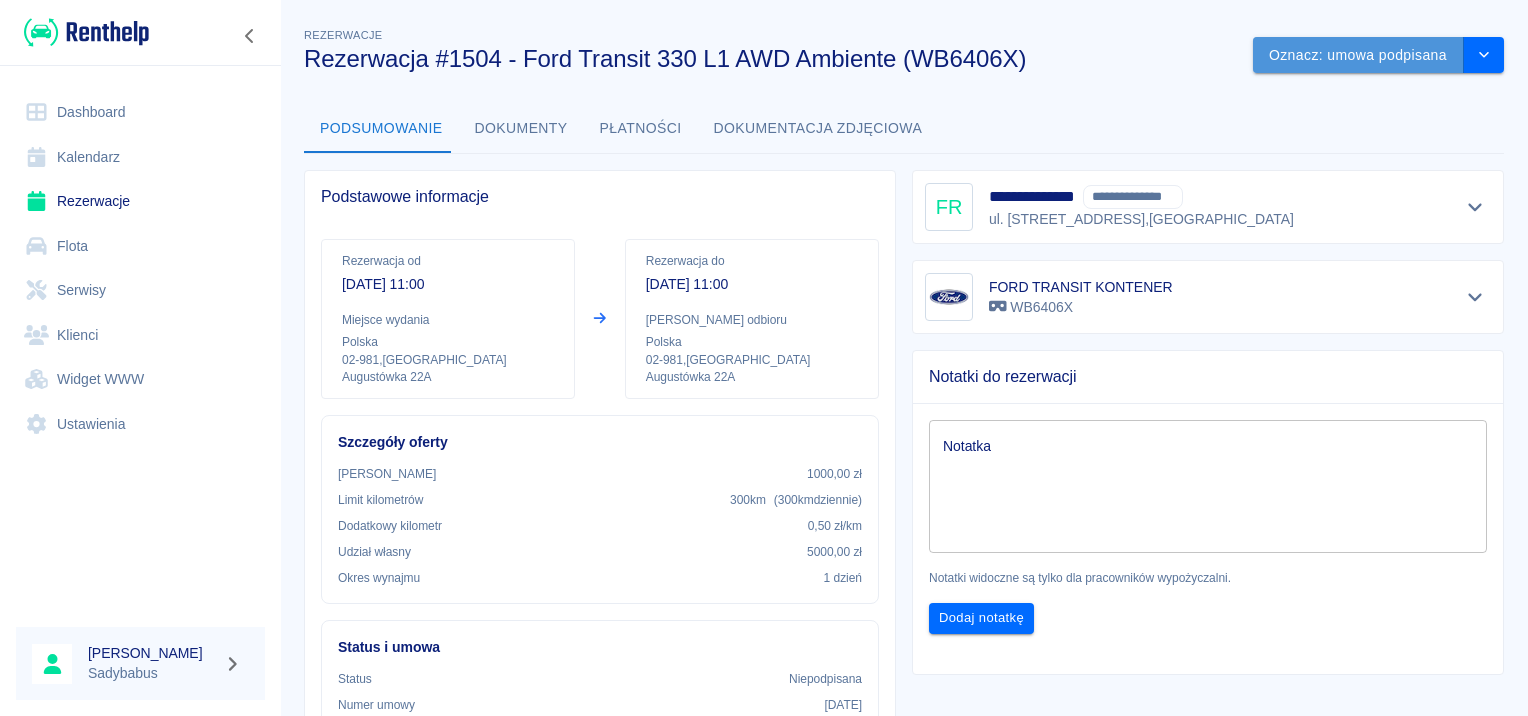 click on "Oznacz: umowa podpisana" at bounding box center (1358, 55) 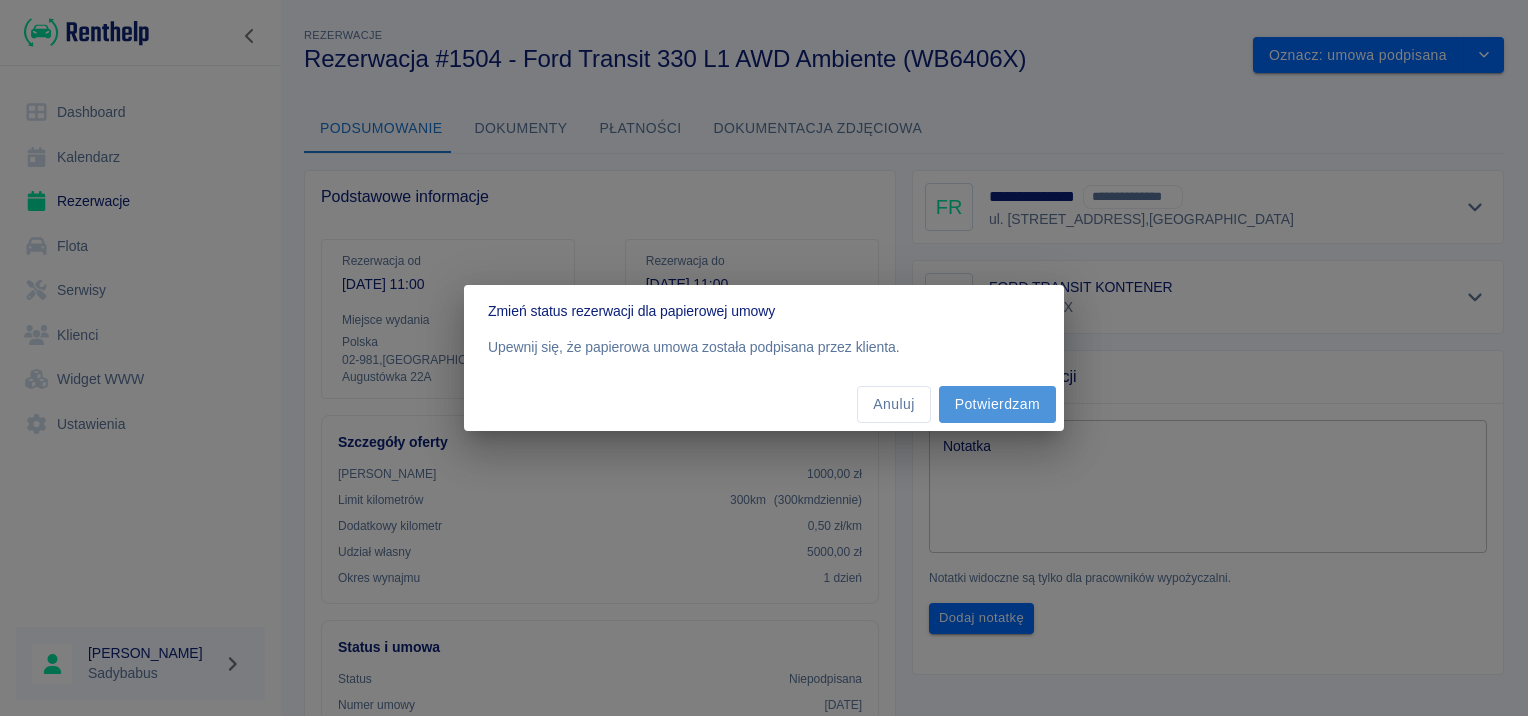 click on "Potwierdzam" at bounding box center (997, 404) 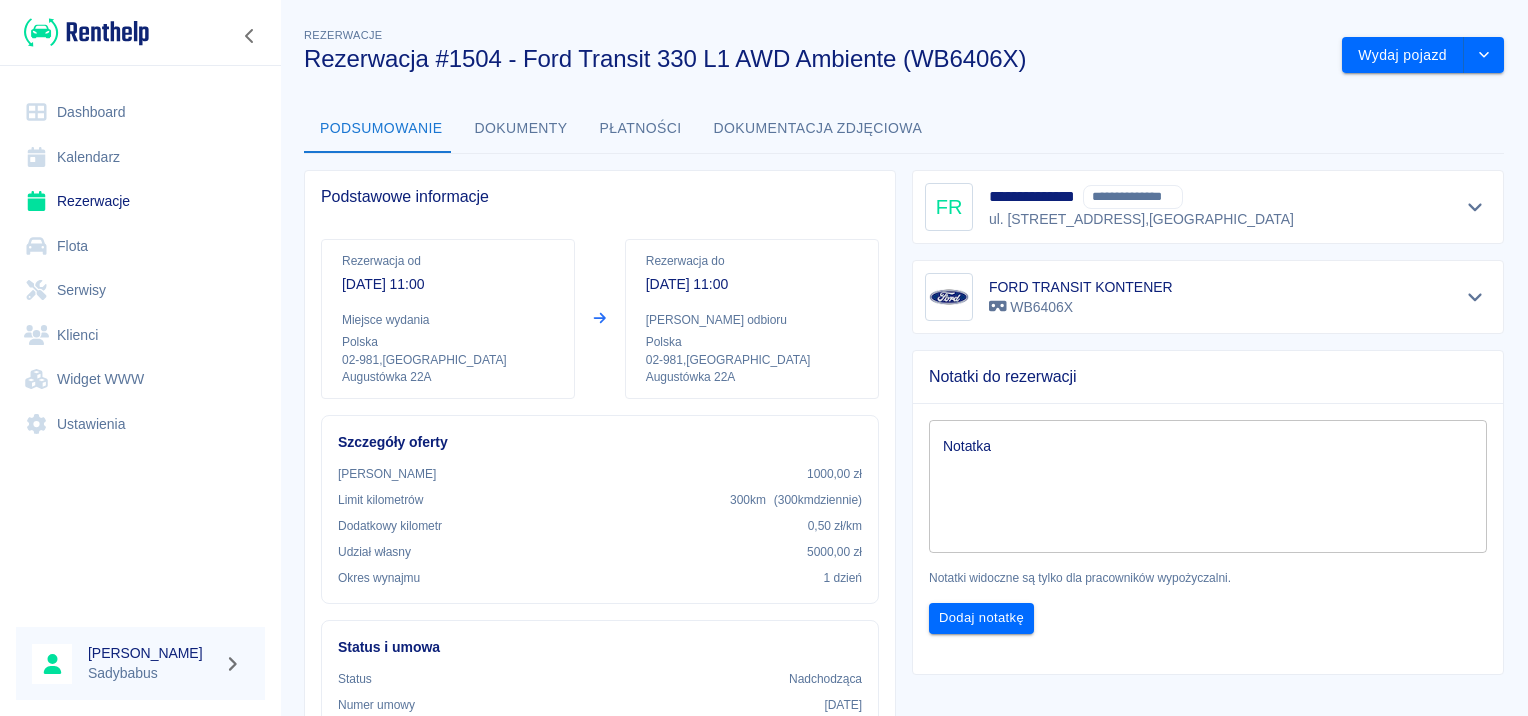 scroll, scrollTop: 0, scrollLeft: 0, axis: both 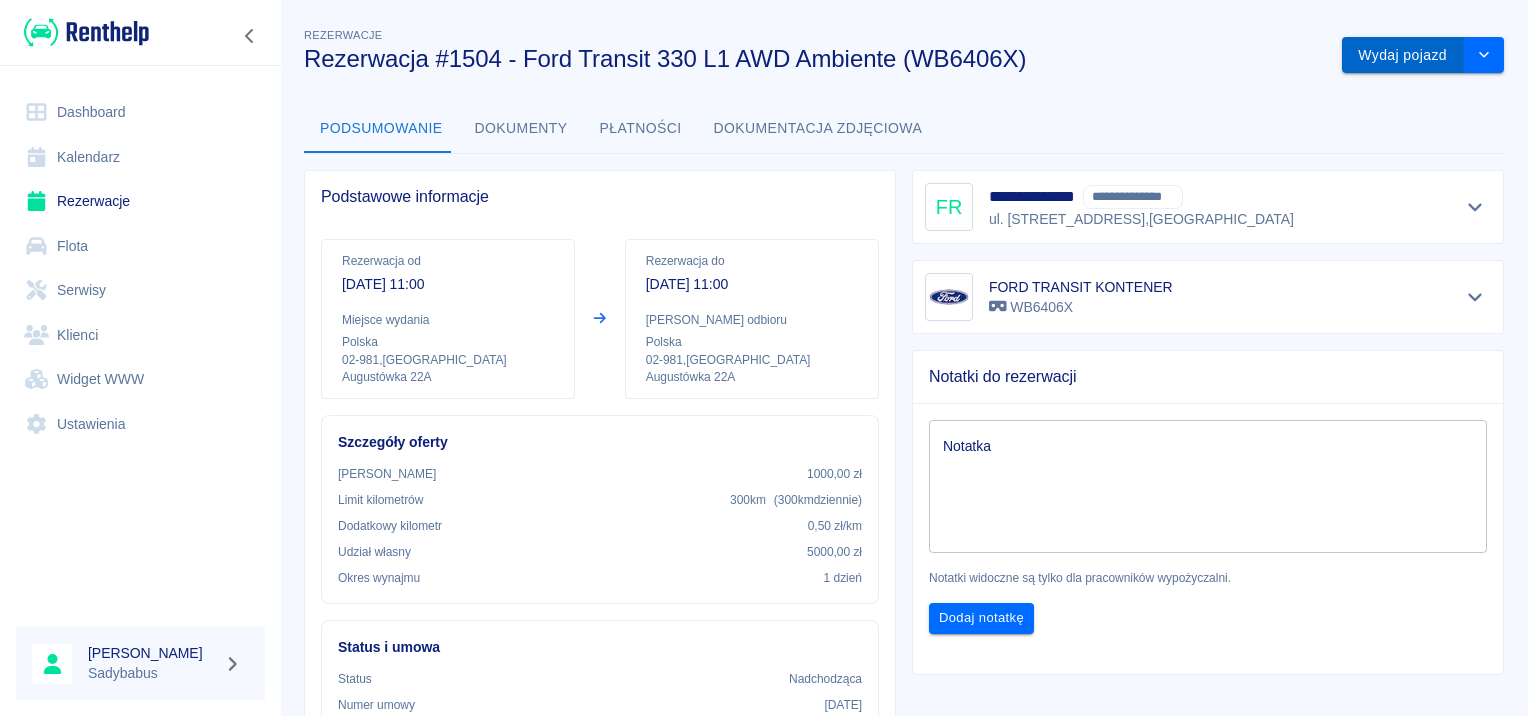 click on "Wydaj pojazd" at bounding box center [1403, 55] 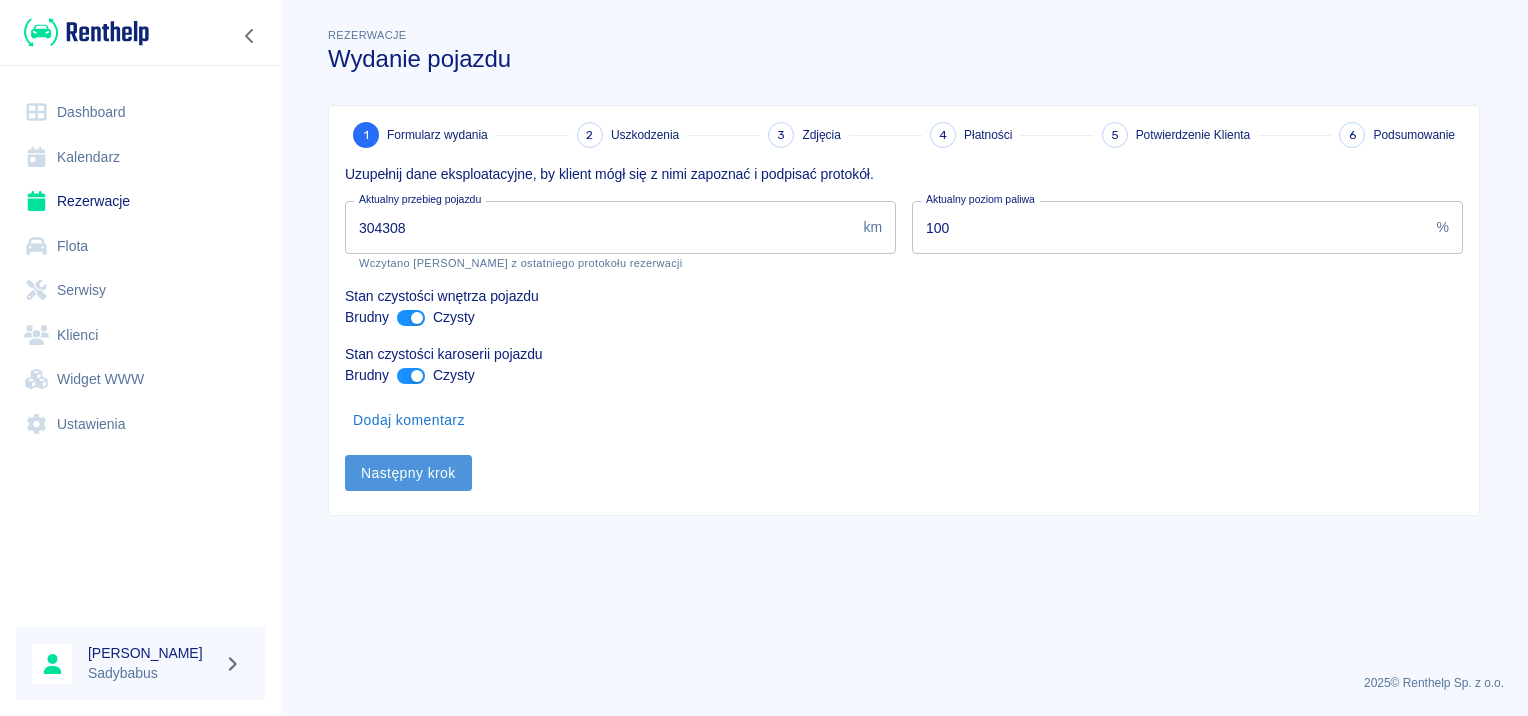 click on "Następny krok" at bounding box center [408, 473] 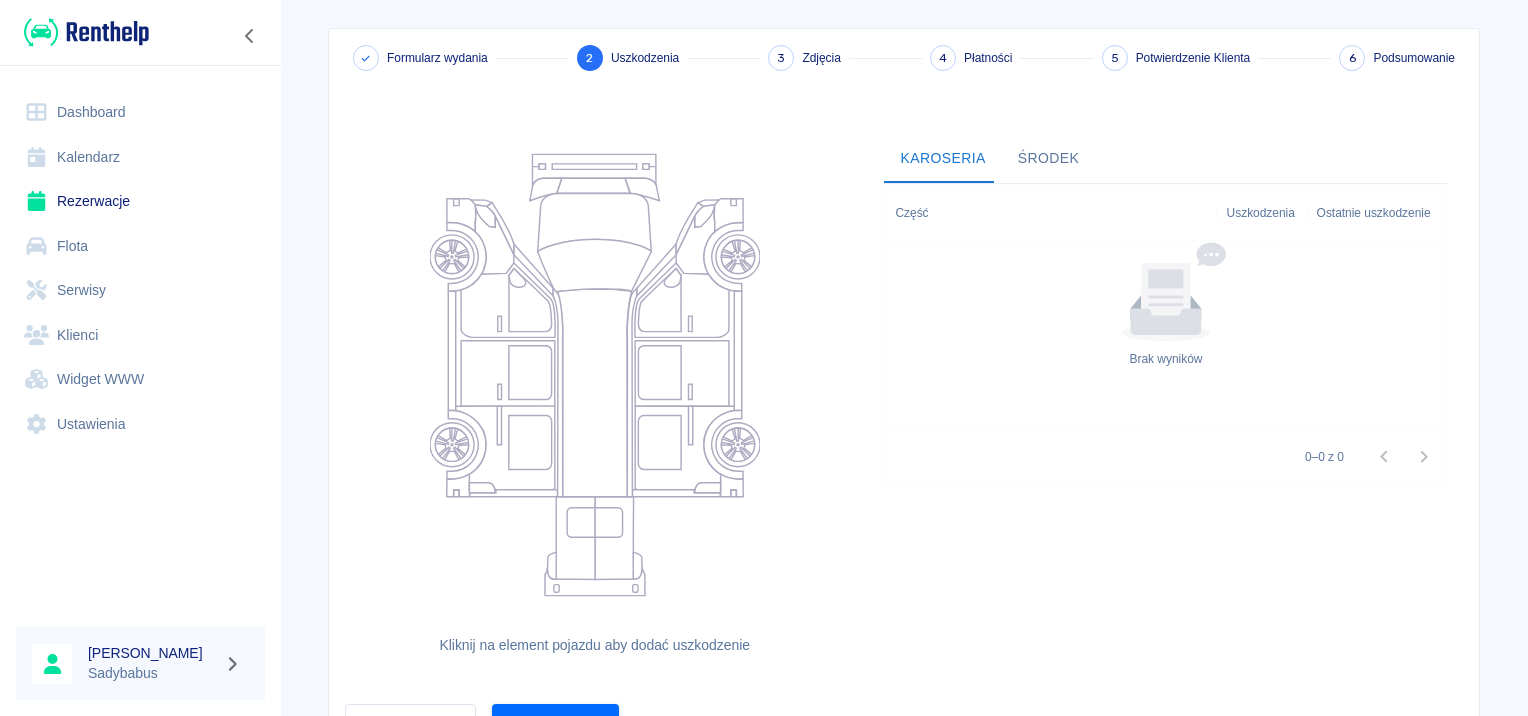 scroll, scrollTop: 184, scrollLeft: 0, axis: vertical 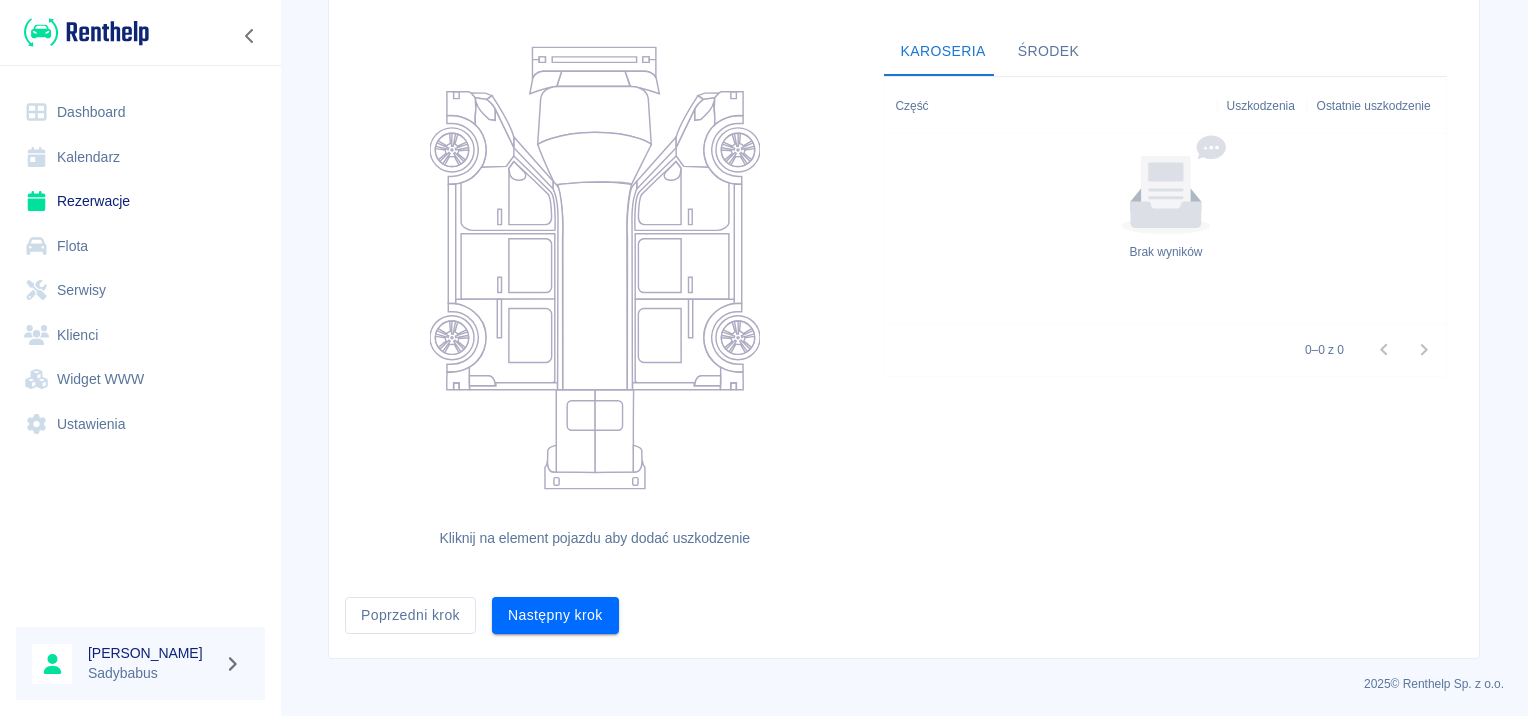 click on "Następny krok" at bounding box center [555, 615] 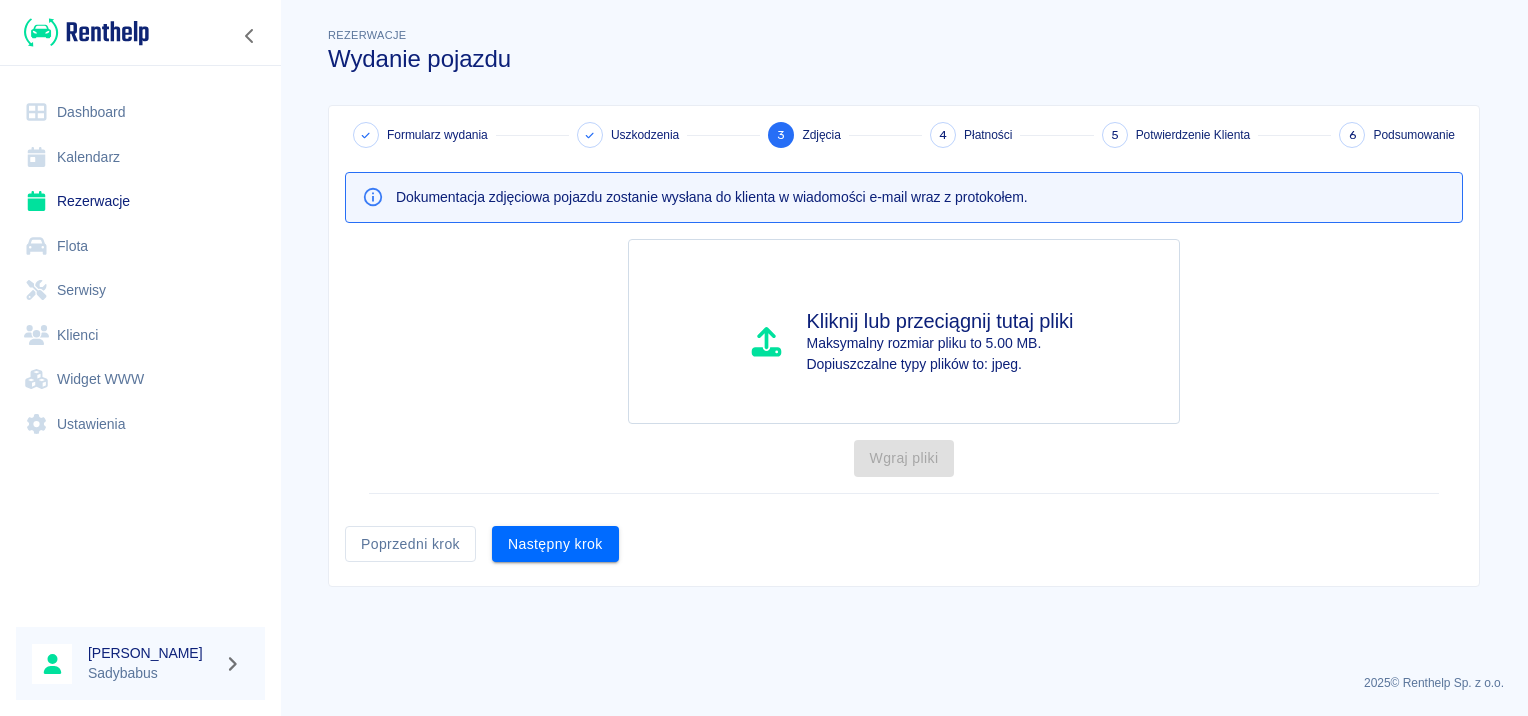 scroll, scrollTop: 0, scrollLeft: 0, axis: both 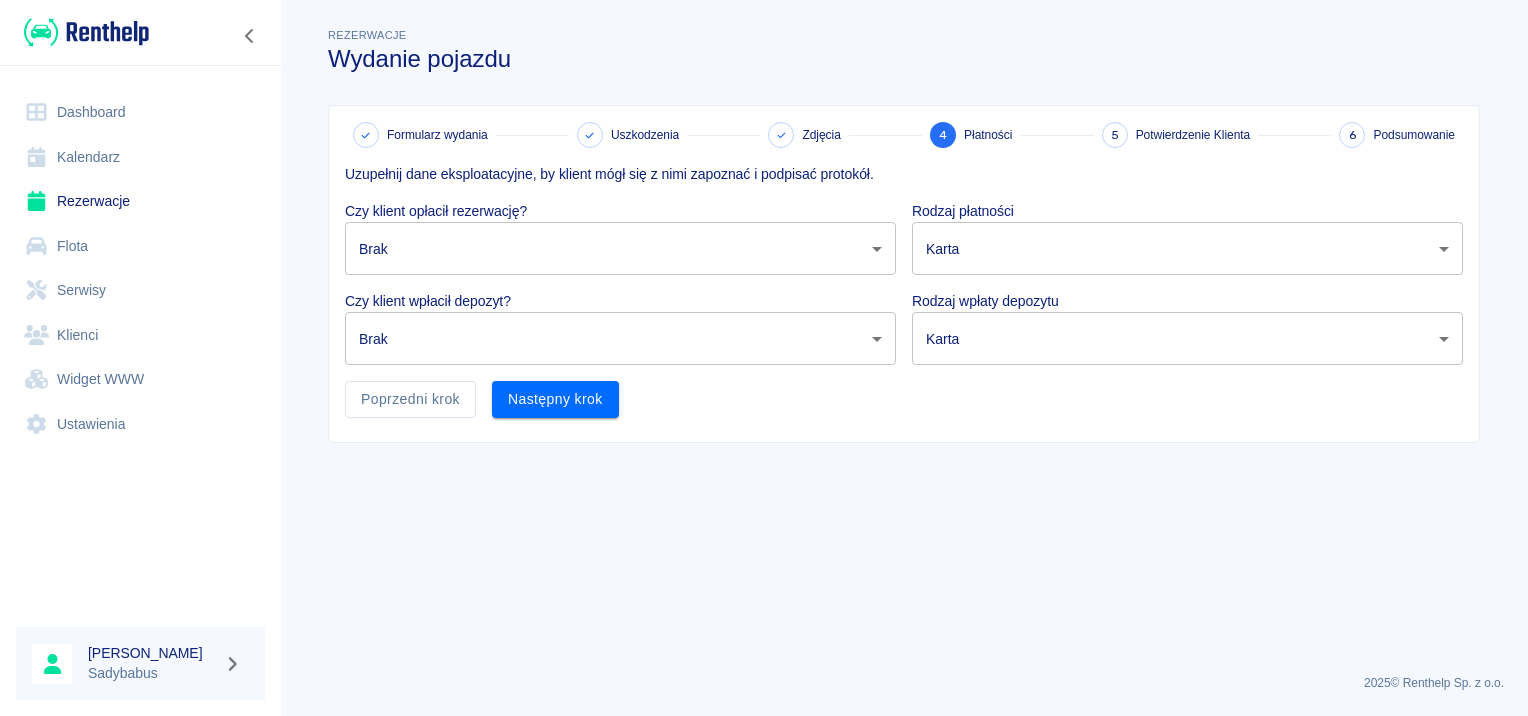 click on "Używamy plików Cookies, by zapewnić Ci najlepsze możliwe doświadczenie. Aby dowiedzieć się więcej, zapoznaj się z naszą Polityką Prywatności.  Polityka Prywatności Rozumiem Dashboard Kalendarz Rezerwacje Flota Serwisy Klienci Widget WWW Ustawienia Anna Jarosławska Sadybabus Rezerwacje Wydanie pojazdu Formularz wydania Uszkodzenia Zdjęcia 4 Płatności 5 Potwierdzenie Klienta 6 Podsumowanie Uzupełnij dane eksploatacyjne, by klient mógł się z nimi zapoznać i podpisać protokół. Czy klient opłacił rezerwację? Brak none ​ Rodzaj płatności Karta card ​ Czy klient wpłacił depozyt? Brak none ​ Rodzaj wpłaty depozytu Karta terminal_card_authorization ​ Poprzedni krok Następny krok 2025  © Renthelp Sp. z o.o. Wydanie pojazdu | Renthelp" at bounding box center [764, 358] 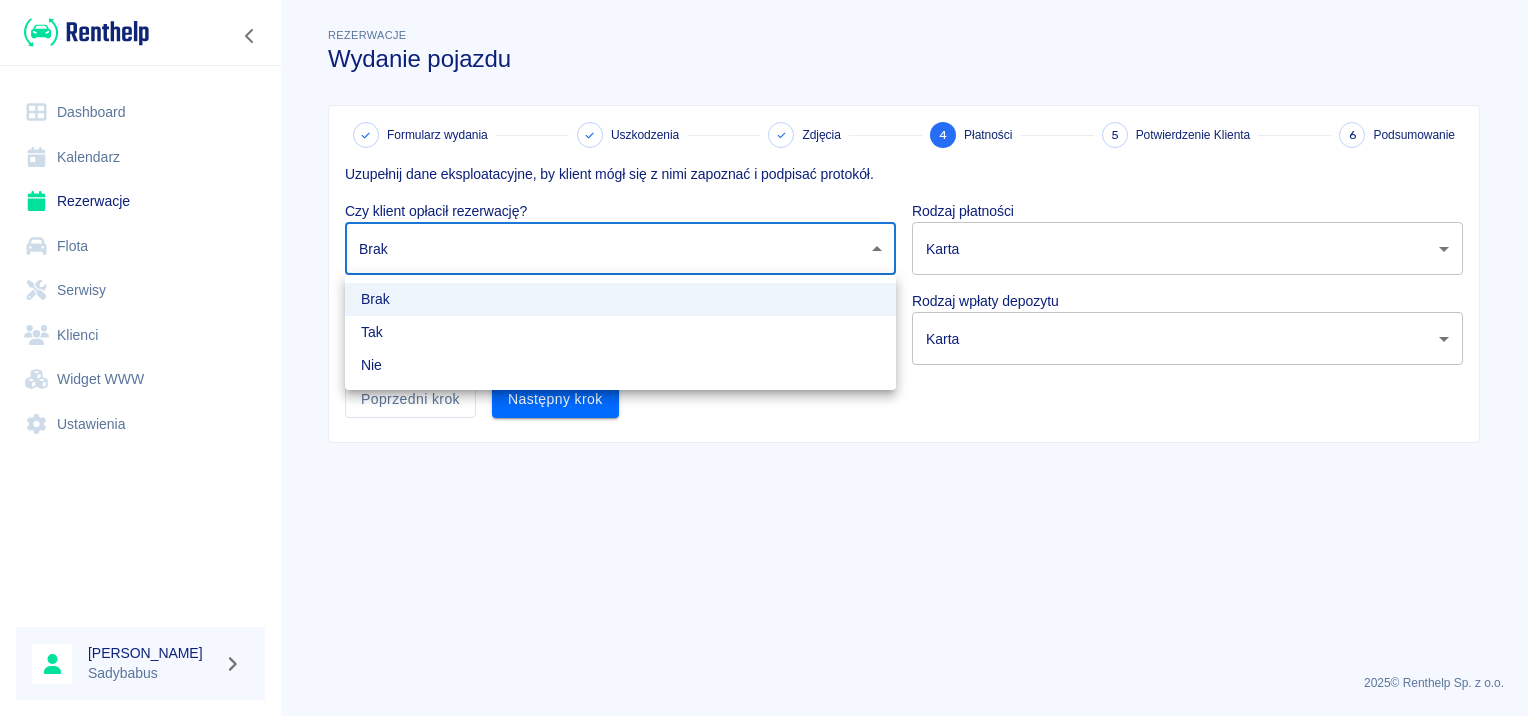 click on "Tak" at bounding box center (620, 332) 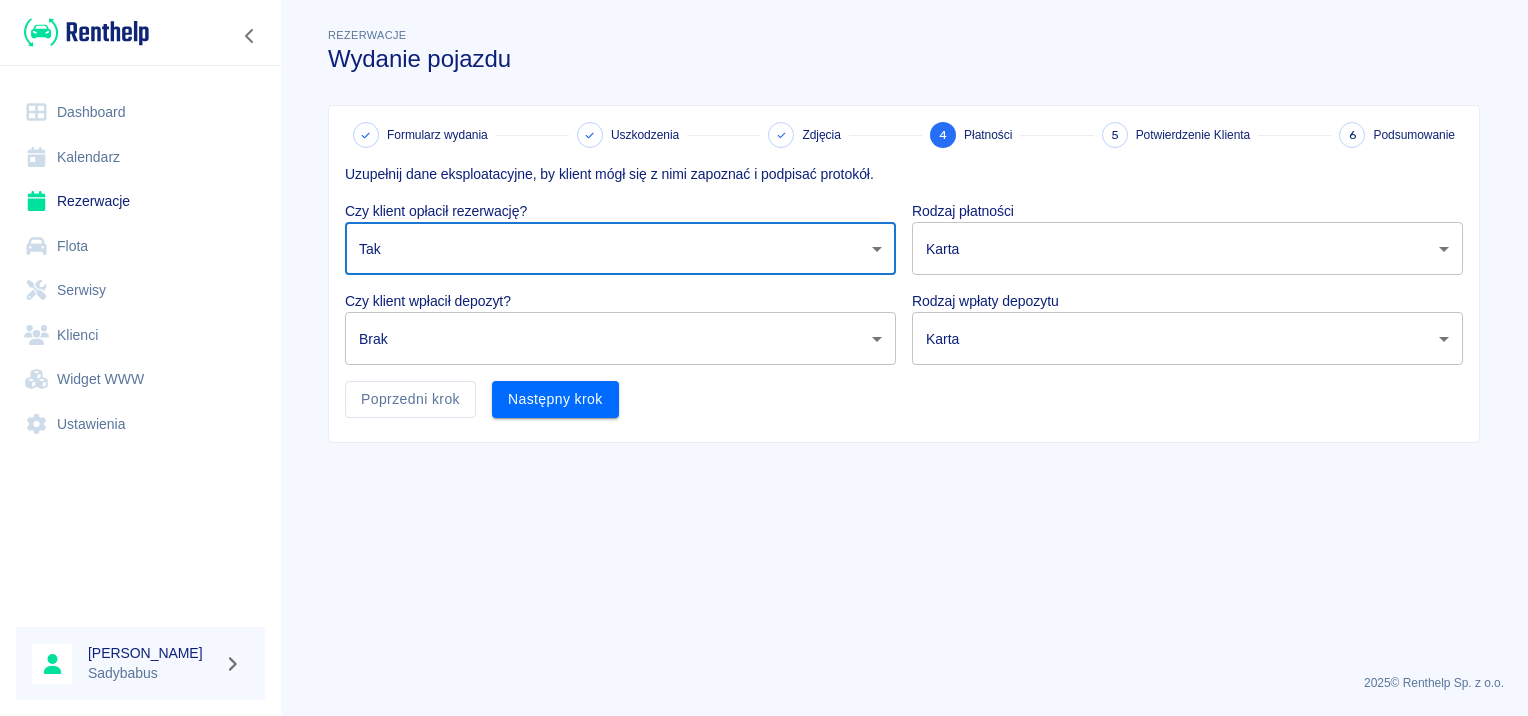 click on "Używamy plików Cookies, by zapewnić Ci najlepsze możliwe doświadczenie. Aby dowiedzieć się więcej, zapoznaj się z naszą Polityką Prywatności.  Polityka Prywatności Rozumiem Dashboard Kalendarz Rezerwacje Flota Serwisy Klienci Widget WWW Ustawienia Anna Jarosławska Sadybabus Rezerwacje Wydanie pojazdu Formularz wydania Uszkodzenia Zdjęcia 4 Płatności 5 Potwierdzenie Klienta 6 Podsumowanie Uzupełnij dane eksploatacyjne, by klient mógł się z nimi zapoznać i podpisać protokół. Czy klient opłacił rezerwację? Tak true ​ Rodzaj płatności Karta card ​ Czy klient wpłacił depozyt? Brak none ​ Rodzaj wpłaty depozytu Karta terminal_card_authorization ​ Poprzedni krok Następny krok 2025  © Renthelp Sp. z o.o. Wydanie pojazdu | Renthelp Brak Tak Nie" at bounding box center (764, 358) 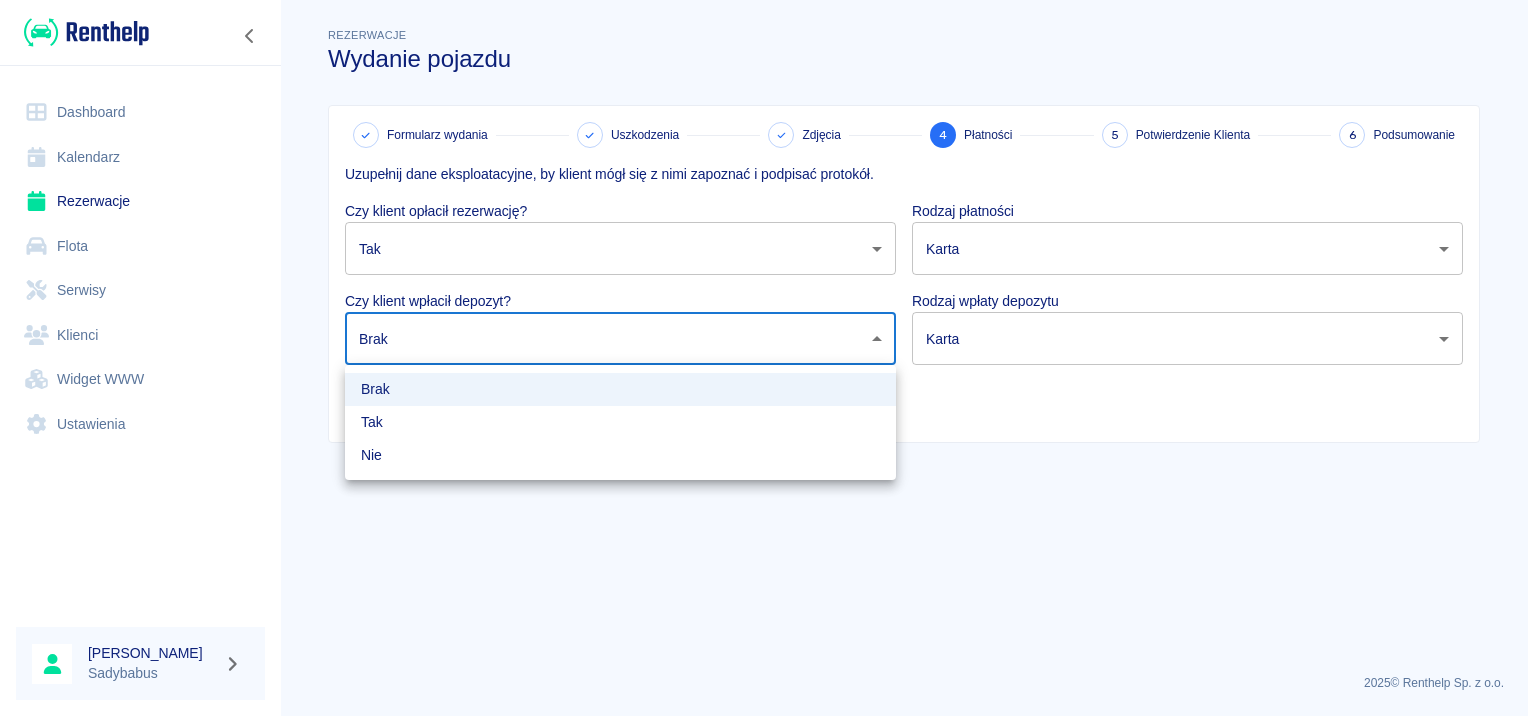 click on "Tak" at bounding box center [620, 422] 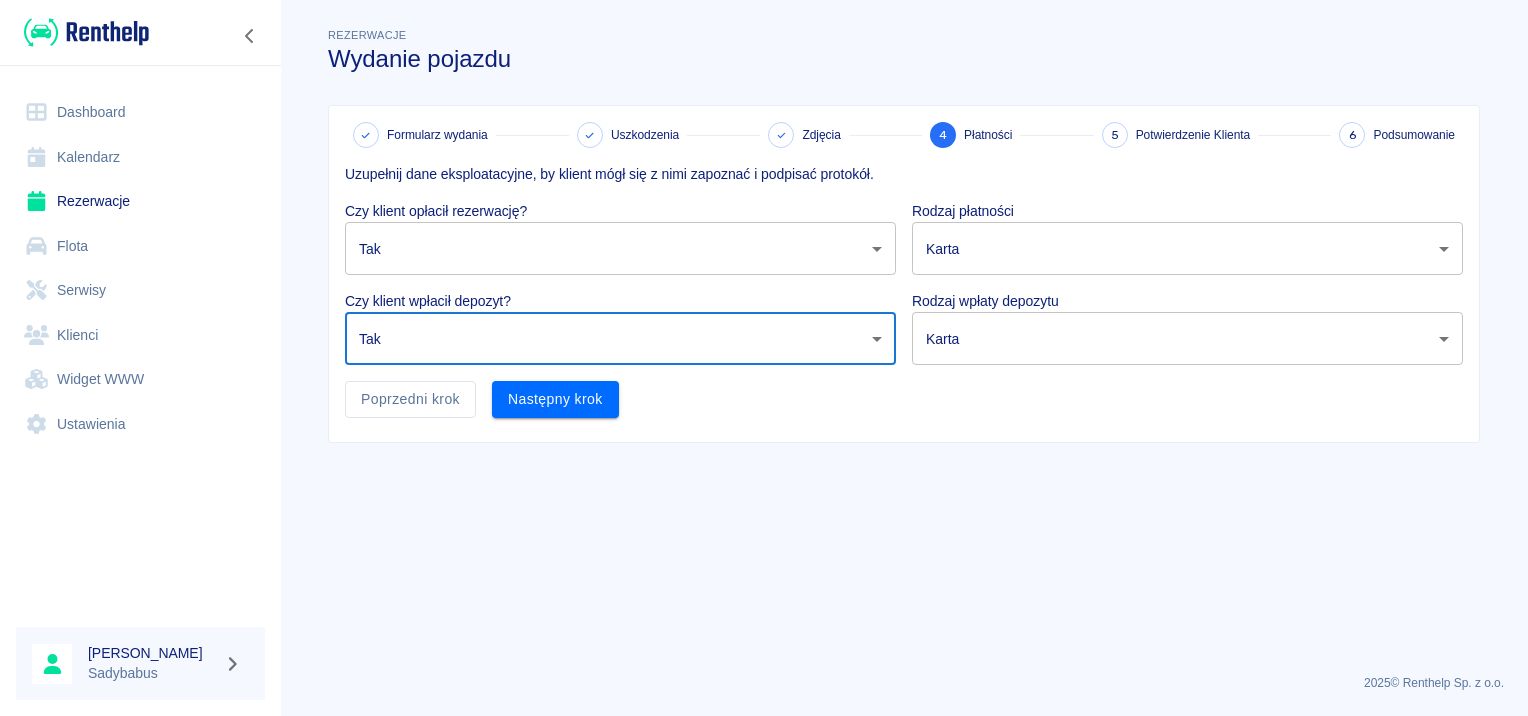 click on "Używamy plików Cookies, by zapewnić Ci najlepsze możliwe doświadczenie. Aby dowiedzieć się więcej, zapoznaj się z naszą Polityką Prywatności.  Polityka Prywatności Rozumiem Dashboard Kalendarz Rezerwacje Flota Serwisy Klienci Widget WWW Ustawienia [PERSON_NAME] Rezerwacje Wydanie pojazdu Formularz wydania Uszkodzenia Zdjęcia 4 Płatności 5 Potwierdzenie Klienta 6 Podsumowanie Uzupełnij dane eksploatacyjne, by klient mógł się z nimi zapoznać i podpisać protokół. Czy klient opłacił rezerwację? Tak true ​ Rodzaj płatności Karta card ​ Czy klient wpłacił depozyt? Tak true ​ Rodzaj wpłaty depozytu Karta terminal_card_authorization ​ Poprzedni krok Następny krok 2025  © Renthelp Sp. z o.o. Wydanie pojazdu | Renthelp" at bounding box center (764, 358) 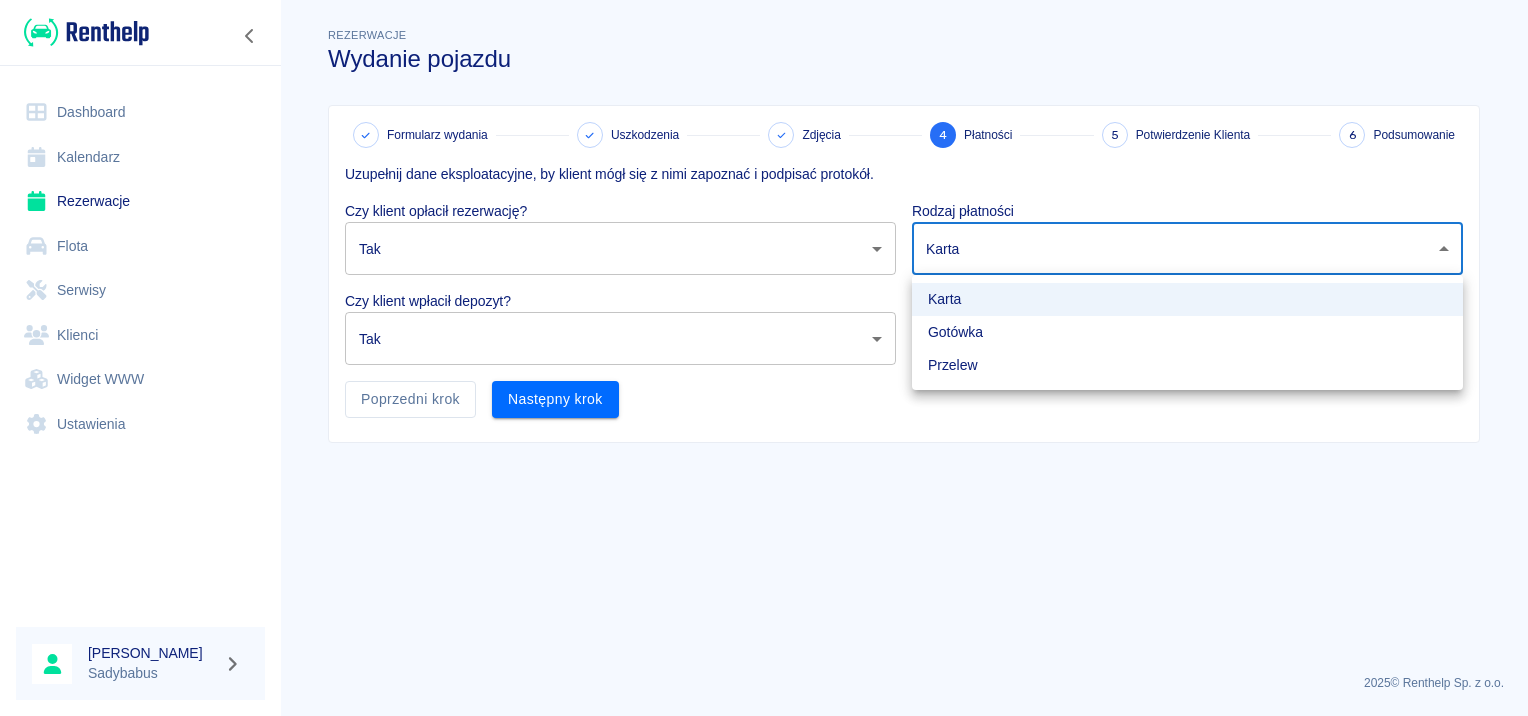 click on "Przelew" at bounding box center [1187, 365] 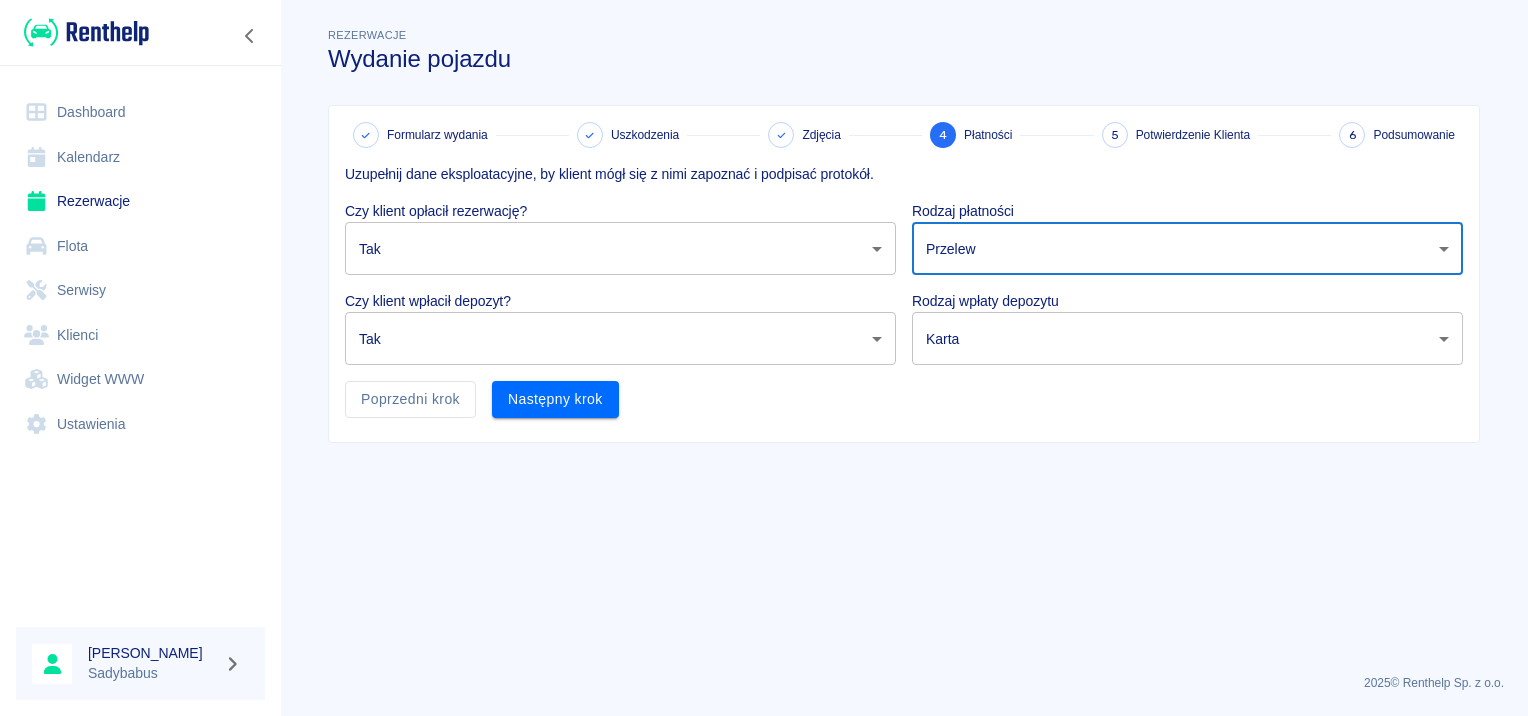 click on "Używamy plików Cookies, by zapewnić Ci najlepsze możliwe doświadczenie. Aby dowiedzieć się więcej, zapoznaj się z naszą Polityką Prywatności.  Polityka Prywatności Rozumiem Dashboard Kalendarz Rezerwacje Flota Serwisy Klienci Widget WWW Ustawienia Anna Jarosławska Sadybabus Rezerwacje Wydanie pojazdu Formularz wydania Uszkodzenia Zdjęcia 4 Płatności 5 Potwierdzenie Klienta 6 Podsumowanie Uzupełnij dane eksploatacyjne, by klient mógł się z nimi zapoznać i podpisać protokół. Czy klient opłacił rezerwację? Tak true ​ Rodzaj płatności Przelew bank_transfer ​ Czy klient wpłacił depozyt? Tak true ​ Rodzaj wpłaty depozytu Karta terminal_card_authorization ​ Poprzedni krok Następny krok 2025  © Renthelp Sp. z o.o. Wydanie pojazdu | Renthelp" at bounding box center [764, 358] 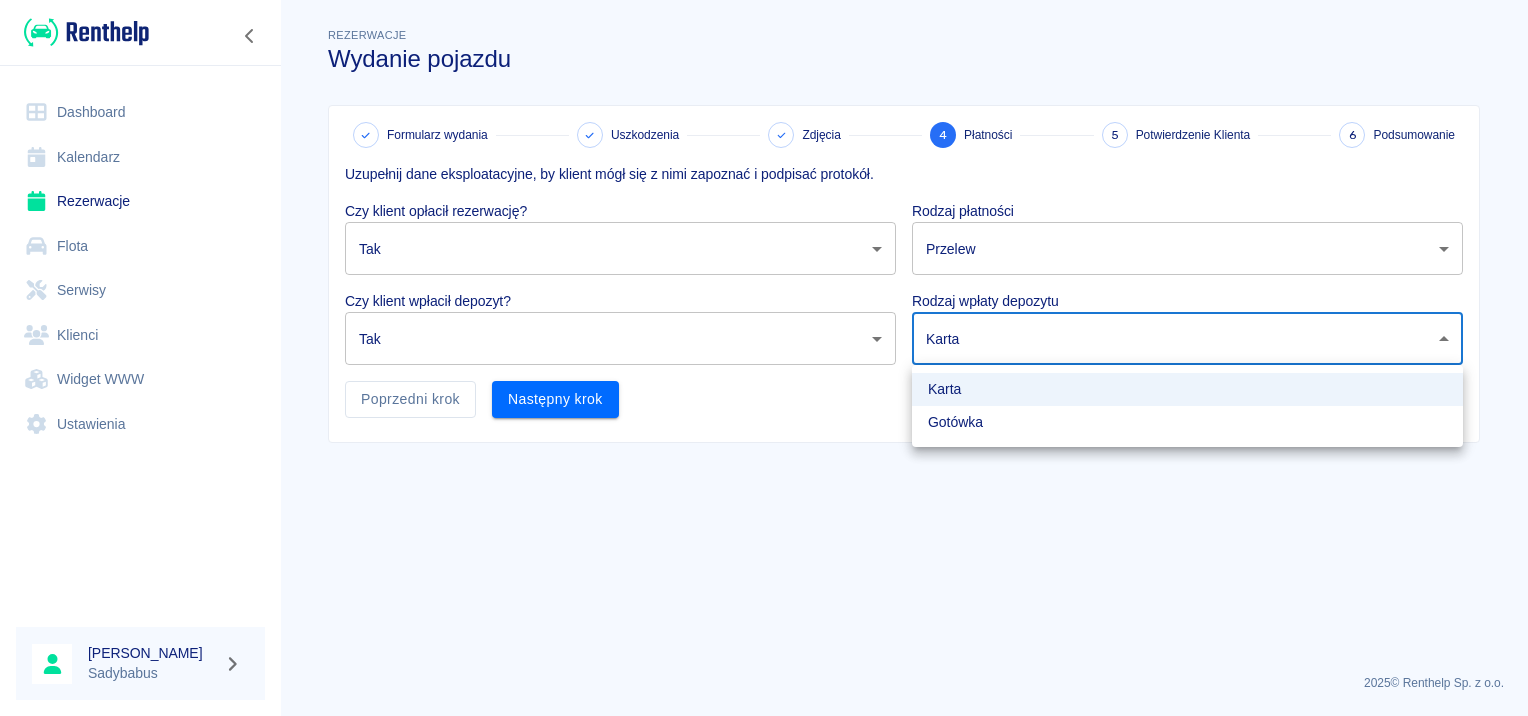 click on "Gotówka" at bounding box center [1187, 422] 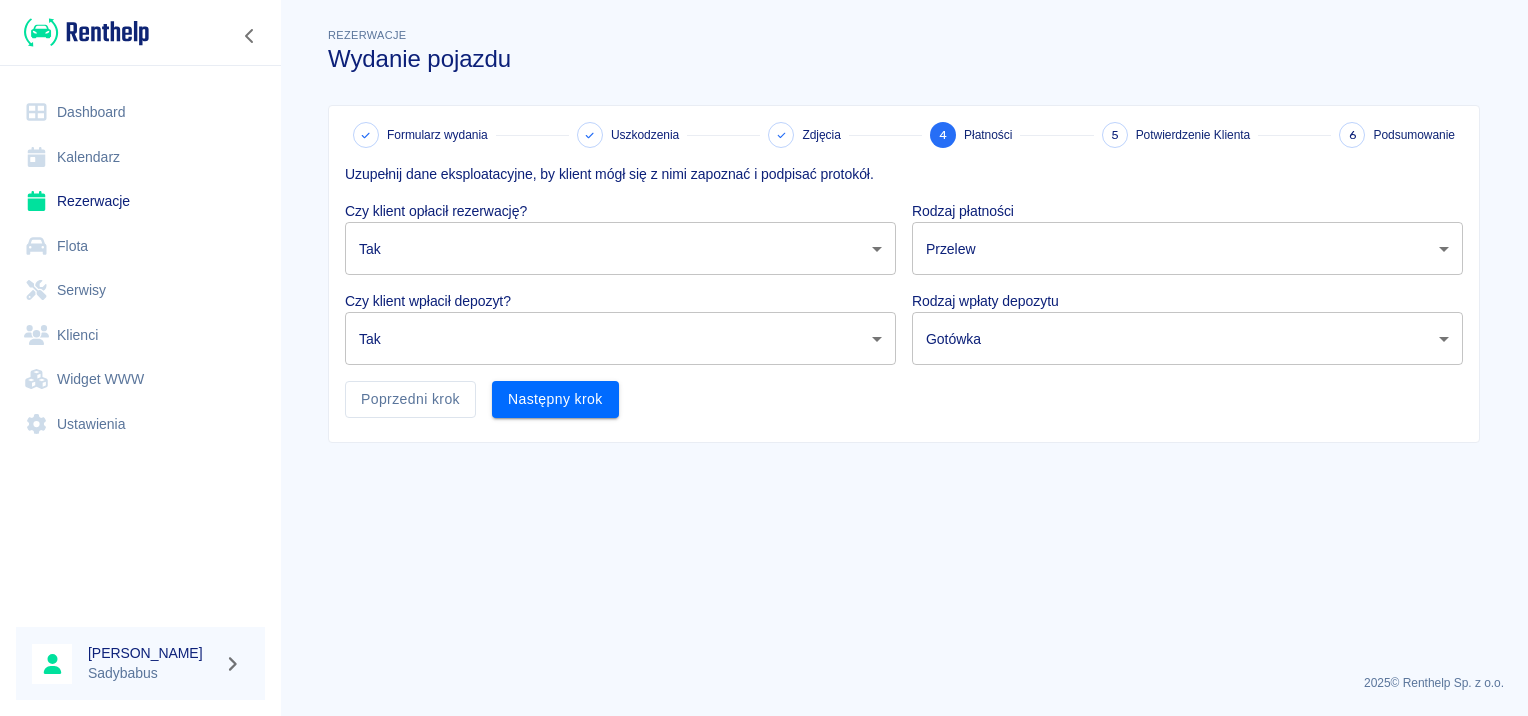 click on "Rezerwacje Wydanie pojazdu Formularz wydania Uszkodzenia Zdjęcia 4 Płatności 5 Potwierdzenie Klienta 6 Podsumowanie Uzupełnij dane eksploatacyjne, by klient mógł się z nimi zapoznać i podpisać protokół. Czy klient opłacił rezerwację? Tak true ​ Rodzaj płatności Przelew bank_transfer ​ Czy klient wpłacił depozyt? Tak true ​ Rodzaj wpłaty depozytu Gotówka cash ​ Poprzedni krok Następny krok" at bounding box center [904, 341] 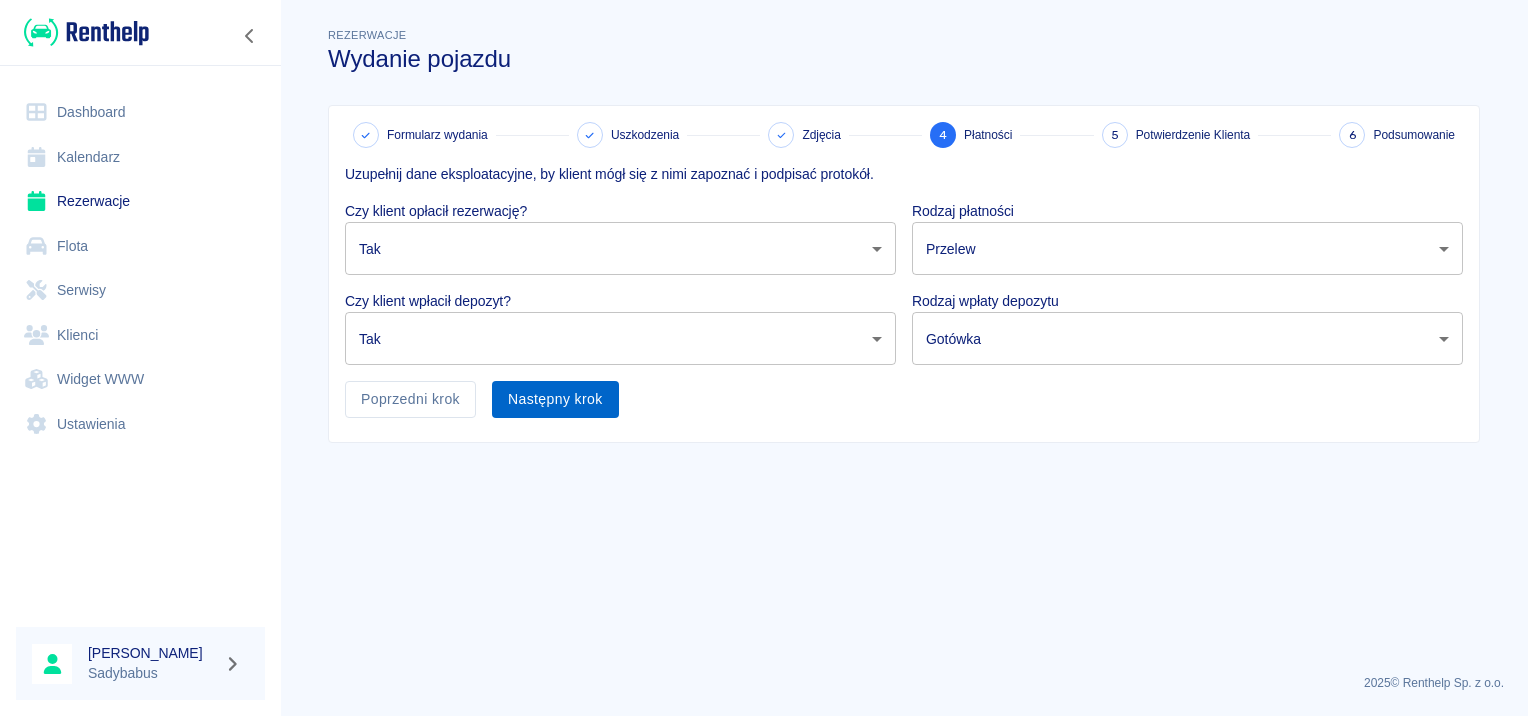click on "Następny krok" at bounding box center [555, 399] 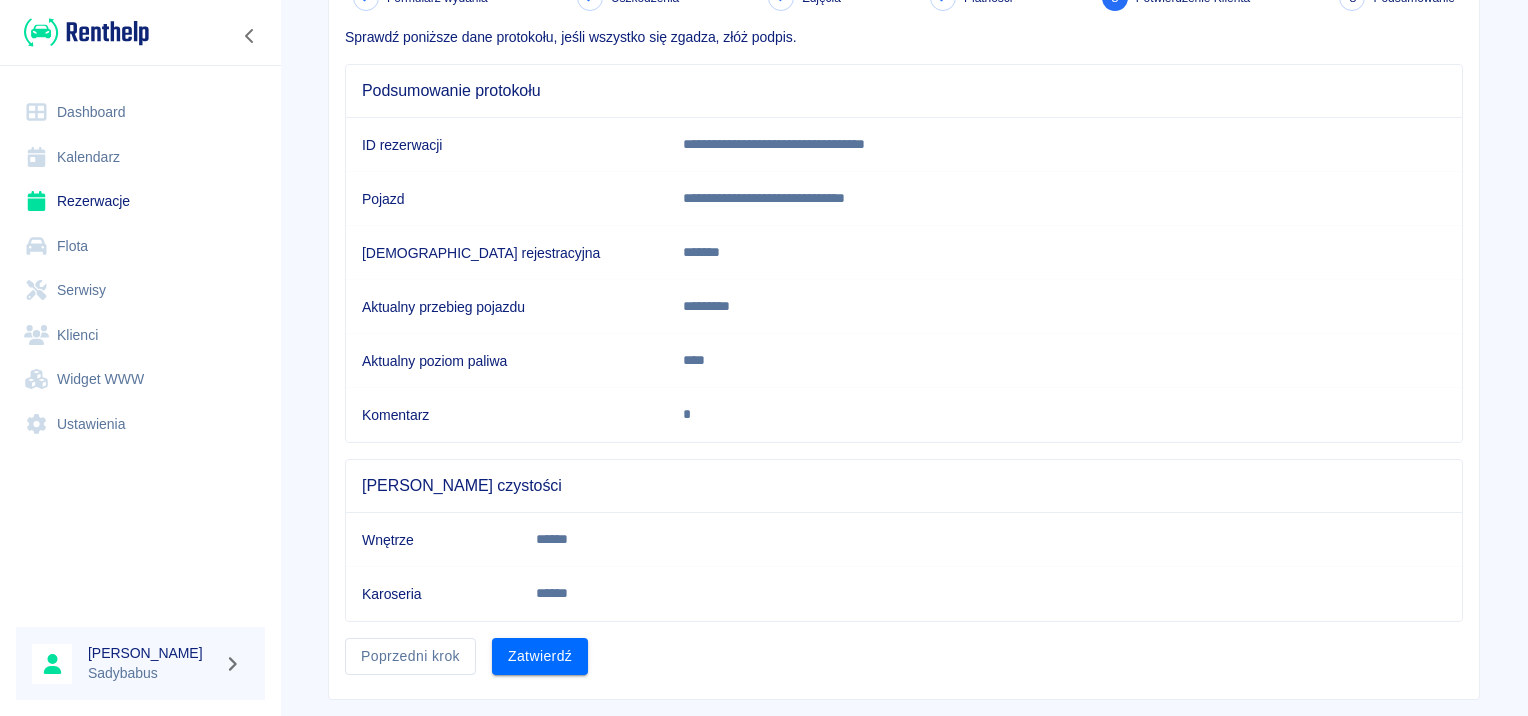 scroll, scrollTop: 175, scrollLeft: 0, axis: vertical 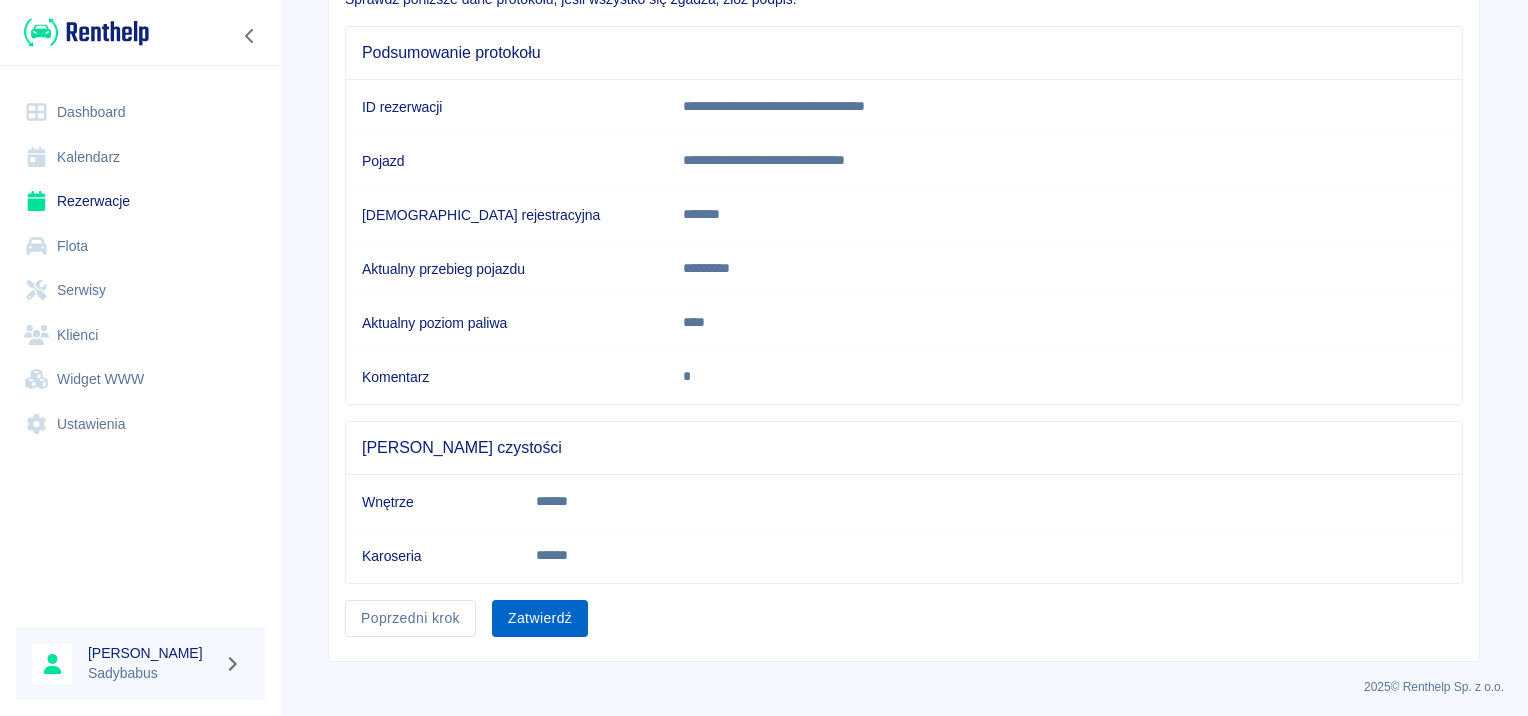 click on "Zatwierdź" at bounding box center [540, 618] 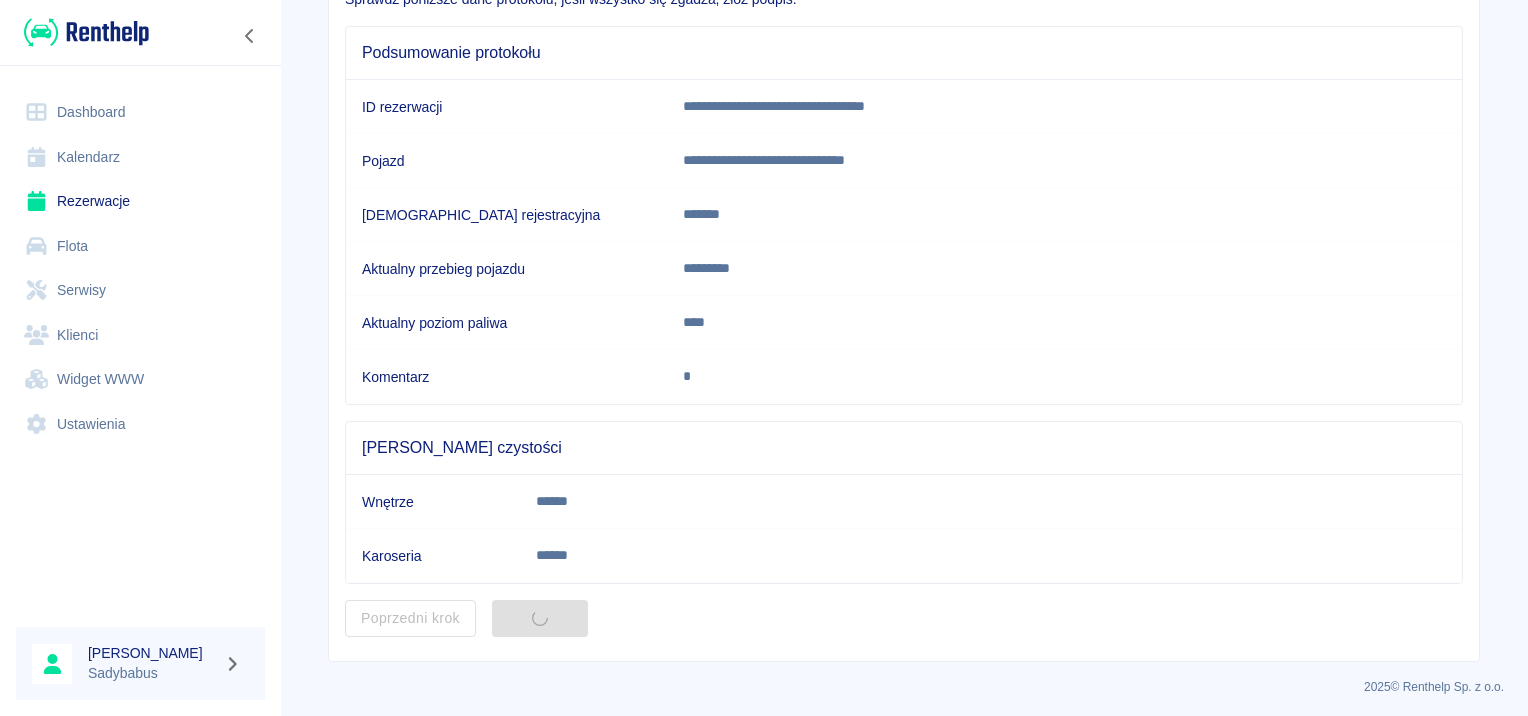 scroll, scrollTop: 0, scrollLeft: 0, axis: both 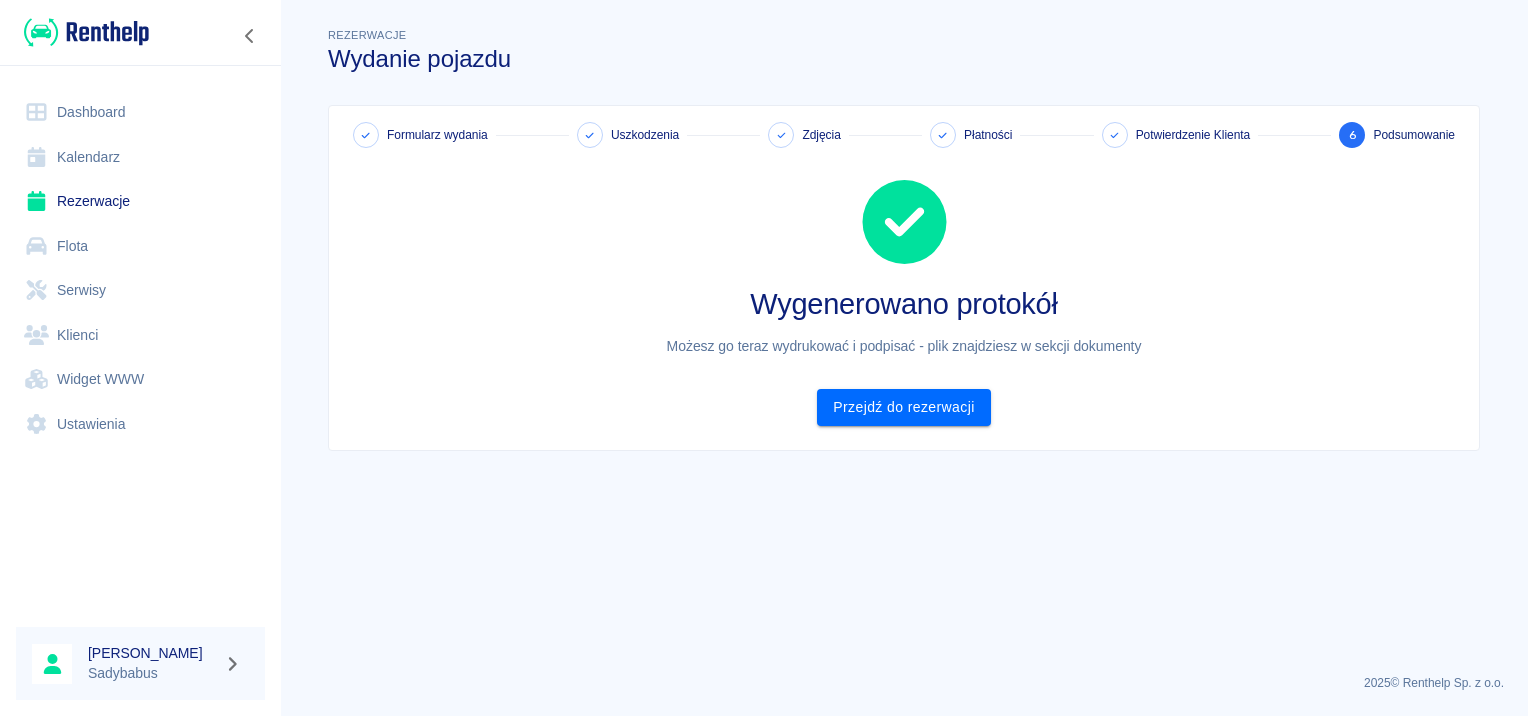 click on "Wygenerowano protokół Możesz go teraz wydrukować i podpisać - plik znajdziesz w sekcji dokumenty Przejdź do rezerwacji" at bounding box center [896, 287] 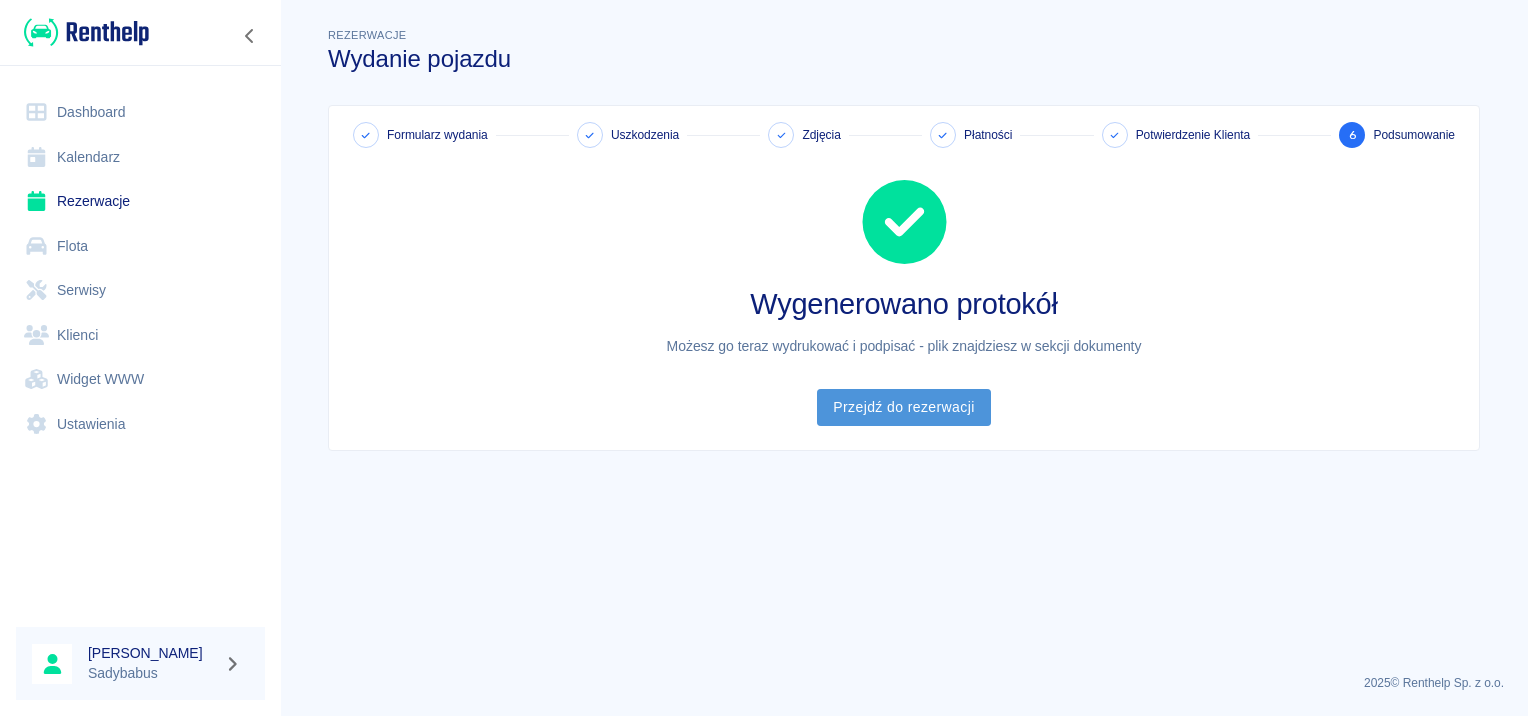 click on "Przejdź do rezerwacji" at bounding box center [903, 407] 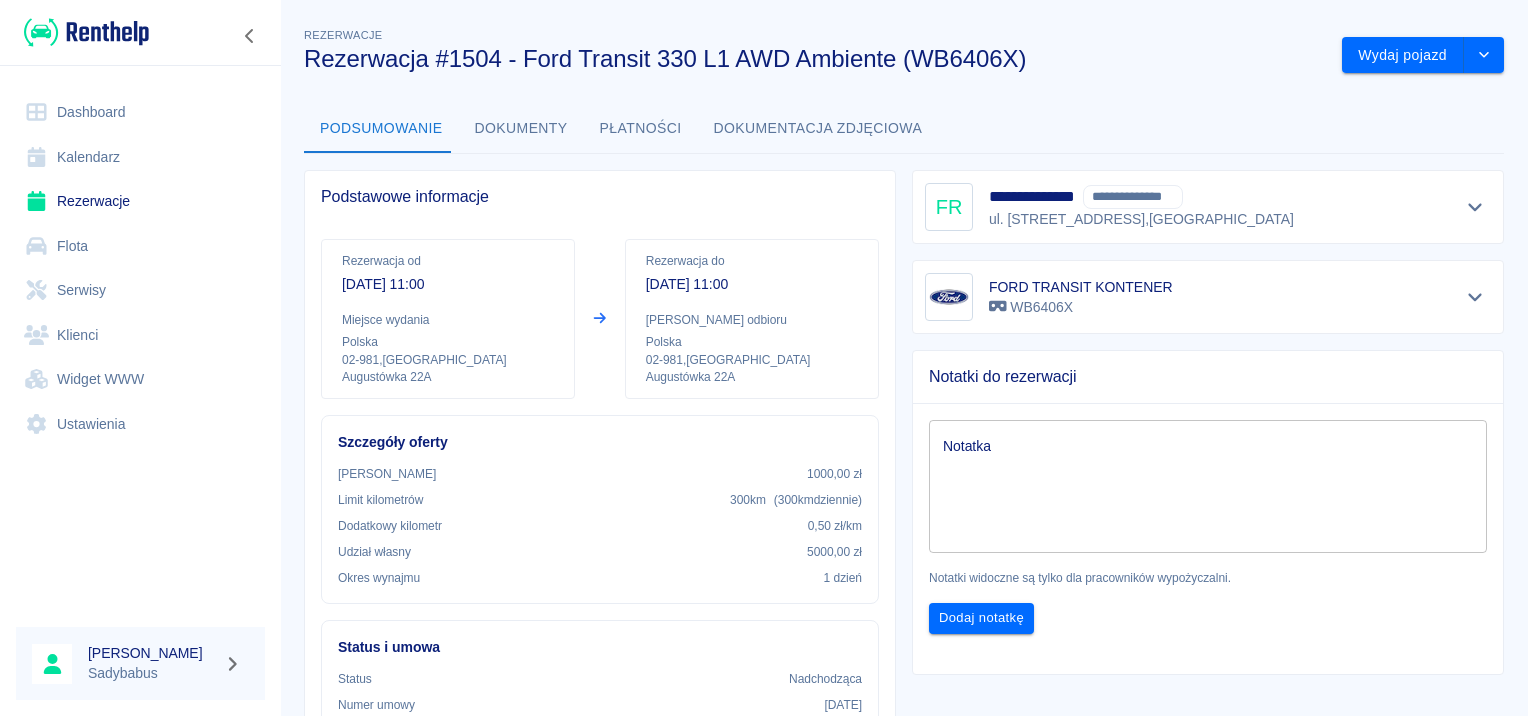click on "Notatka x Notatka" at bounding box center (1200, 478) 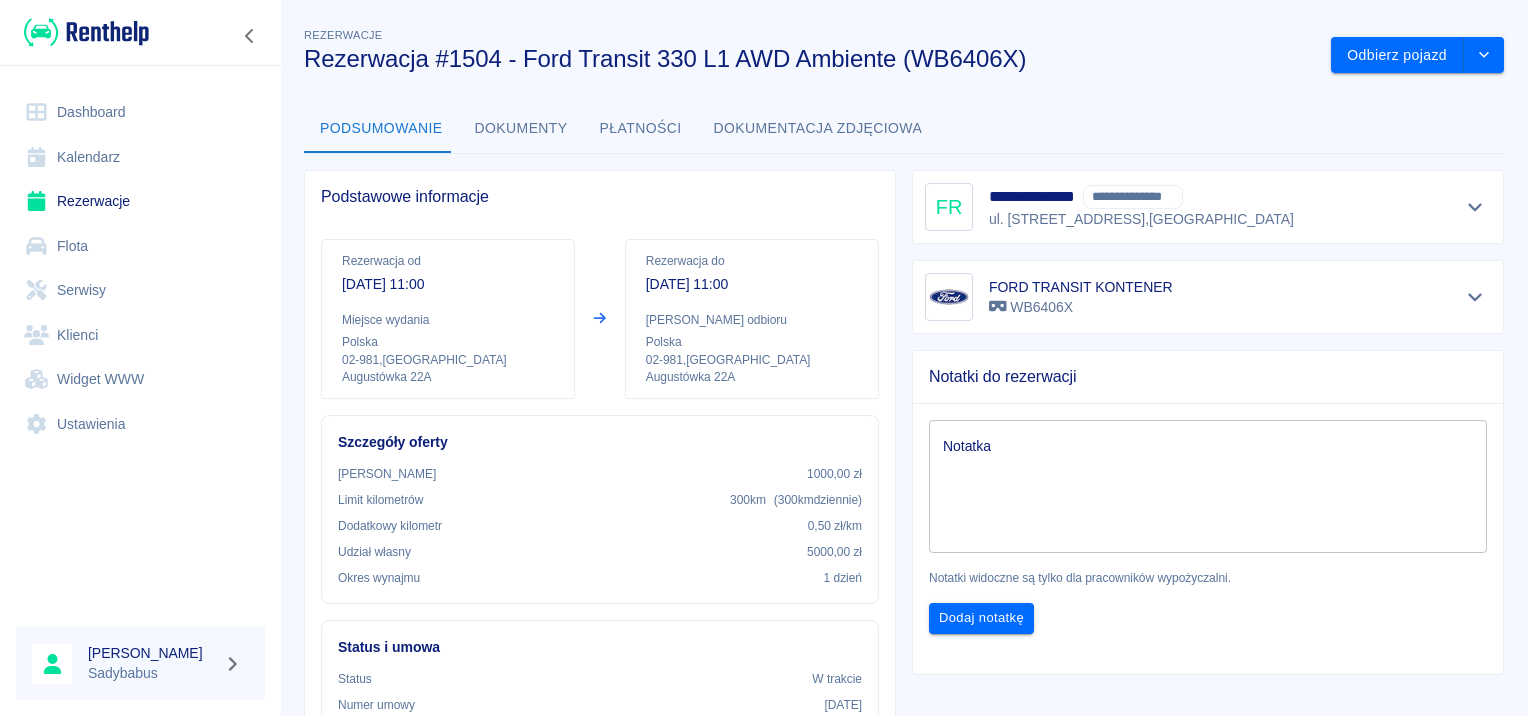 click on "Dokumenty" at bounding box center [521, 129] 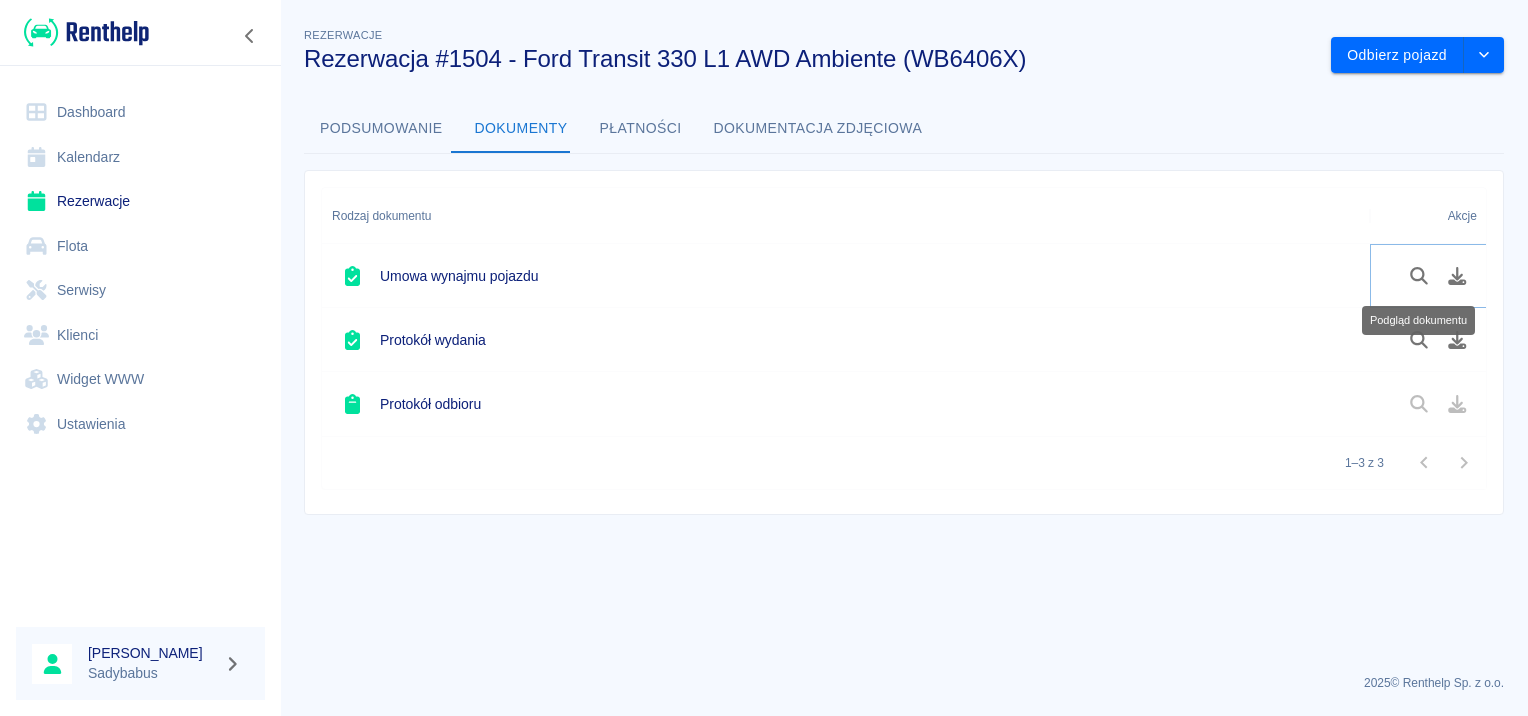 click at bounding box center [1457, 276] 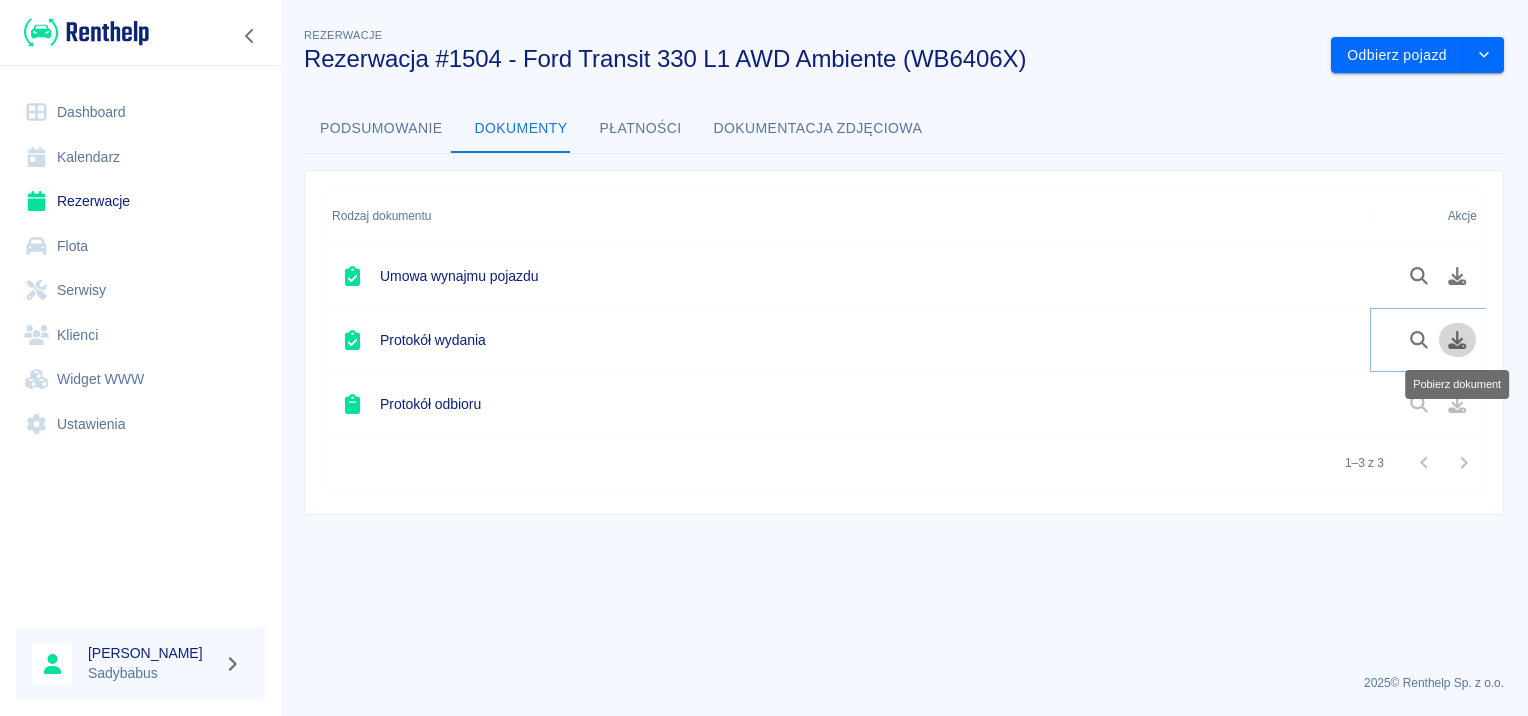 click 